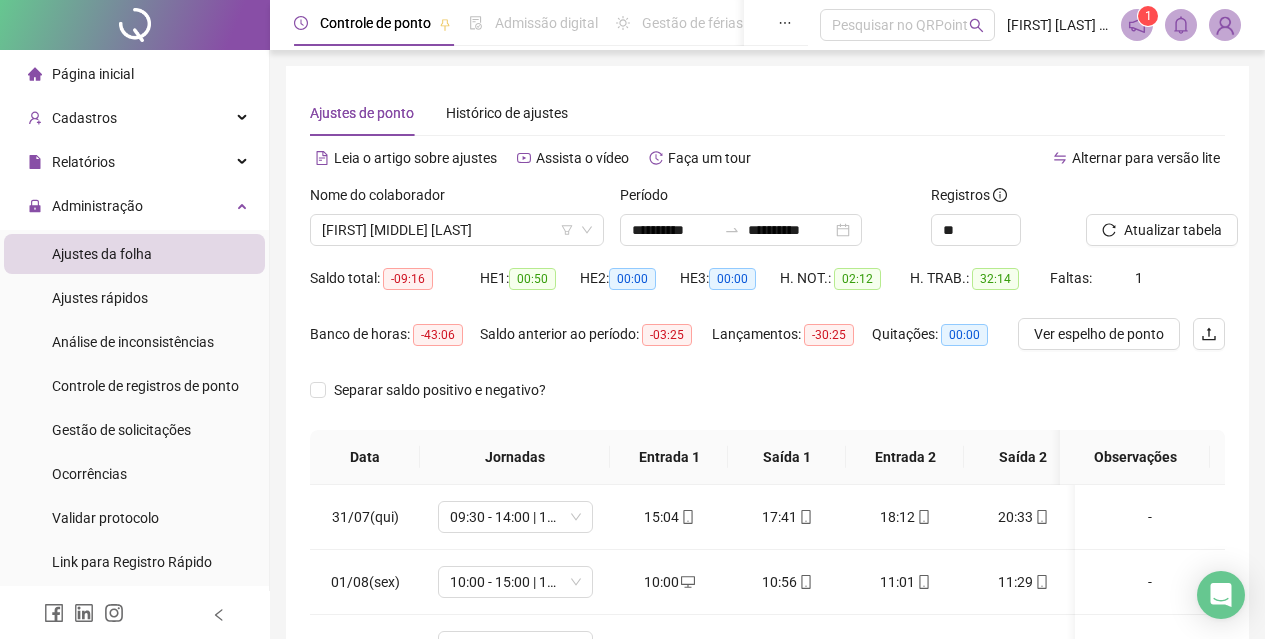 click on "Página inicial" at bounding box center [134, 74] 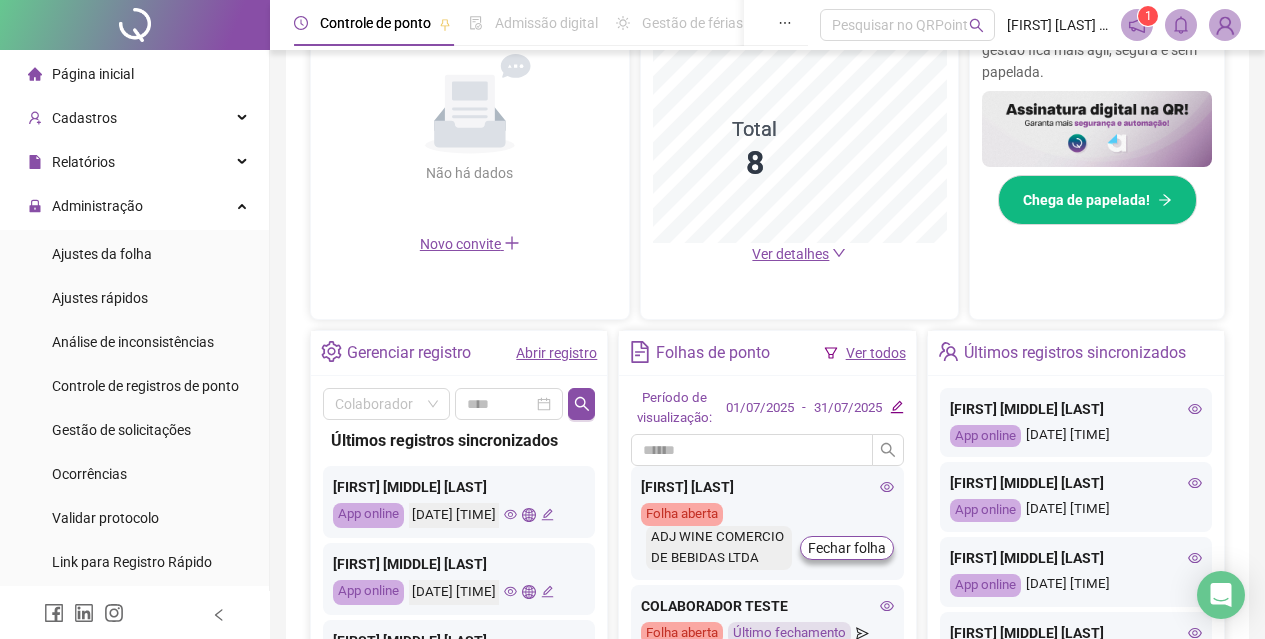 scroll, scrollTop: 595, scrollLeft: 0, axis: vertical 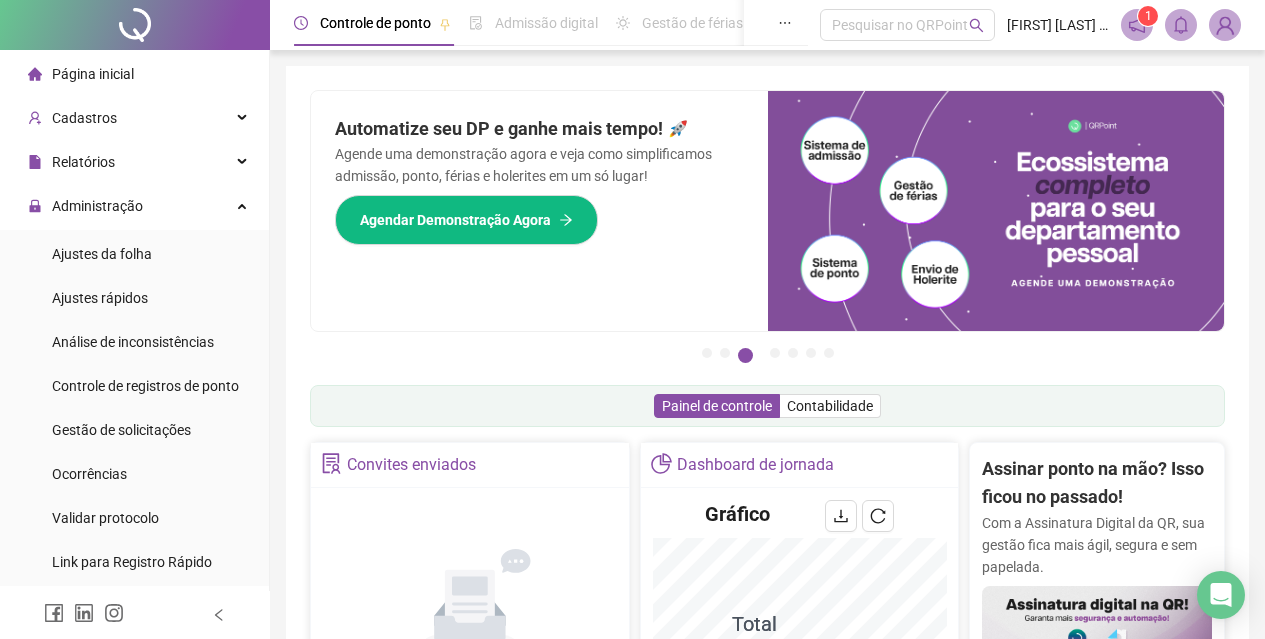 click on "Página inicial Cadastros Relatórios Administração Ajustes da folha Ajustes rápidos Análise de inconsistências Controle de registros de ponto Gestão de solicitações Ocorrências Validar protocolo Link para Registro Rápido Exportações Integrações Aceite de uso Atestado técnico Gerar QRCode Financeiro Central de ajuda Clube QR - Beneficios" at bounding box center [135, 496] 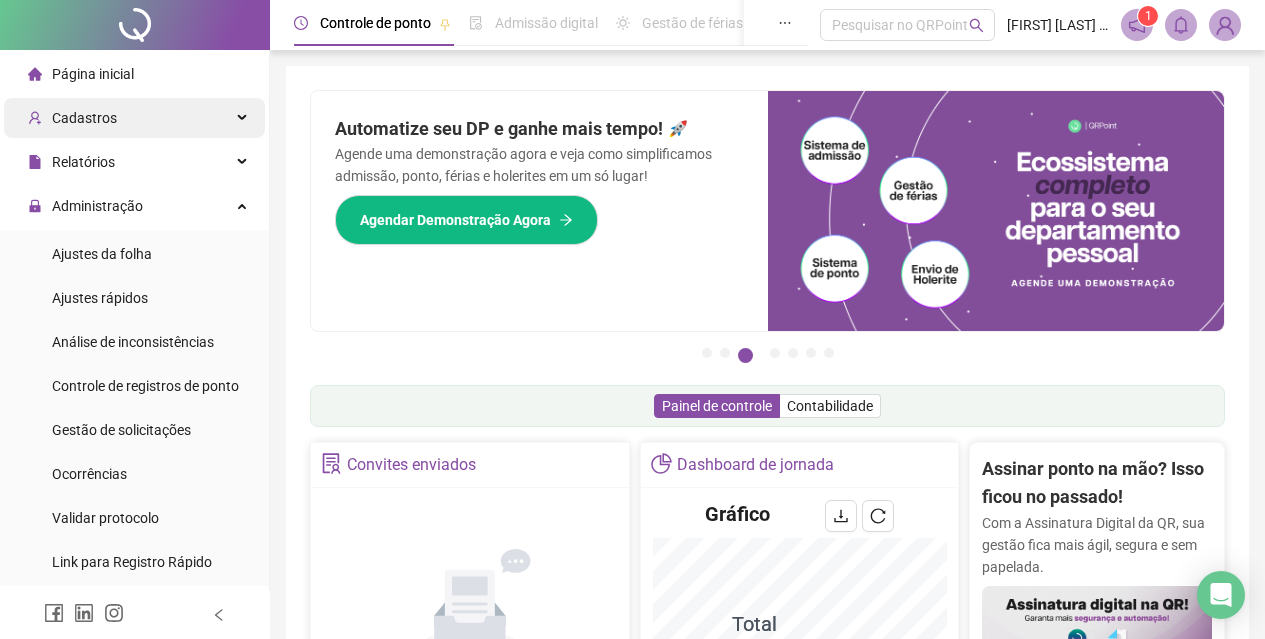 click on "Cadastros" at bounding box center (72, 118) 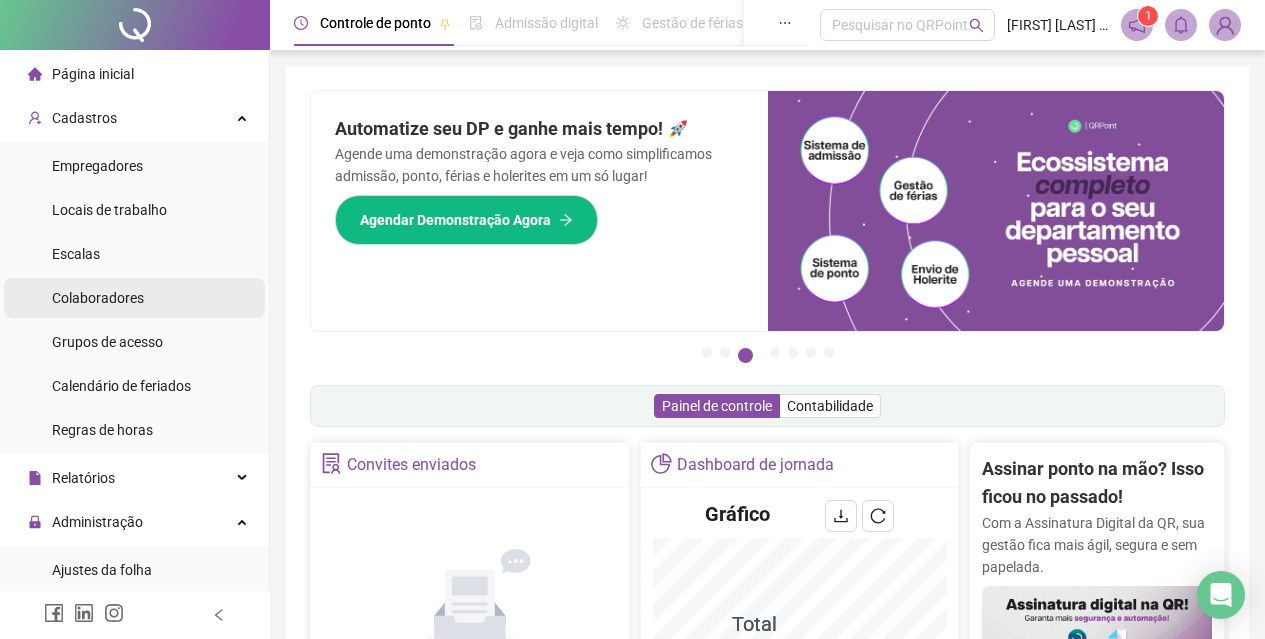 click on "Colaboradores" at bounding box center [98, 298] 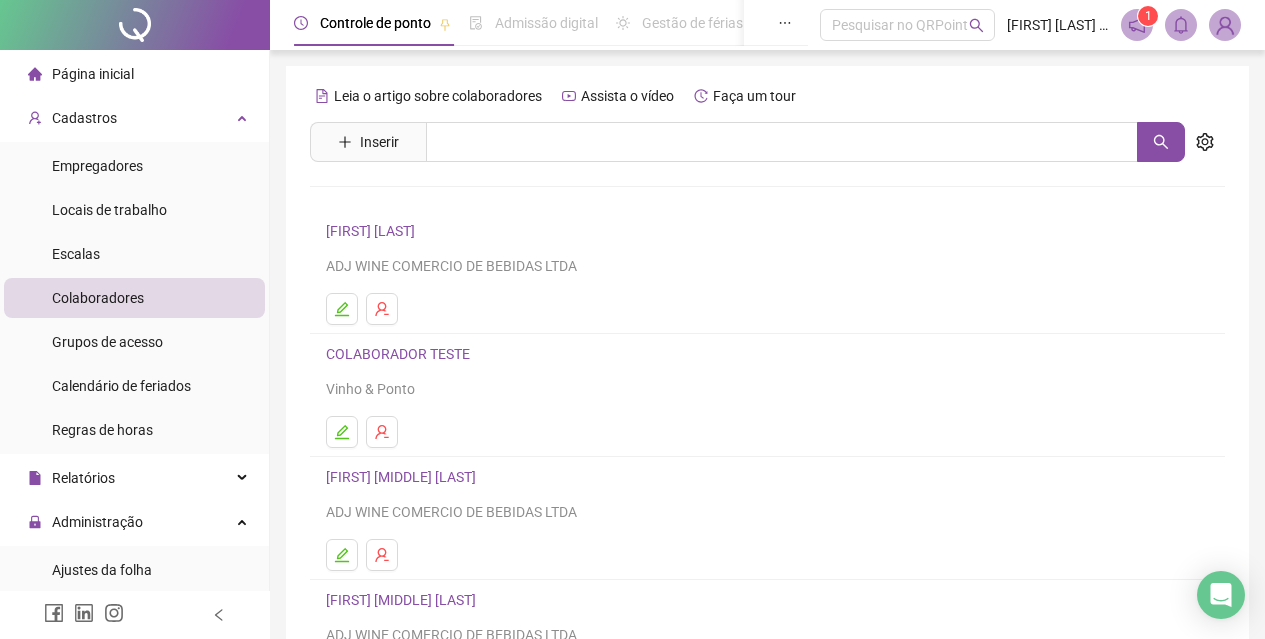 click on "Leia o artigo sobre colaboradores Assista o vídeo Faça um tour Inserir Nenhum resultado [FIRST] [MIDDLE] [LAST]    ADJ WINE COMERCIO DE BEBIDAS LTDA COLABORADOR TESTE    Vinho & Ponto [FIRST] [MIDDLE] [LAST]    ADJ WINE COMERCIO DE BEBIDAS LTDA [FIRST] [MIDDLE] [LAST]    ADJ WINE COMERCIO DE BEBIDAS LTDA [FIRST] [MIDDLE] [LAST]    ADJ WINE COMERCIO DE BEBIDAS LTDA 1 2" at bounding box center (767, 468) 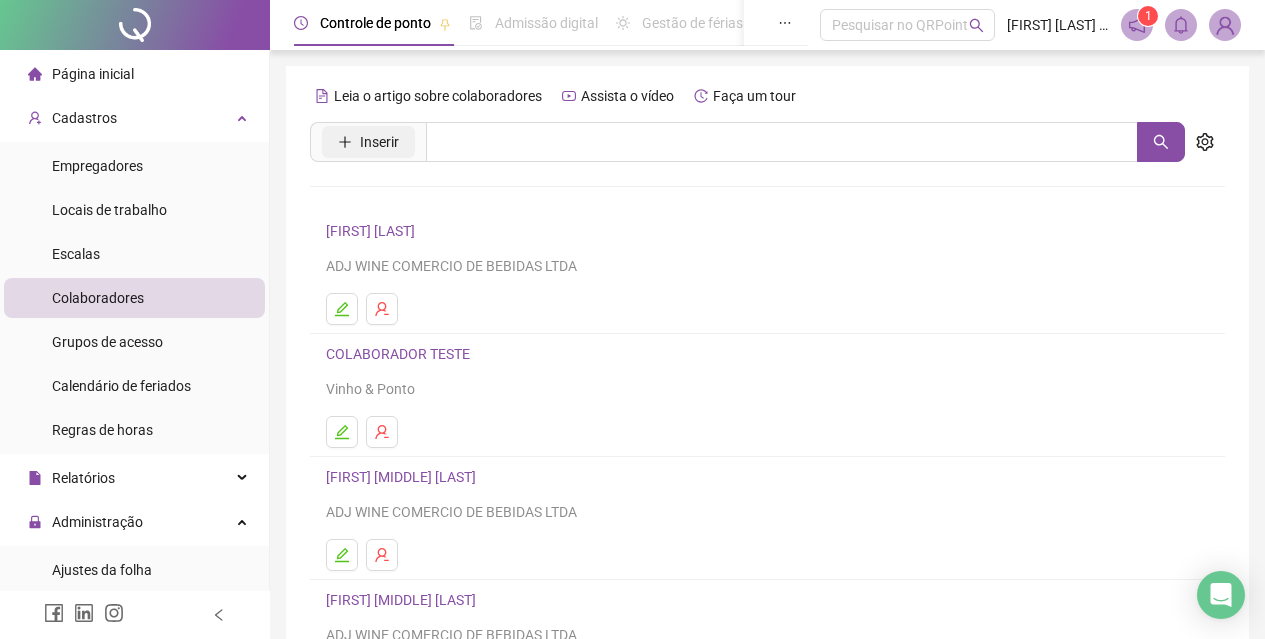 click on "Inserir" at bounding box center (368, 142) 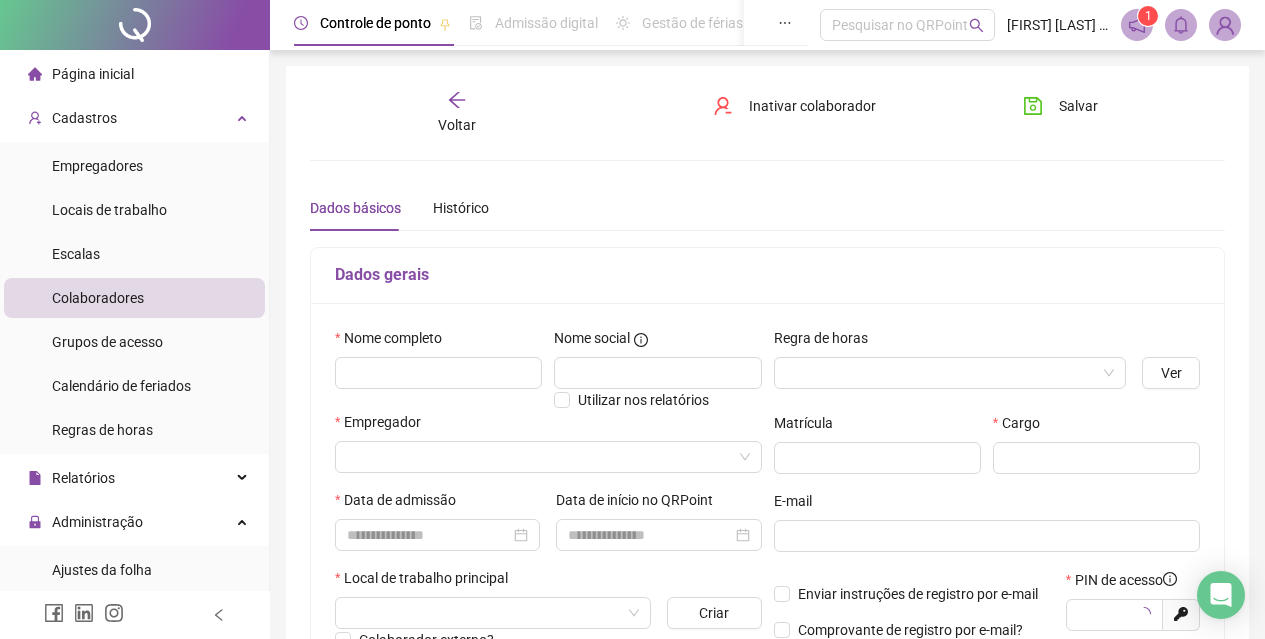 type on "*****" 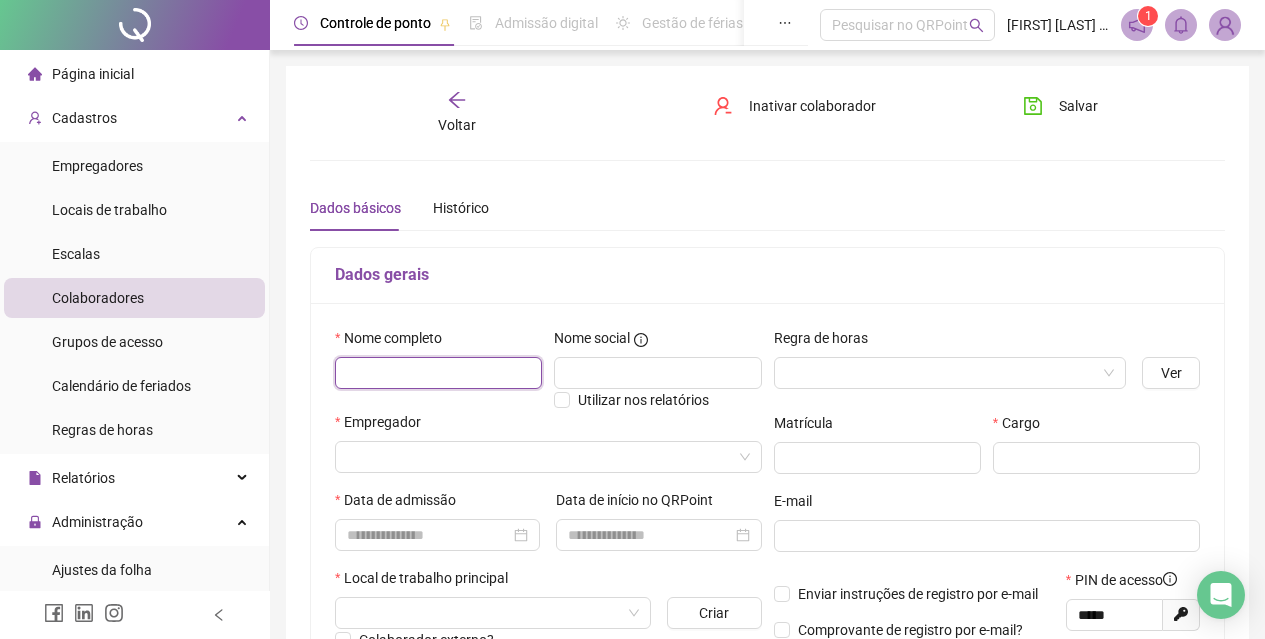click at bounding box center (438, 373) 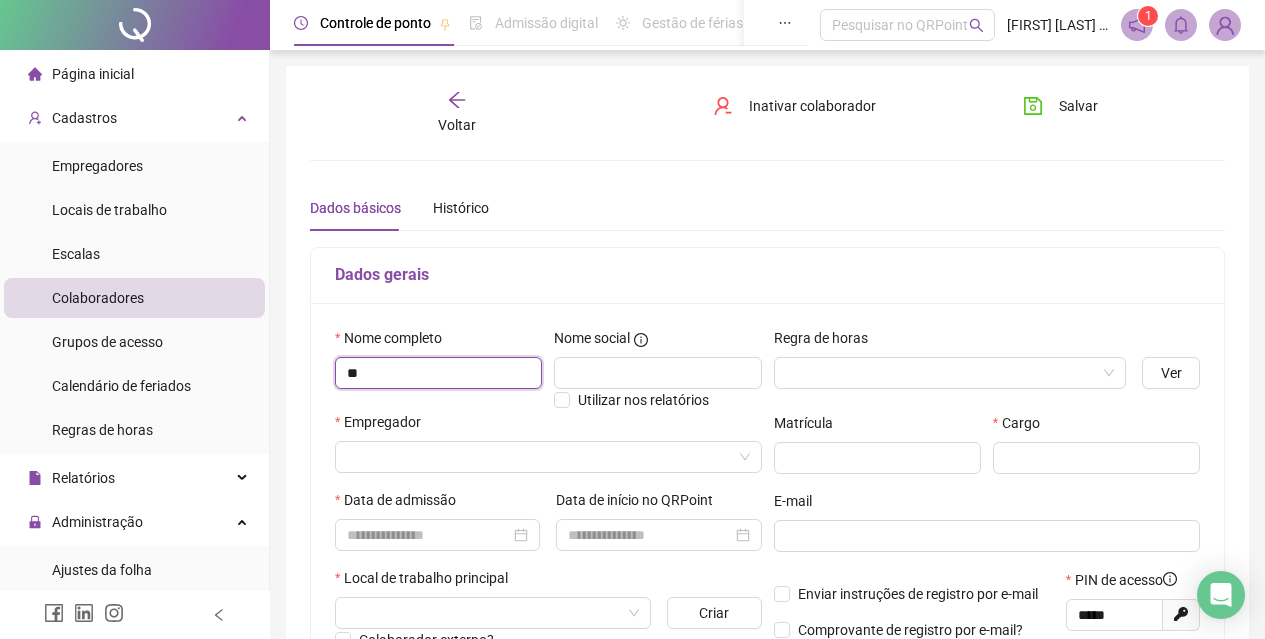 type on "*" 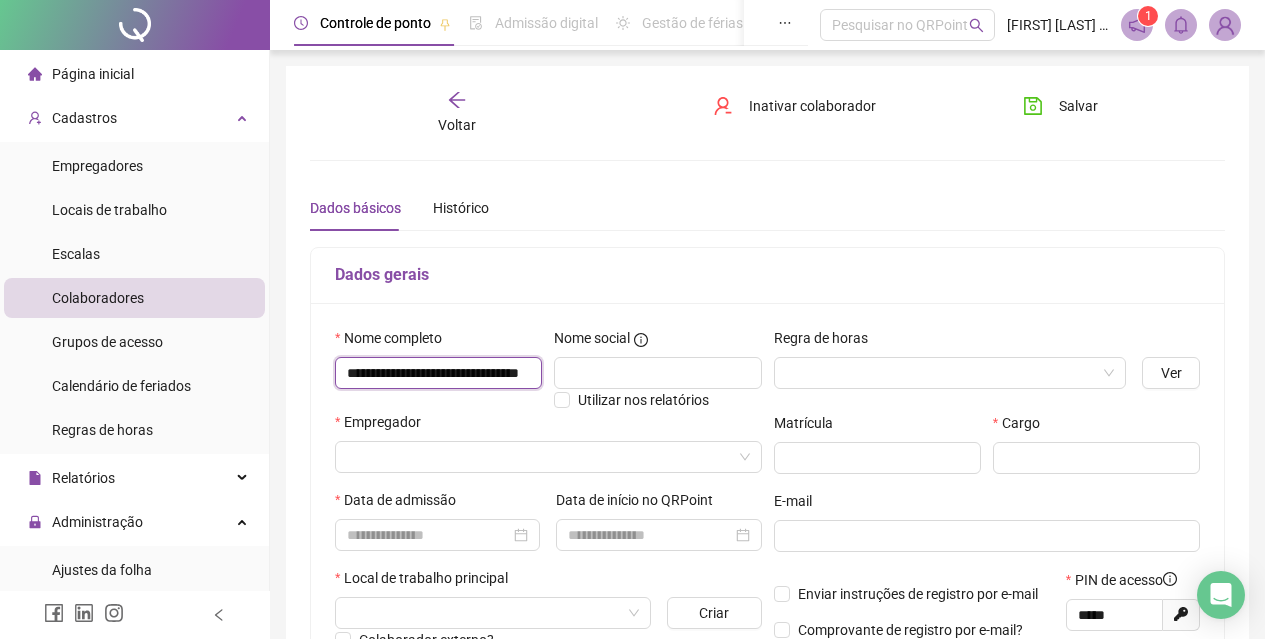 scroll, scrollTop: 0, scrollLeft: 88, axis: horizontal 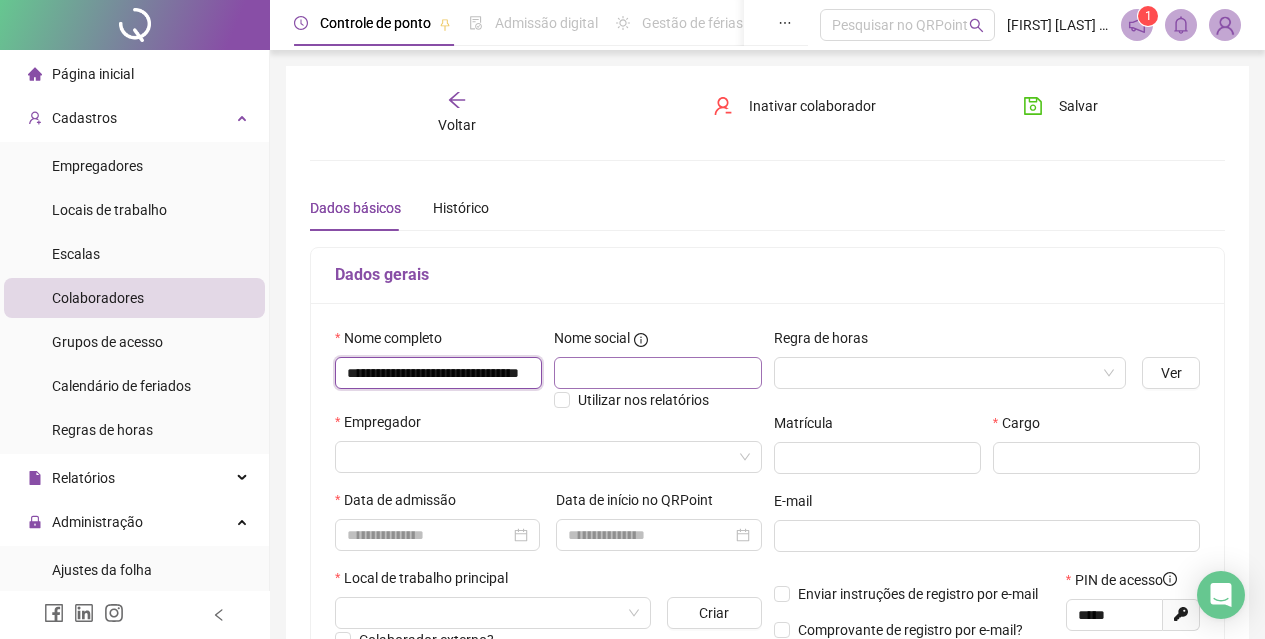 type on "**********" 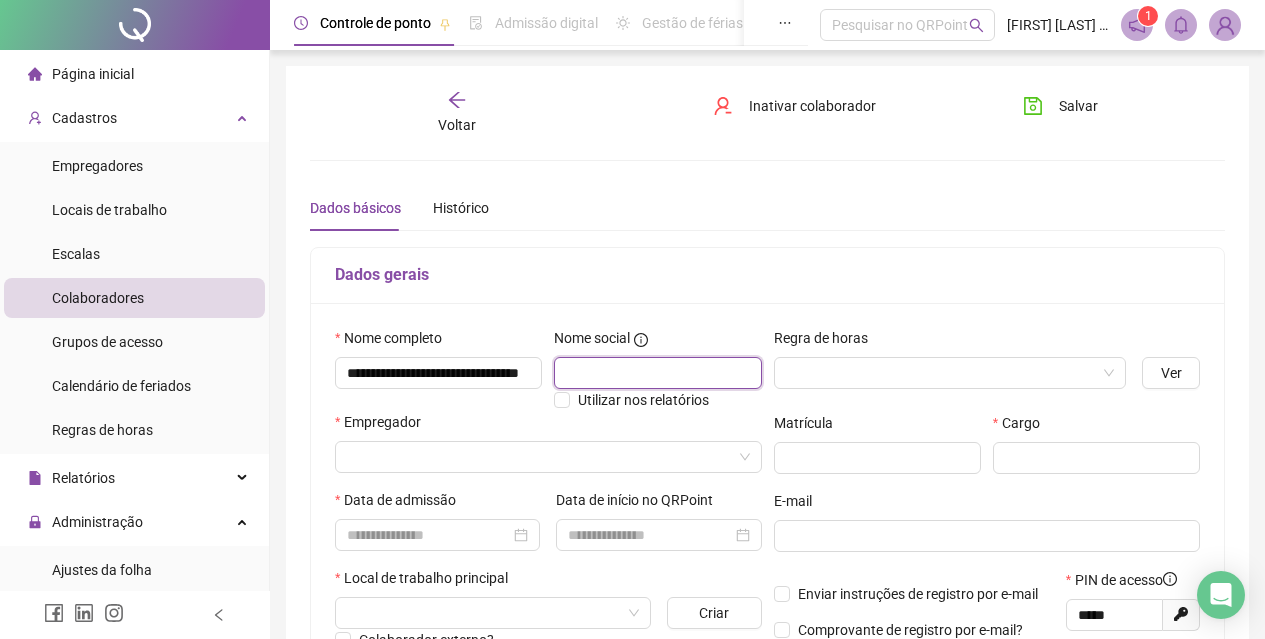 click at bounding box center [657, 373] 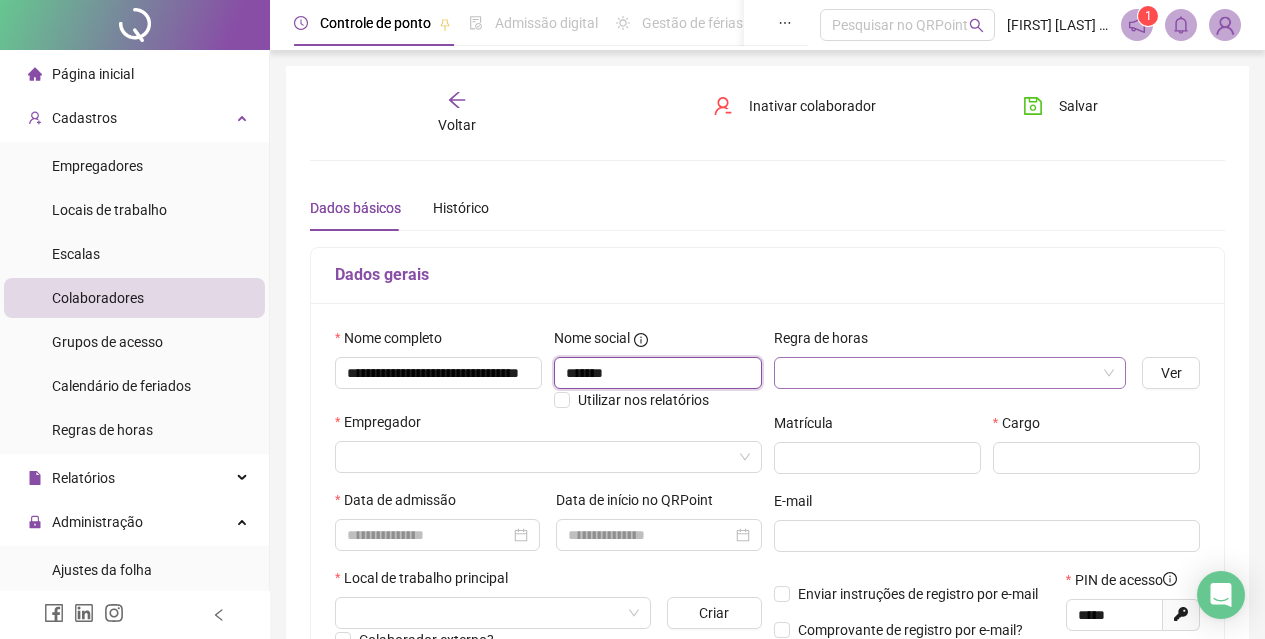 type on "*******" 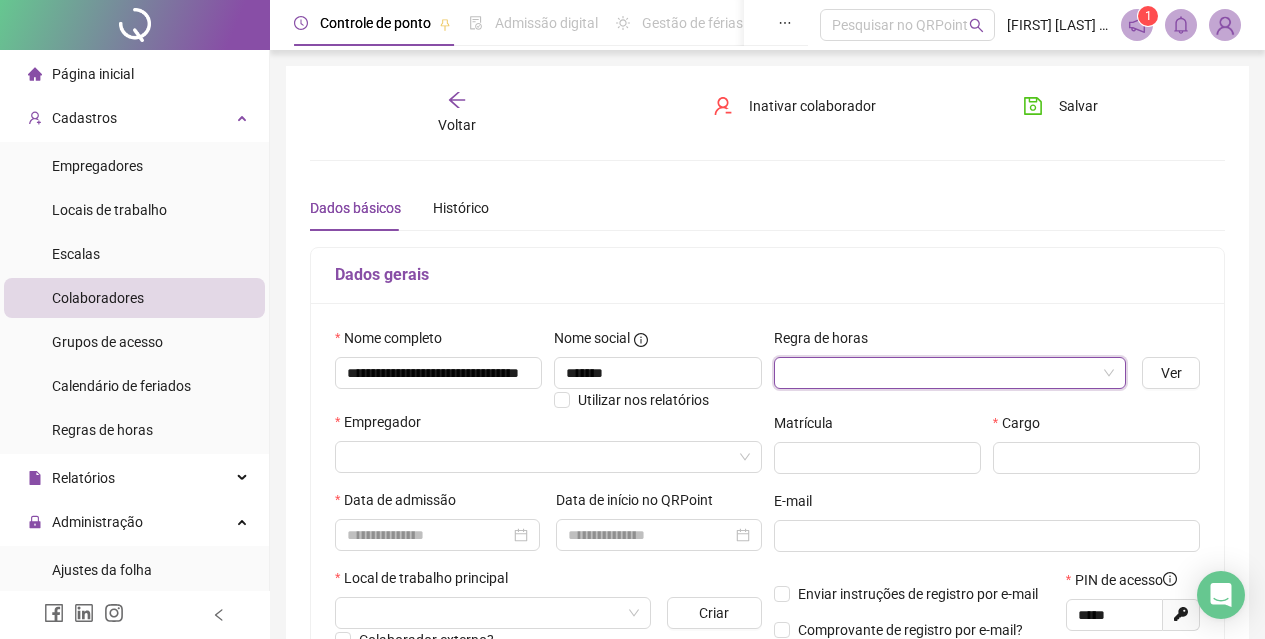 click at bounding box center [941, 373] 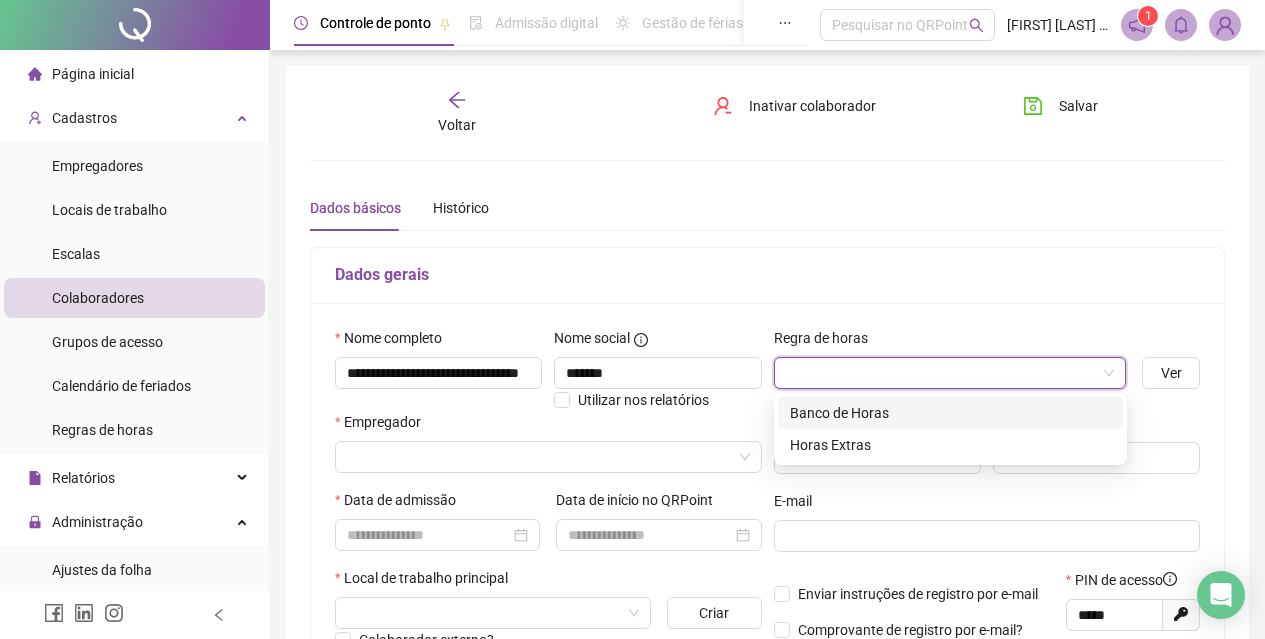 click on "Banco de Horas" at bounding box center (950, 413) 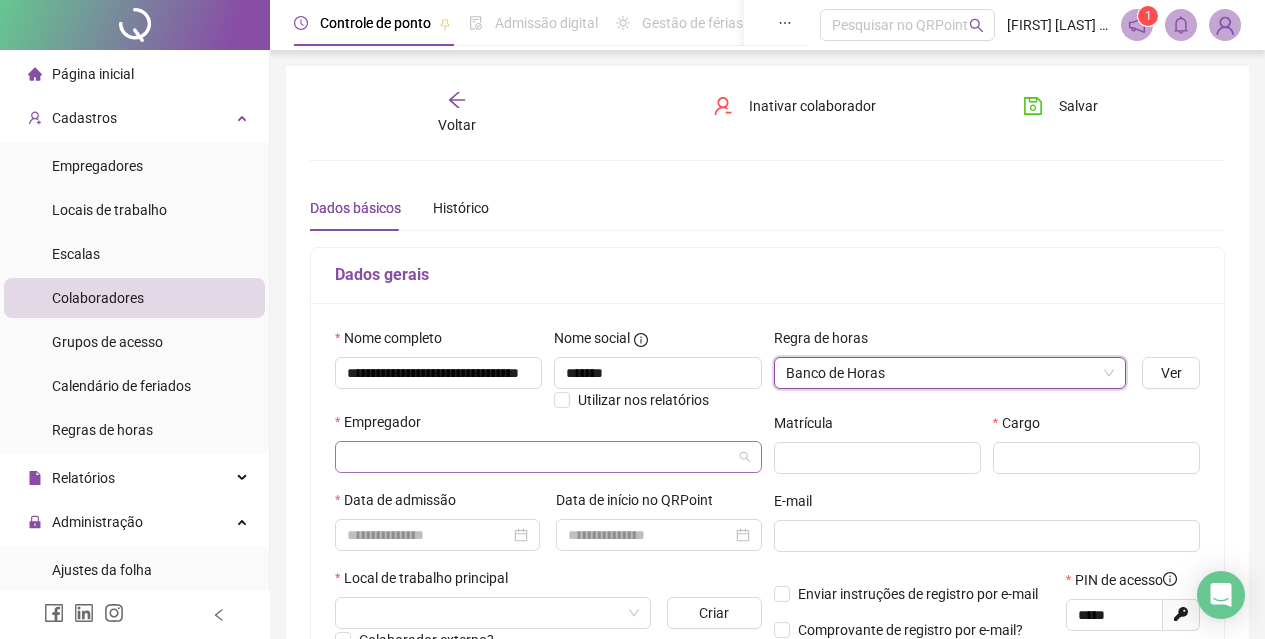 click at bounding box center (539, 457) 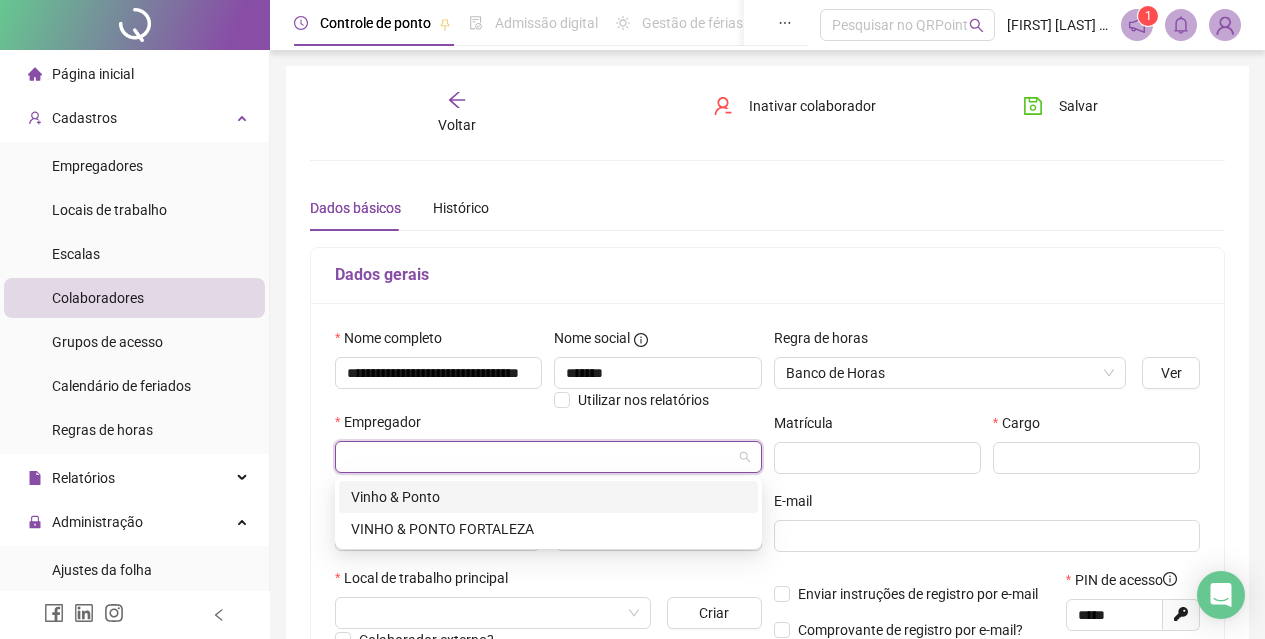 click on "Vinho & Ponto" at bounding box center [548, 497] 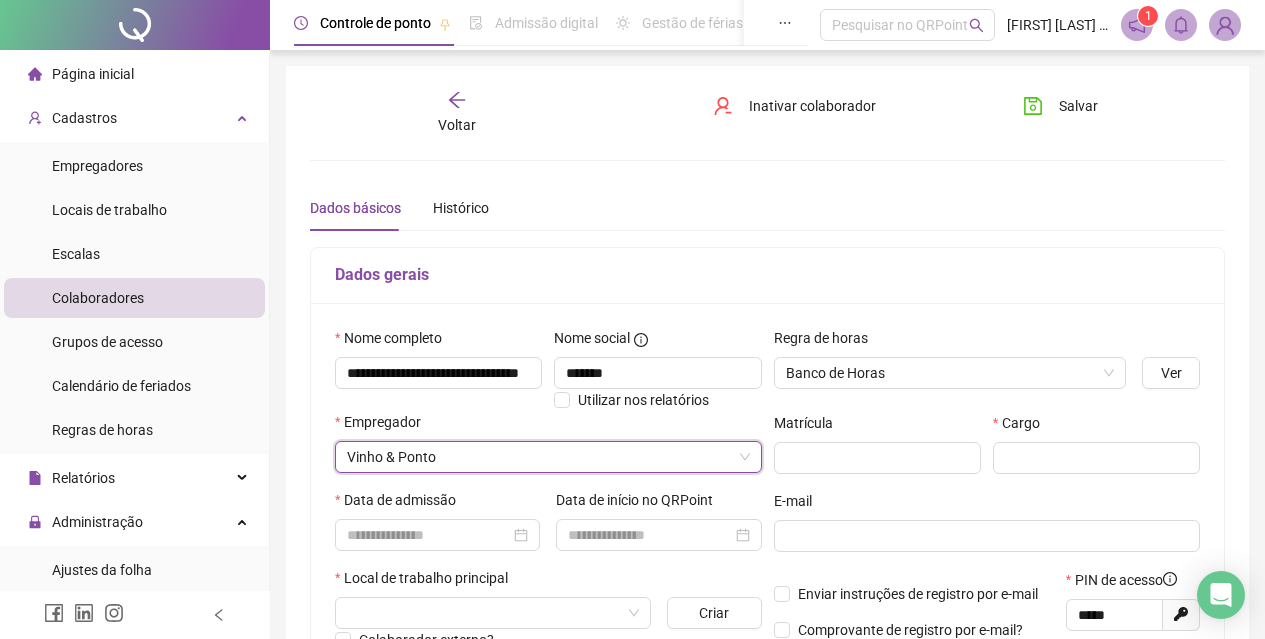 click on "Voltar" at bounding box center [457, 125] 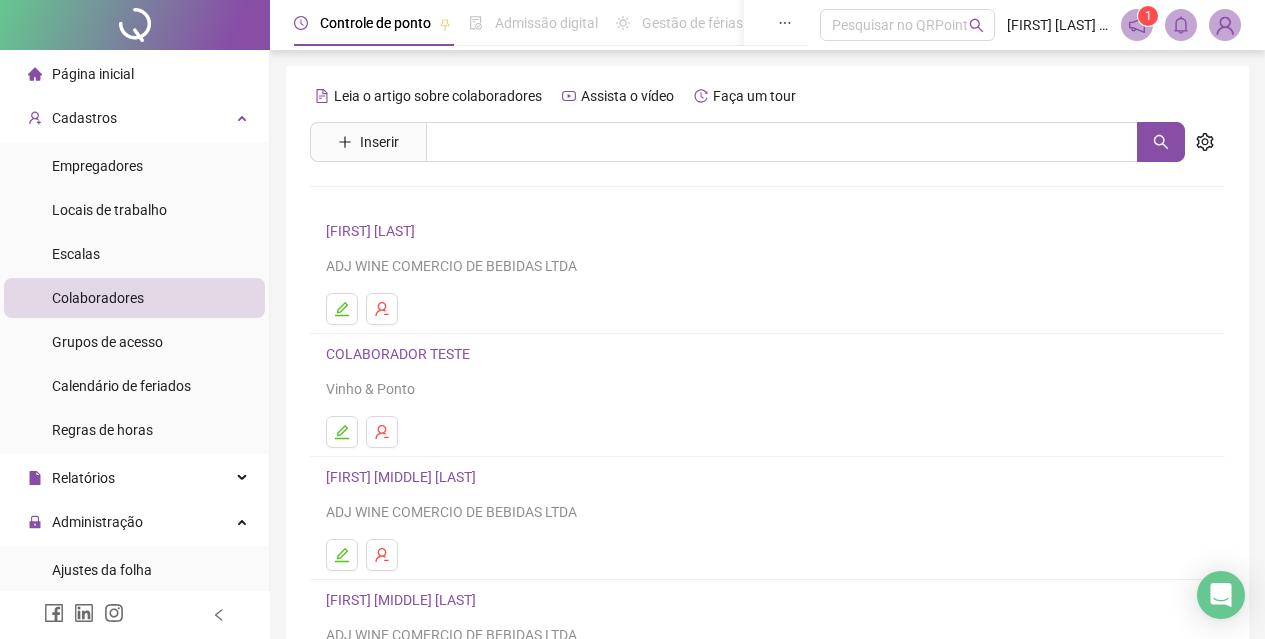 click on "[FIRST] [LAST]" at bounding box center [373, 231] 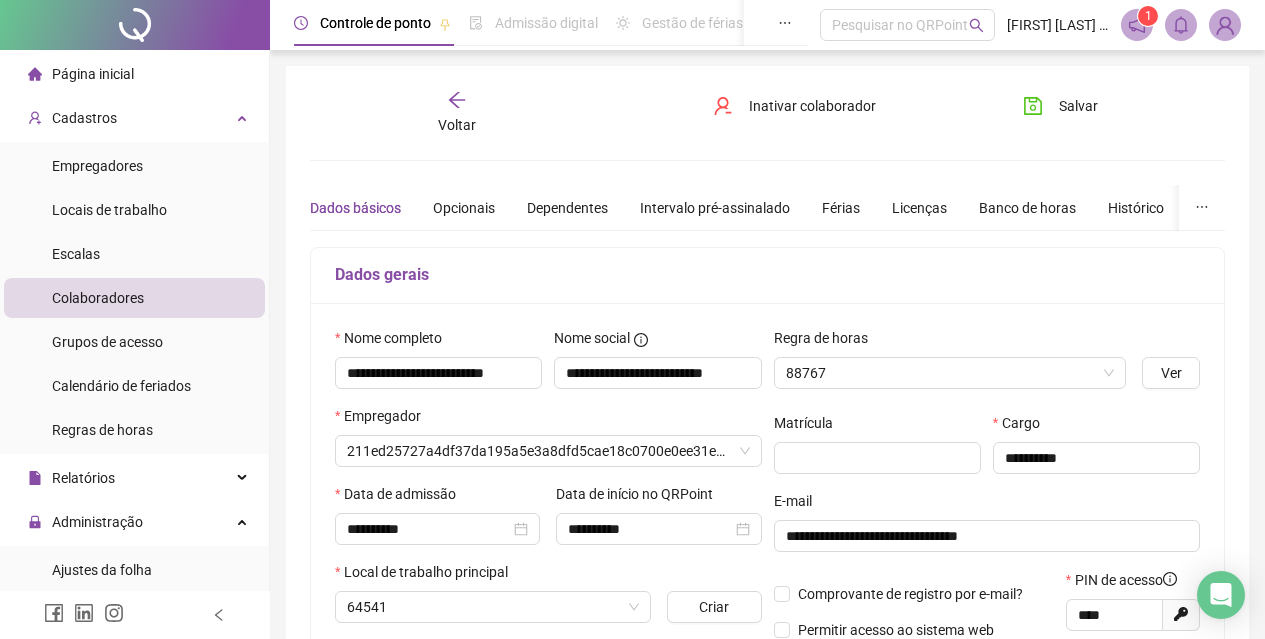 type on "**********" 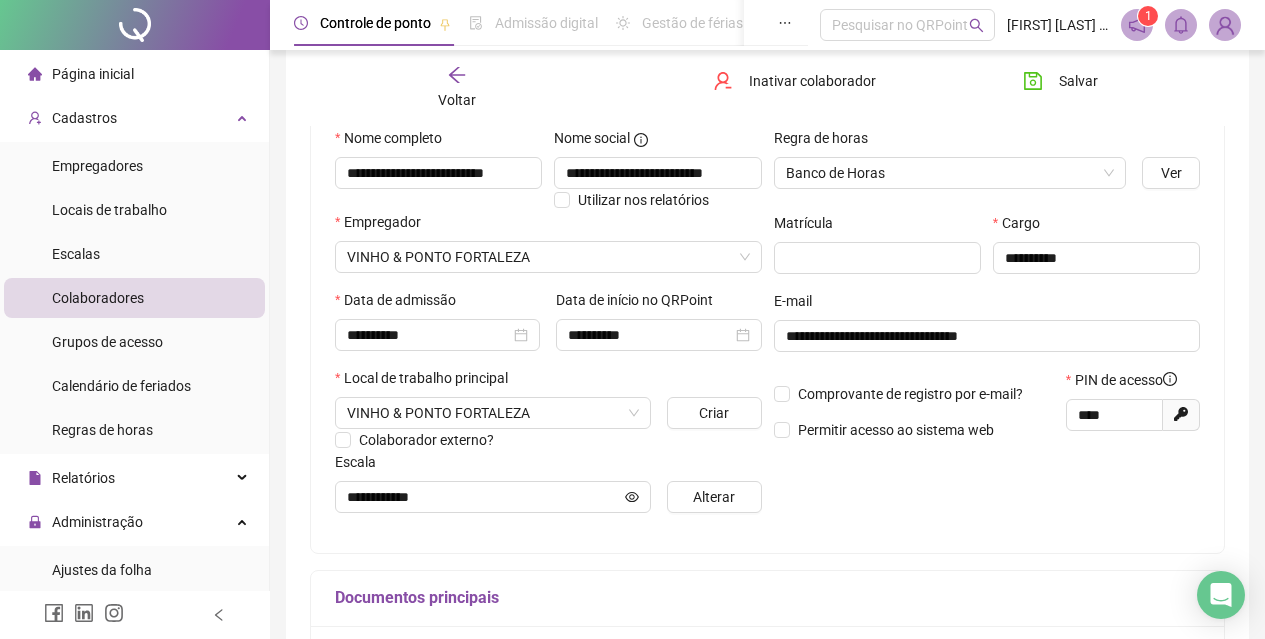 scroll, scrollTop: 0, scrollLeft: 0, axis: both 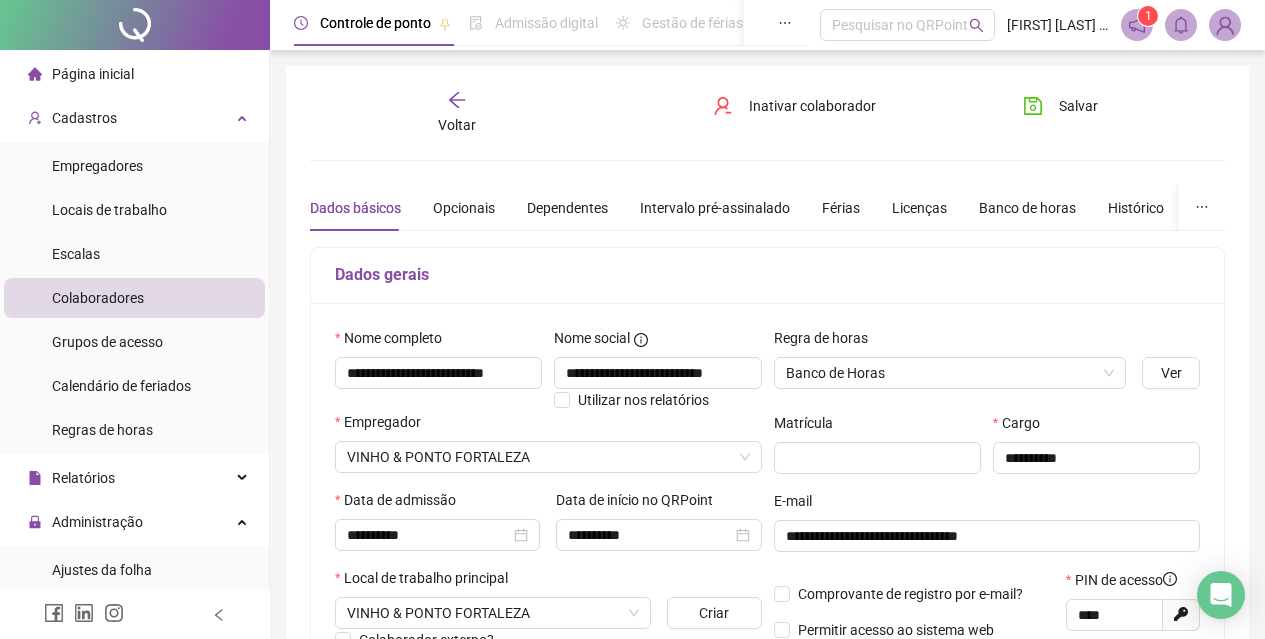click on "Voltar" at bounding box center [457, 125] 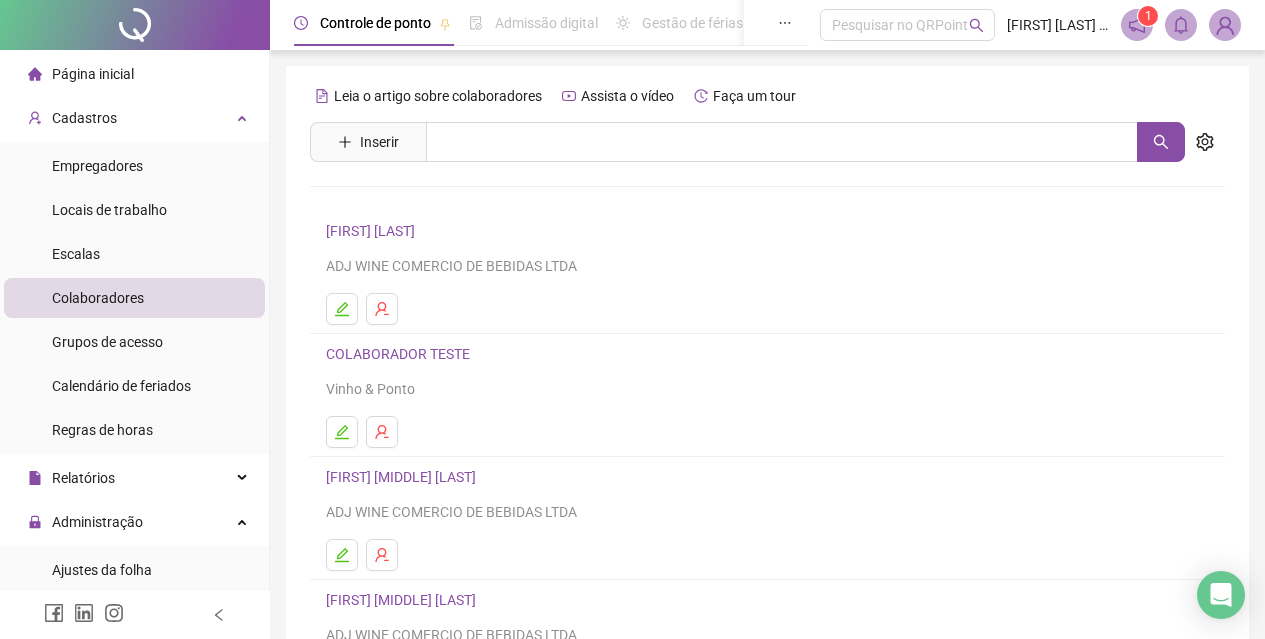 click on "[FIRST] [MIDDLE] [LAST]" at bounding box center (404, 477) 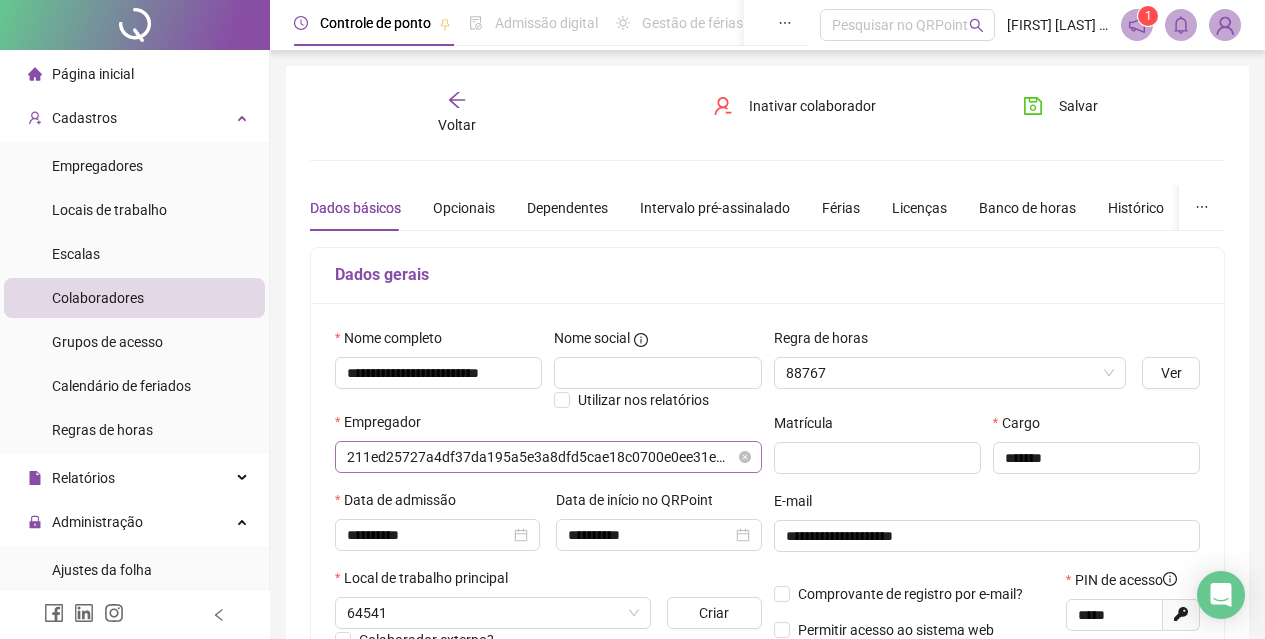type on "**********" 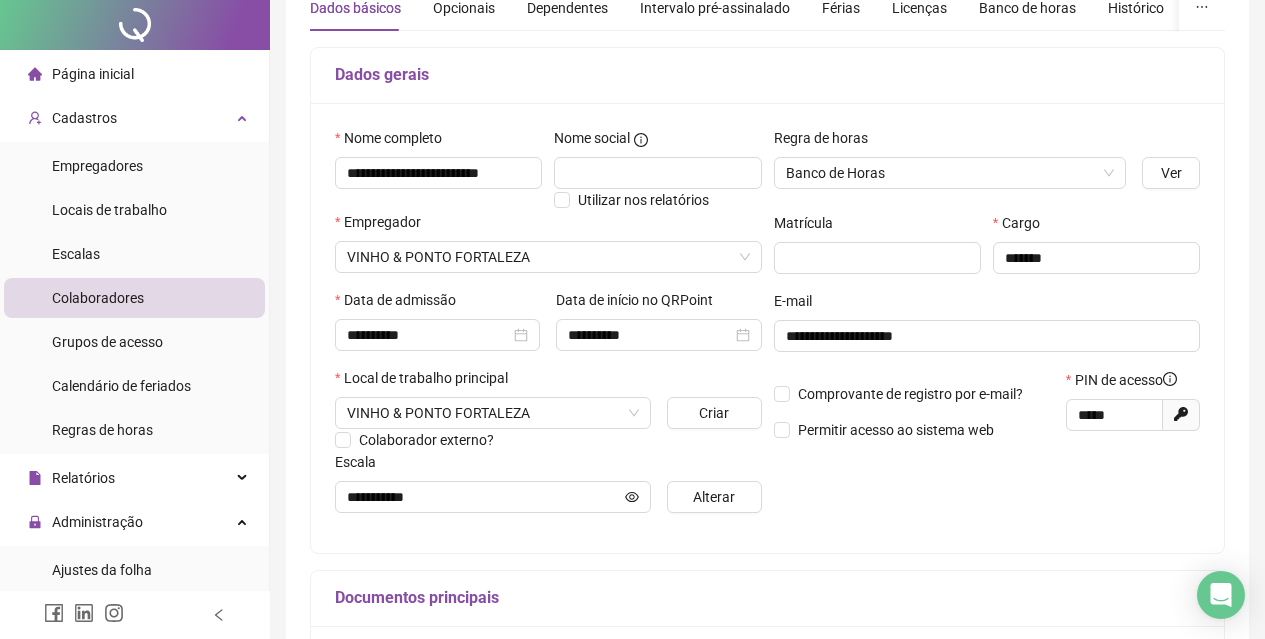 scroll, scrollTop: 0, scrollLeft: 0, axis: both 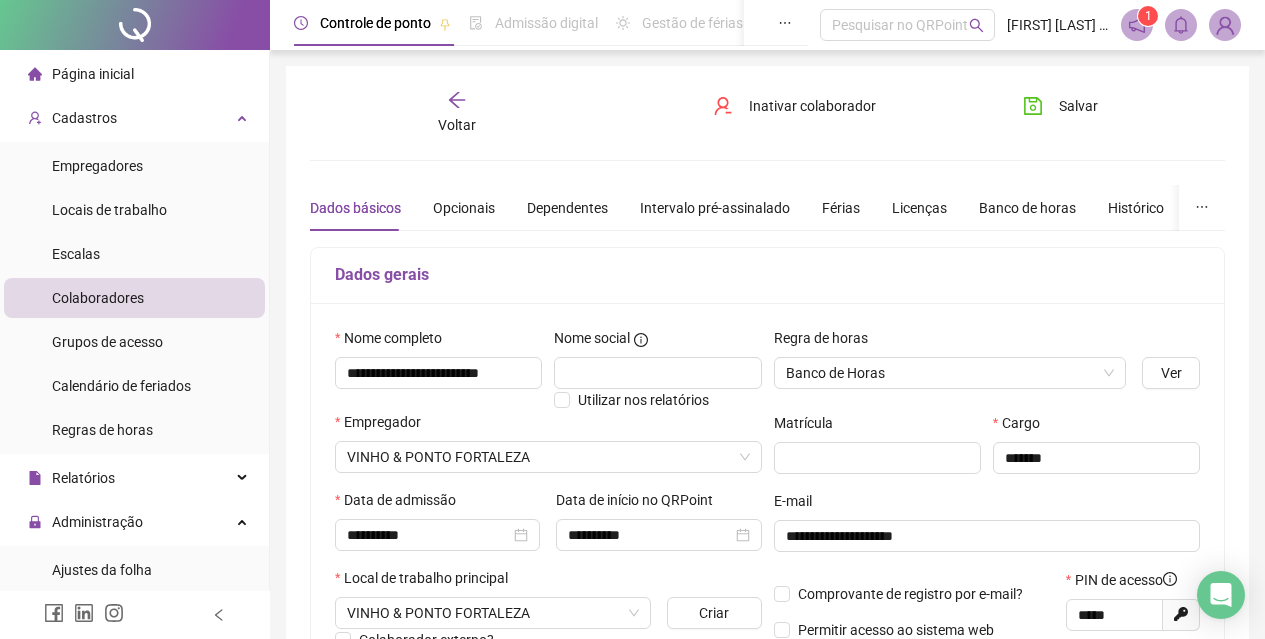 click on "Voltar" at bounding box center (457, 113) 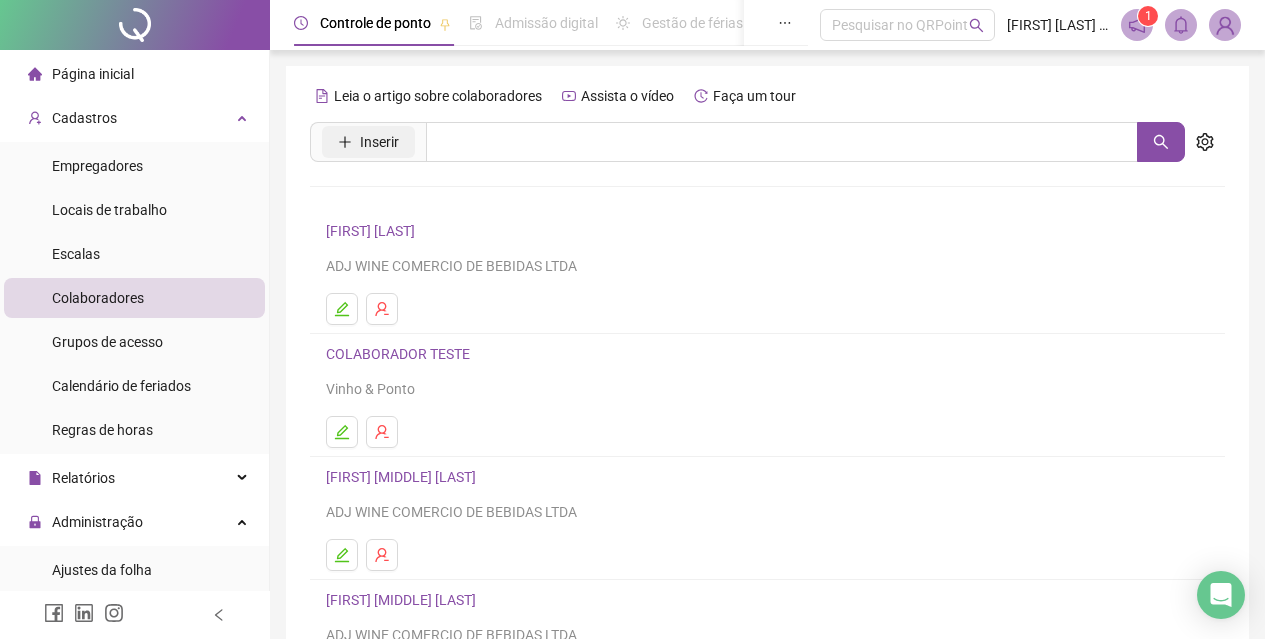 click on "Inserir" at bounding box center [379, 142] 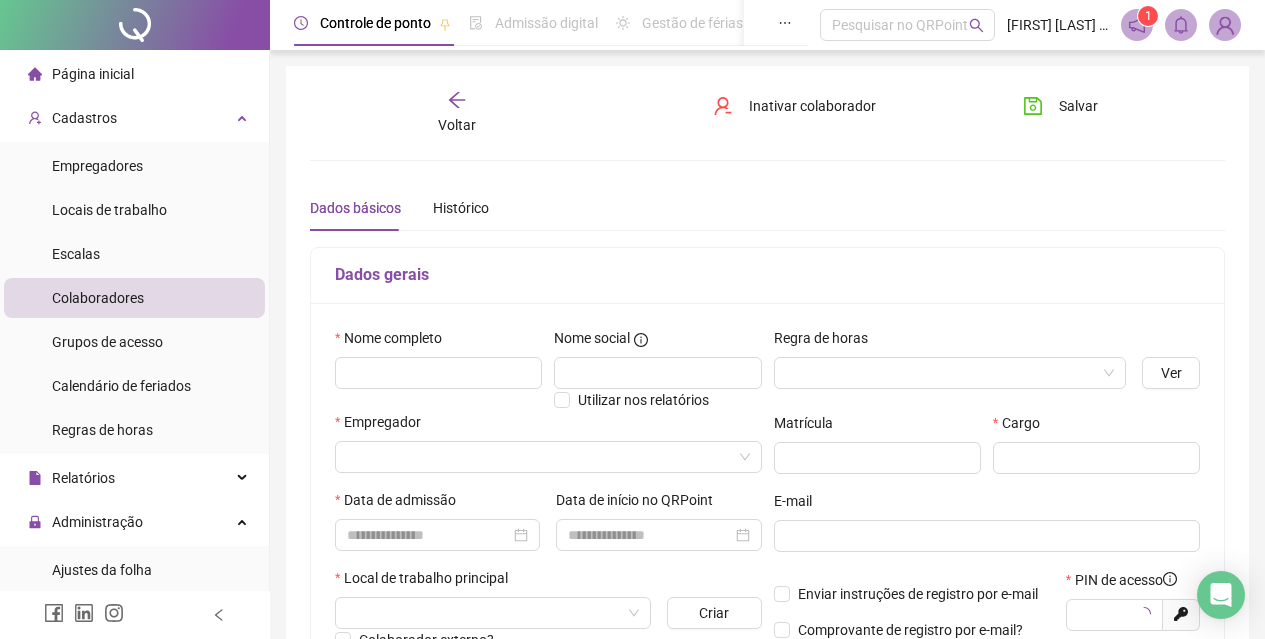 type on "*****" 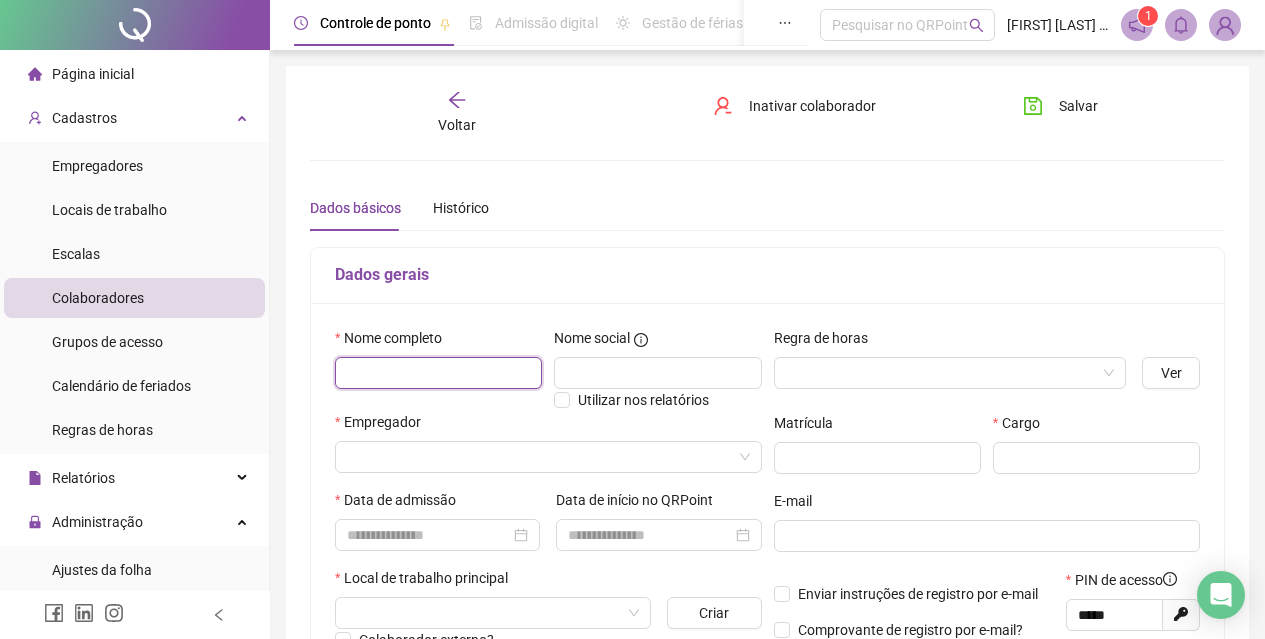 click at bounding box center (438, 373) 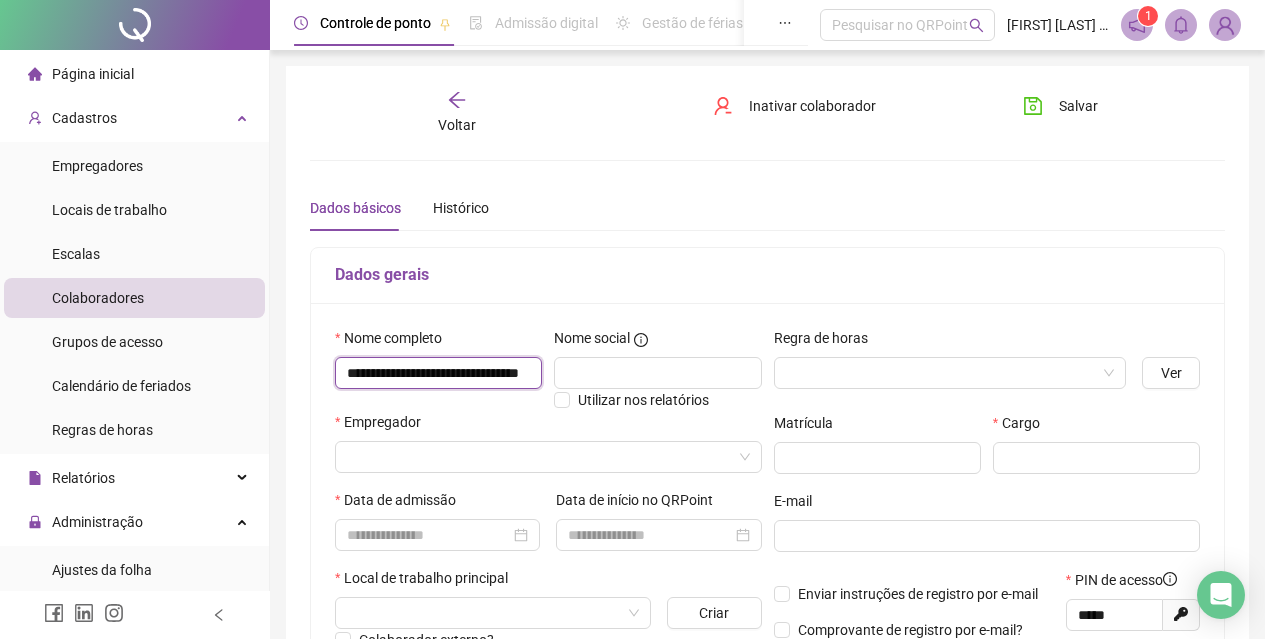 scroll, scrollTop: 0, scrollLeft: 88, axis: horizontal 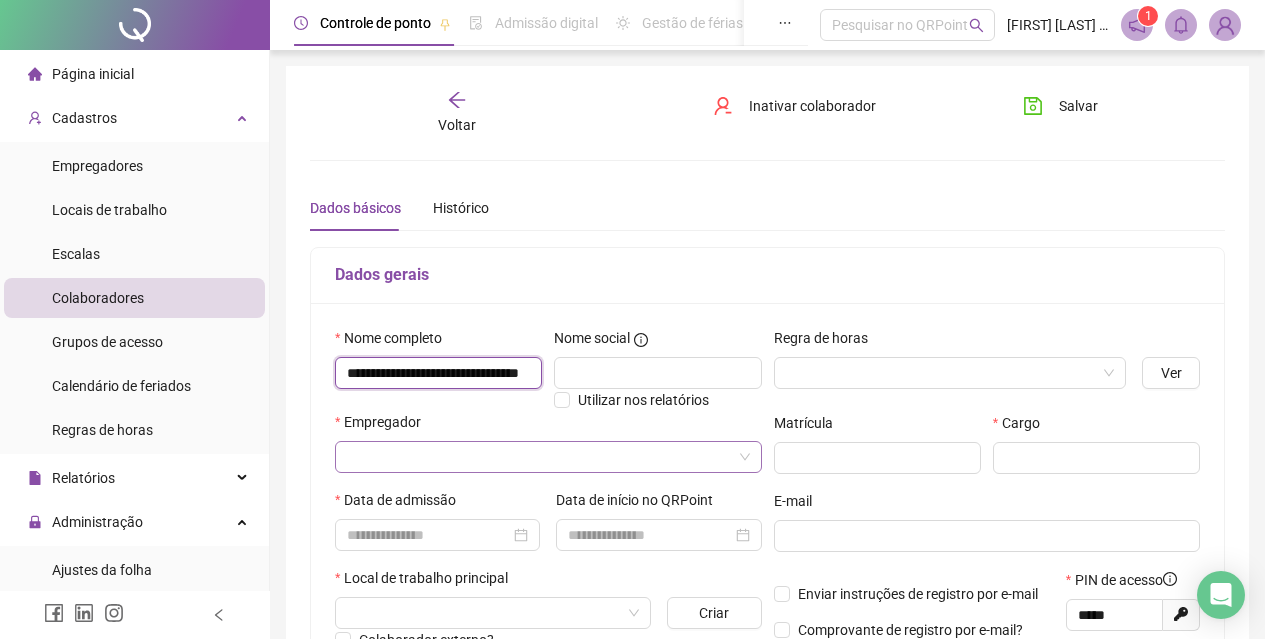 type on "**********" 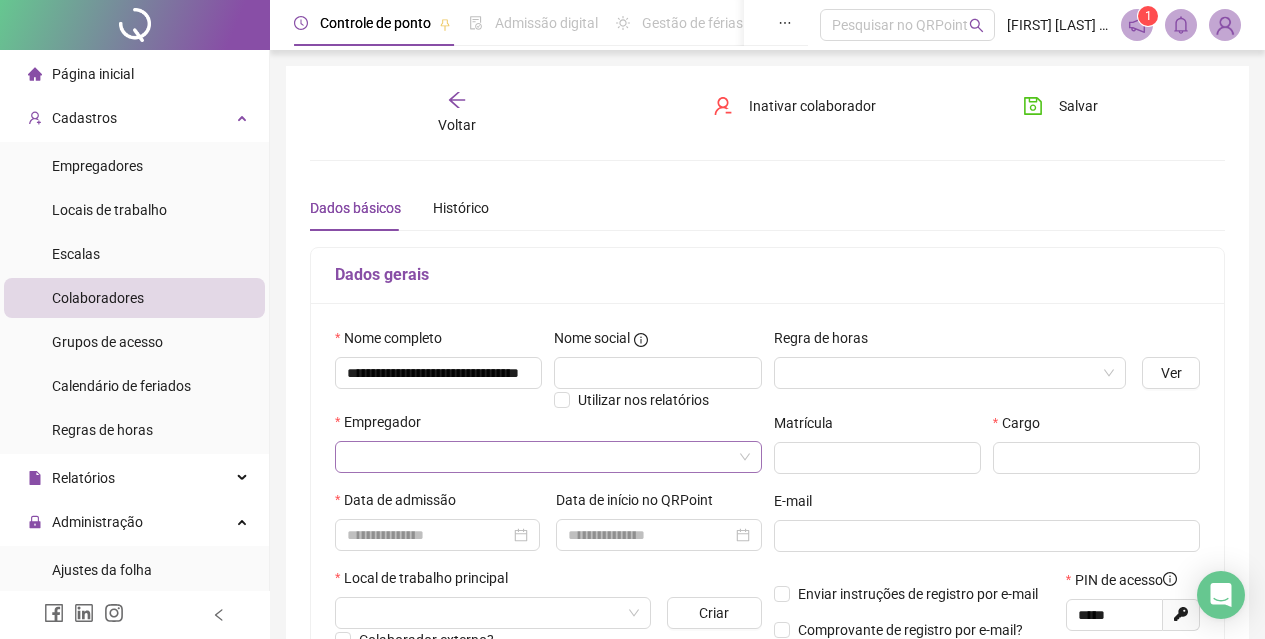 click at bounding box center [539, 457] 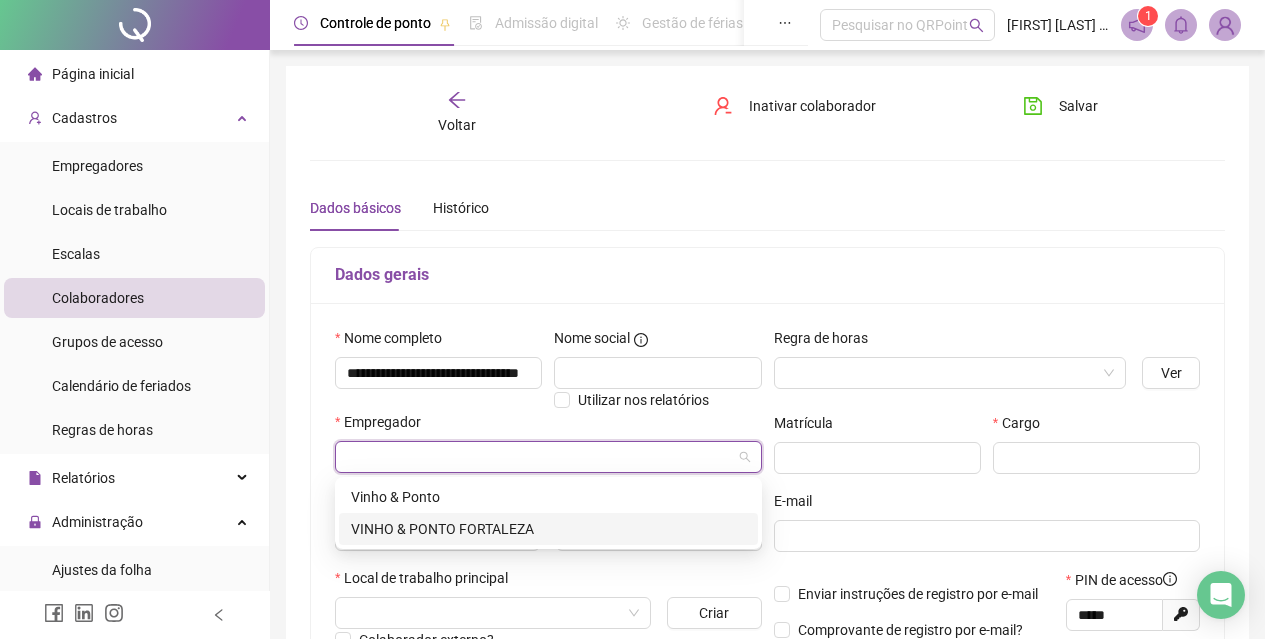 click on "VINHO & PONTO FORTALEZA" at bounding box center [548, 529] 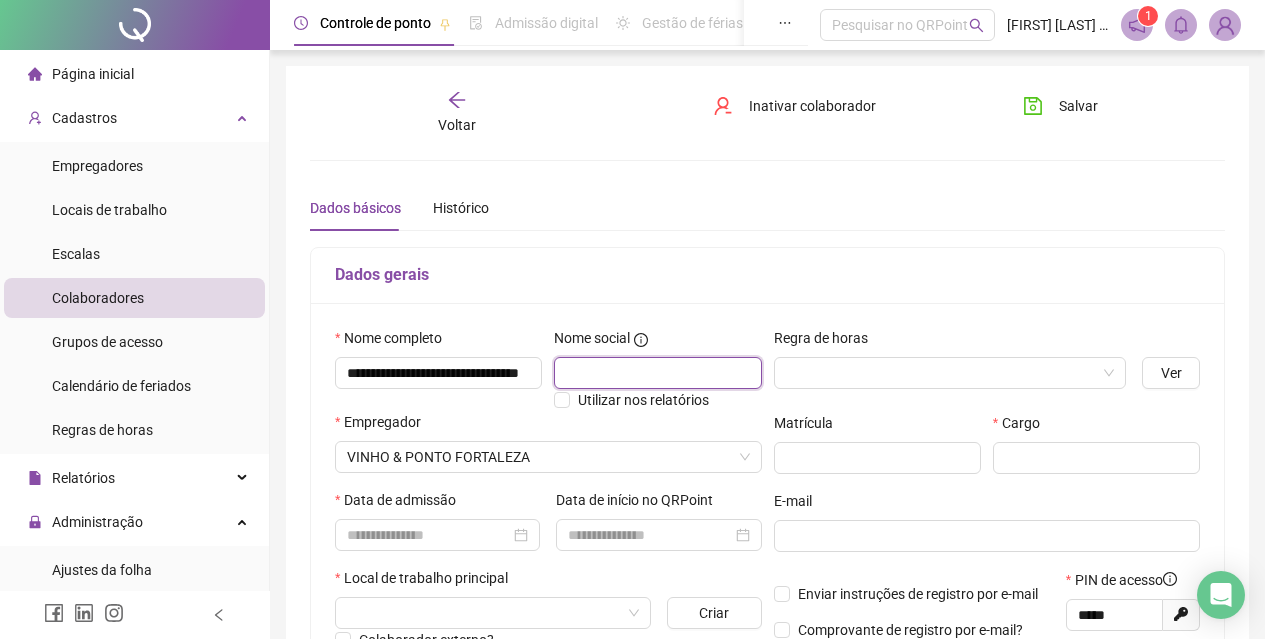 click at bounding box center [657, 373] 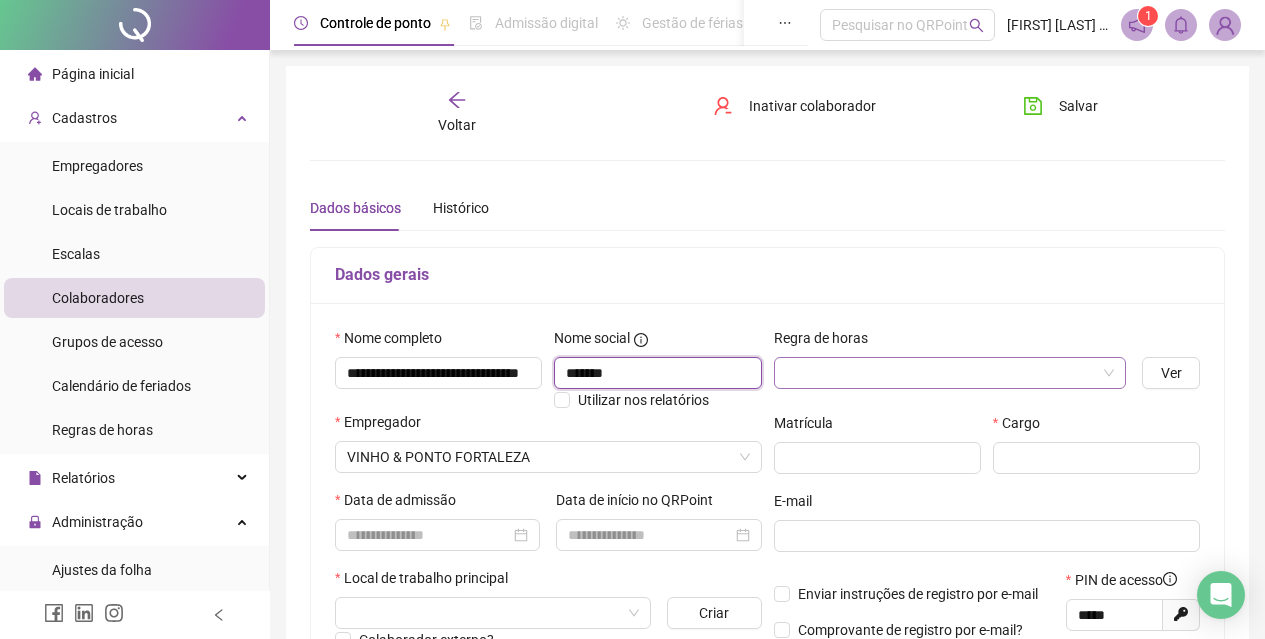 type on "*******" 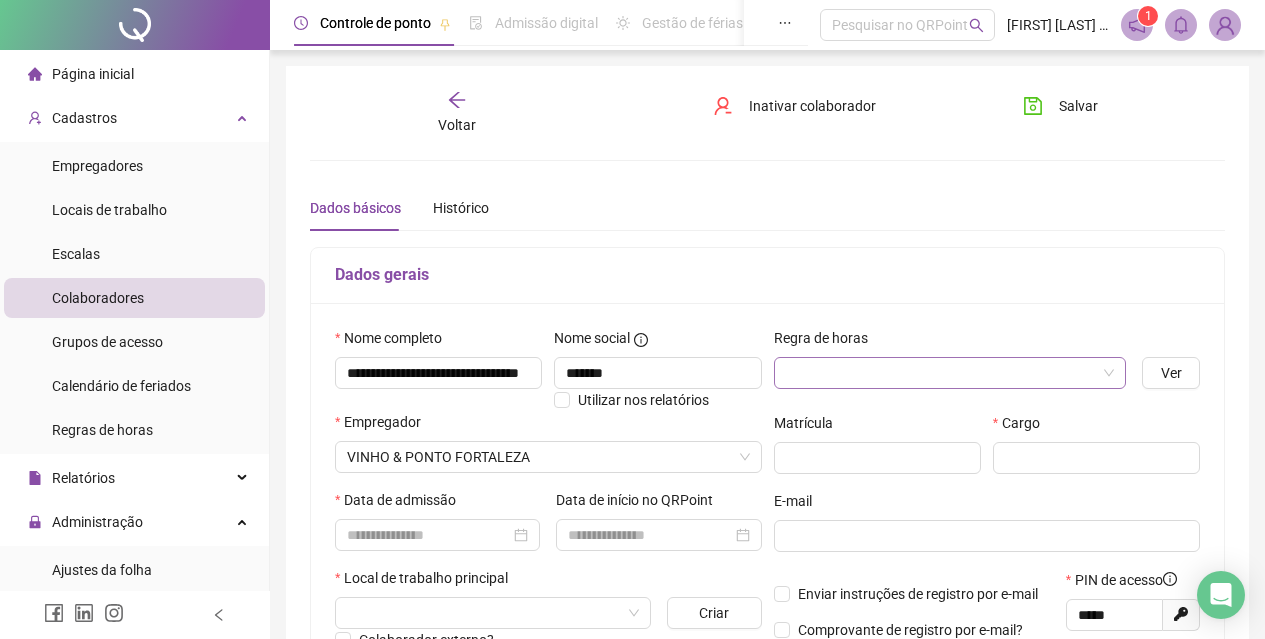 click at bounding box center [941, 373] 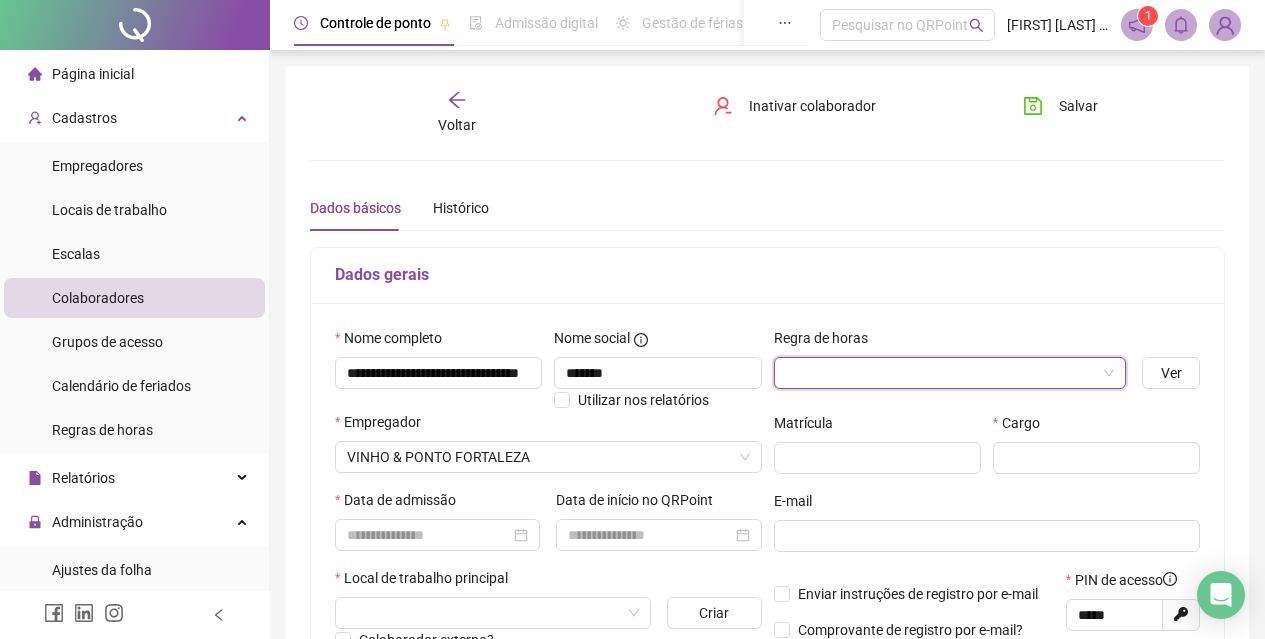click at bounding box center [941, 373] 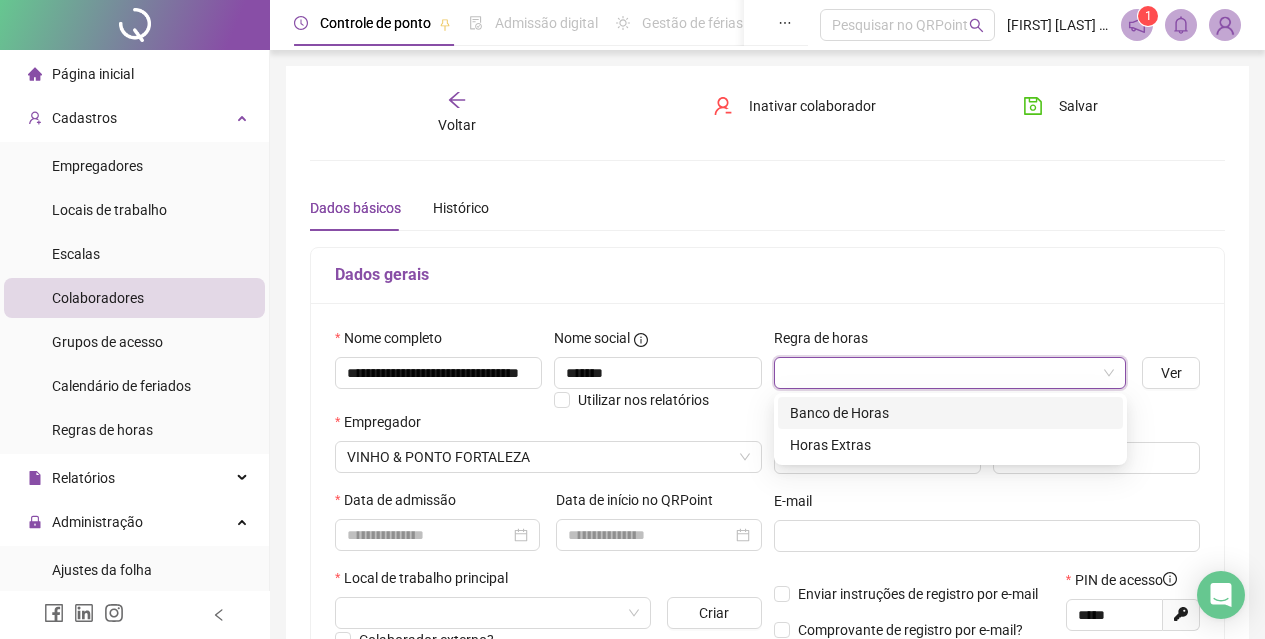 click at bounding box center [941, 373] 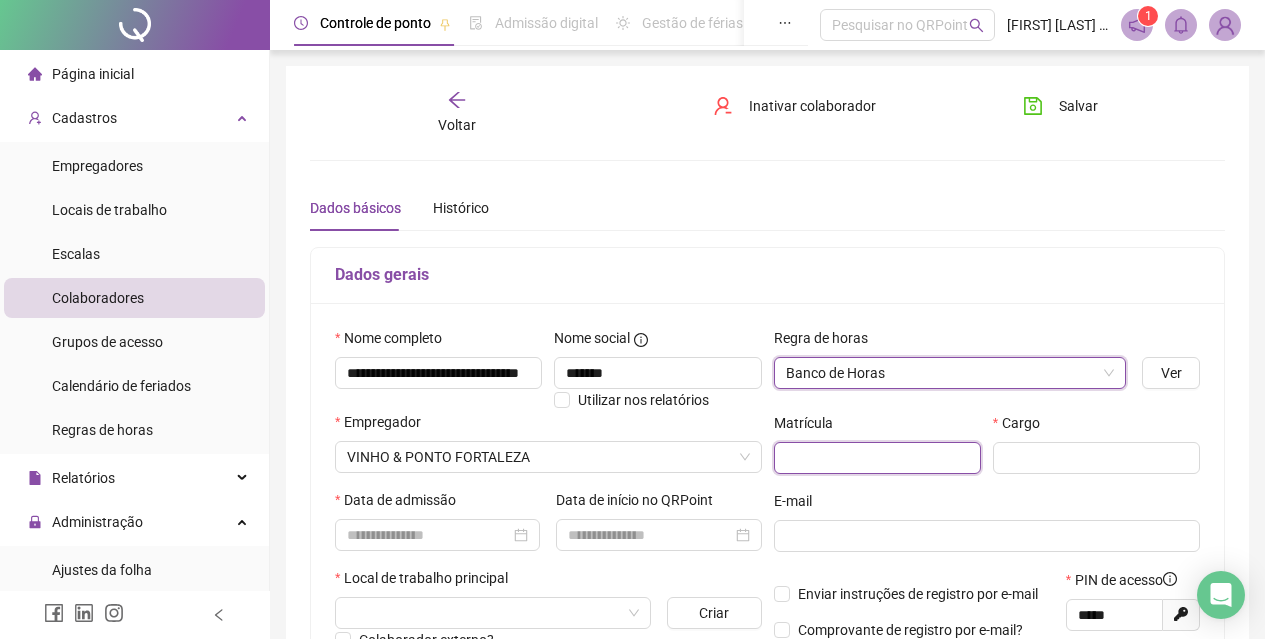 click at bounding box center [877, 458] 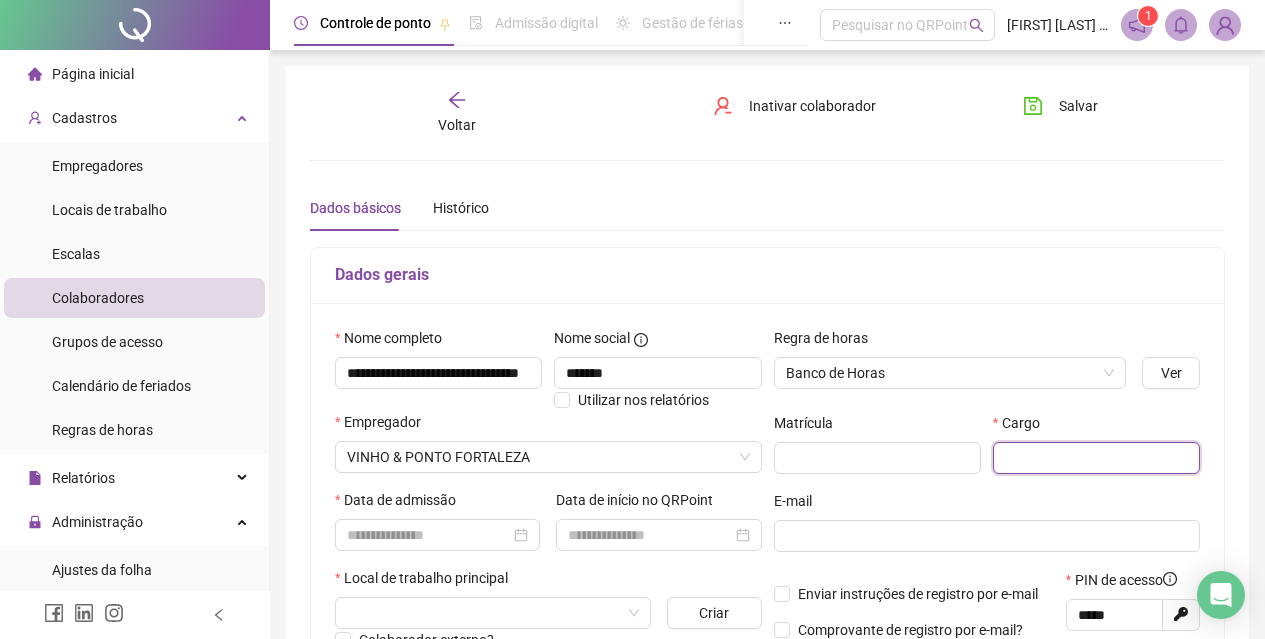click at bounding box center (1096, 458) 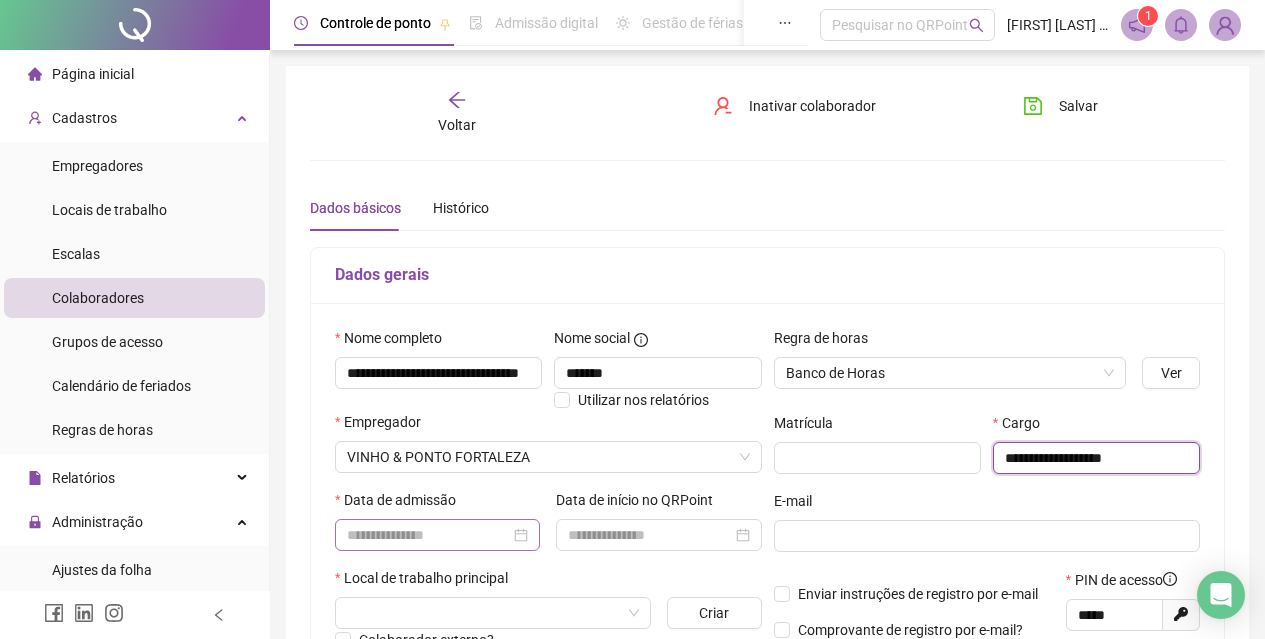 type on "**********" 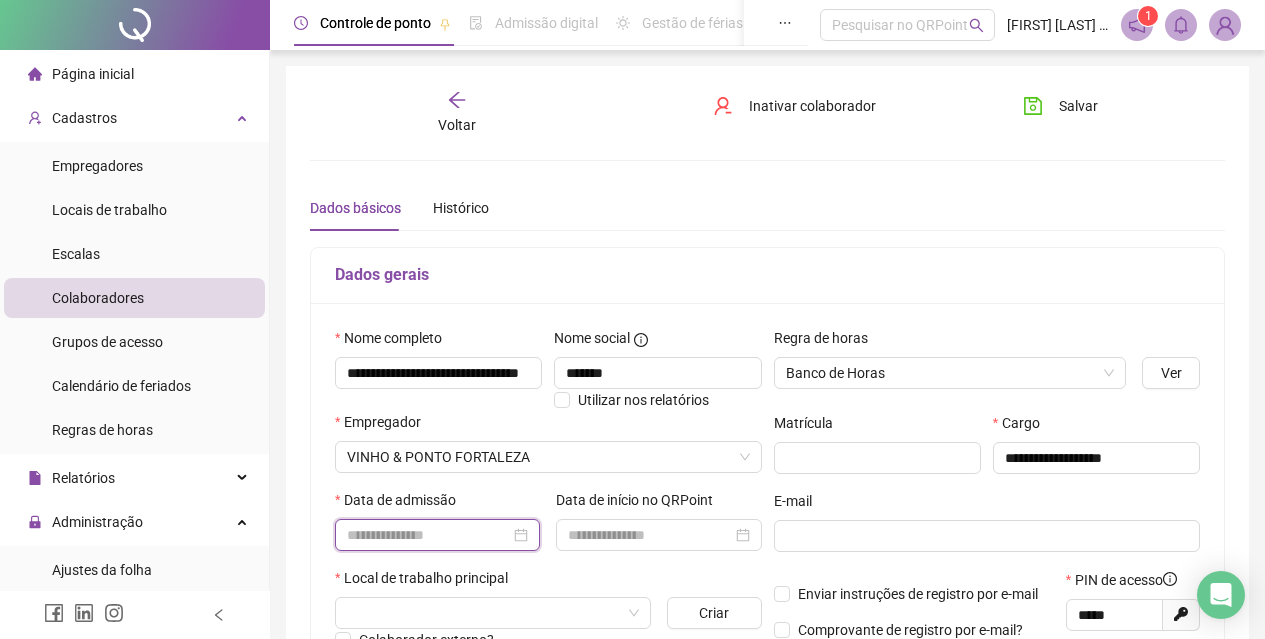 click at bounding box center [428, 535] 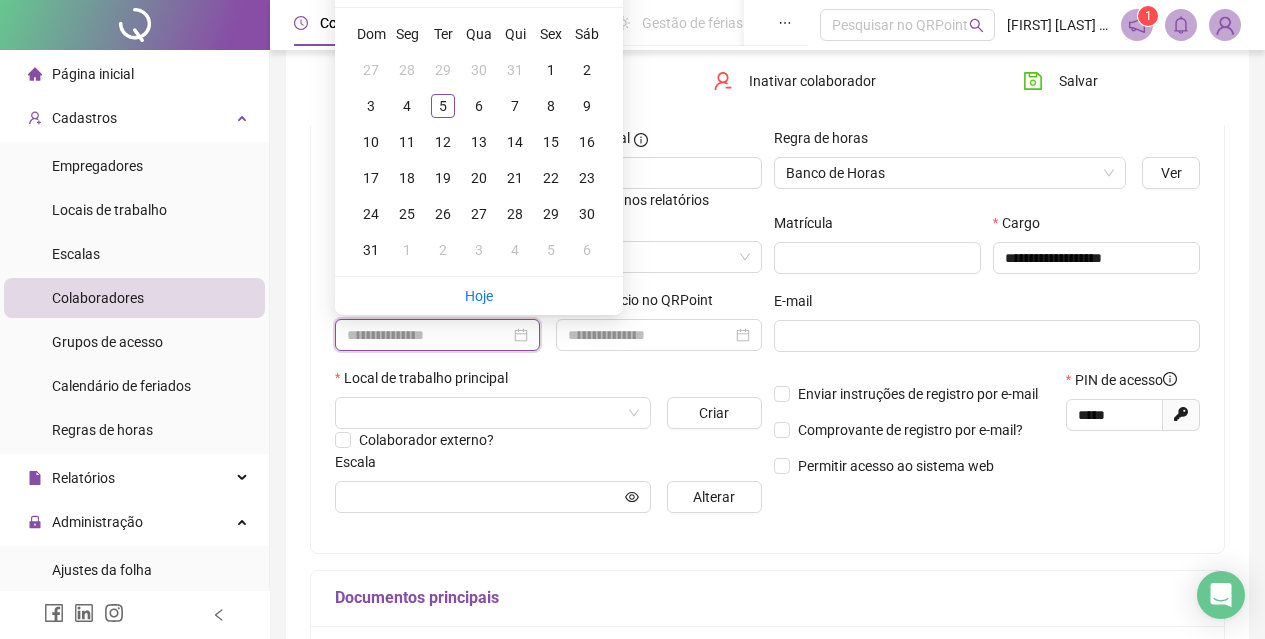 type on "**********" 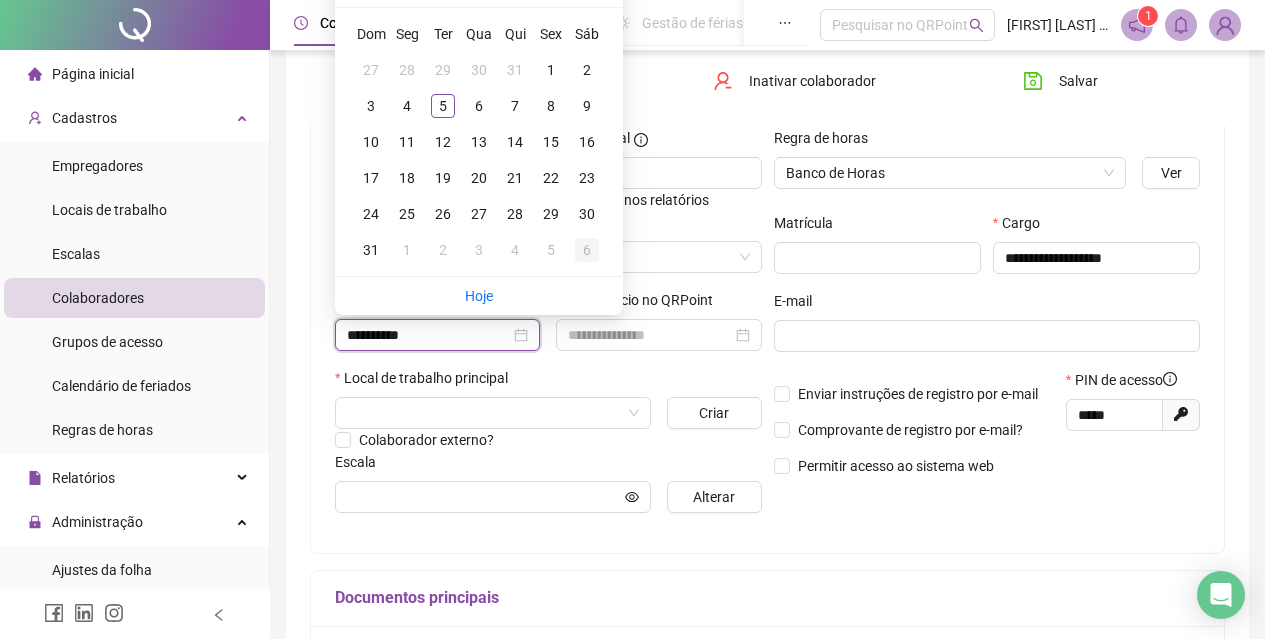scroll, scrollTop: 100, scrollLeft: 0, axis: vertical 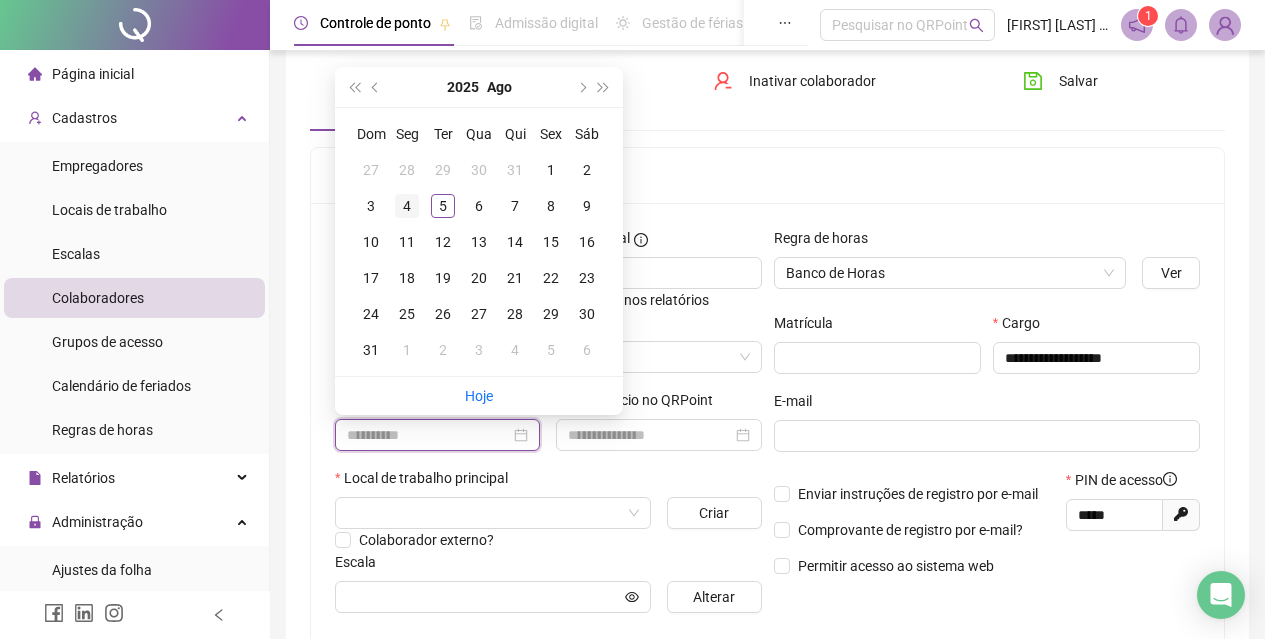 type on "**********" 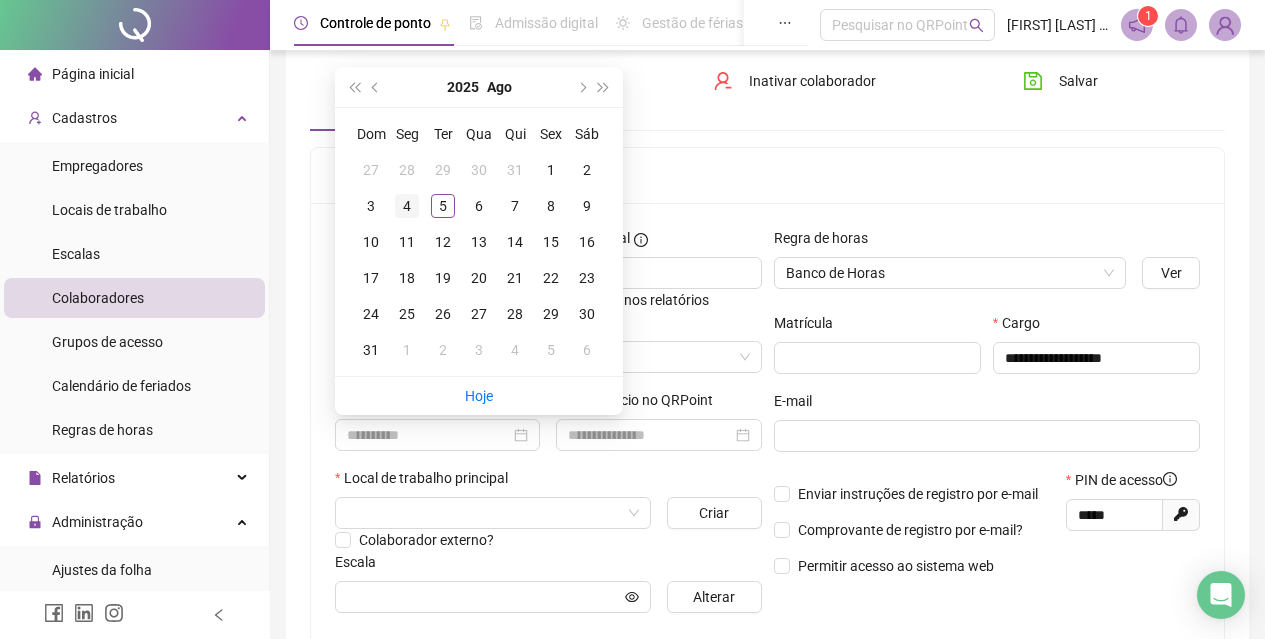 click on "4" at bounding box center [407, 206] 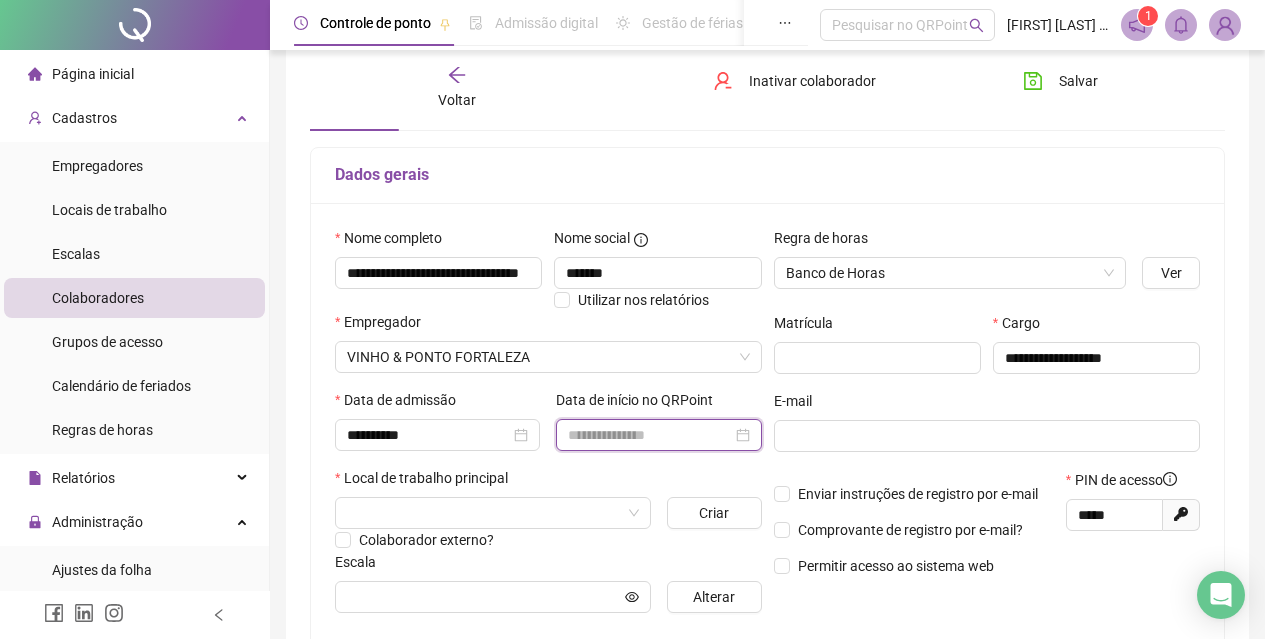 click at bounding box center (649, 435) 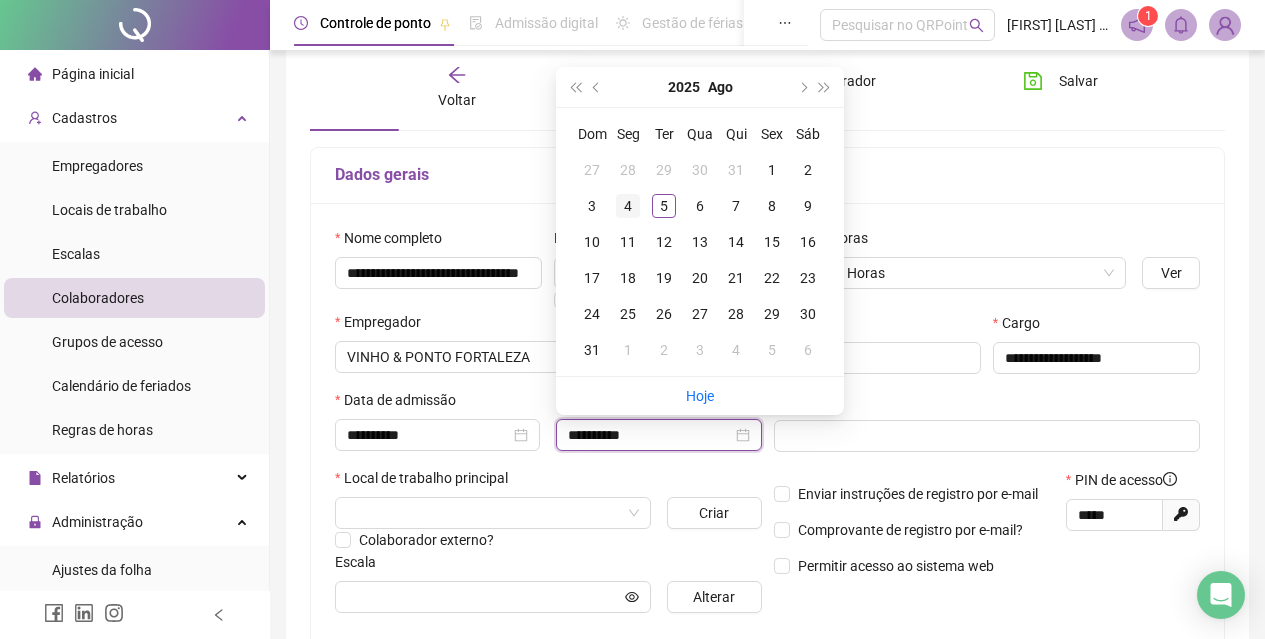 type on "**********" 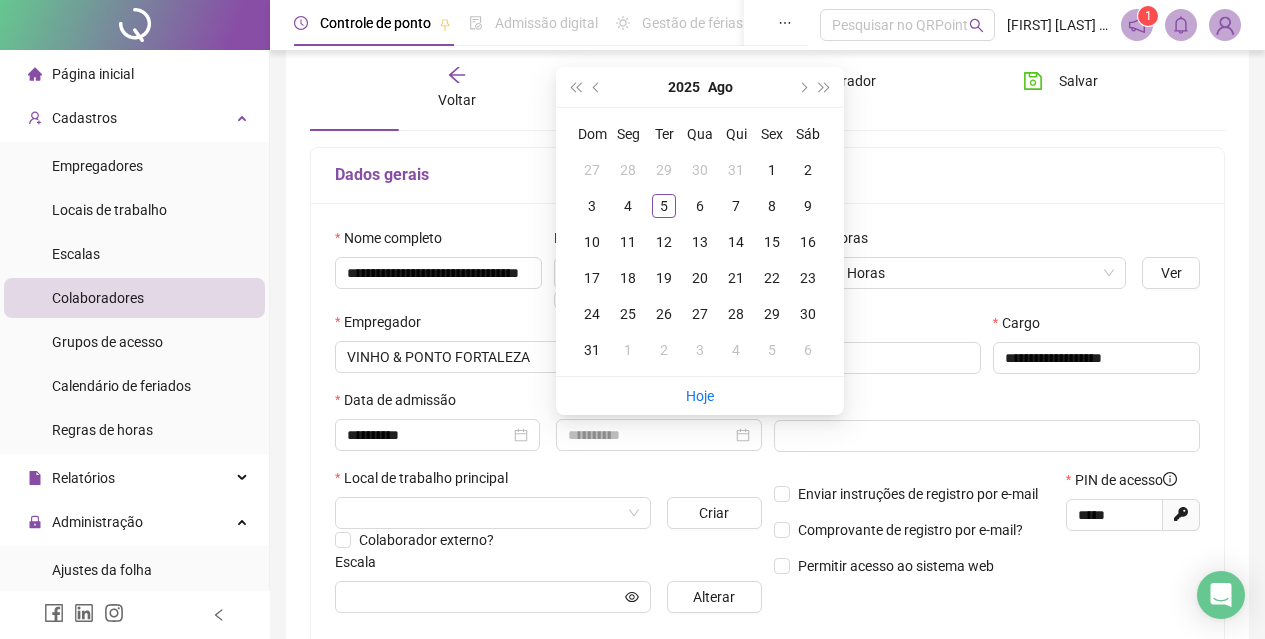 click on "4" at bounding box center [628, 206] 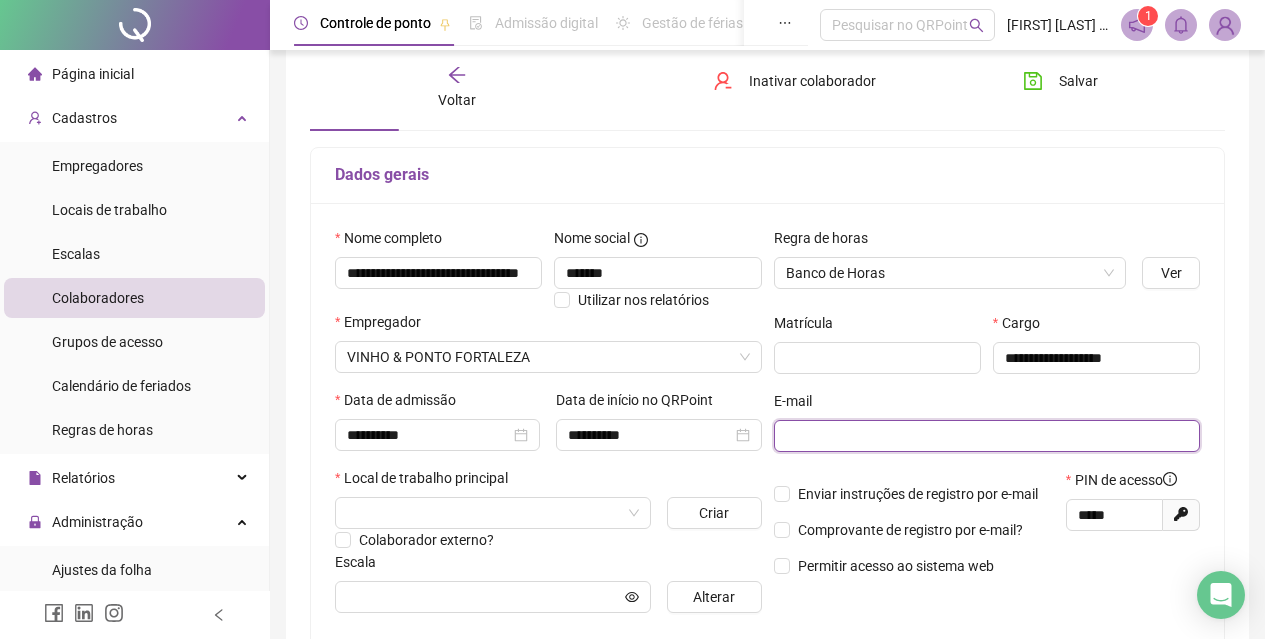 click at bounding box center (985, 436) 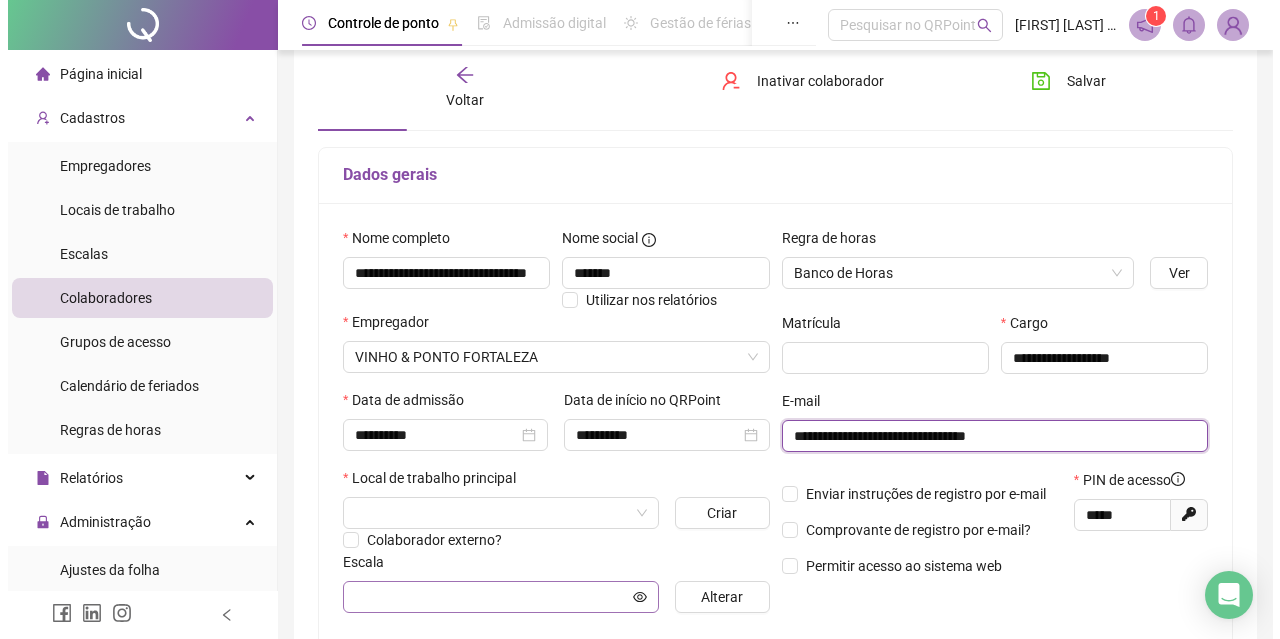 scroll, scrollTop: 200, scrollLeft: 0, axis: vertical 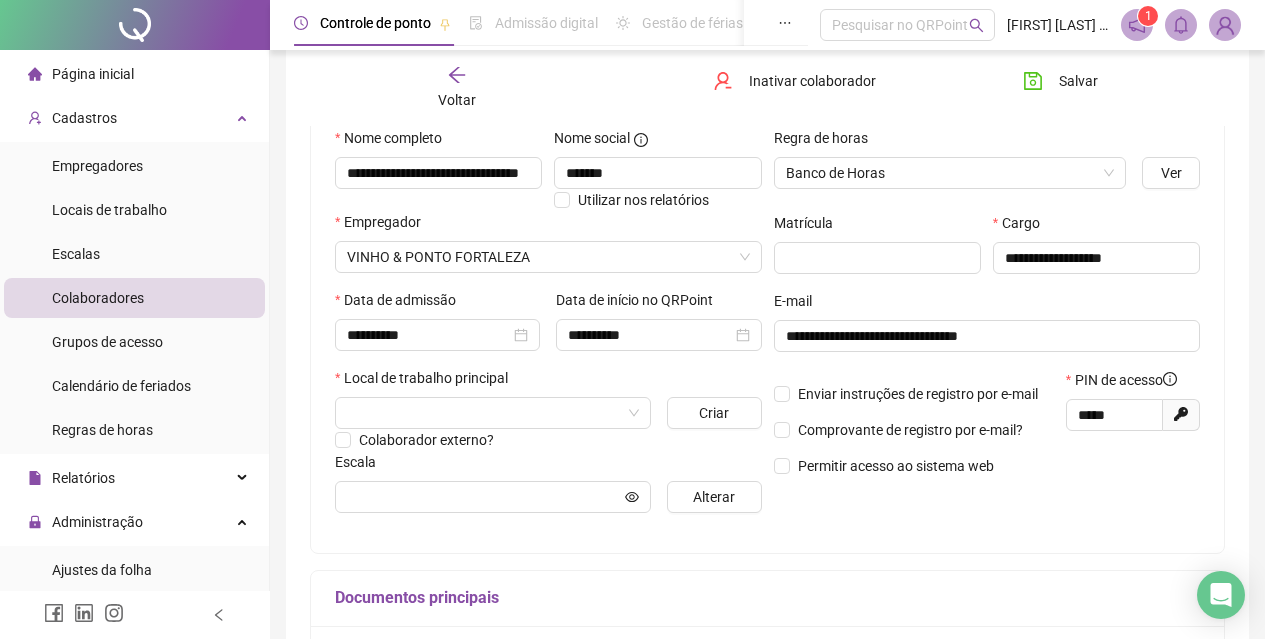 click on "Local de trabalho principal" at bounding box center (548, 382) 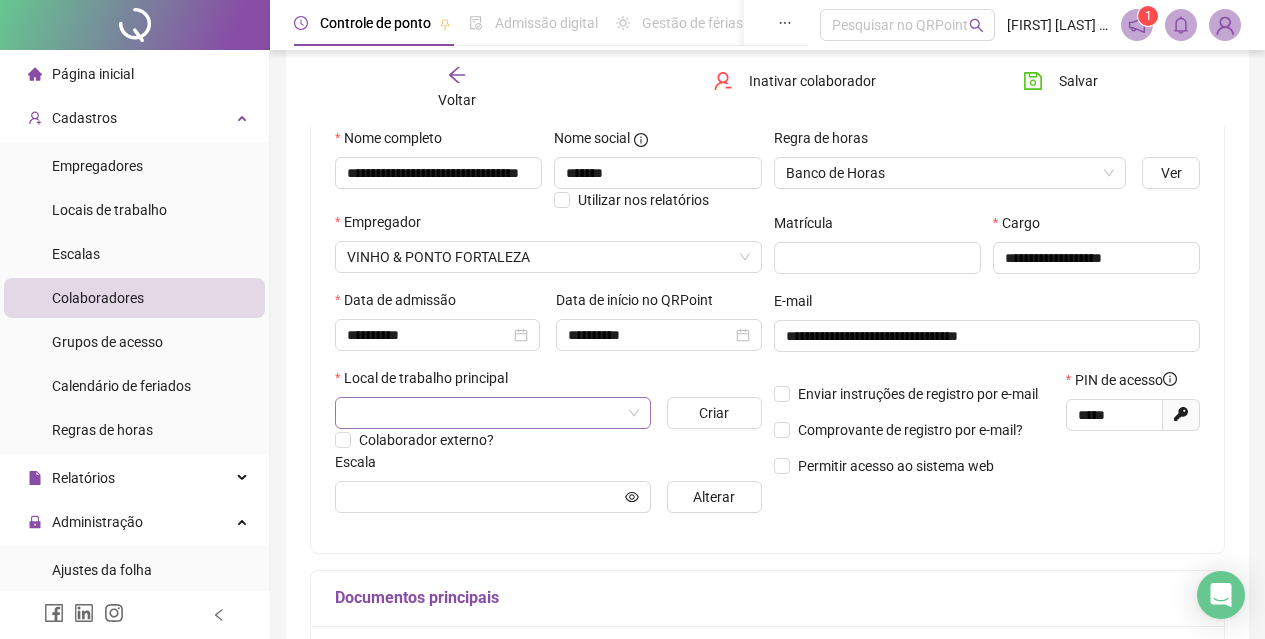 click at bounding box center [484, 413] 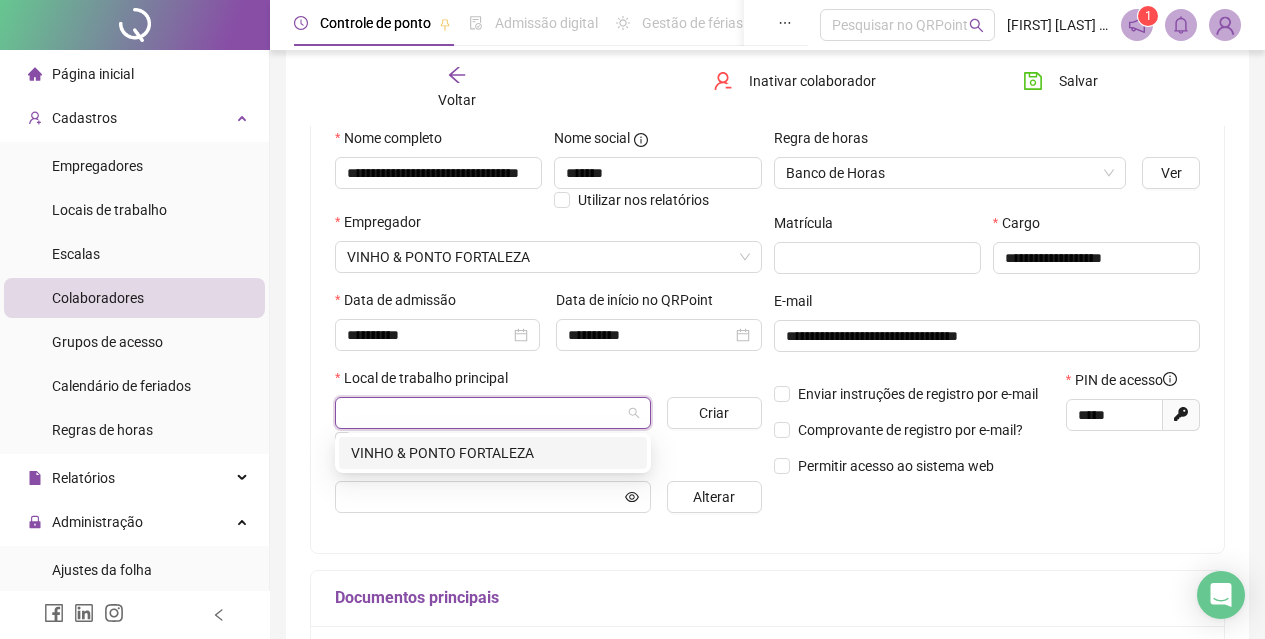 click on "VINHO & PONTO FORTALEZA" at bounding box center [493, 453] 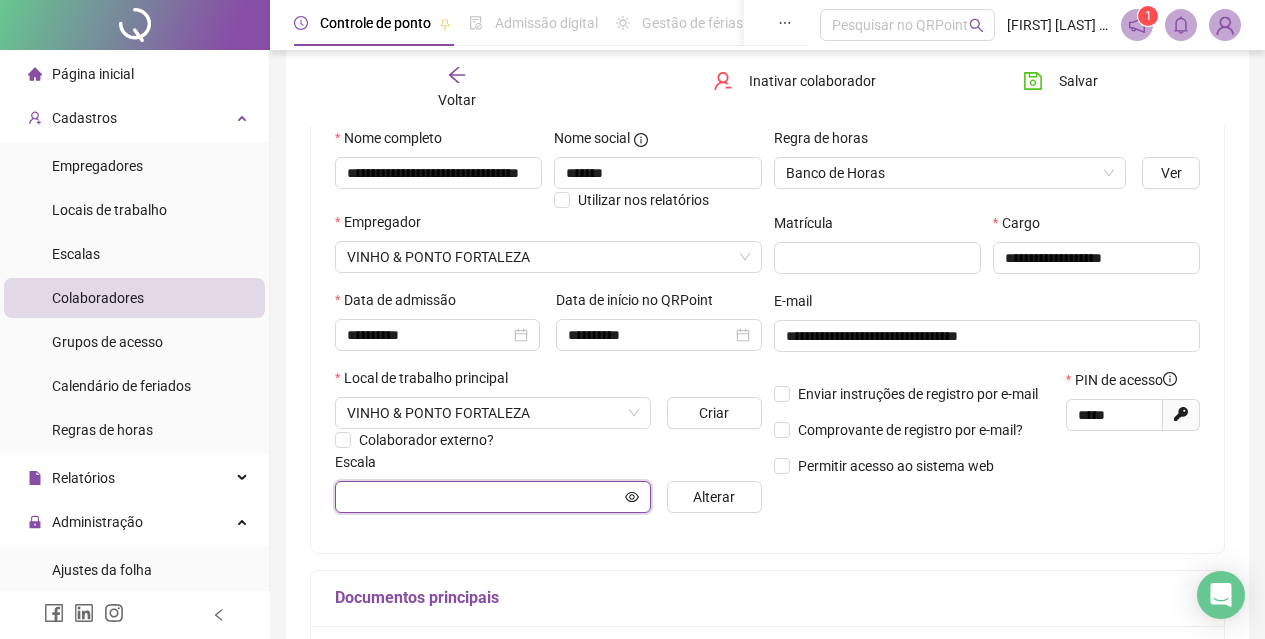 click at bounding box center (484, 497) 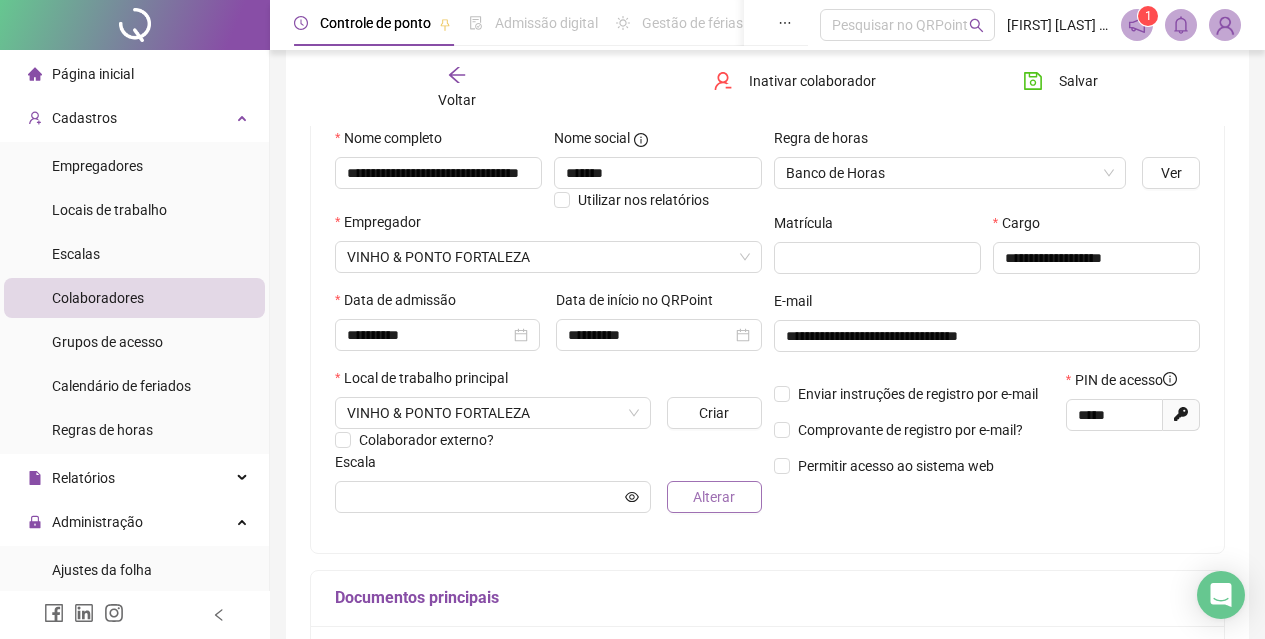 click on "Alterar" at bounding box center (714, 497) 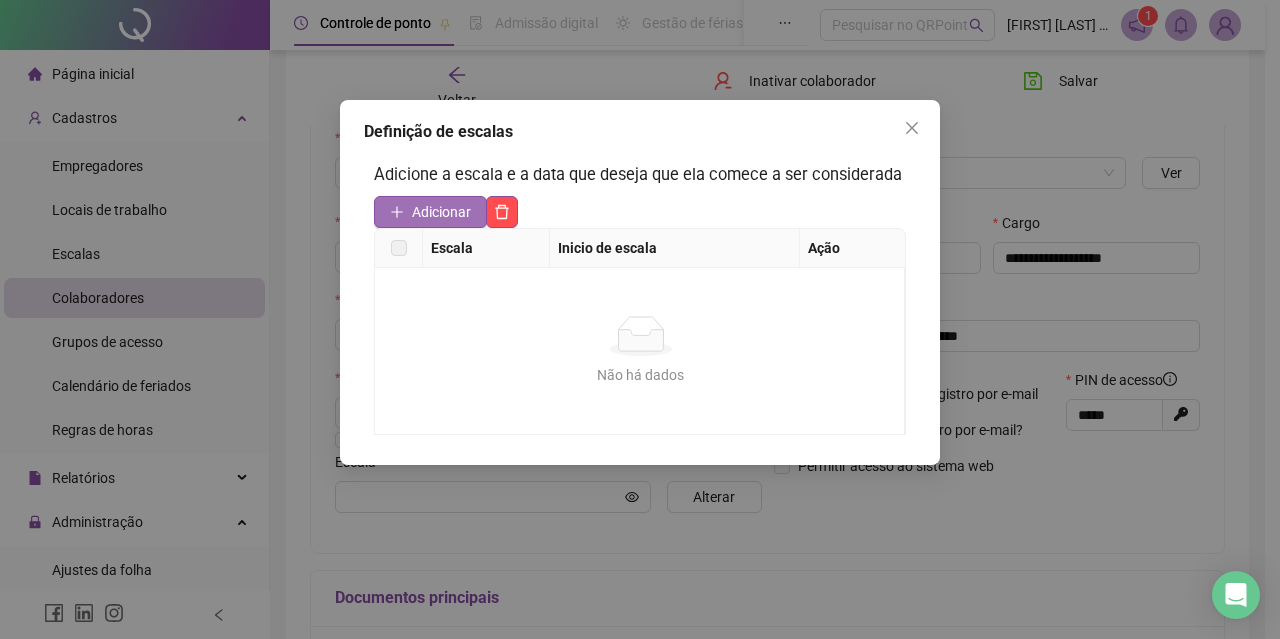 click on "Adicionar" at bounding box center (441, 212) 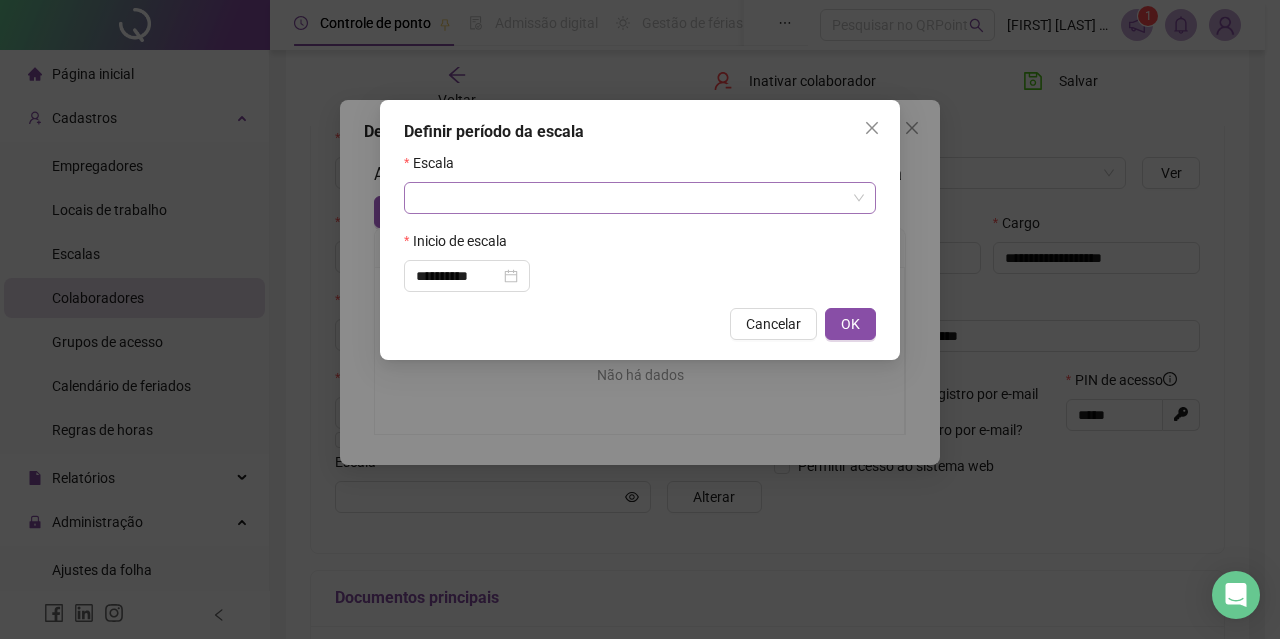 click at bounding box center [631, 198] 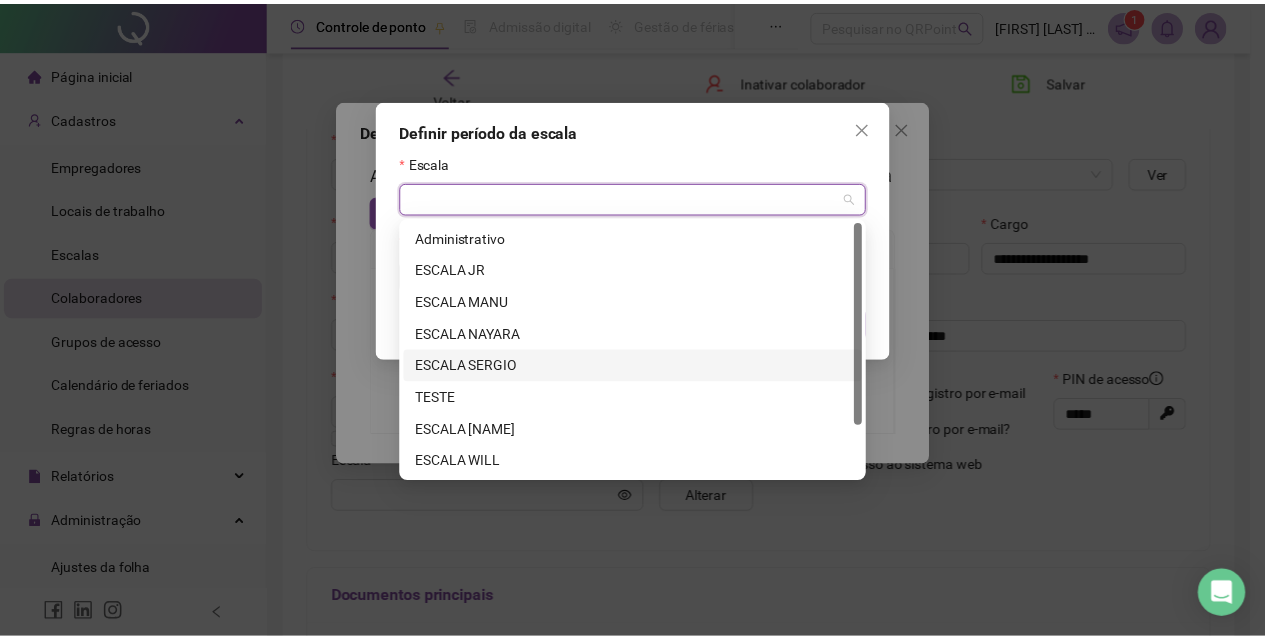scroll, scrollTop: 64, scrollLeft: 0, axis: vertical 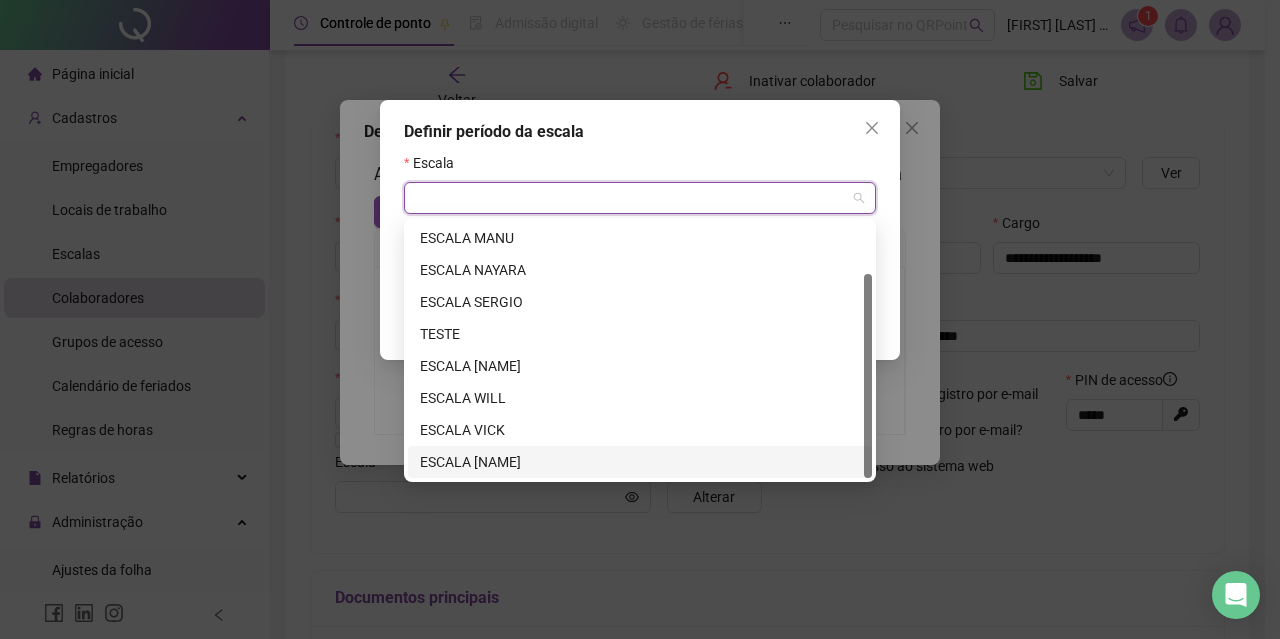 click on "ESCALA [NAME]" at bounding box center (640, 462) 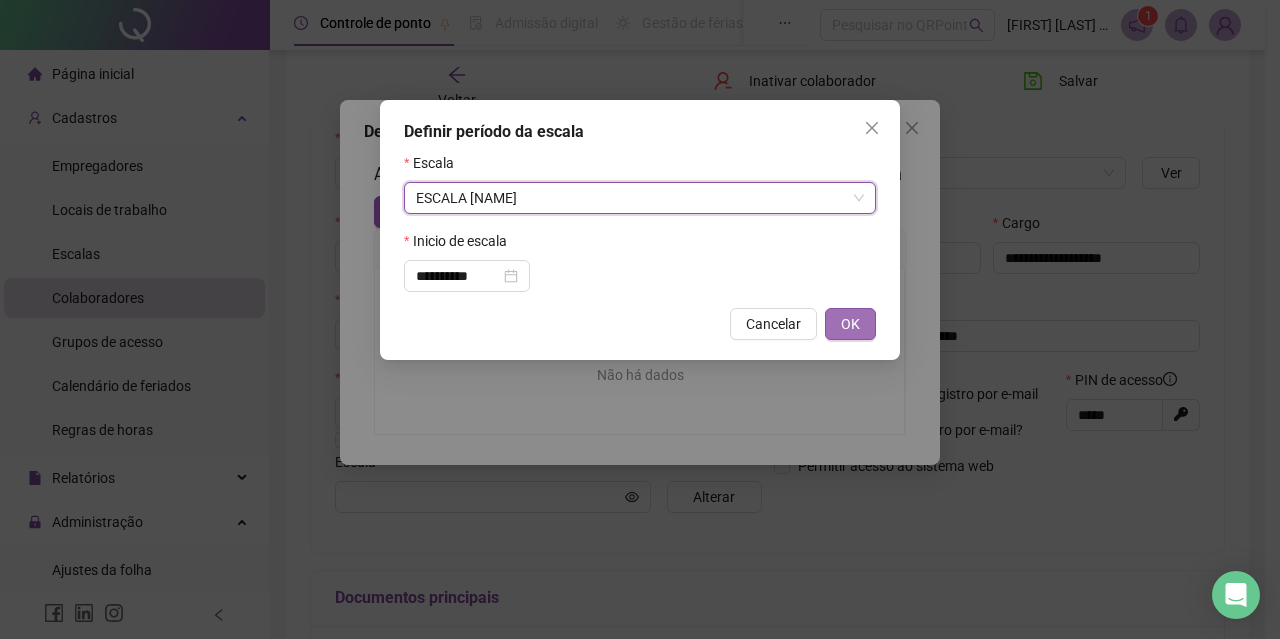 click on "OK" at bounding box center [850, 324] 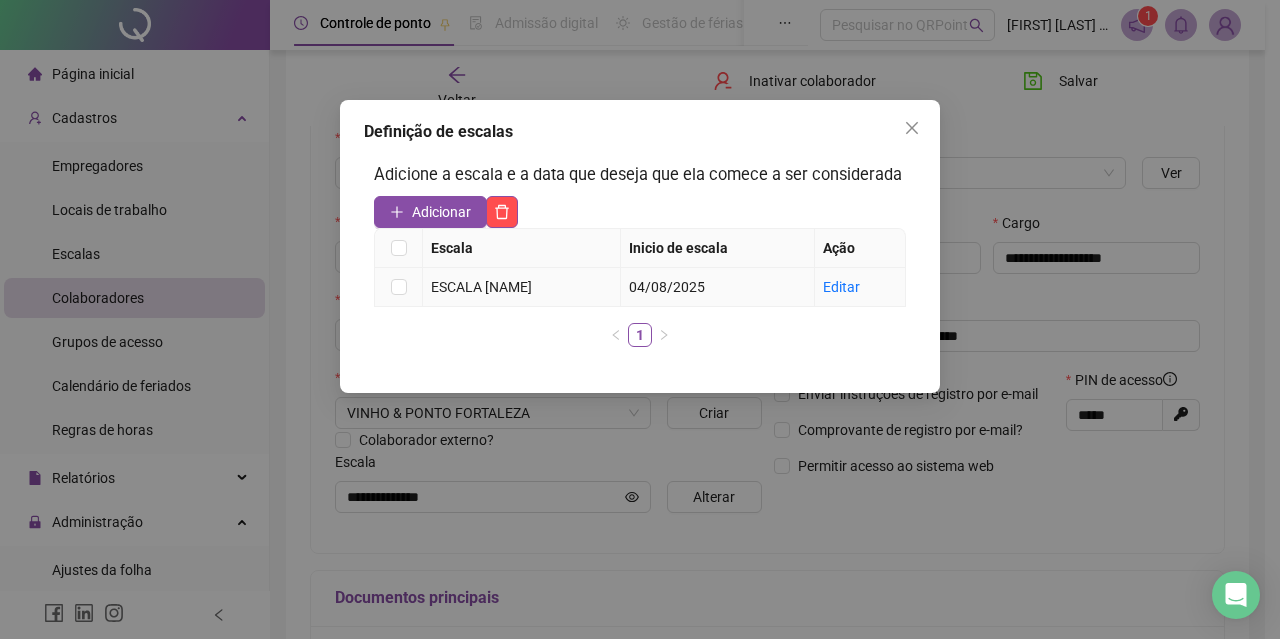 click at bounding box center (399, 287) 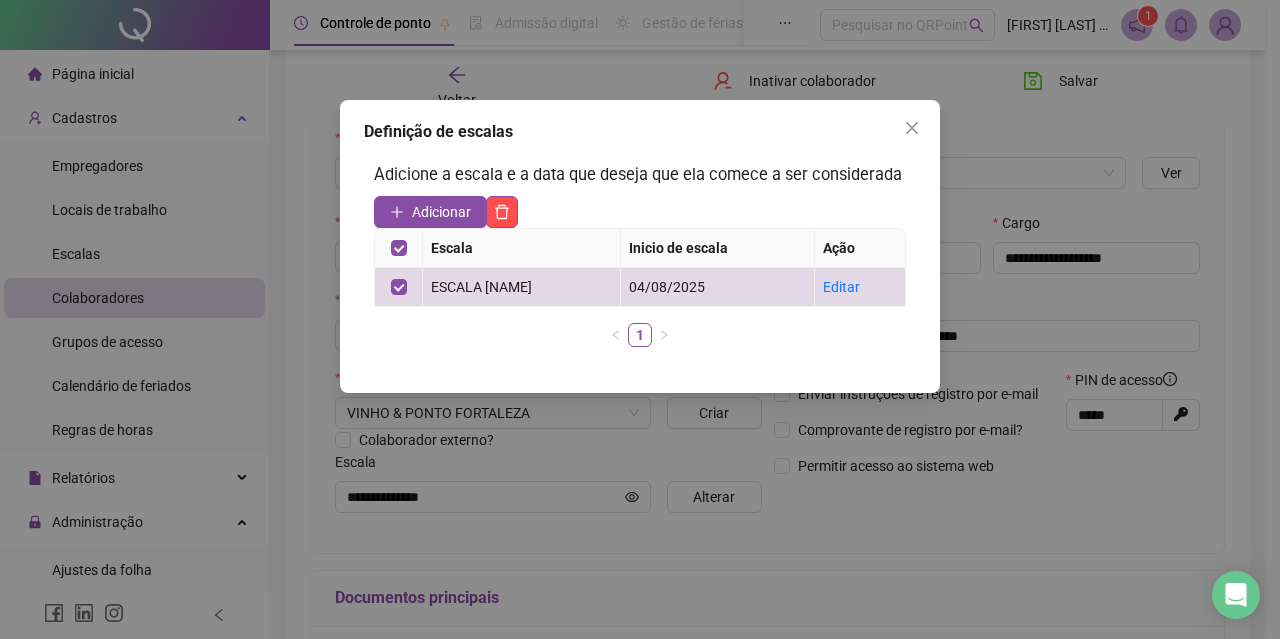 click on "1" at bounding box center (640, 335) 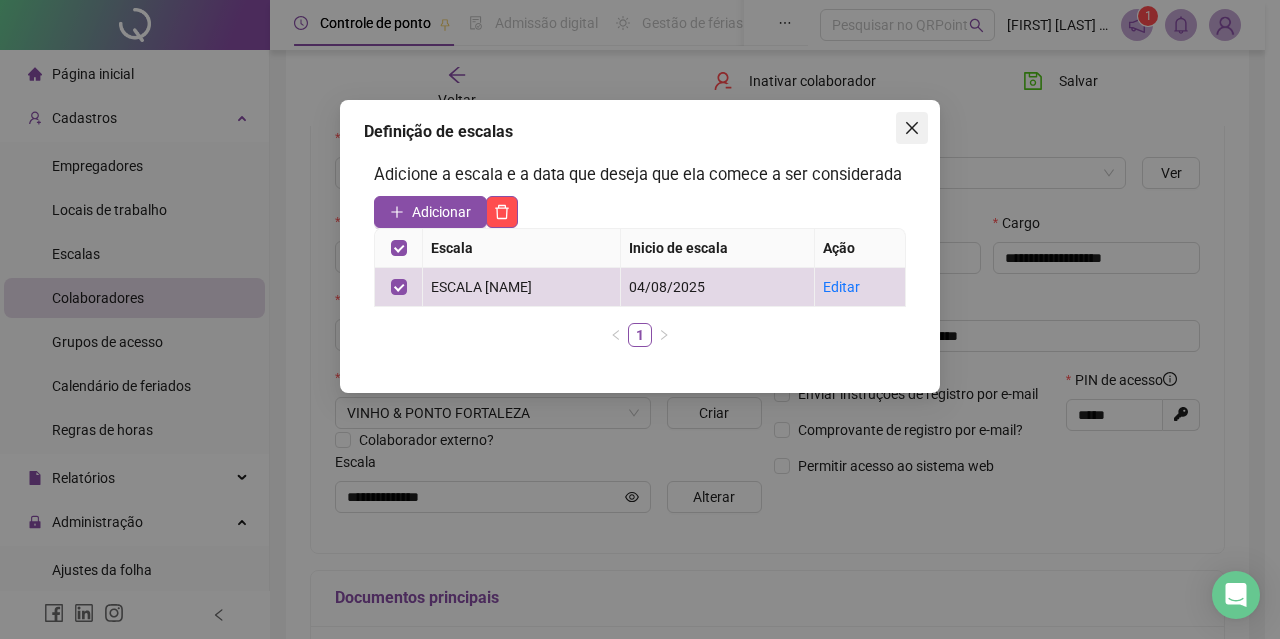 click at bounding box center (912, 128) 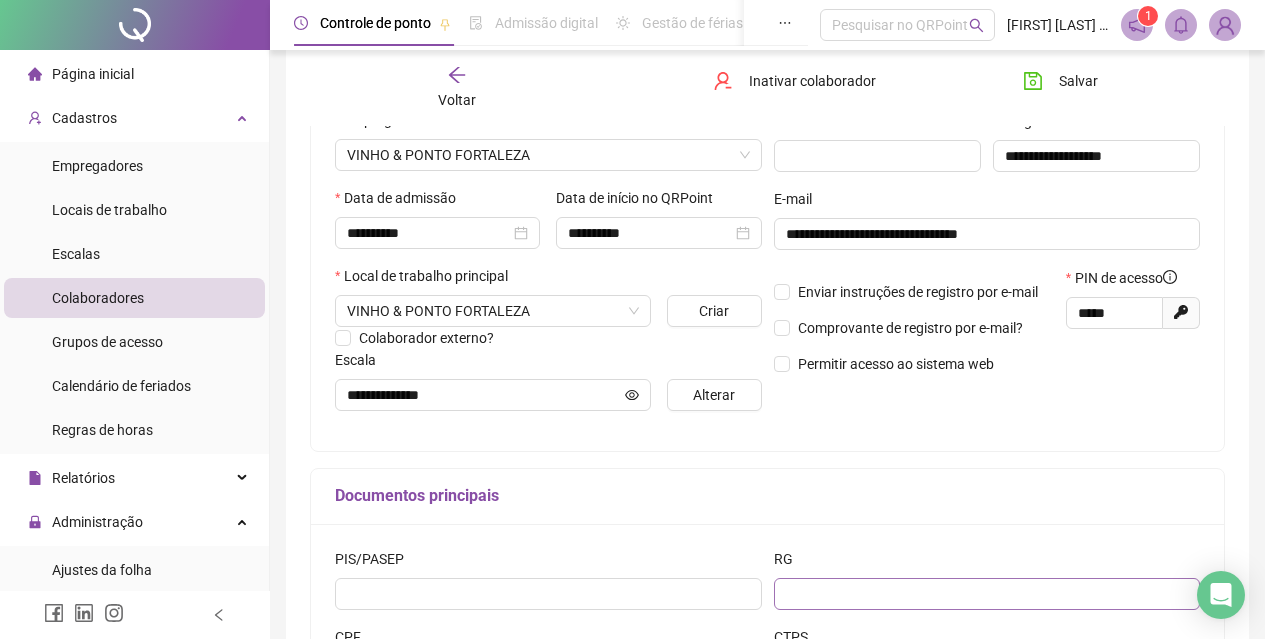 scroll, scrollTop: 102, scrollLeft: 0, axis: vertical 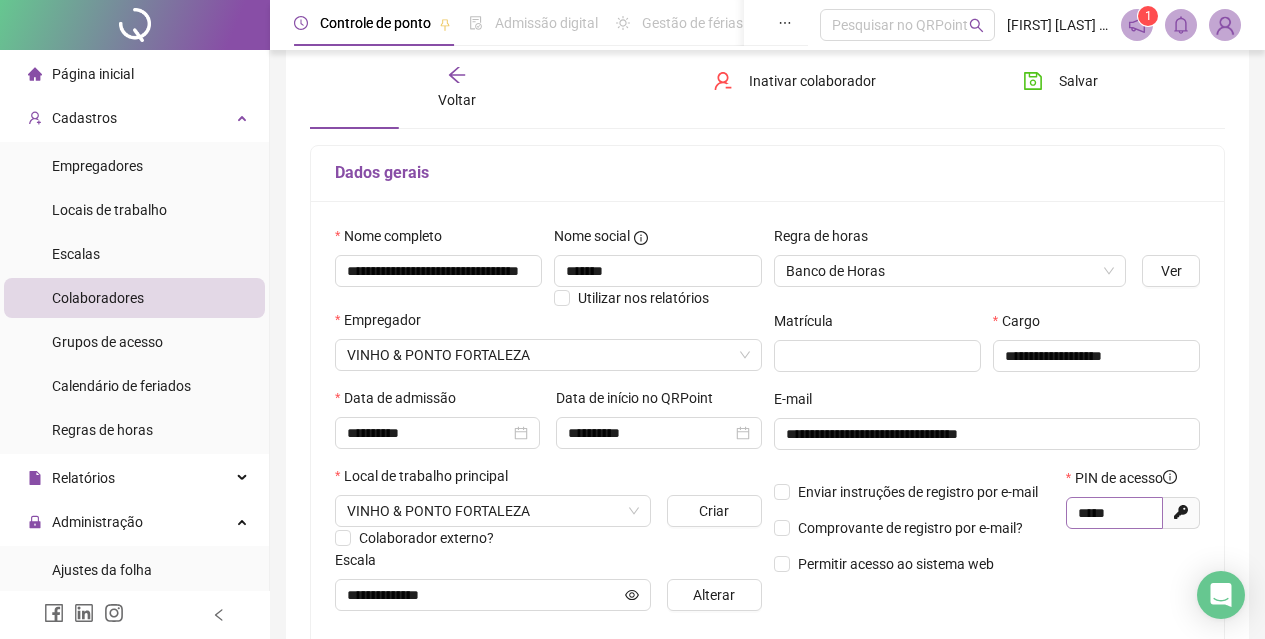 click on "*****" at bounding box center [1114, 513] 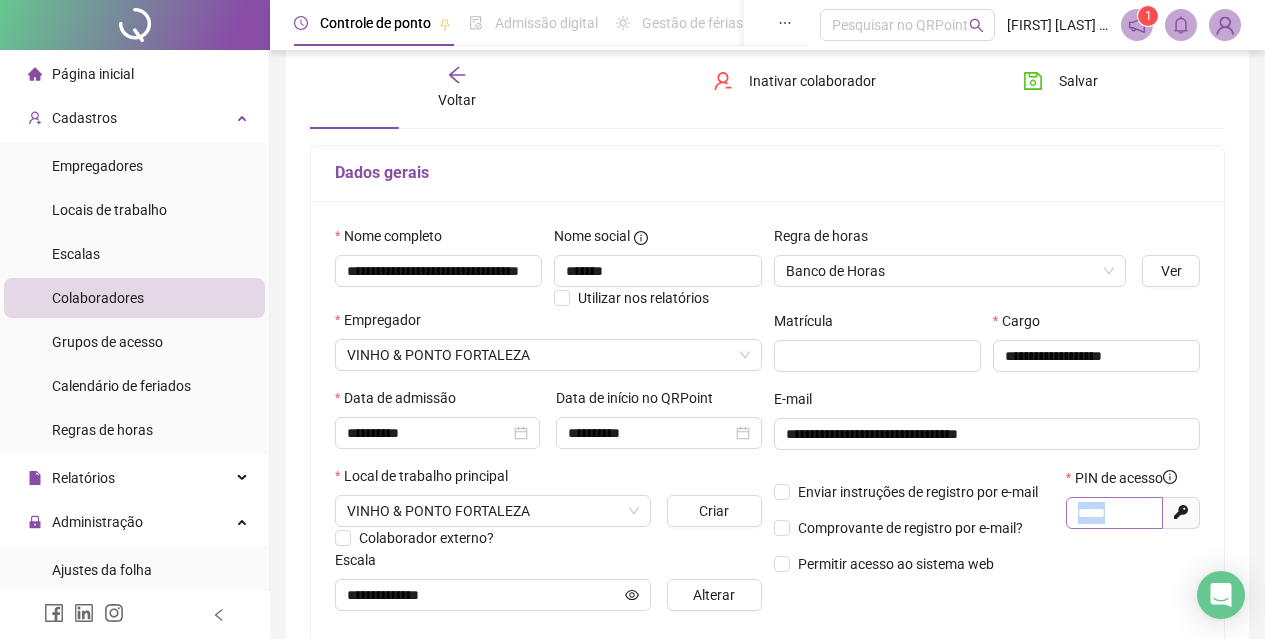 click on "*****" at bounding box center (1114, 513) 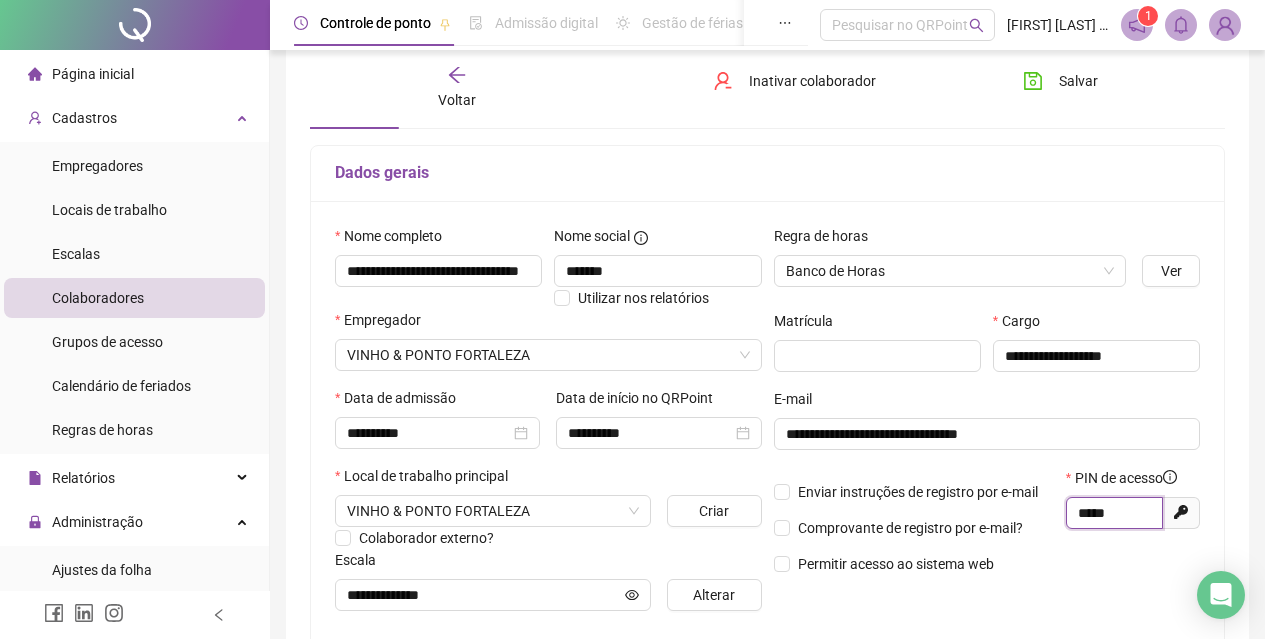 click on "*****" at bounding box center [1112, 513] 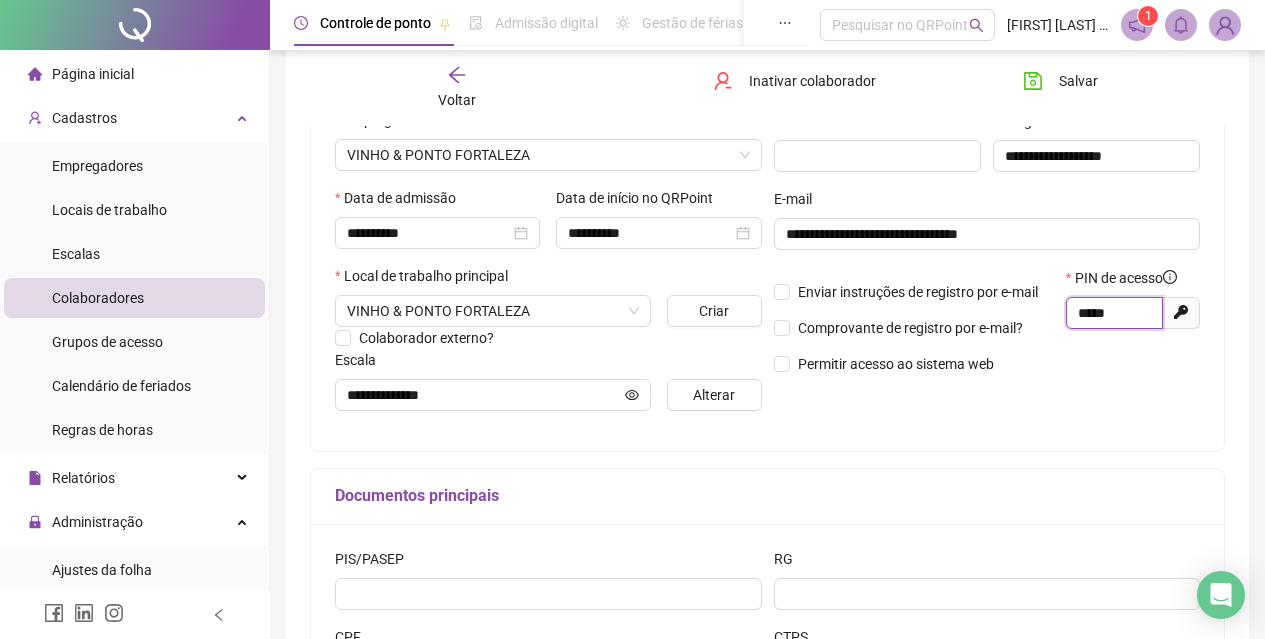 scroll, scrollTop: 102, scrollLeft: 0, axis: vertical 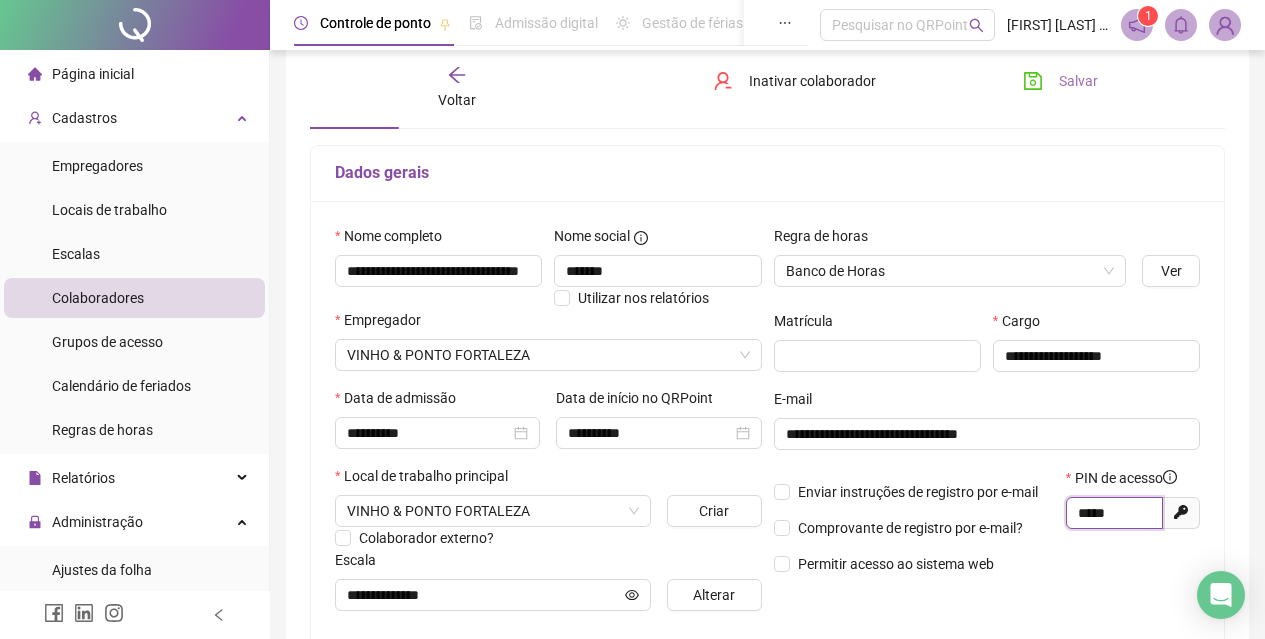 type on "*****" 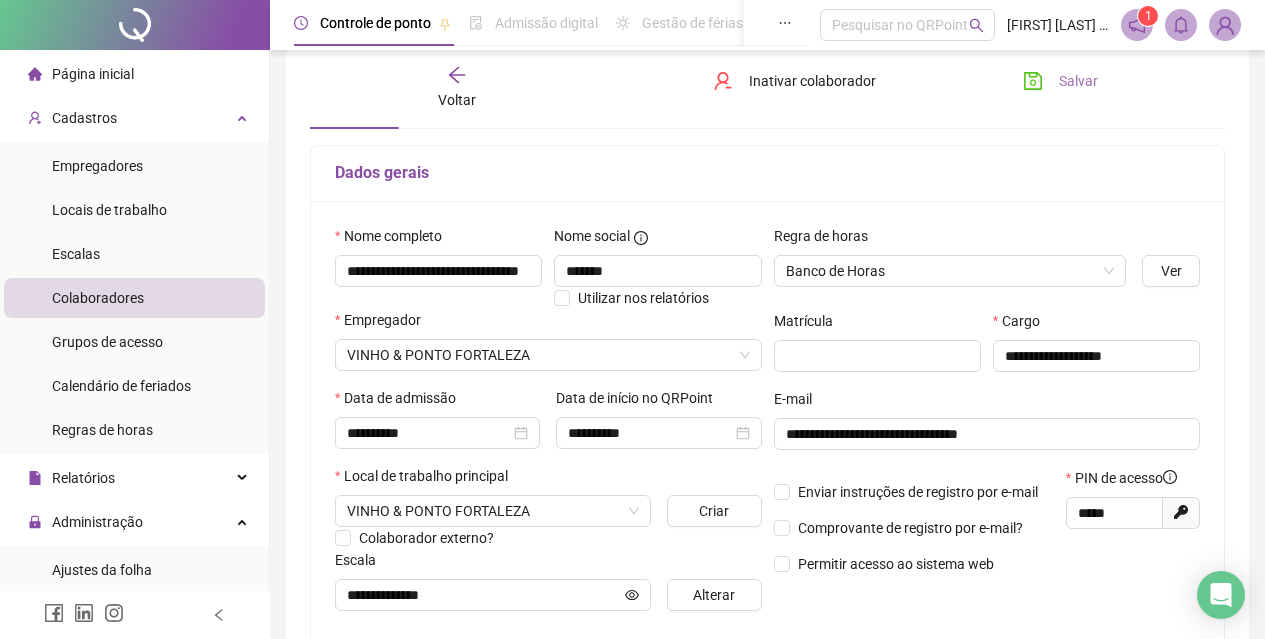 click on "Salvar" at bounding box center (1078, 81) 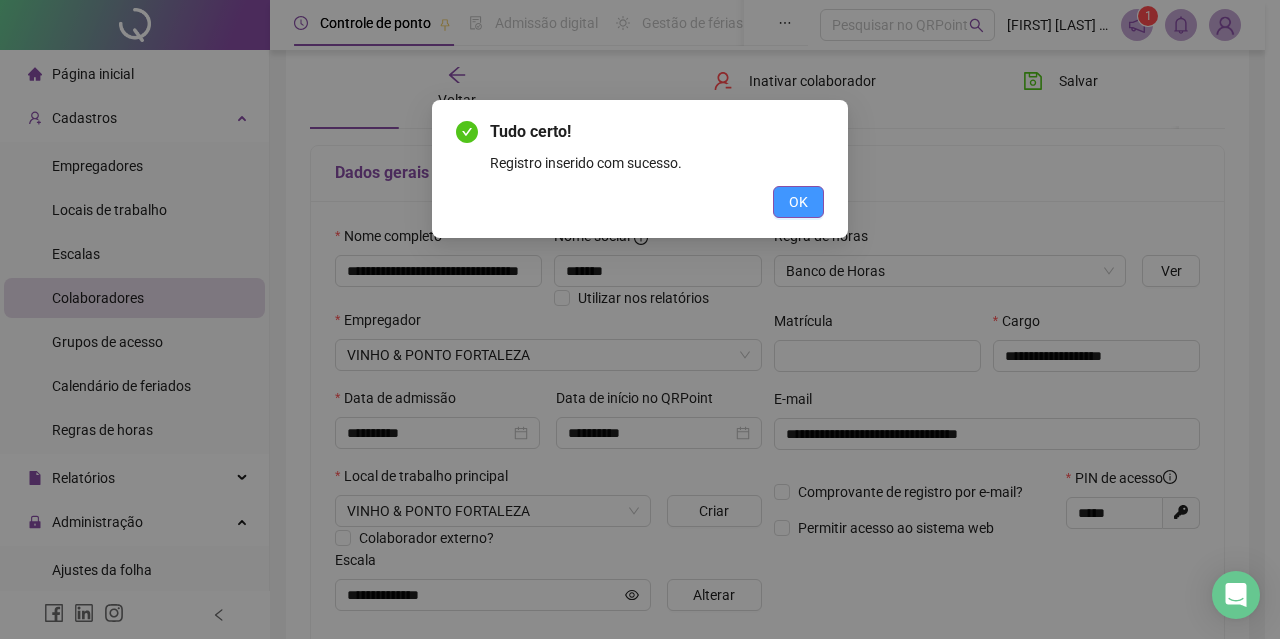 click on "OK" at bounding box center [798, 202] 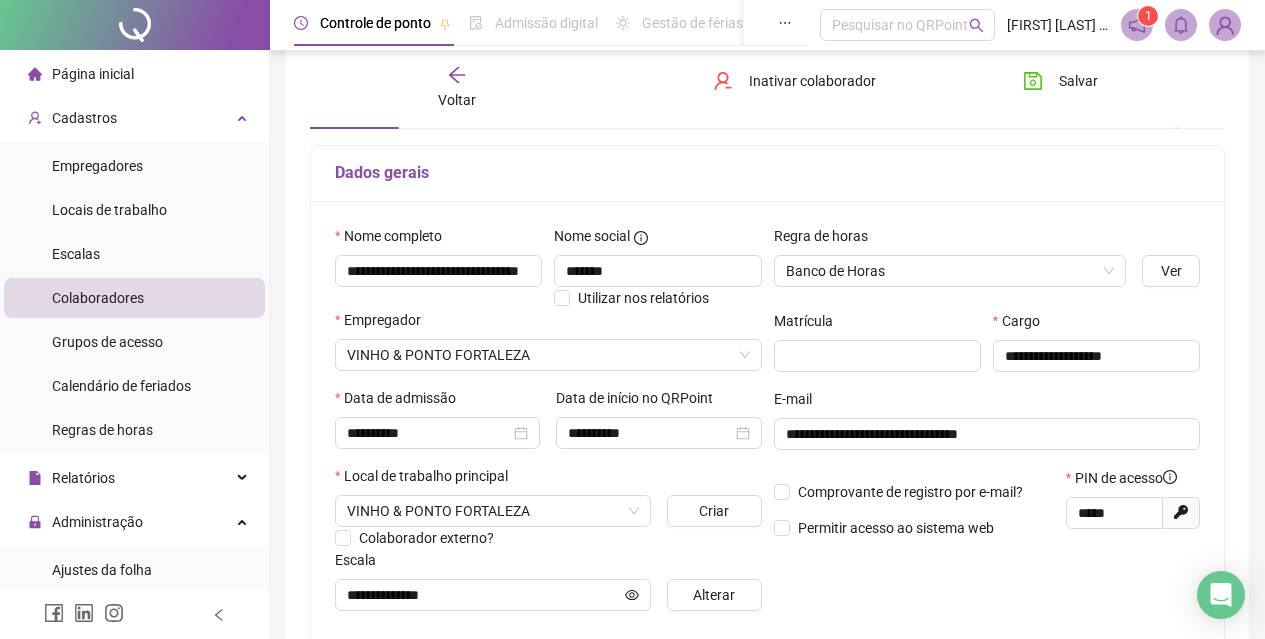 scroll, scrollTop: 302, scrollLeft: 0, axis: vertical 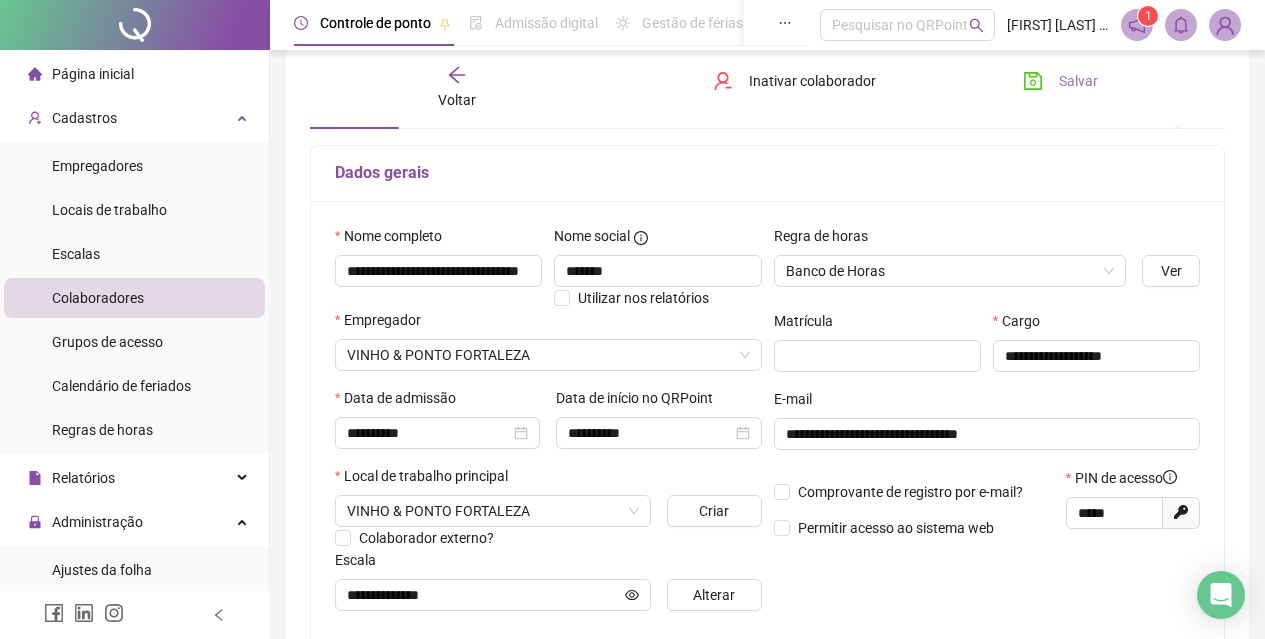 click on "Salvar" at bounding box center [1078, 81] 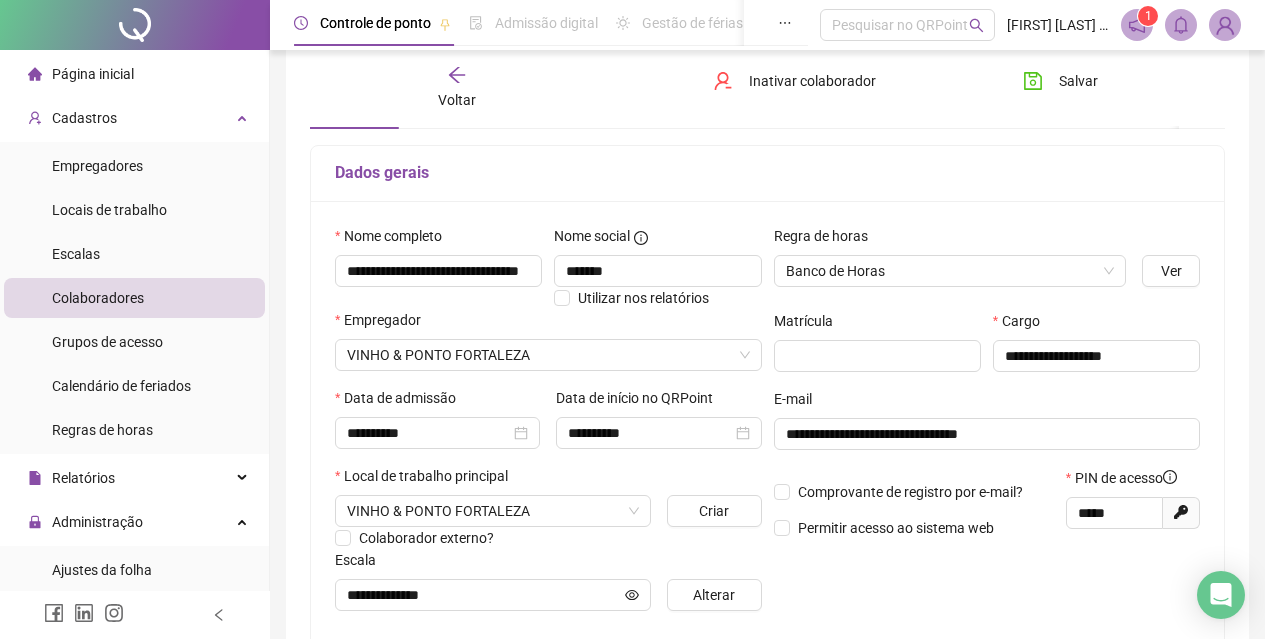 click on "Voltar" at bounding box center (457, 100) 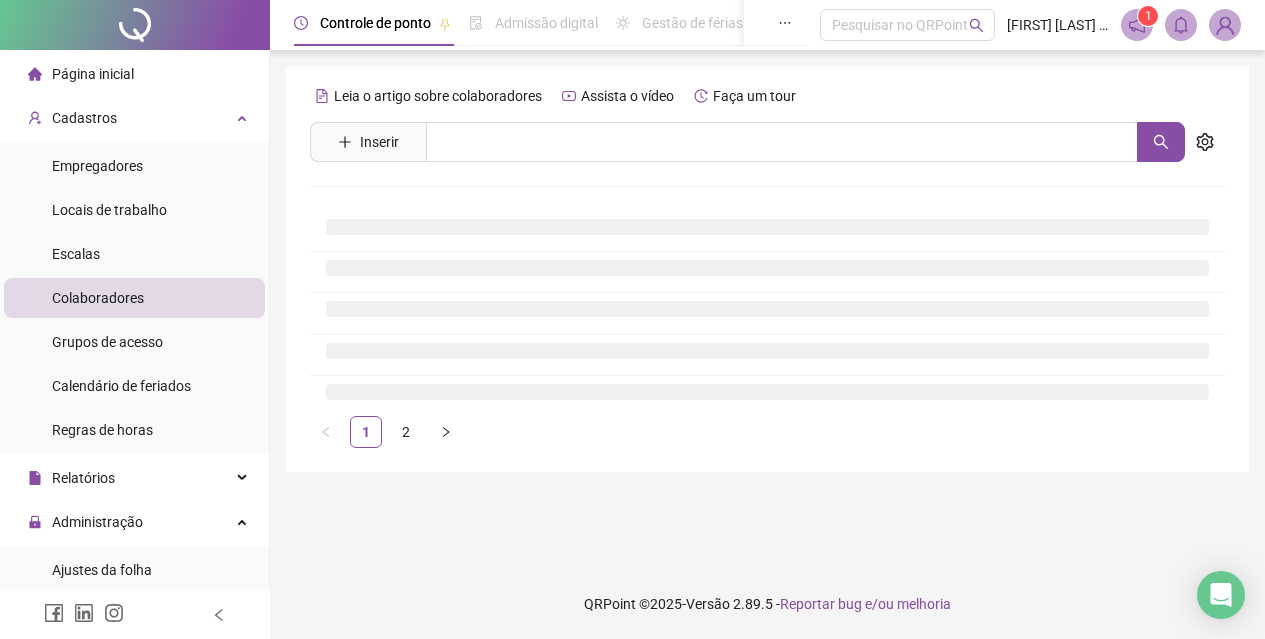 scroll, scrollTop: 0, scrollLeft: 0, axis: both 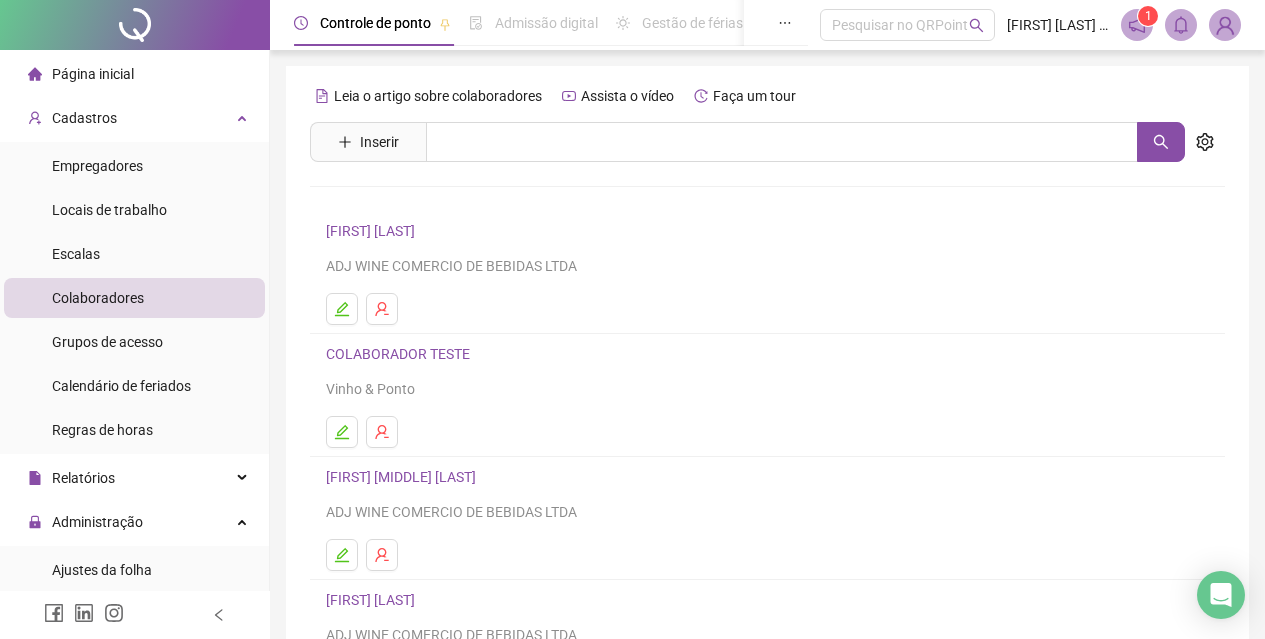 click on "Página inicial" at bounding box center [81, 74] 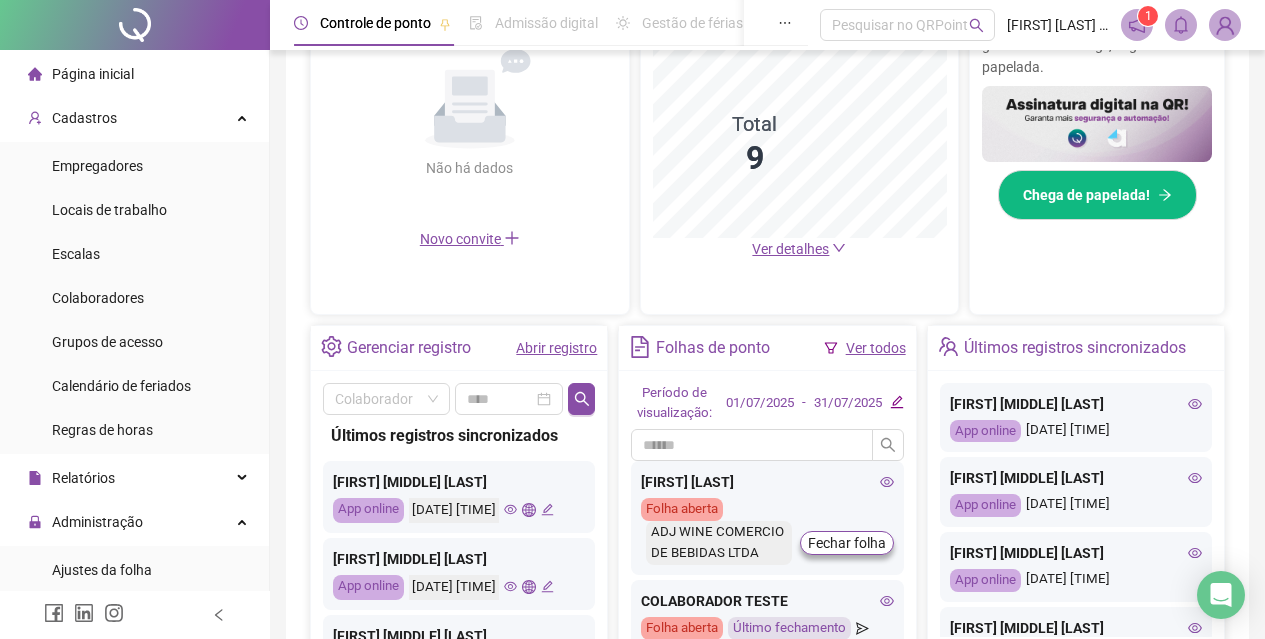 scroll, scrollTop: 683, scrollLeft: 0, axis: vertical 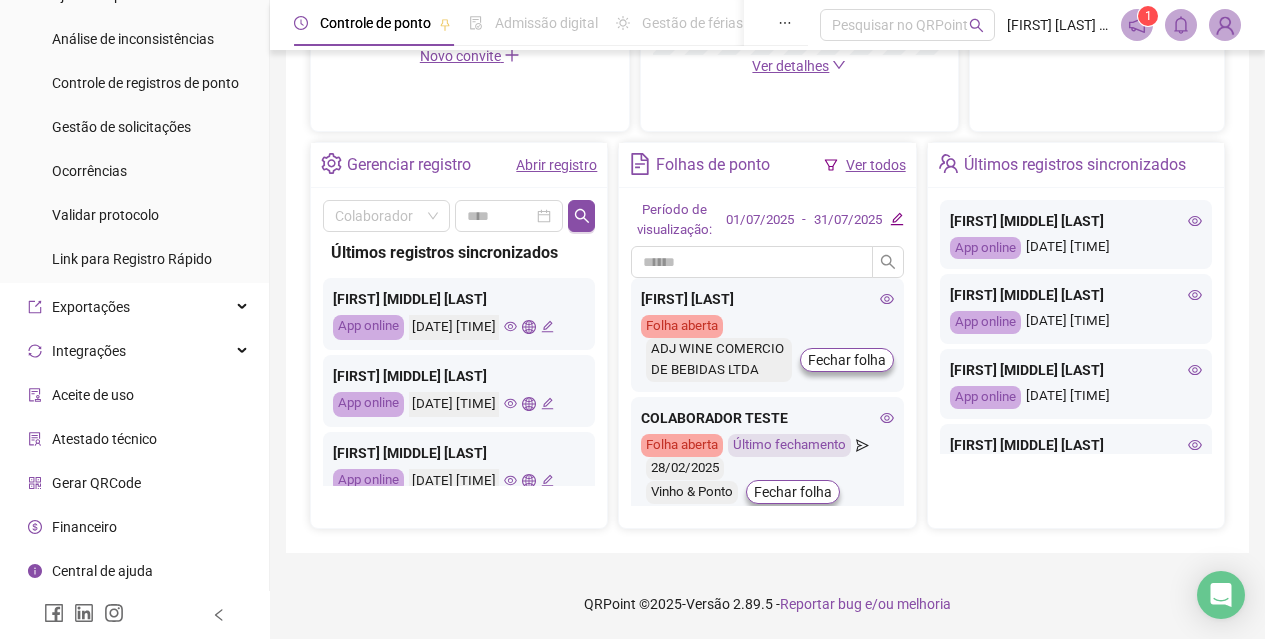 click on "Gerar QRCode" at bounding box center (96, 483) 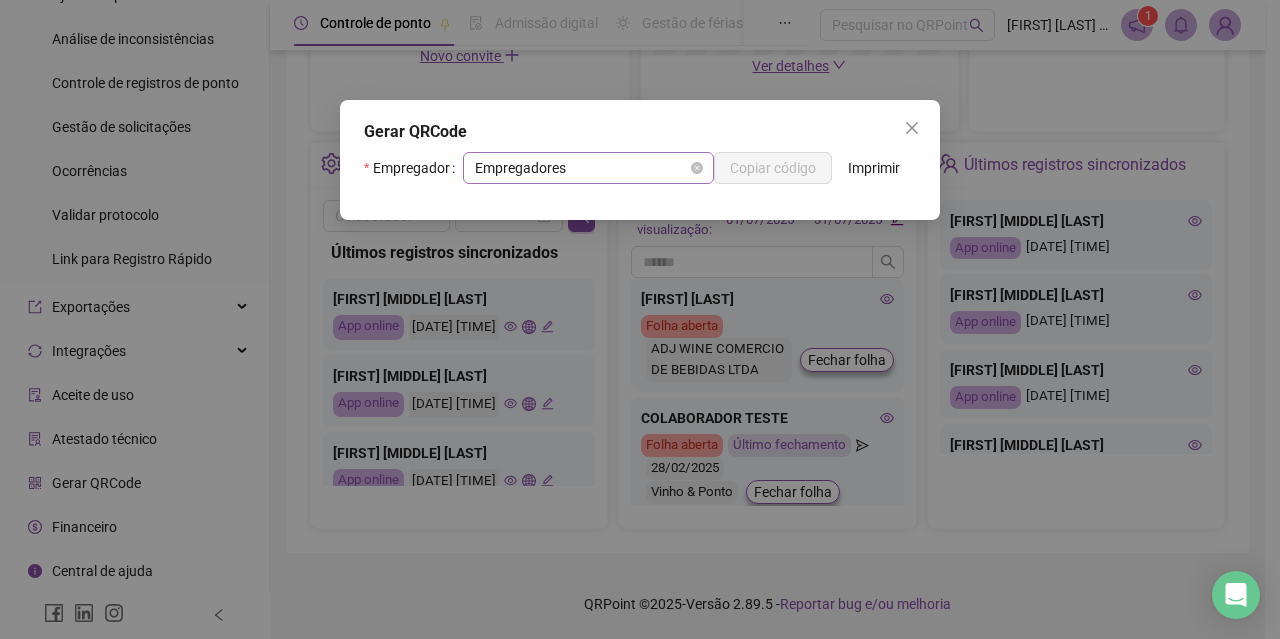 click on "Empregadores" at bounding box center [588, 168] 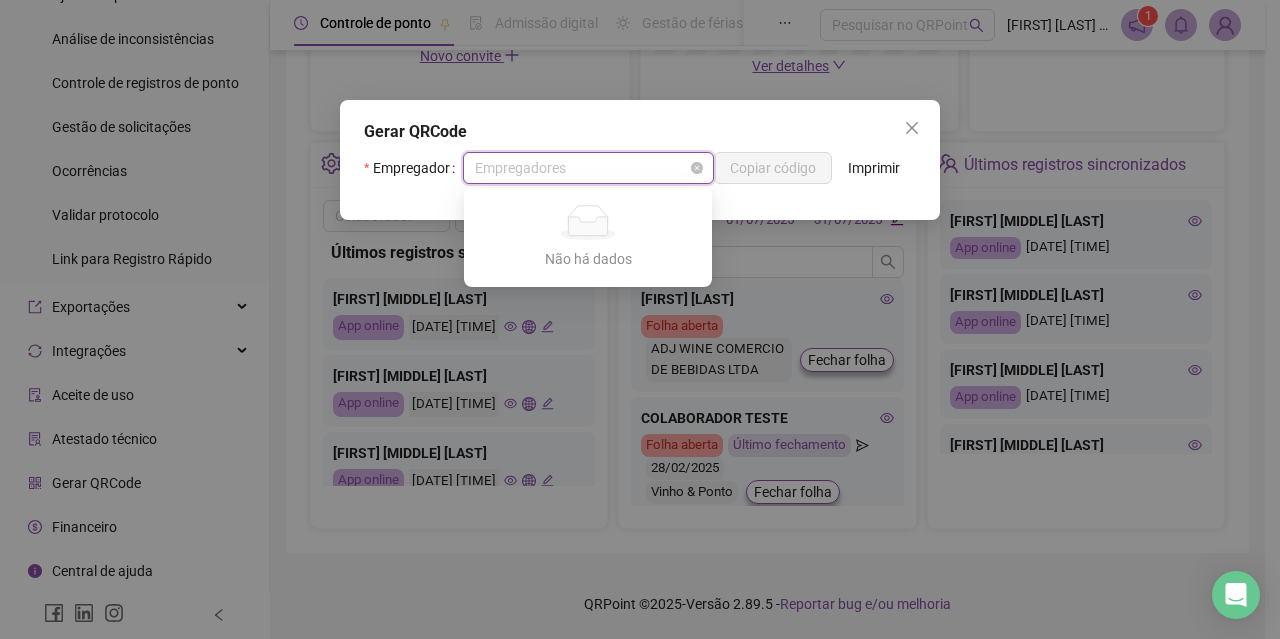 click on "Empregadores" at bounding box center (588, 168) 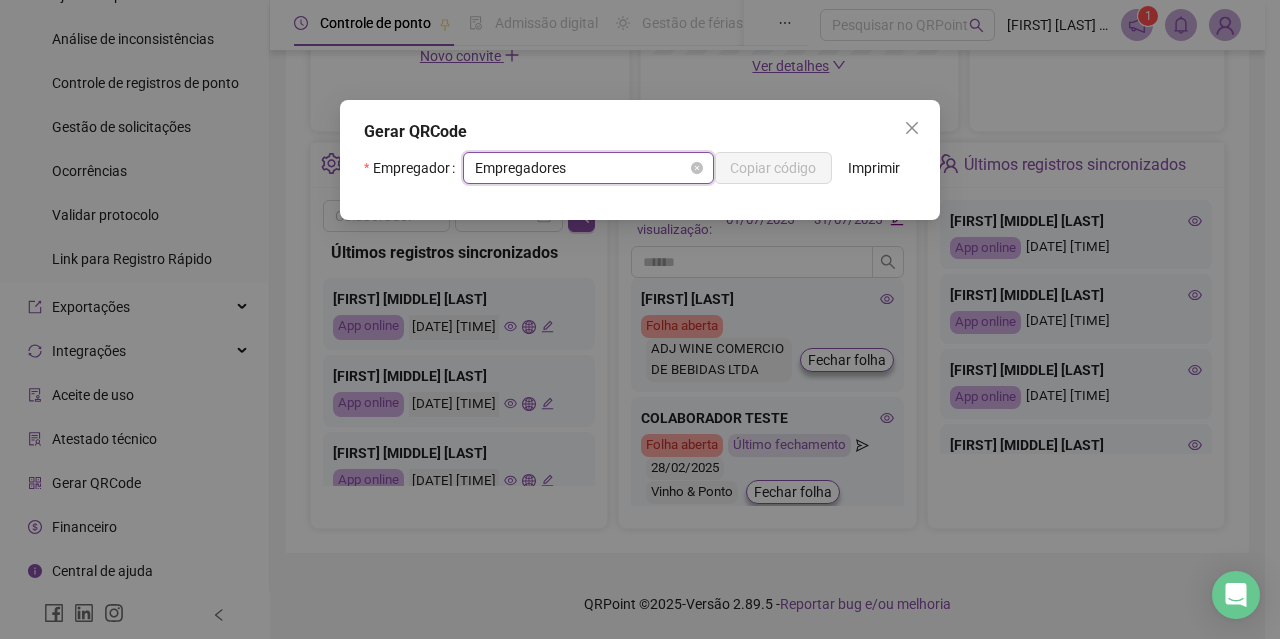 click on "Empregadores" at bounding box center (588, 168) 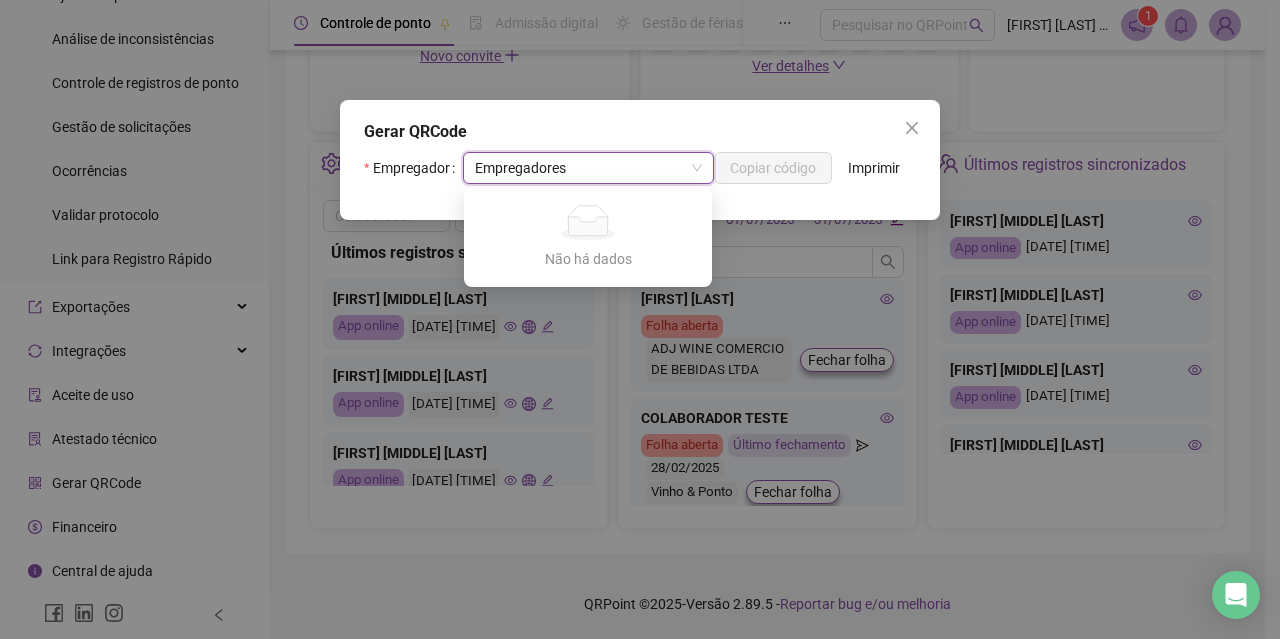click on "Gerar QRCode" at bounding box center (640, 132) 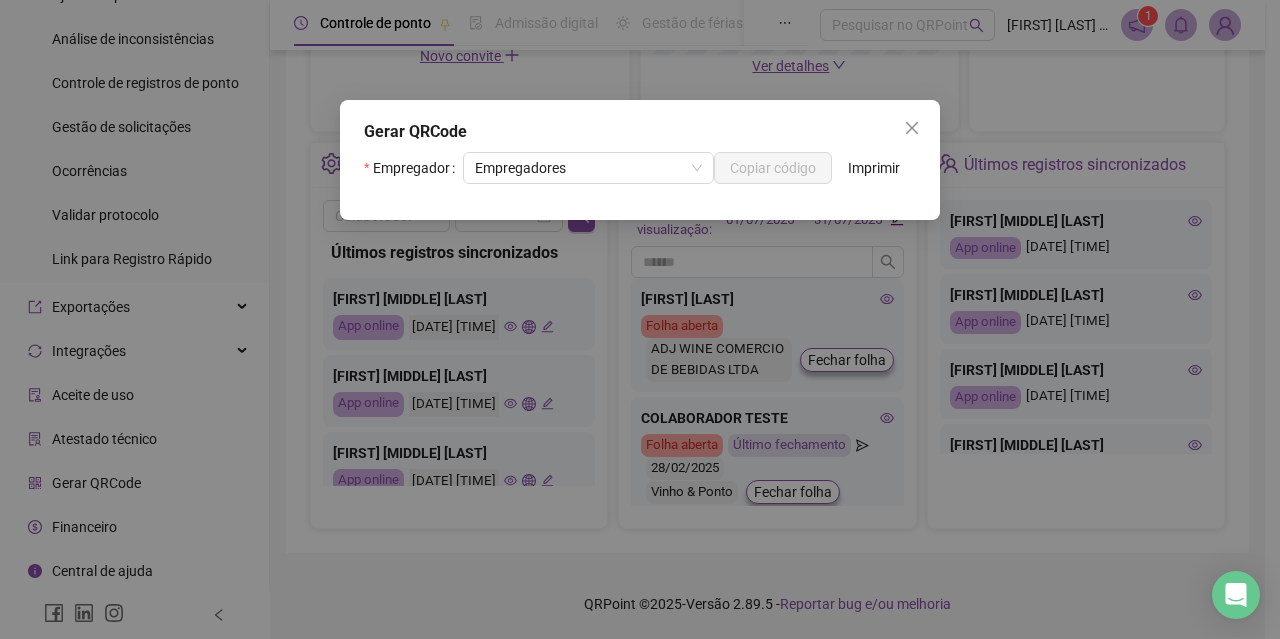click on "Gerar QRCode" at bounding box center (640, 132) 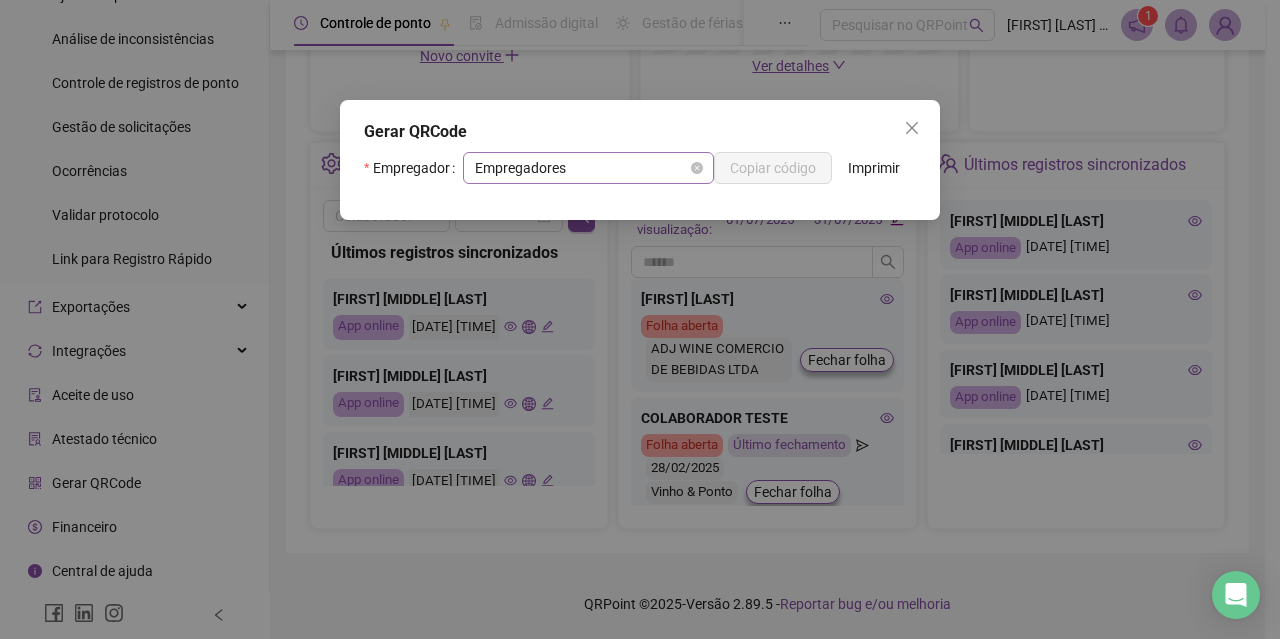 click on "Empregadores" at bounding box center [588, 168] 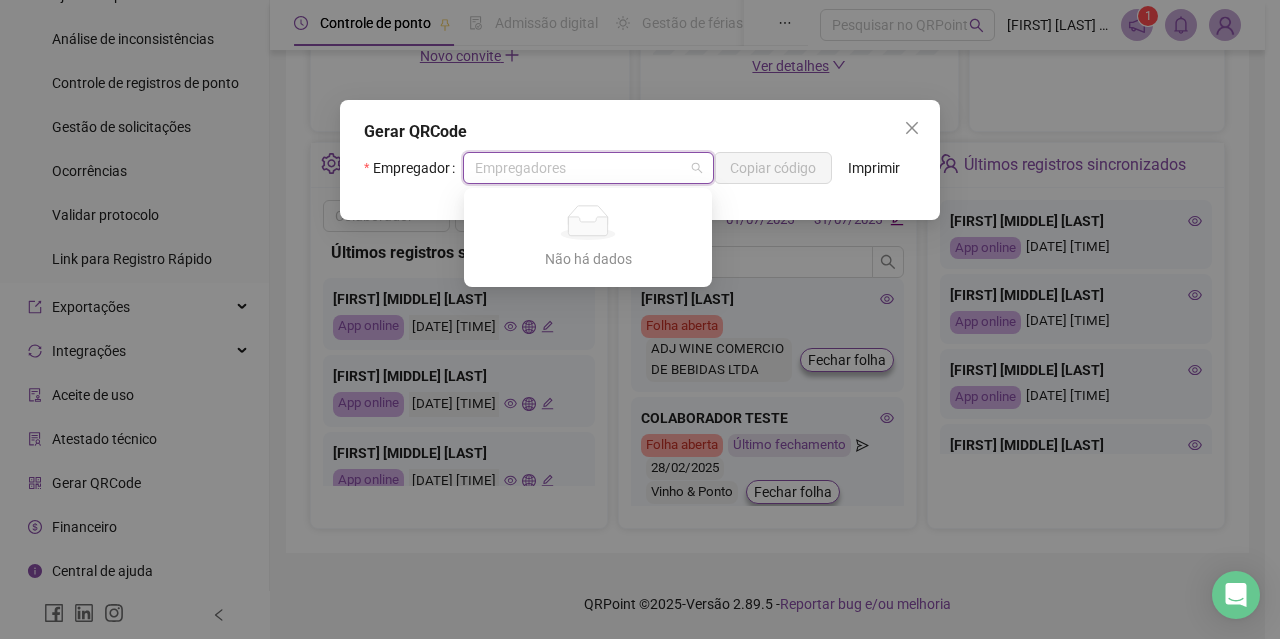 click on "Não há dados" at bounding box center [588, 259] 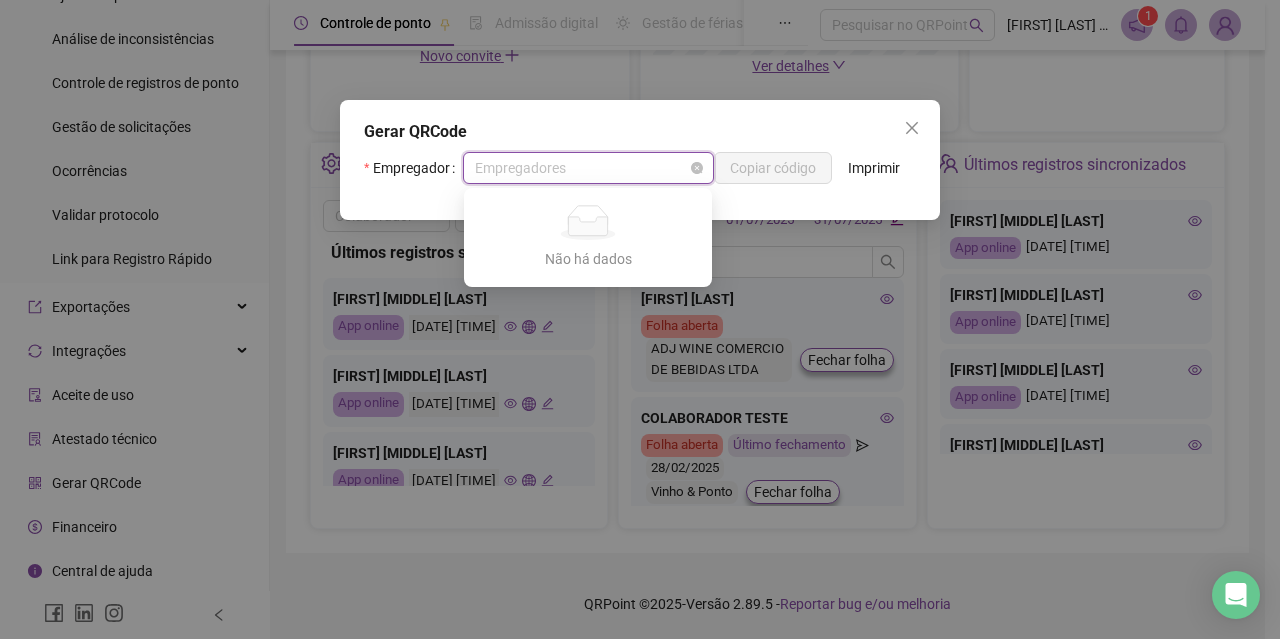 click on "Empregadores" at bounding box center [588, 168] 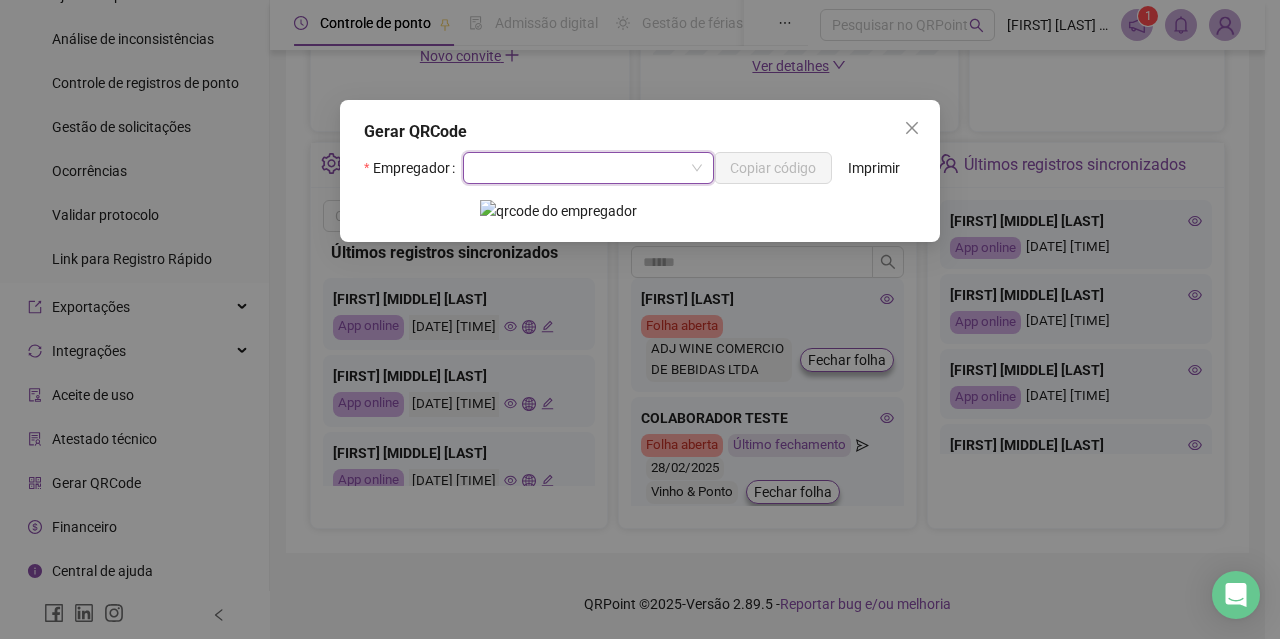 click at bounding box center [579, 168] 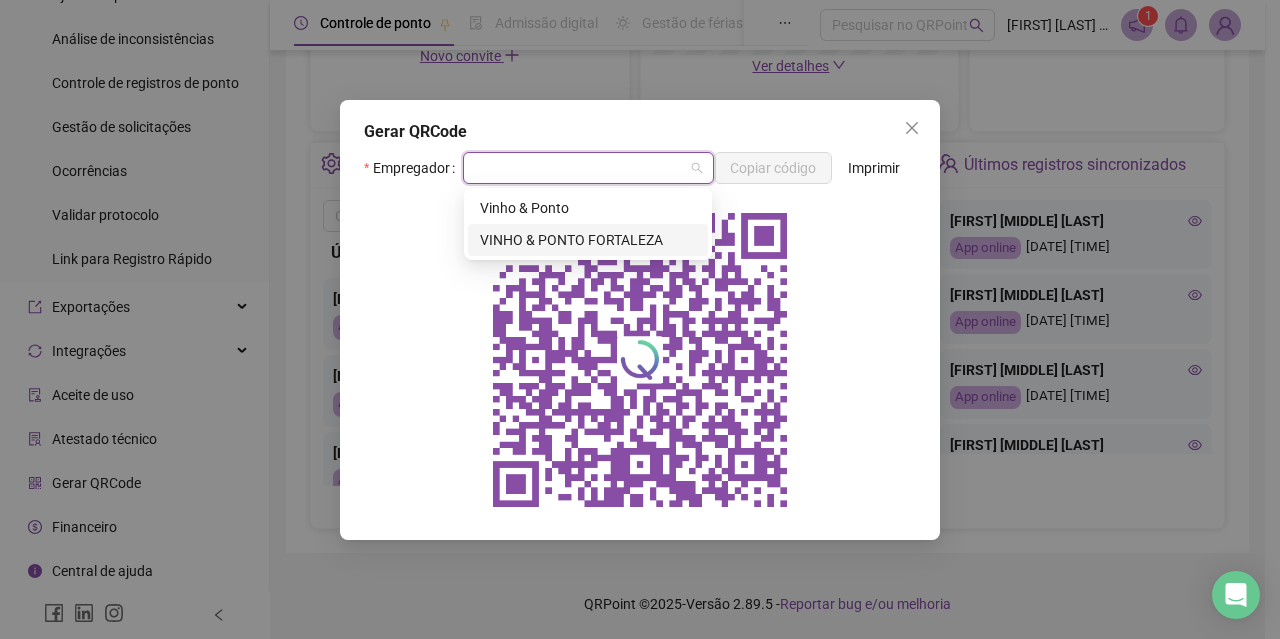 click on "VINHO & PONTO FORTALEZA" at bounding box center [588, 240] 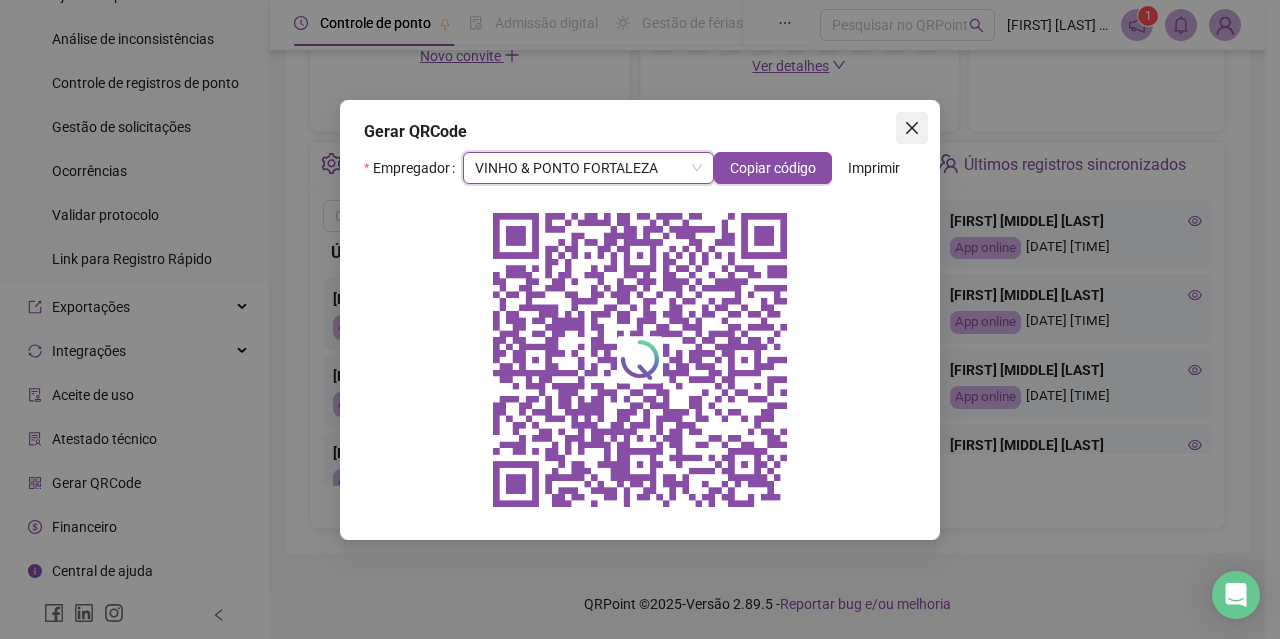 click 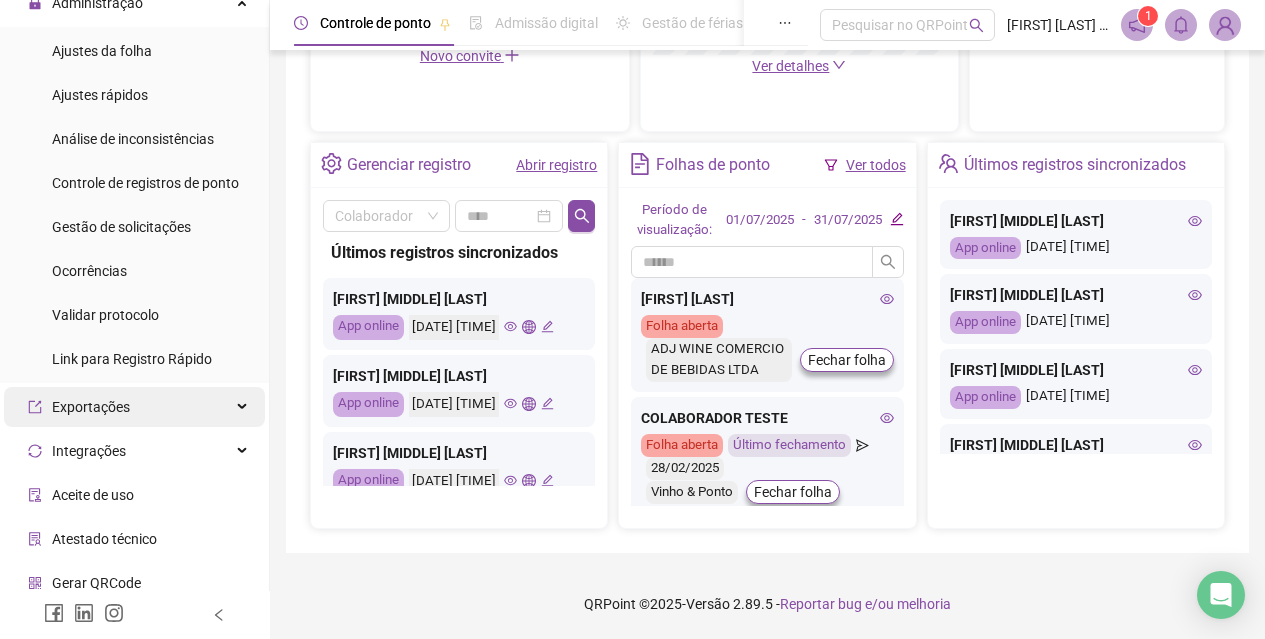 scroll, scrollTop: 0, scrollLeft: 0, axis: both 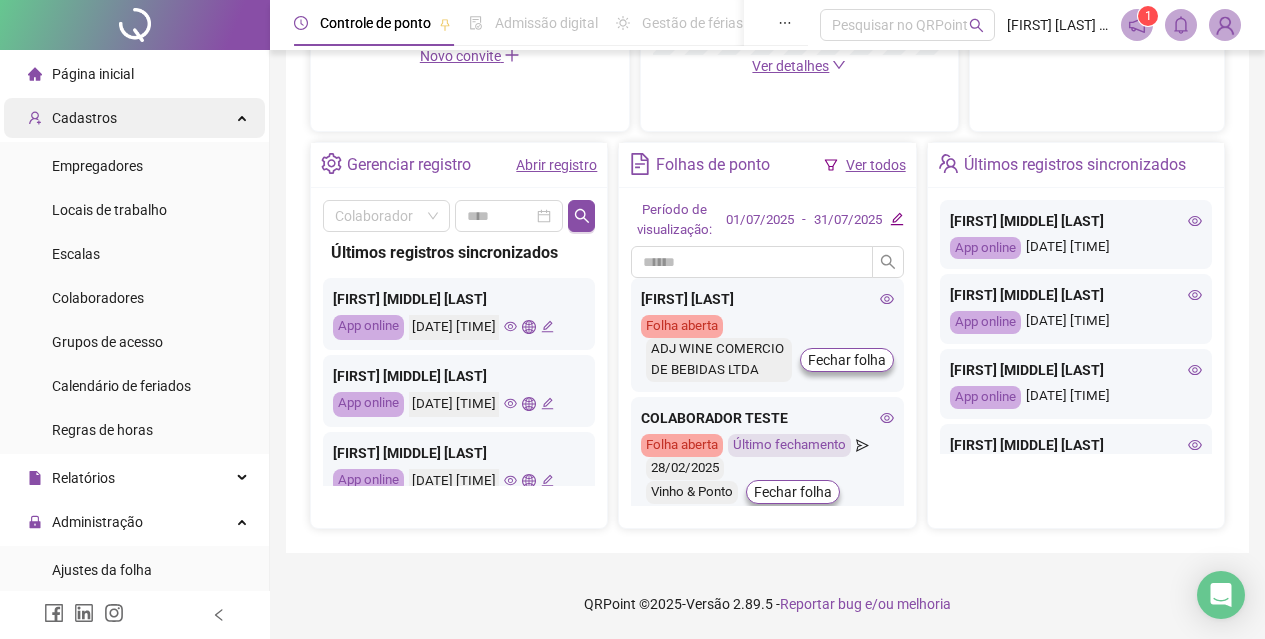 click on "Cadastros" at bounding box center (134, 118) 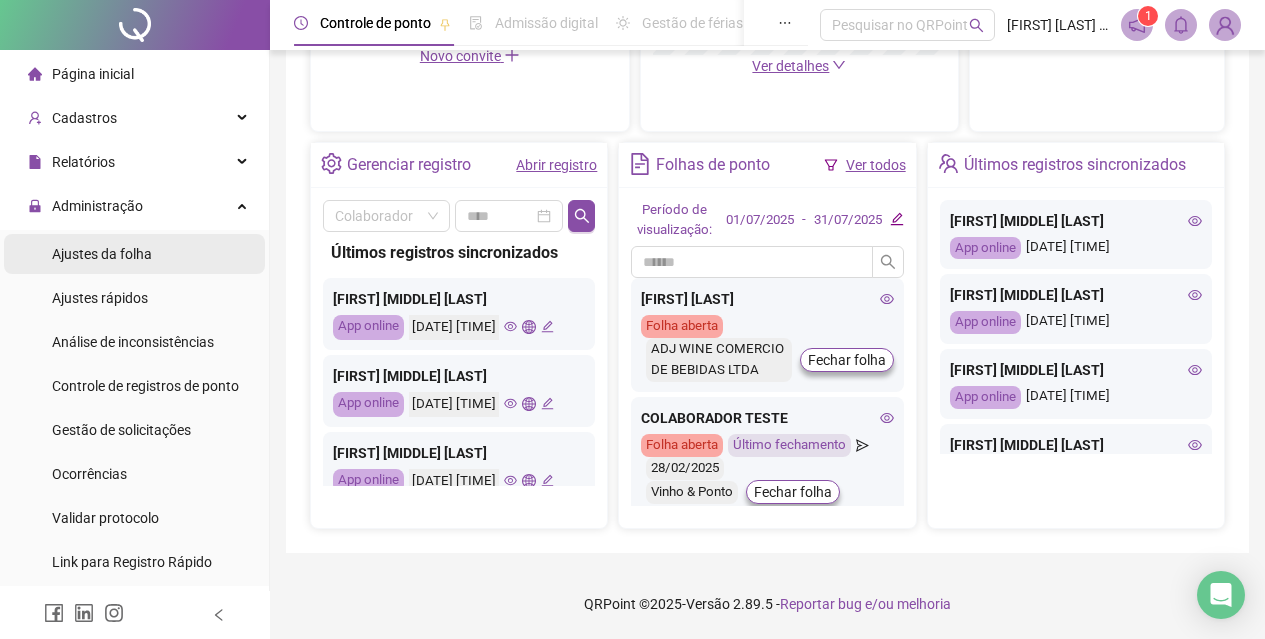 click on "Ajustes da folha" at bounding box center (102, 254) 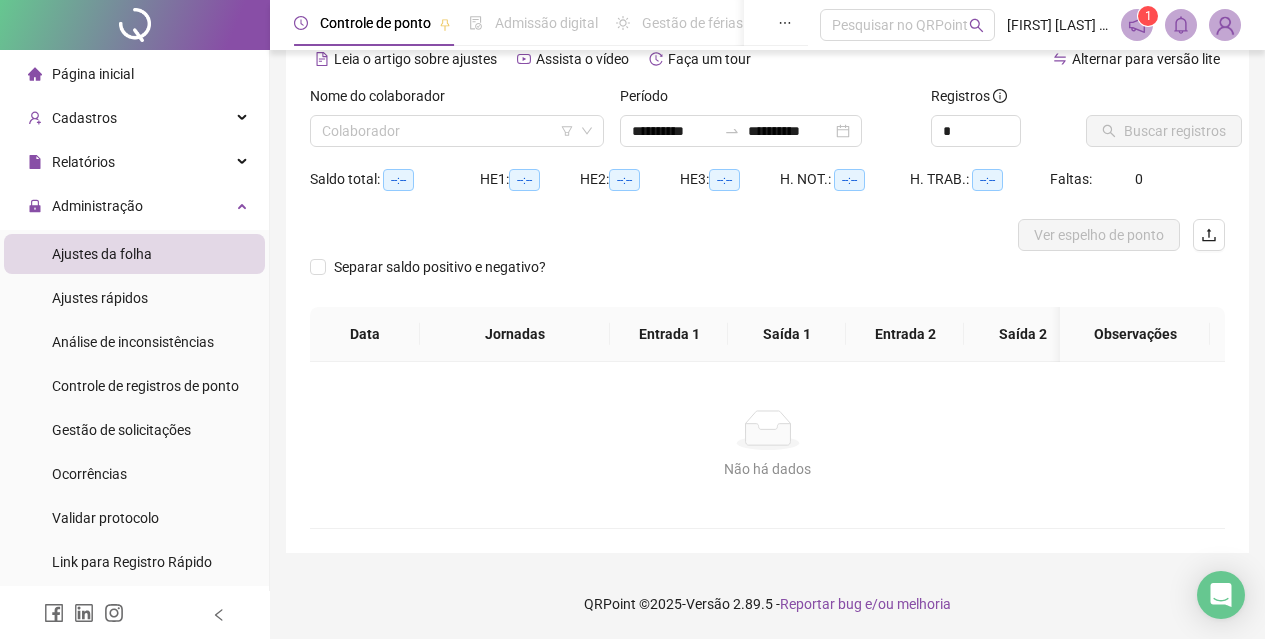 scroll, scrollTop: 114, scrollLeft: 0, axis: vertical 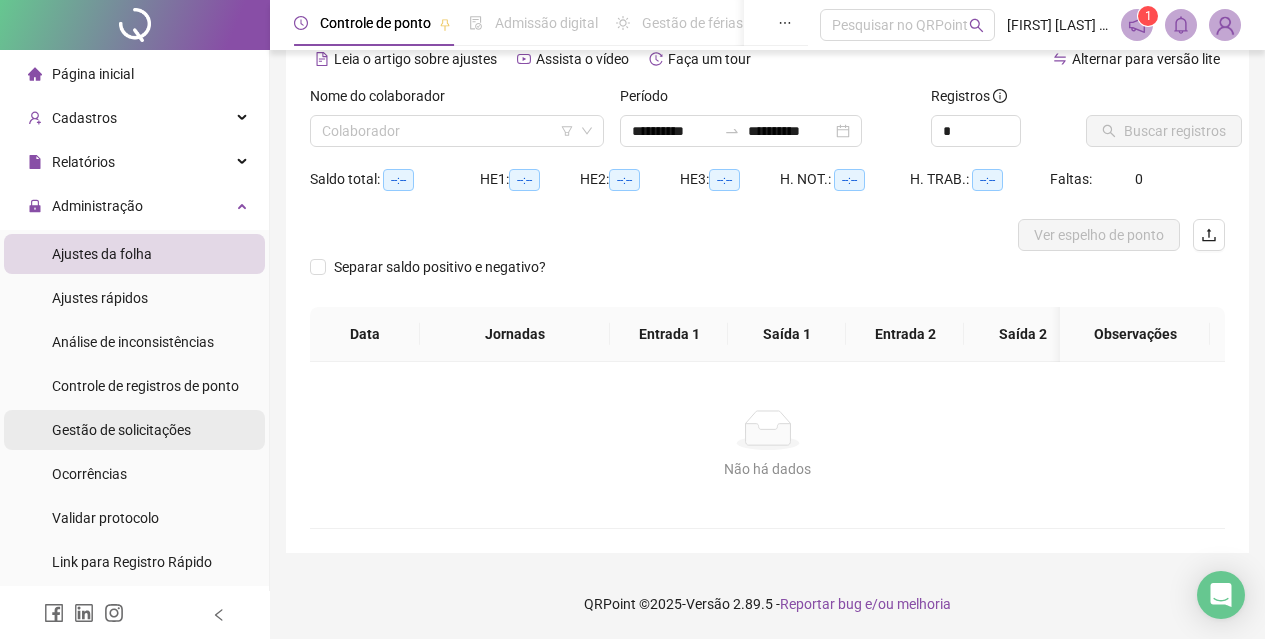 click on "Gestão de solicitações" at bounding box center (121, 430) 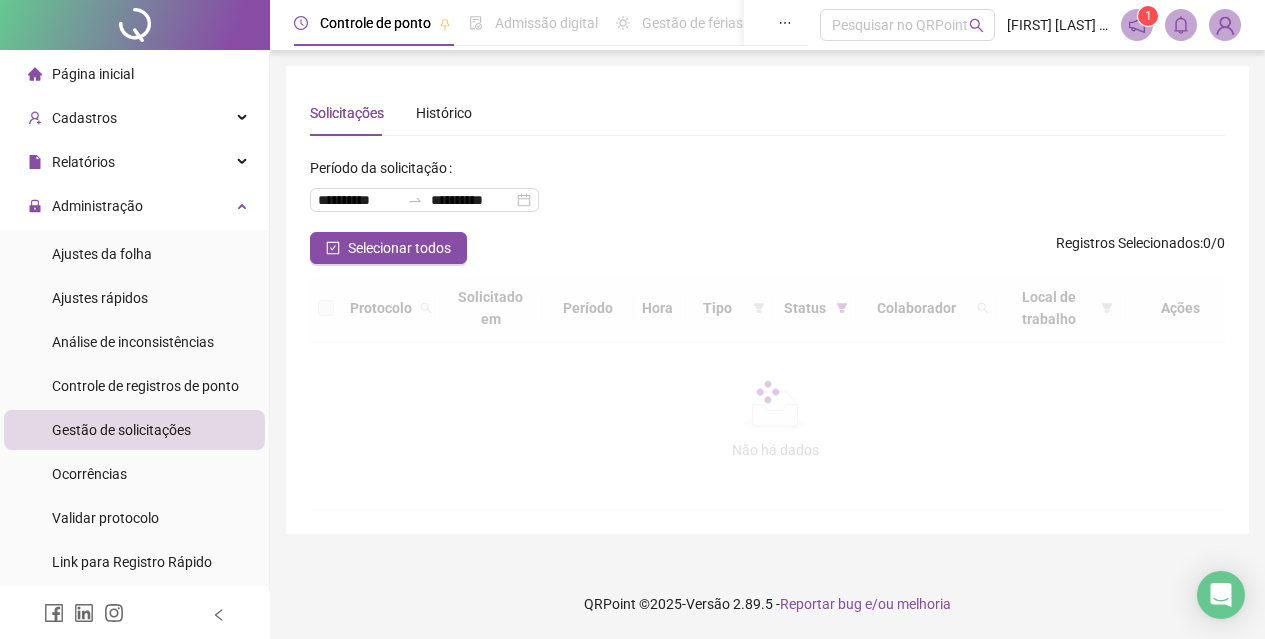 scroll, scrollTop: 0, scrollLeft: 0, axis: both 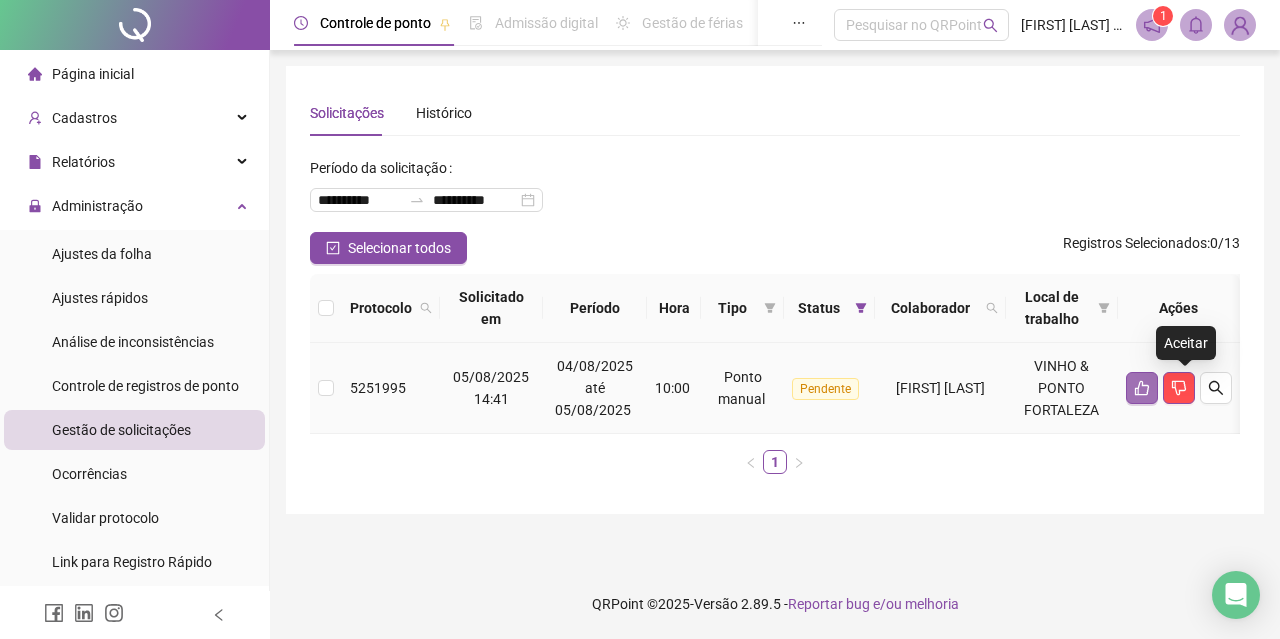 click 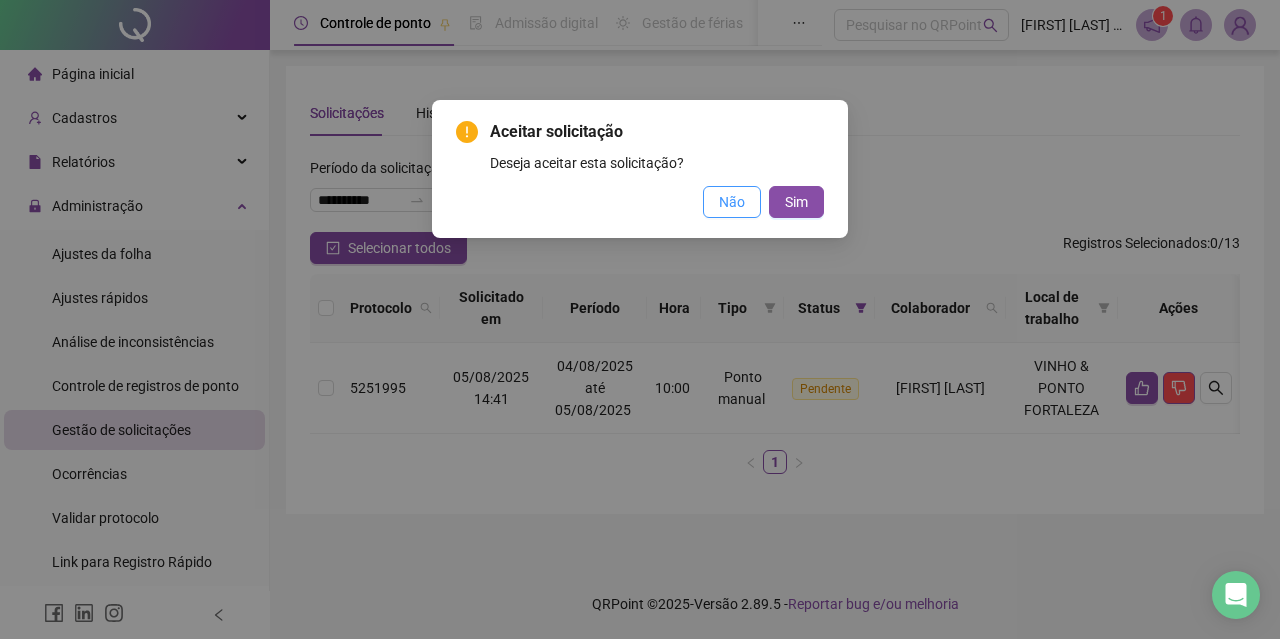 click on "Não" at bounding box center [732, 202] 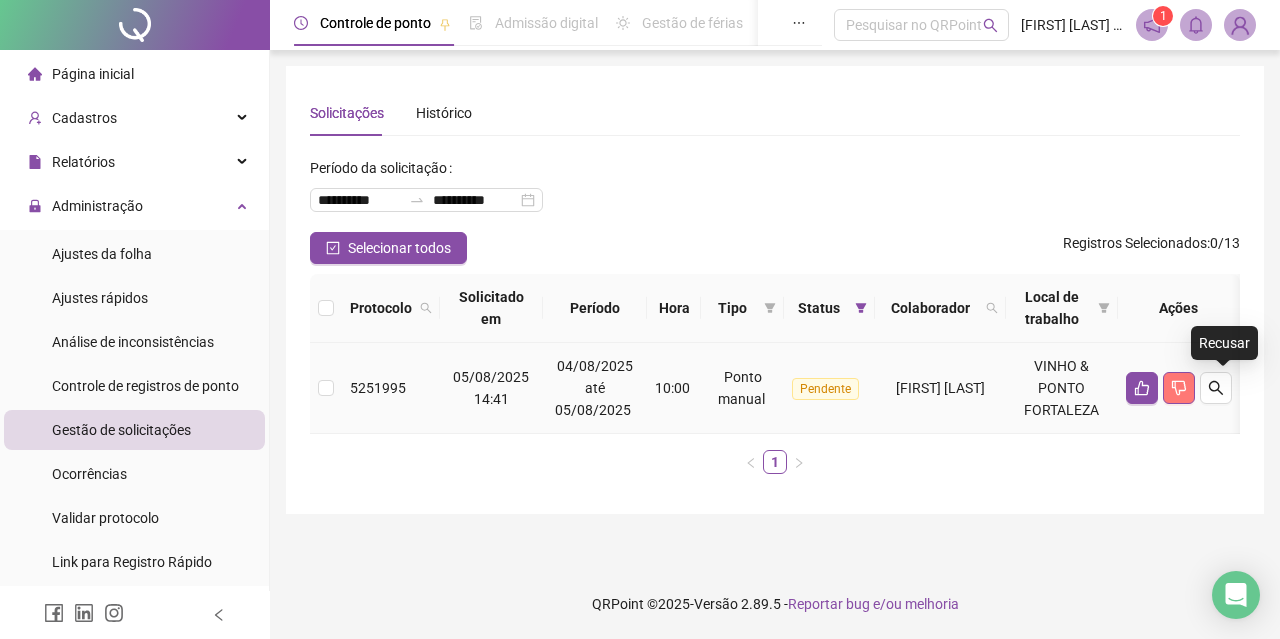 click 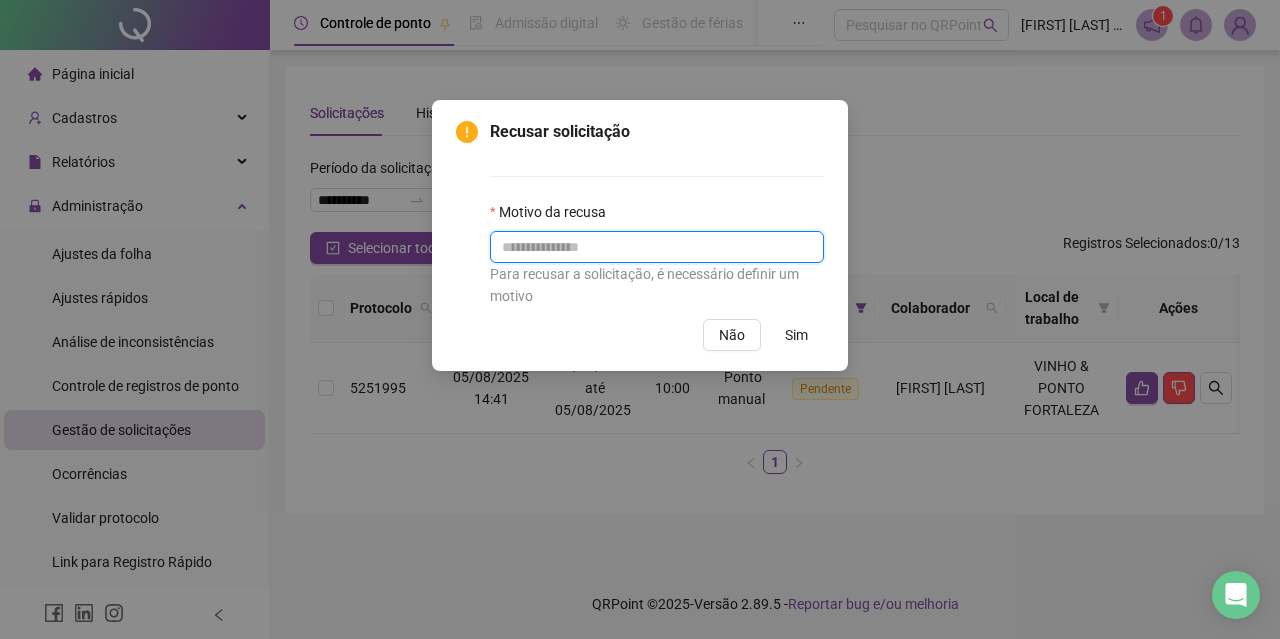 click at bounding box center [657, 247] 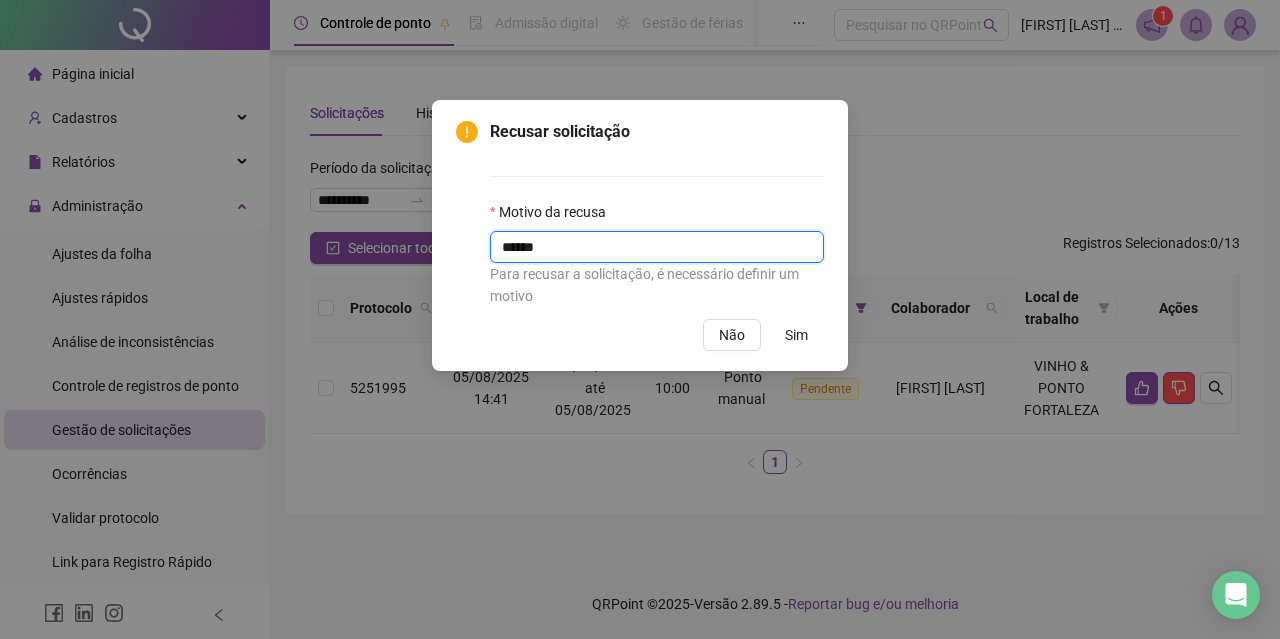 type on "******" 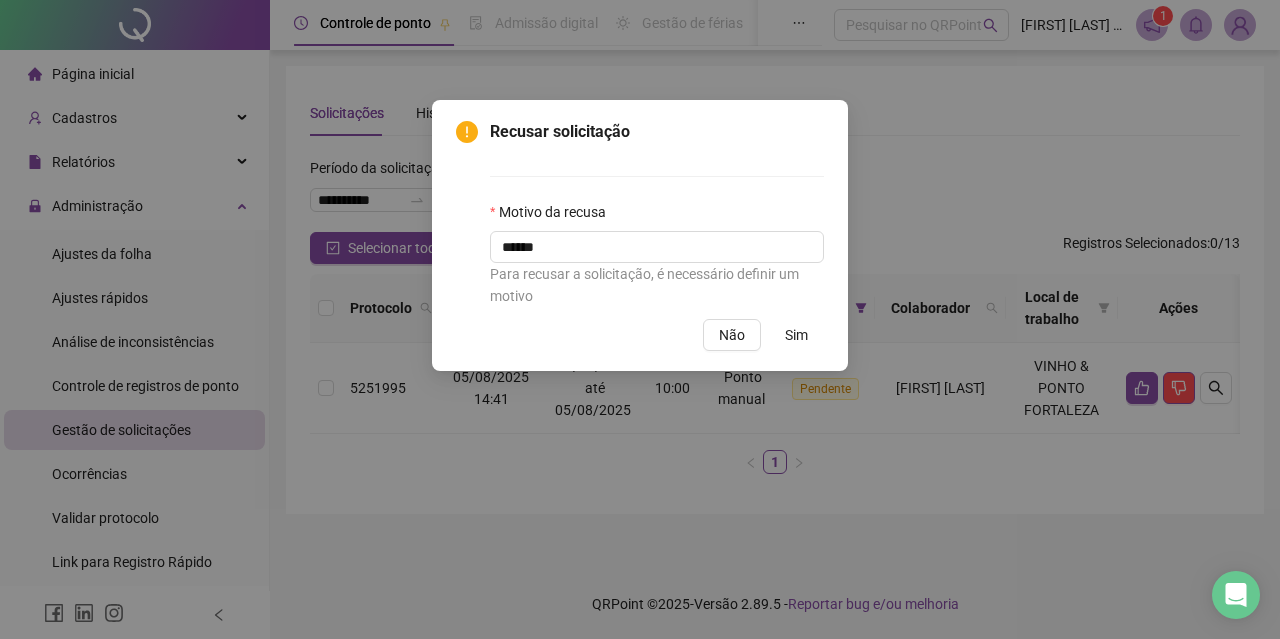 click on "Sim" at bounding box center (796, 335) 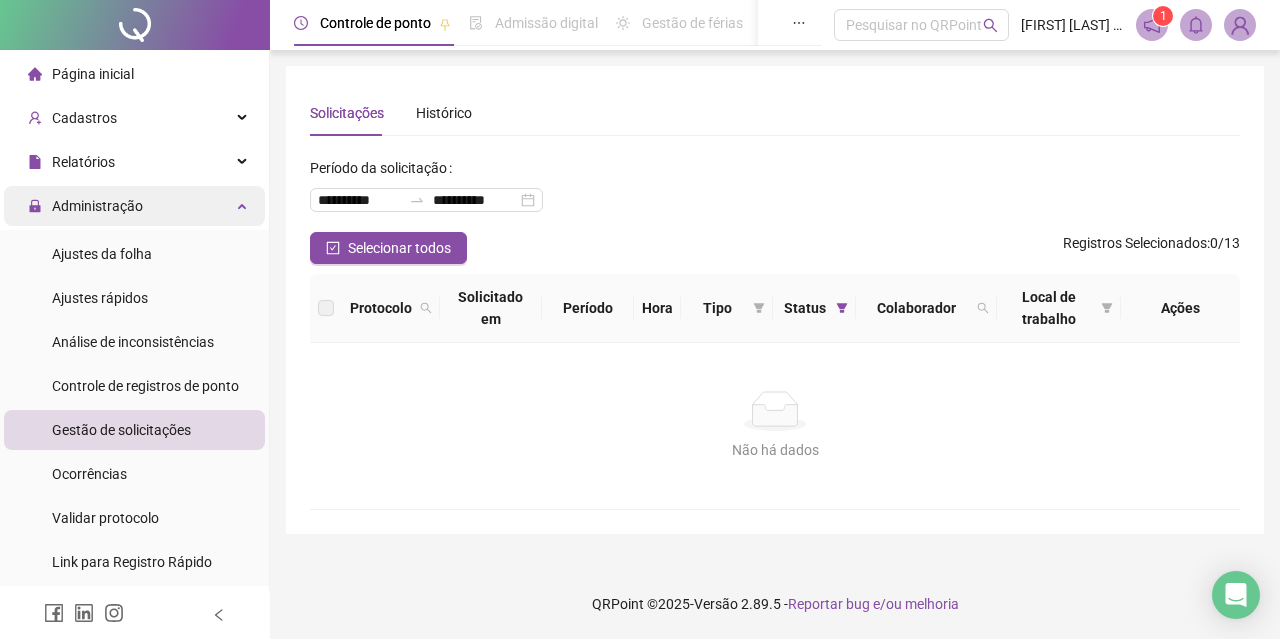 click on "Administração" at bounding box center (97, 206) 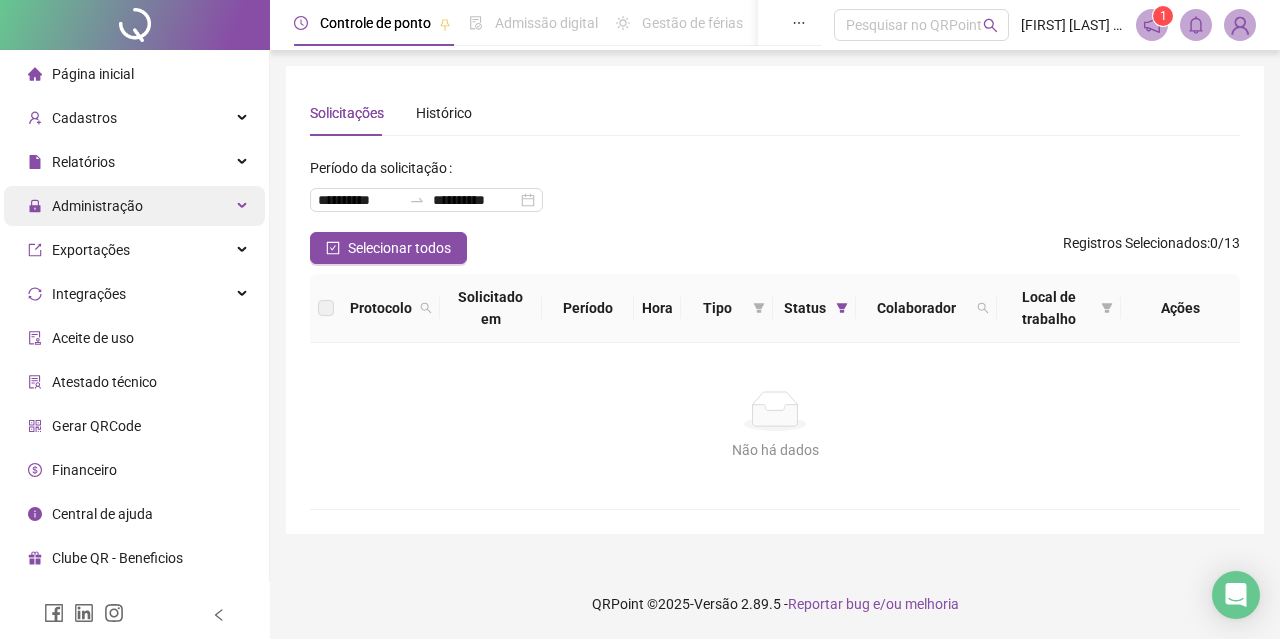 click on "Administração" at bounding box center [97, 206] 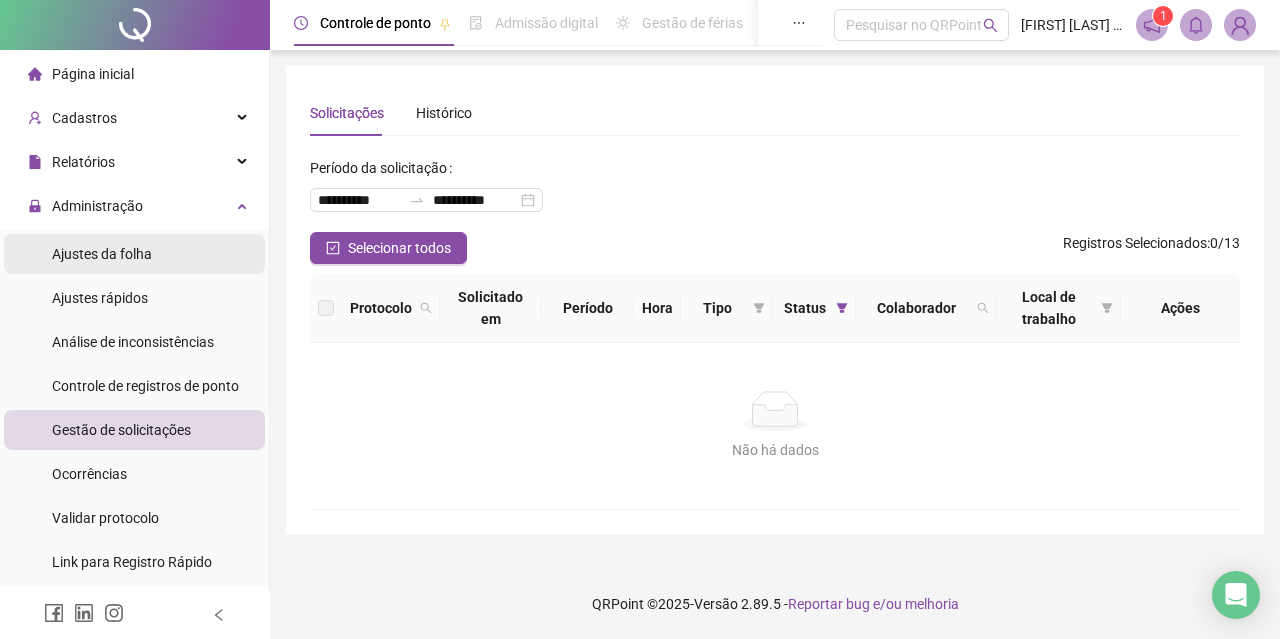 click on "Ajustes da folha" at bounding box center [102, 254] 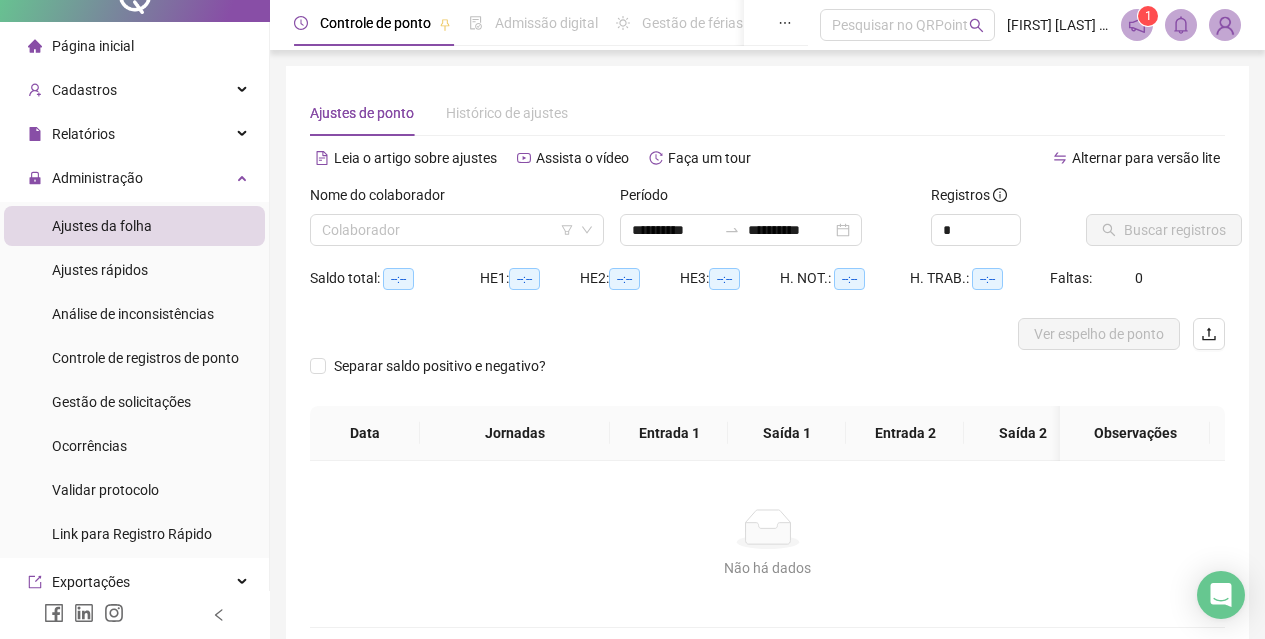 scroll, scrollTop: 0, scrollLeft: 0, axis: both 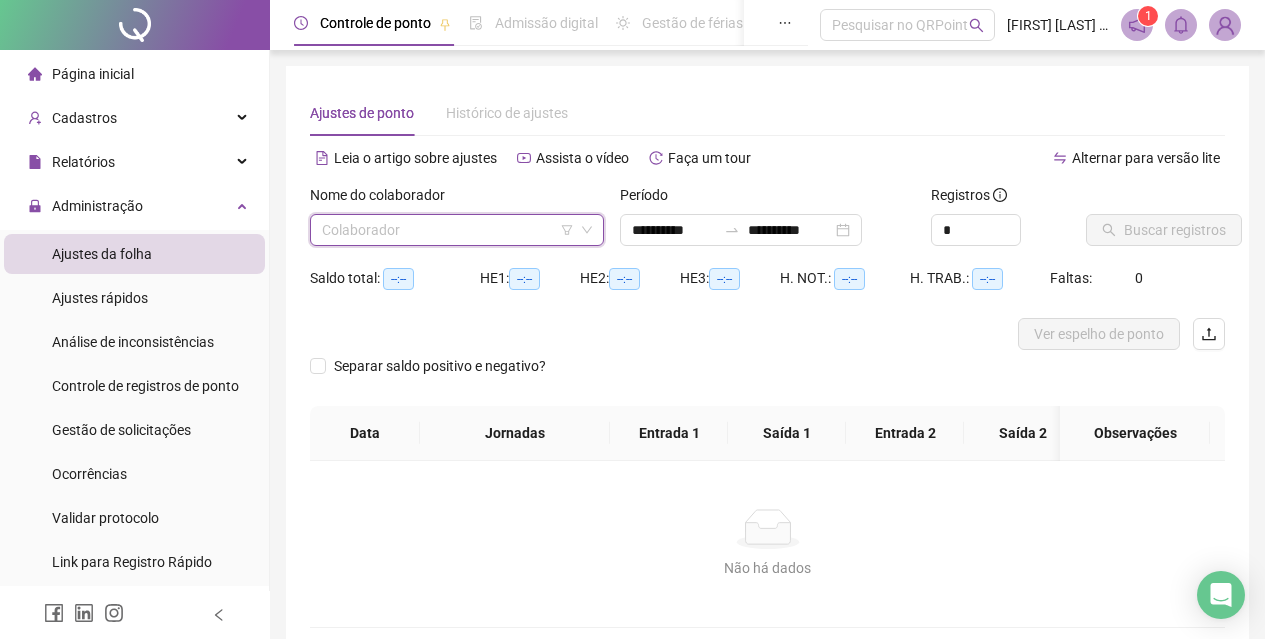 click at bounding box center [448, 230] 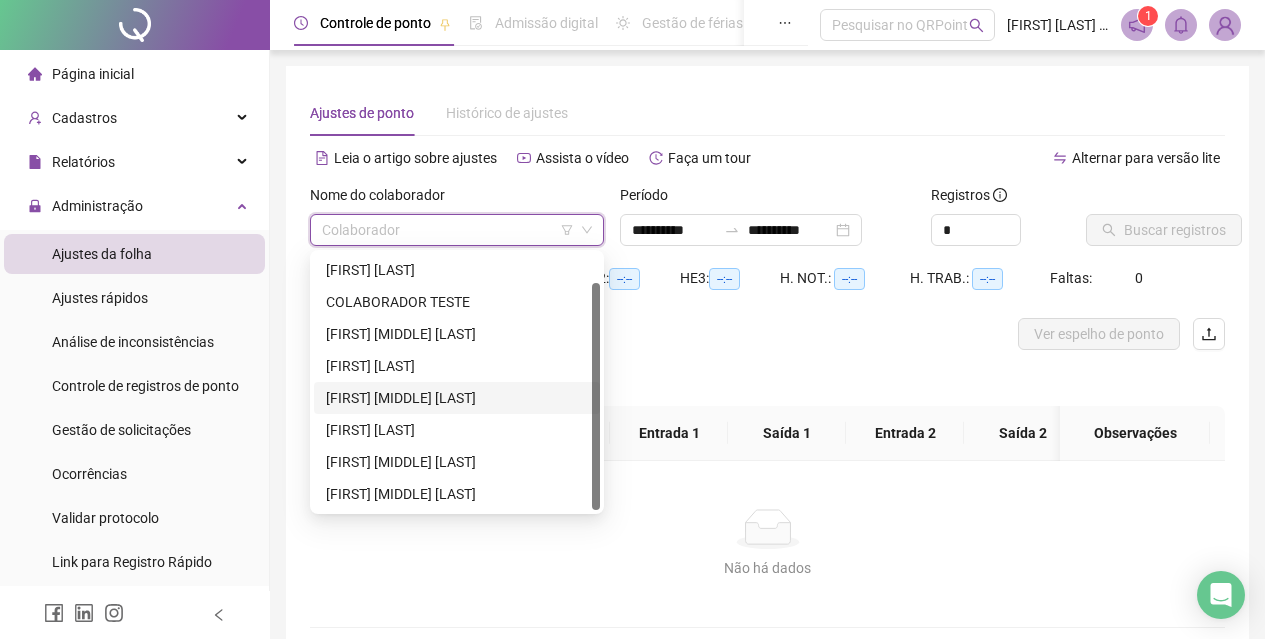 scroll, scrollTop: 32, scrollLeft: 0, axis: vertical 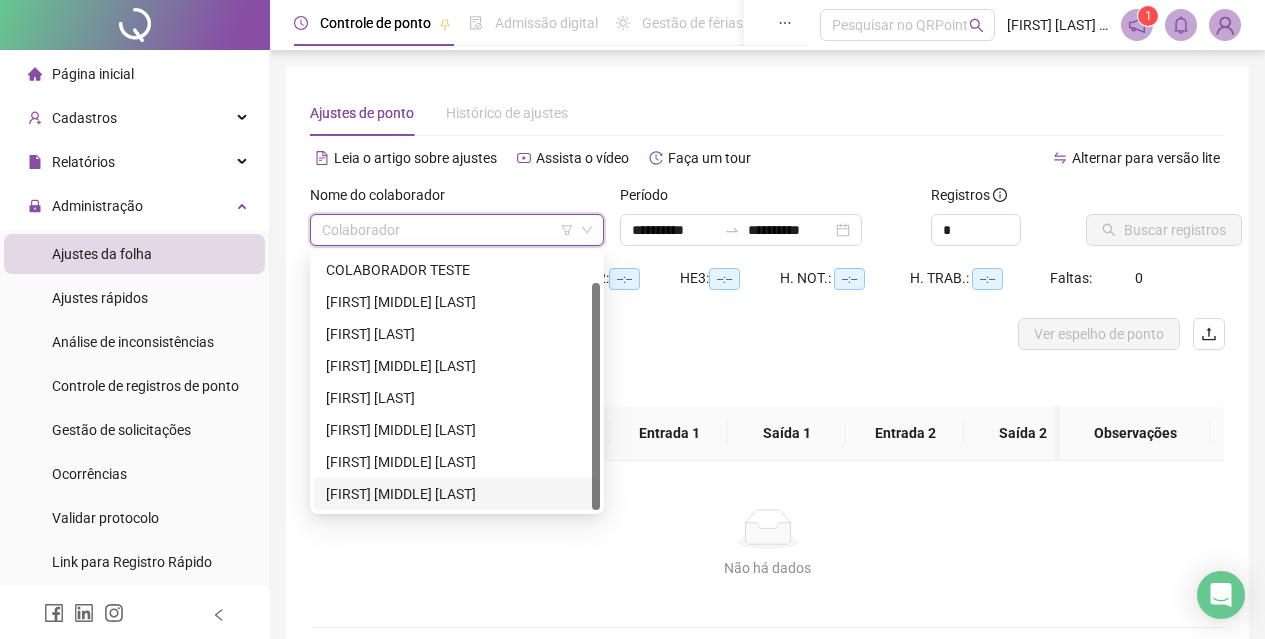 click on "[FIRST] [MIDDLE] [LAST]" at bounding box center [457, 494] 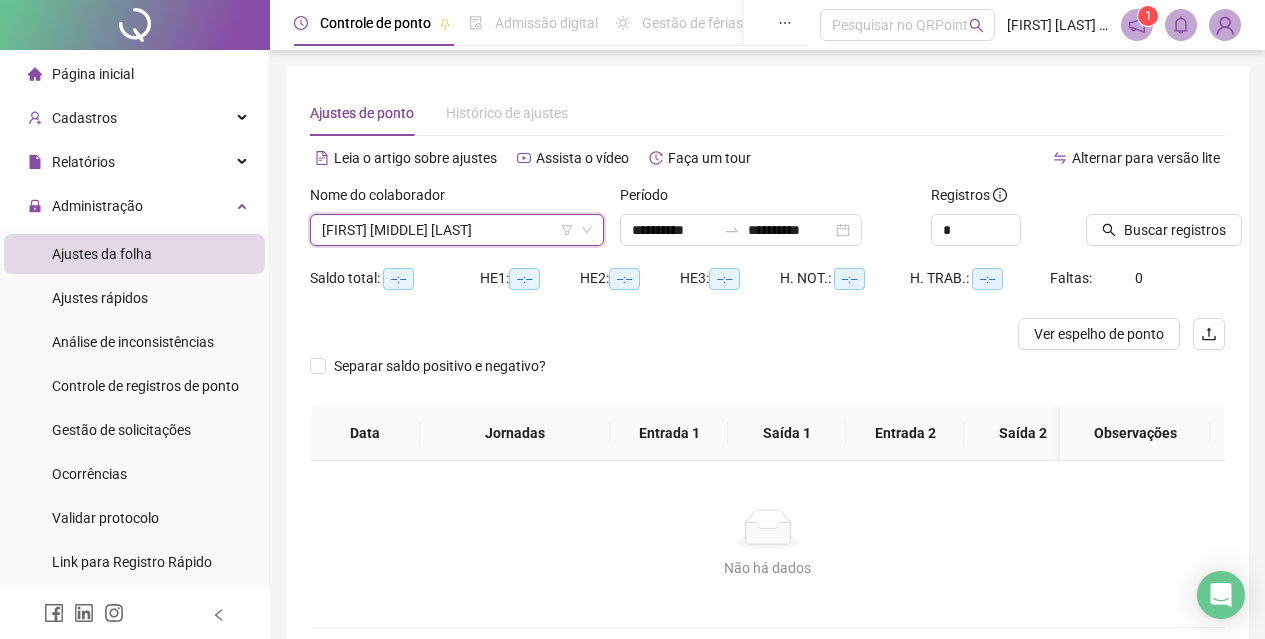 click on "[FIRST] [MIDDLE] [LAST]" at bounding box center (457, 230) 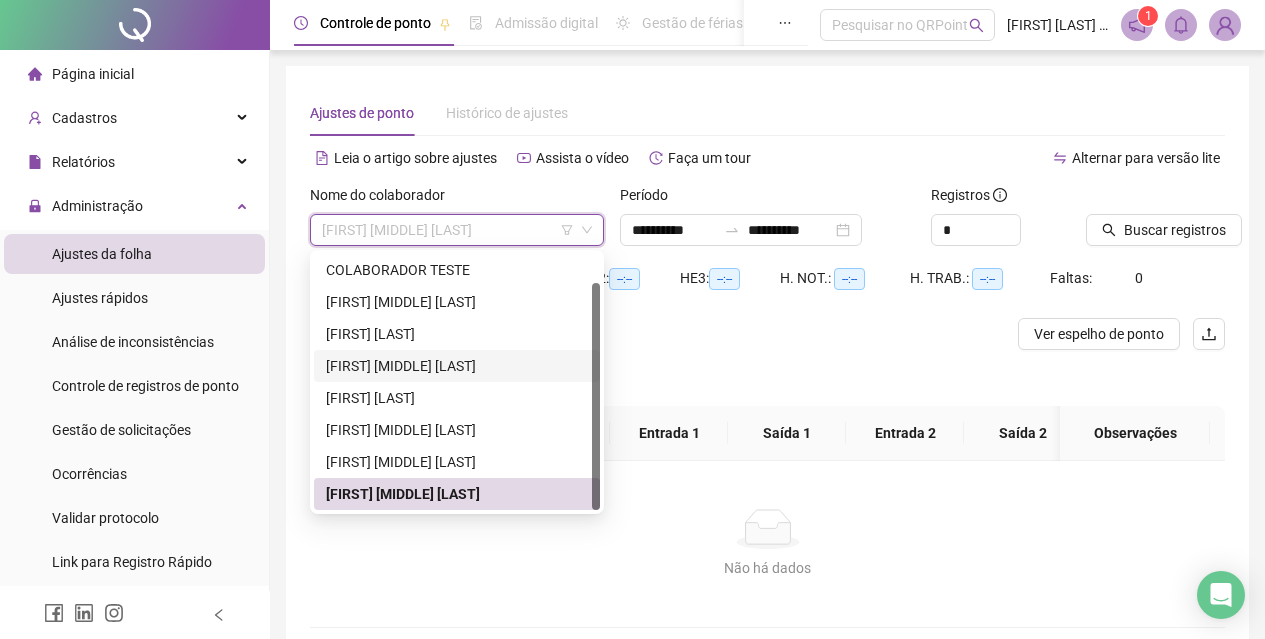 scroll, scrollTop: 0, scrollLeft: 0, axis: both 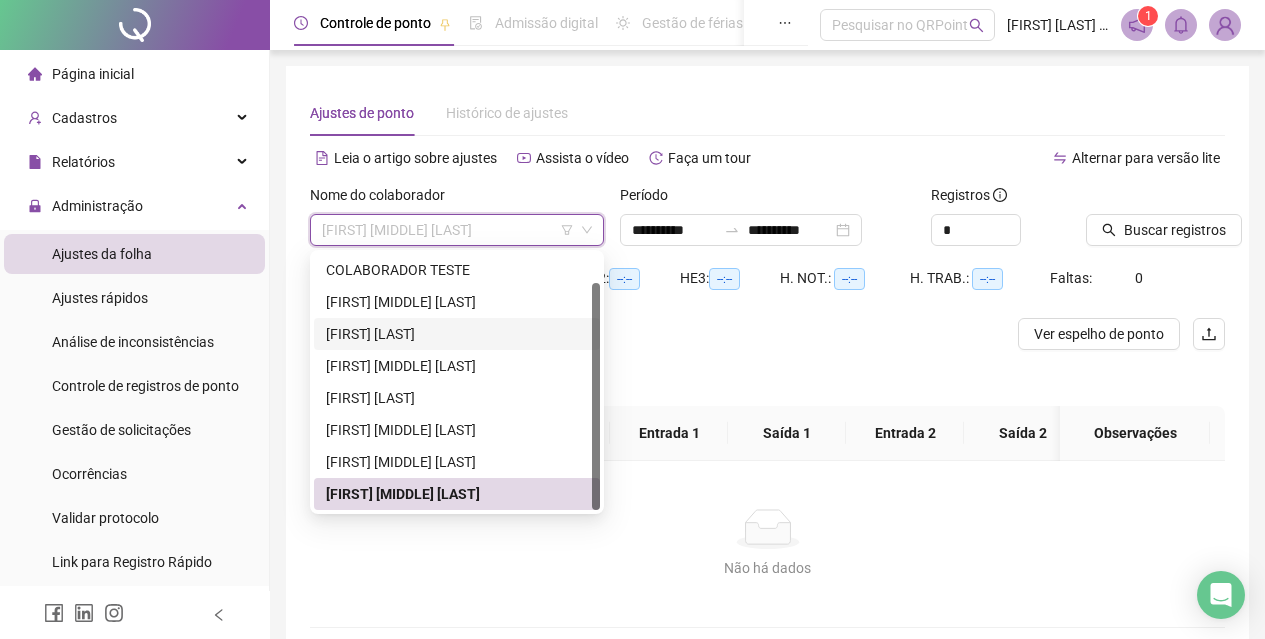 click on "[FIRST] [LAST]" at bounding box center [457, 334] 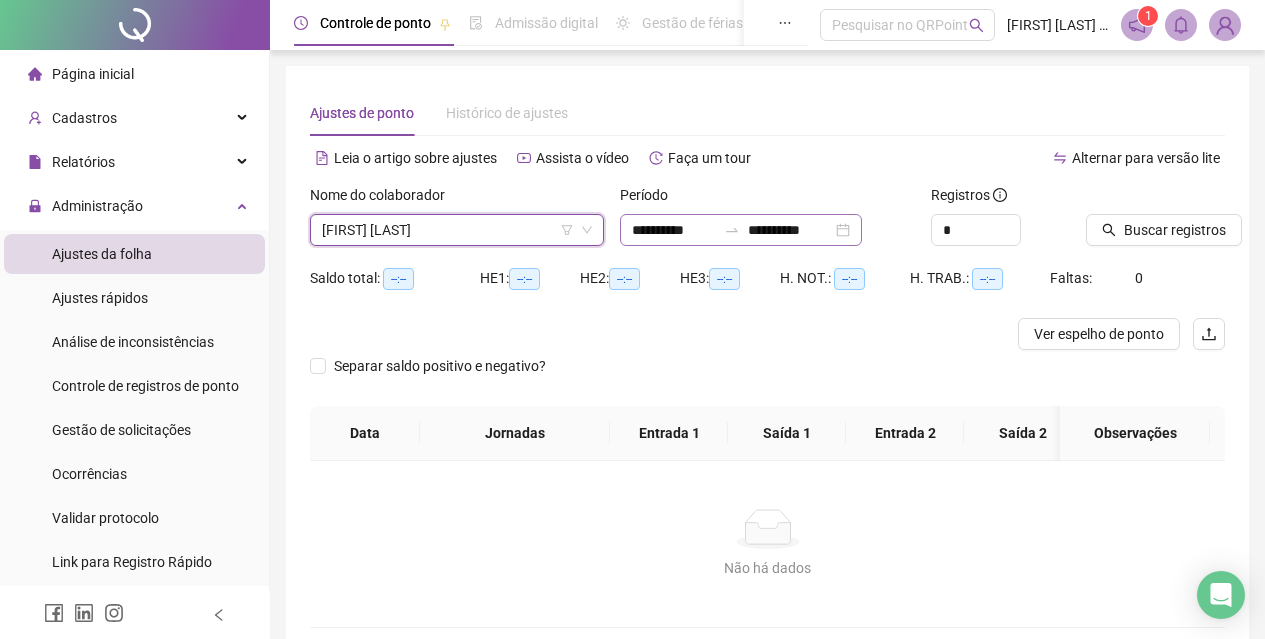 click on "**********" at bounding box center (741, 230) 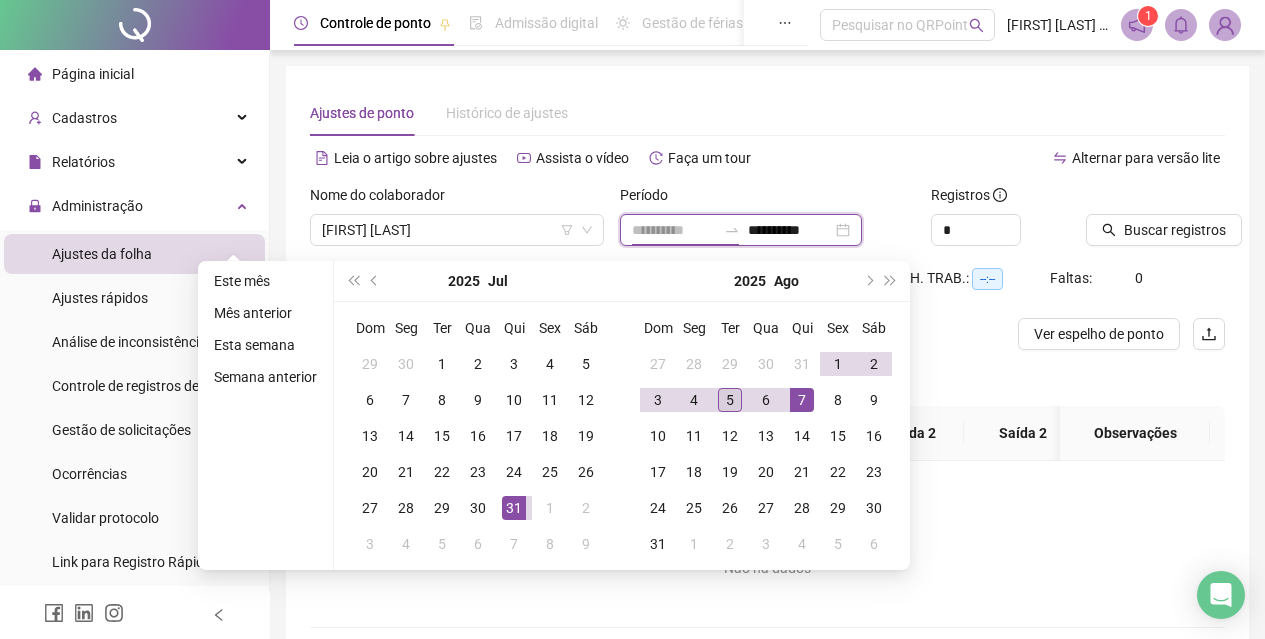 type on "**********" 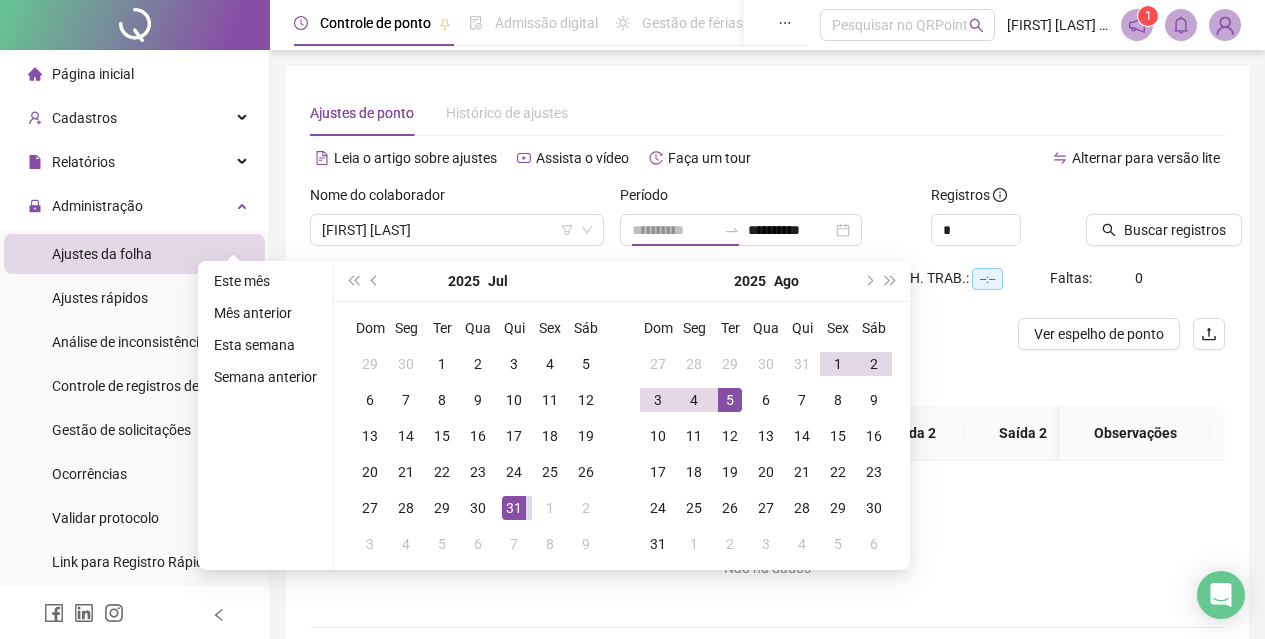 click on "5" at bounding box center (730, 400) 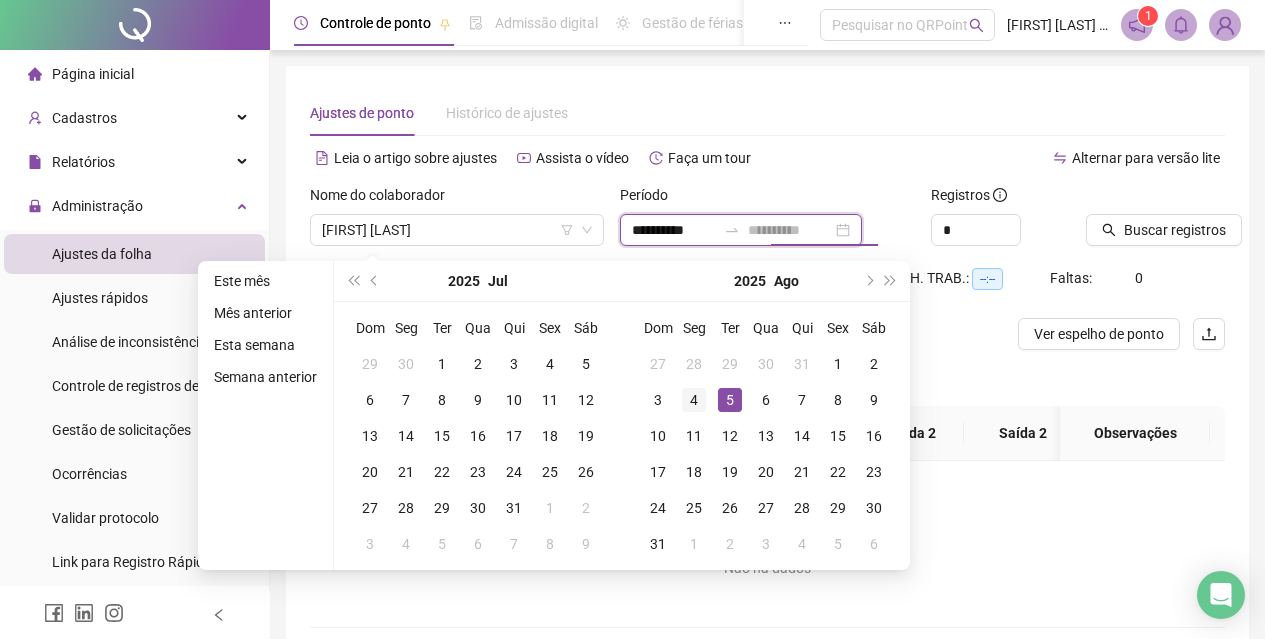 type on "**********" 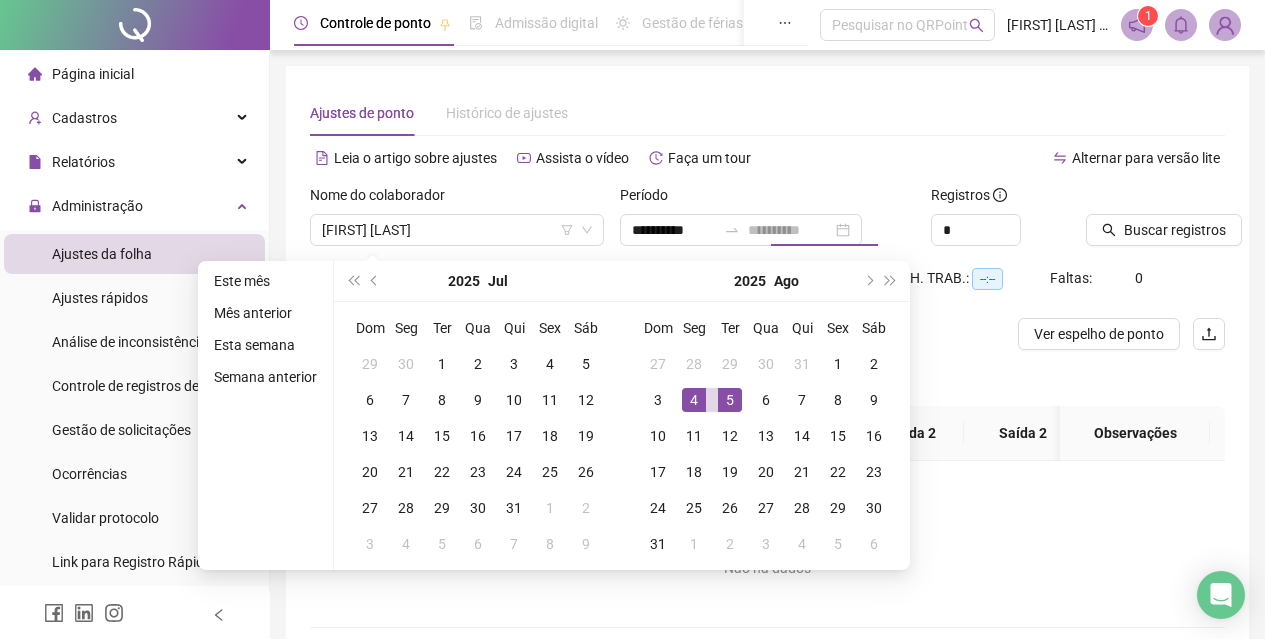 click on "4" at bounding box center (694, 400) 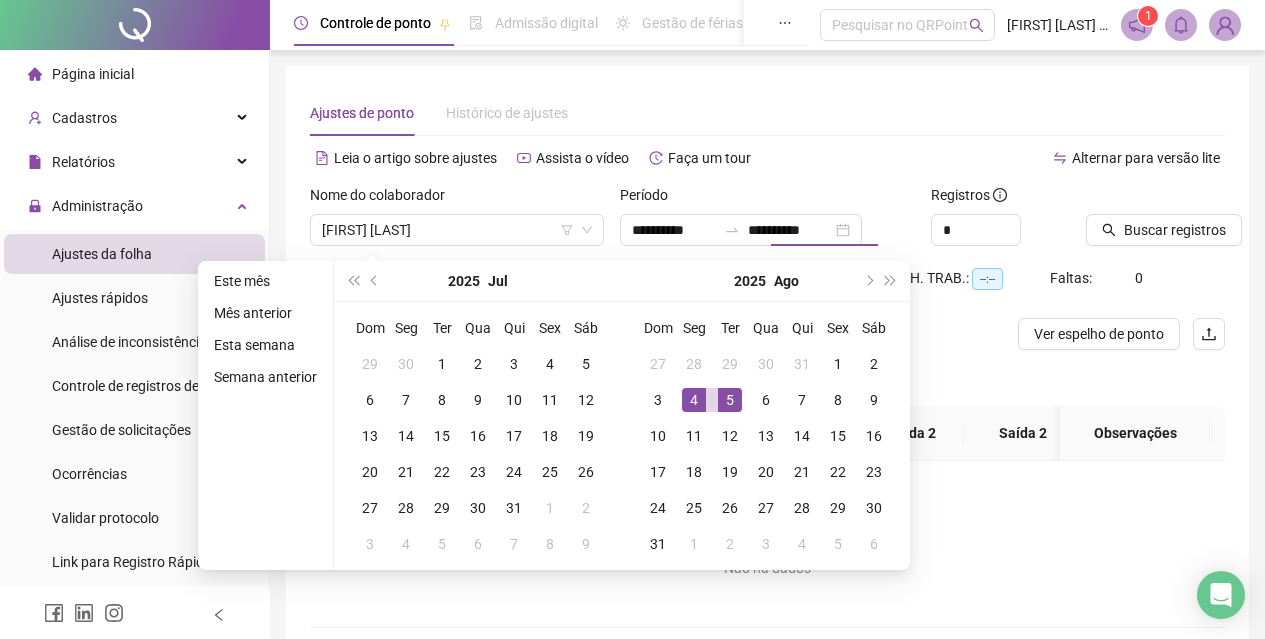 type on "**********" 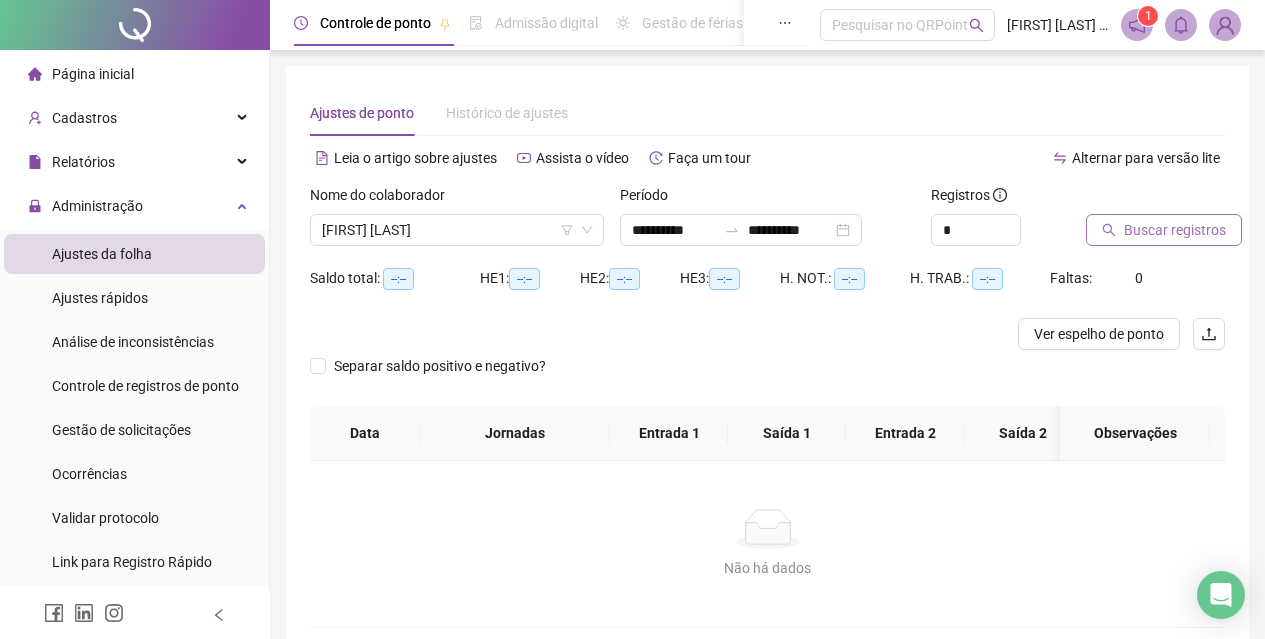 click on "Buscar registros" at bounding box center (1175, 230) 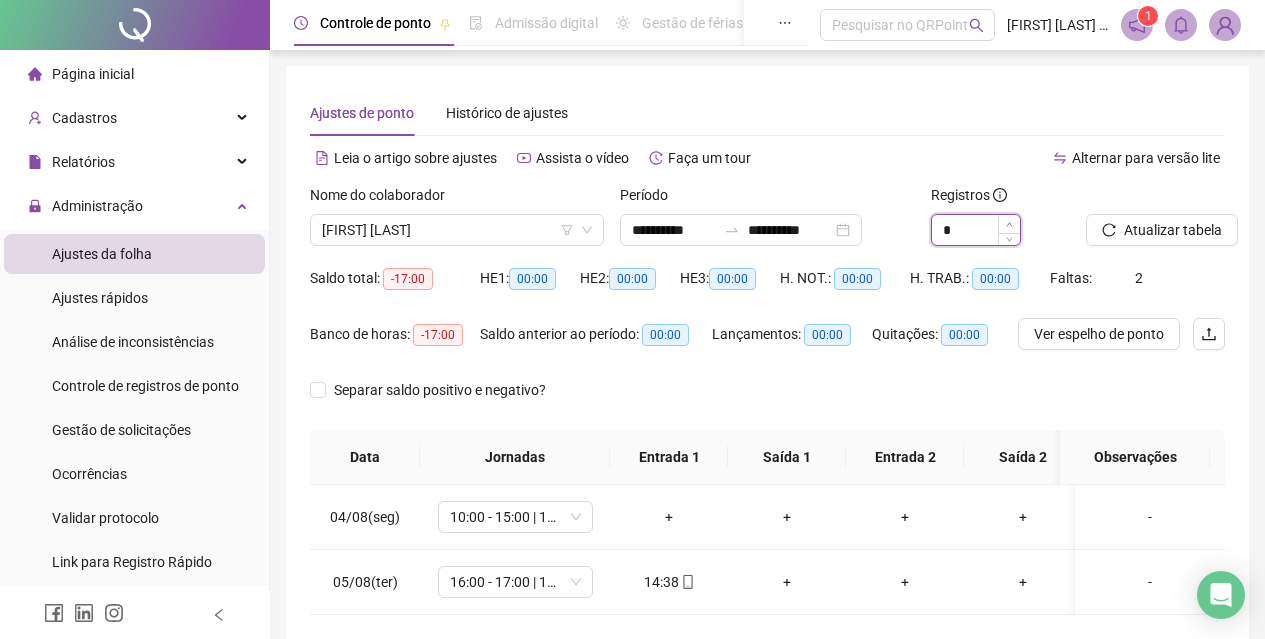click at bounding box center (1009, 224) 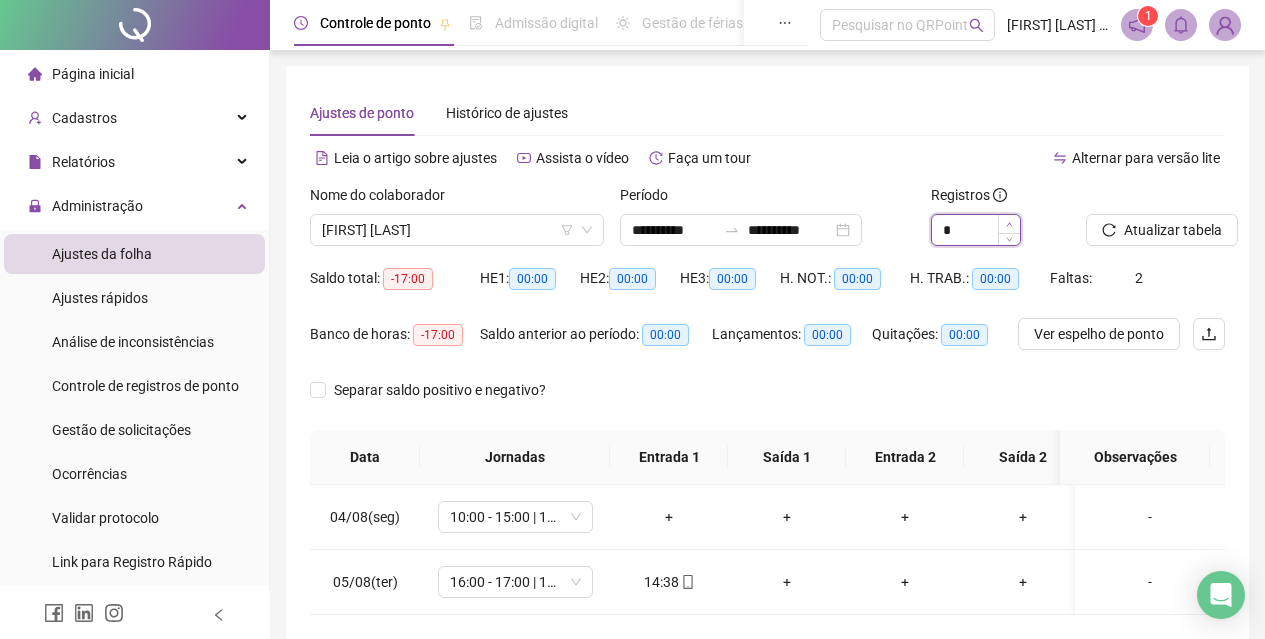 click at bounding box center [1009, 224] 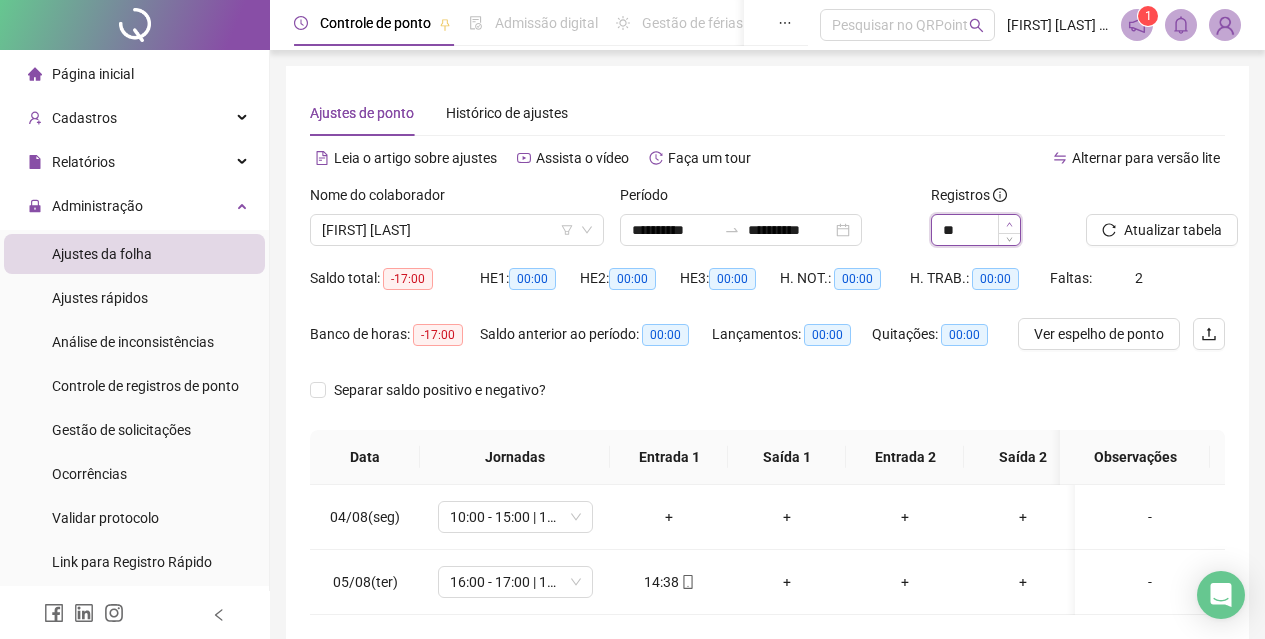 click at bounding box center (1009, 224) 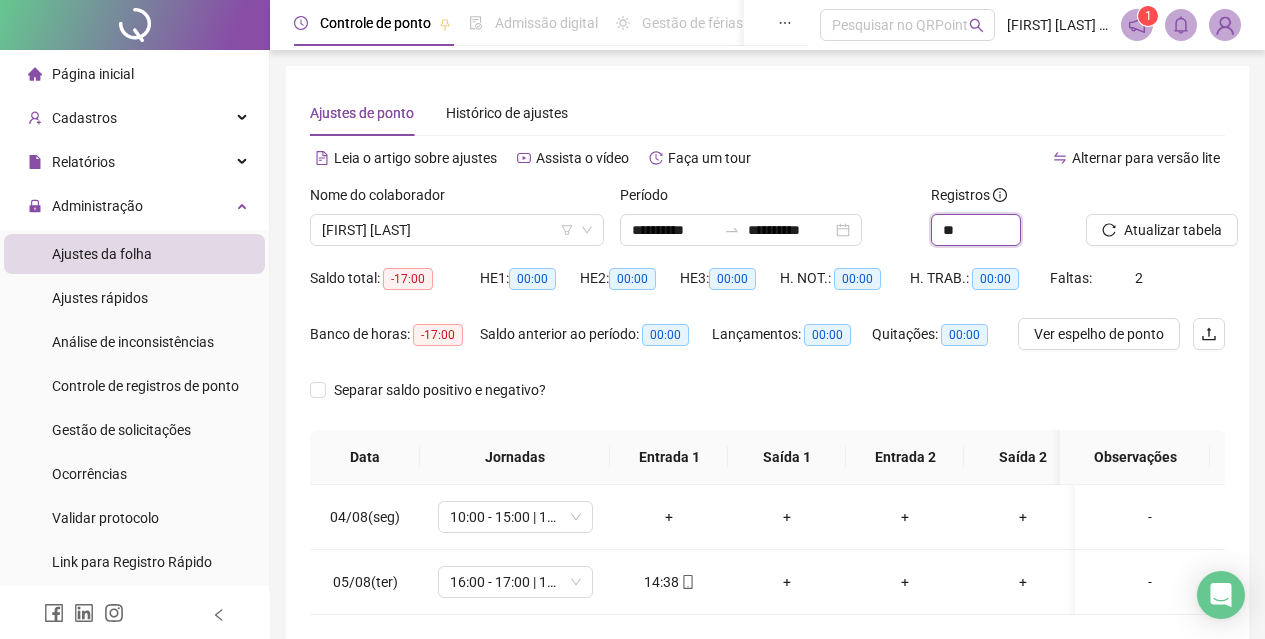 scroll, scrollTop: 101, scrollLeft: 0, axis: vertical 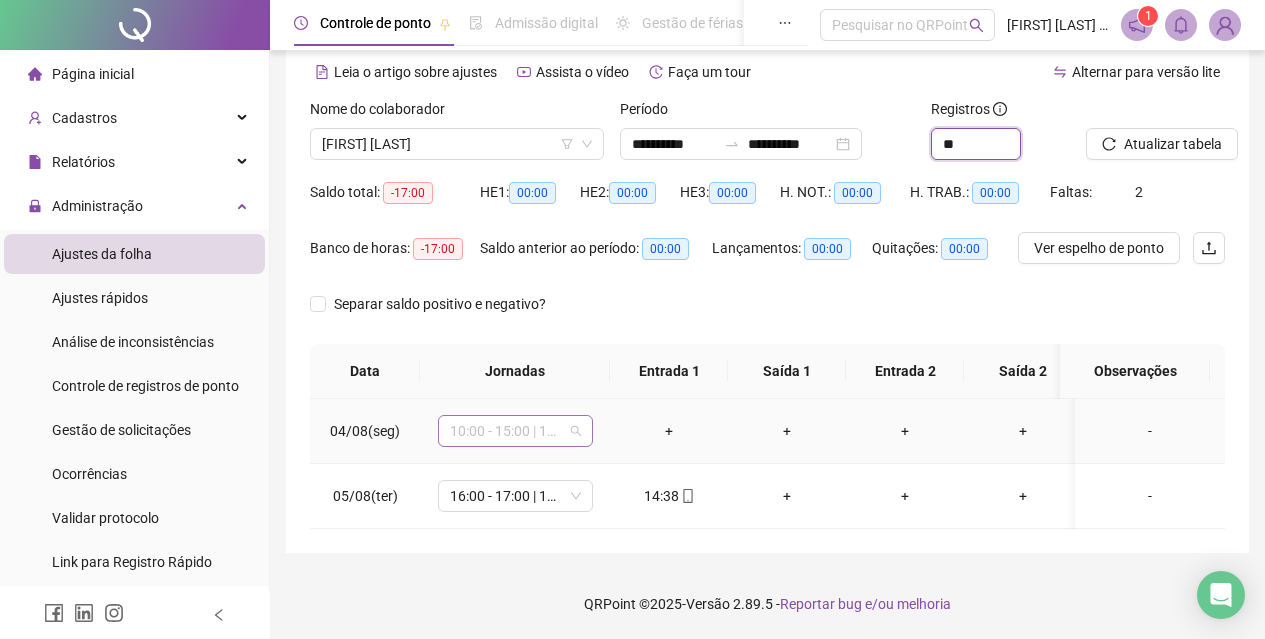click on "10:00 - 15:00 | 17:30 - 22:30" at bounding box center [515, 431] 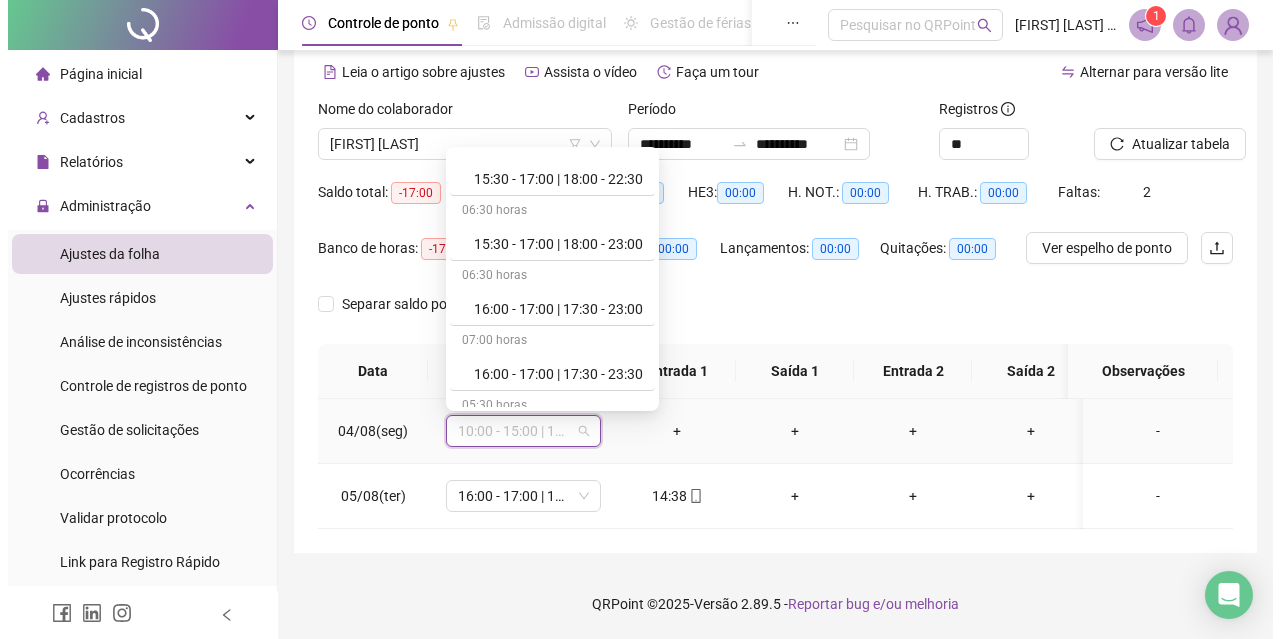 scroll, scrollTop: 2539, scrollLeft: 0, axis: vertical 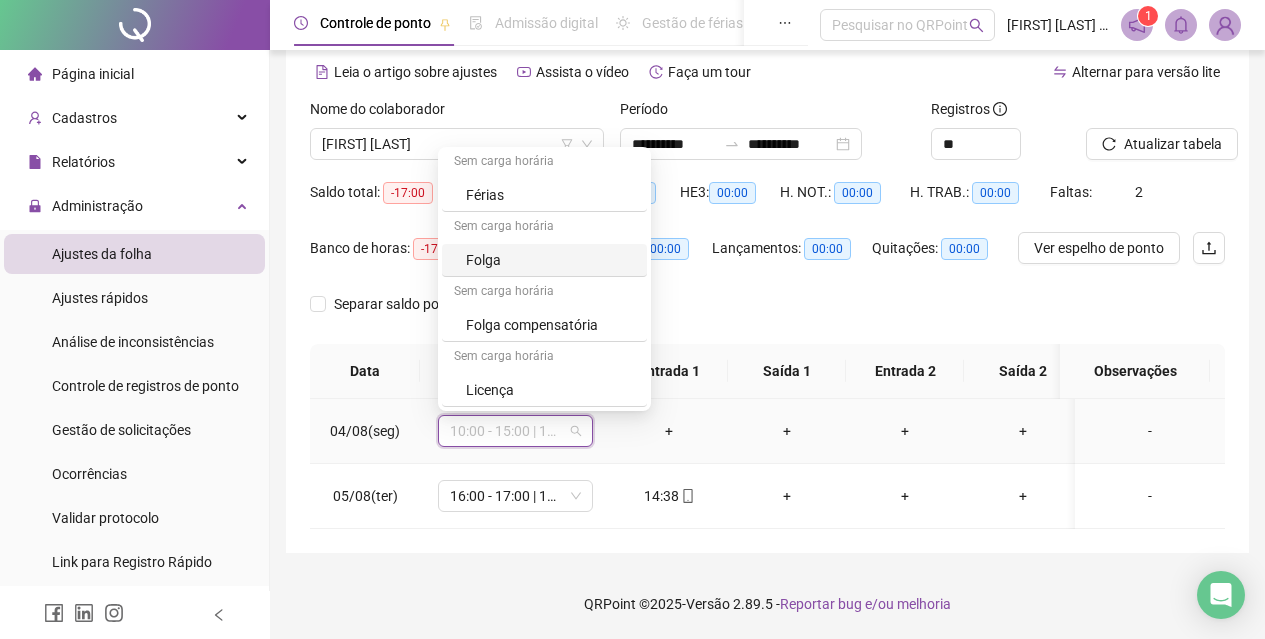 click on "Folga" at bounding box center [550, 260] 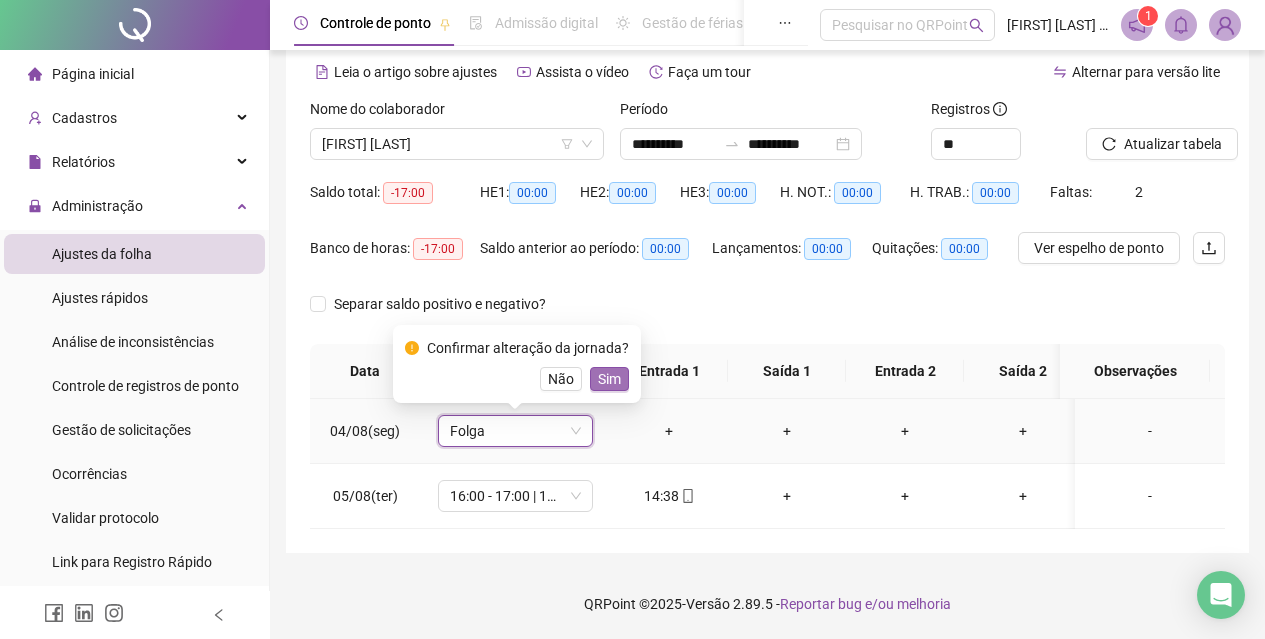 click on "Sim" at bounding box center [609, 379] 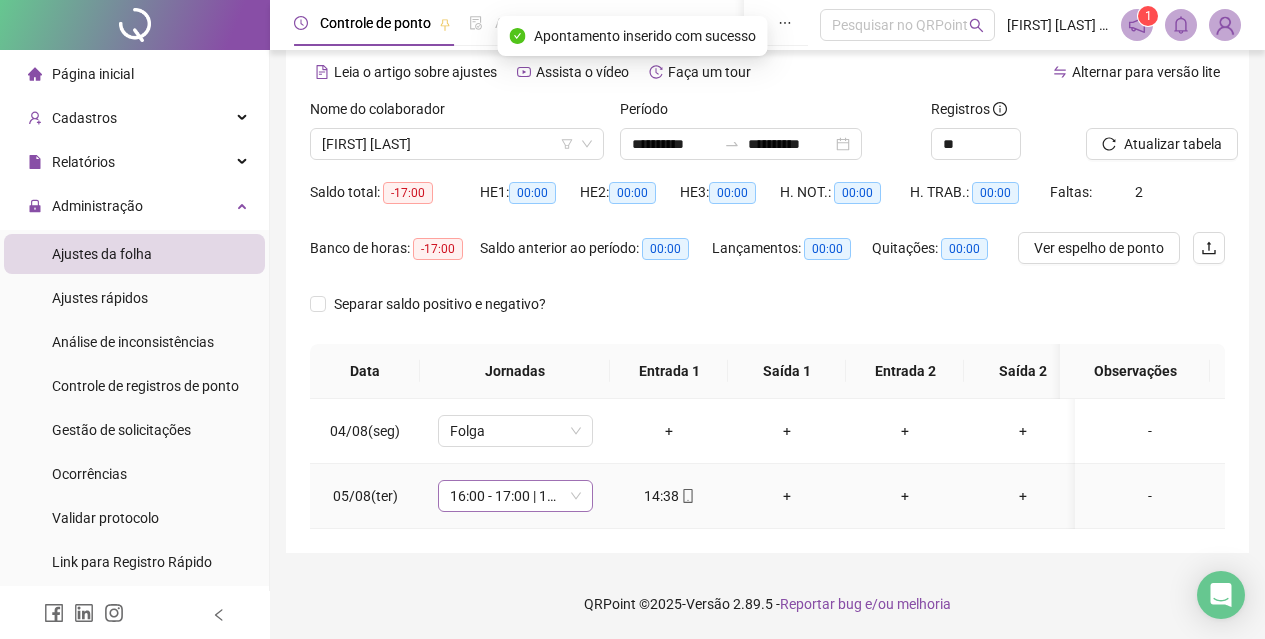 click on "16:00 - 17:00 | 17:30 - 23:30" at bounding box center [515, 496] 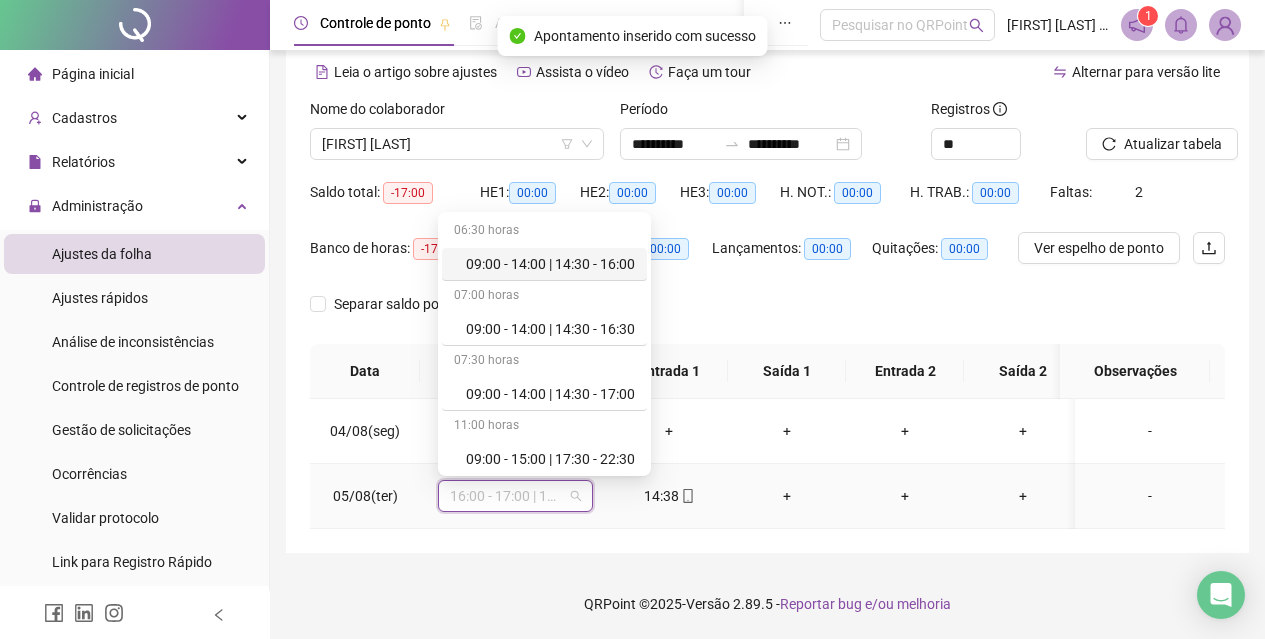 click on "14:38" at bounding box center (669, 496) 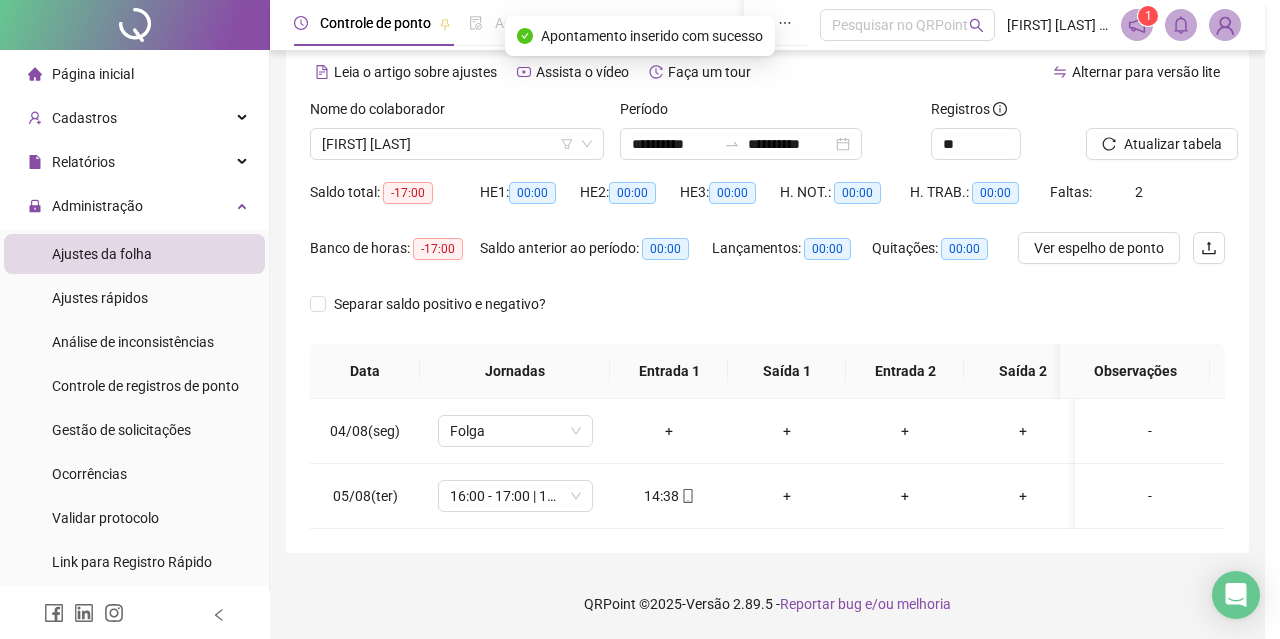 type on "**********" 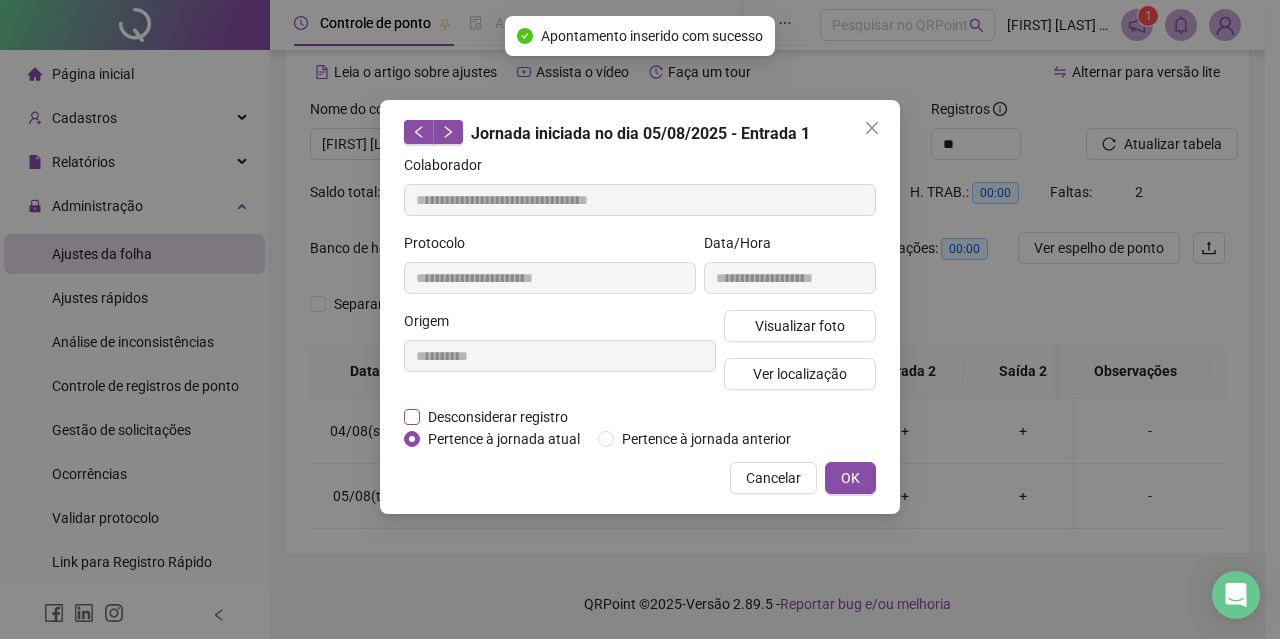 click on "Desconsiderar registro" at bounding box center (498, 417) 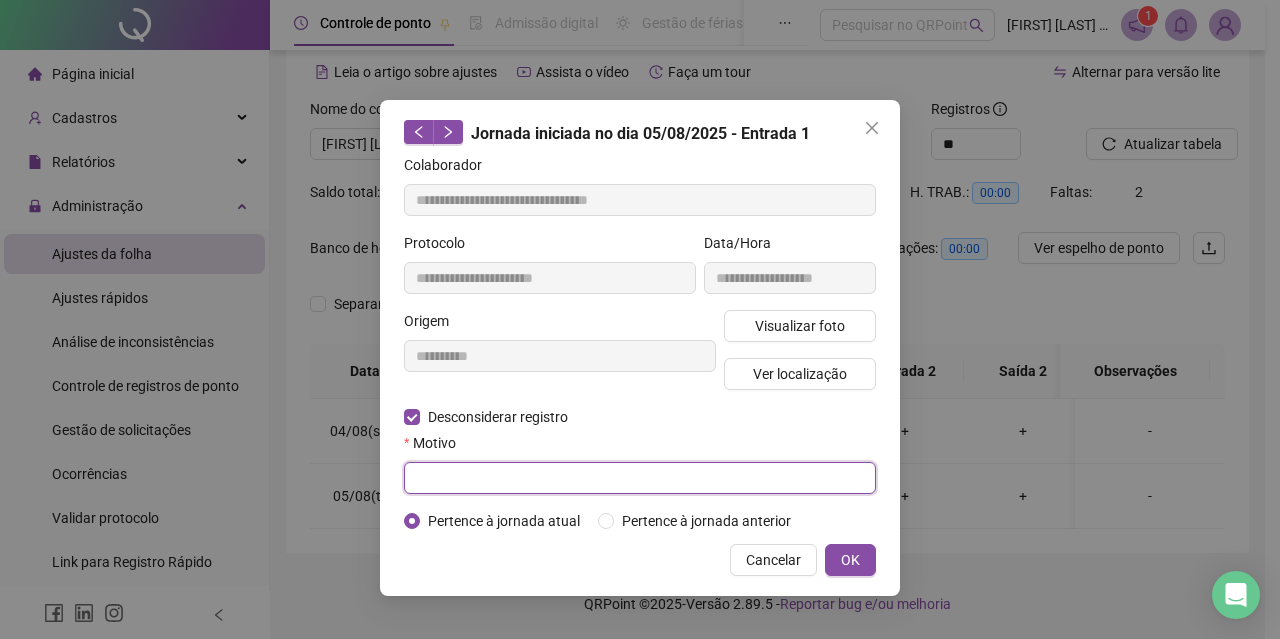 click at bounding box center [640, 478] 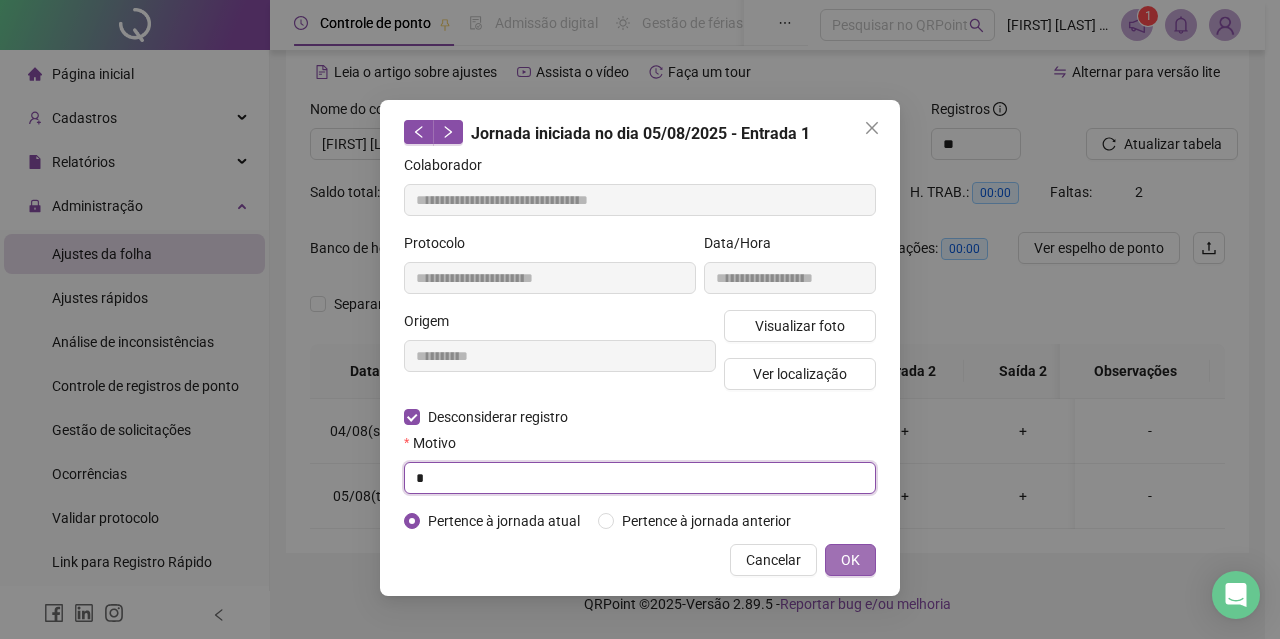 type on "*" 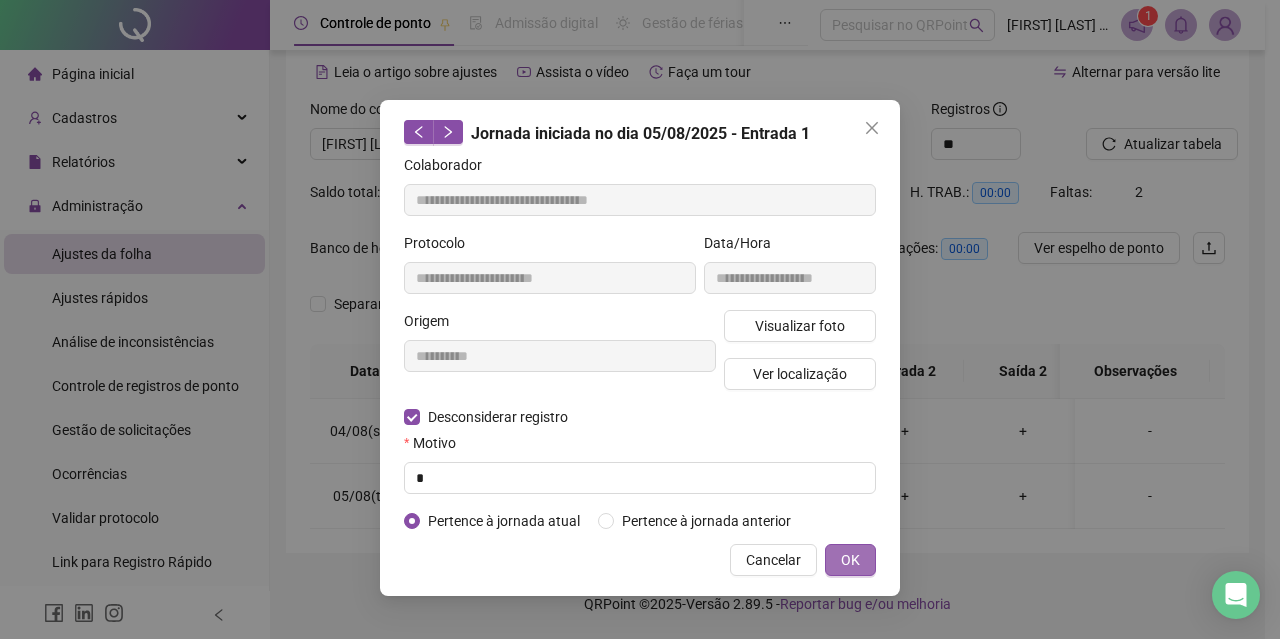 click on "OK" at bounding box center [850, 560] 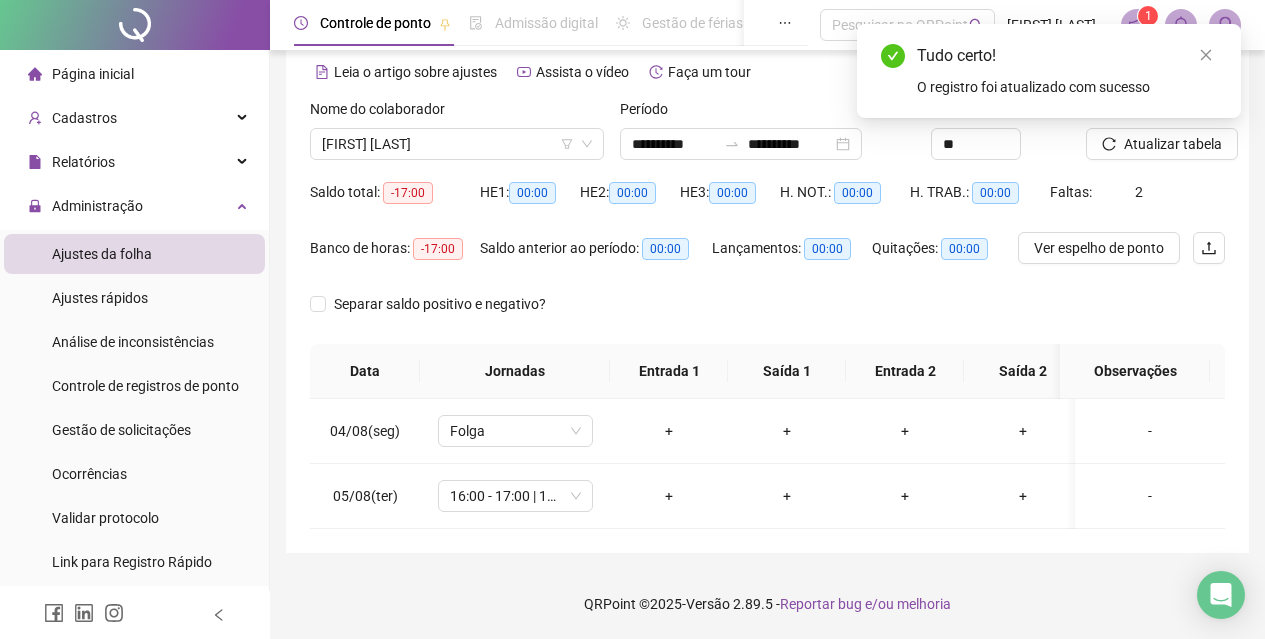click on "**********" at bounding box center (767, 137) 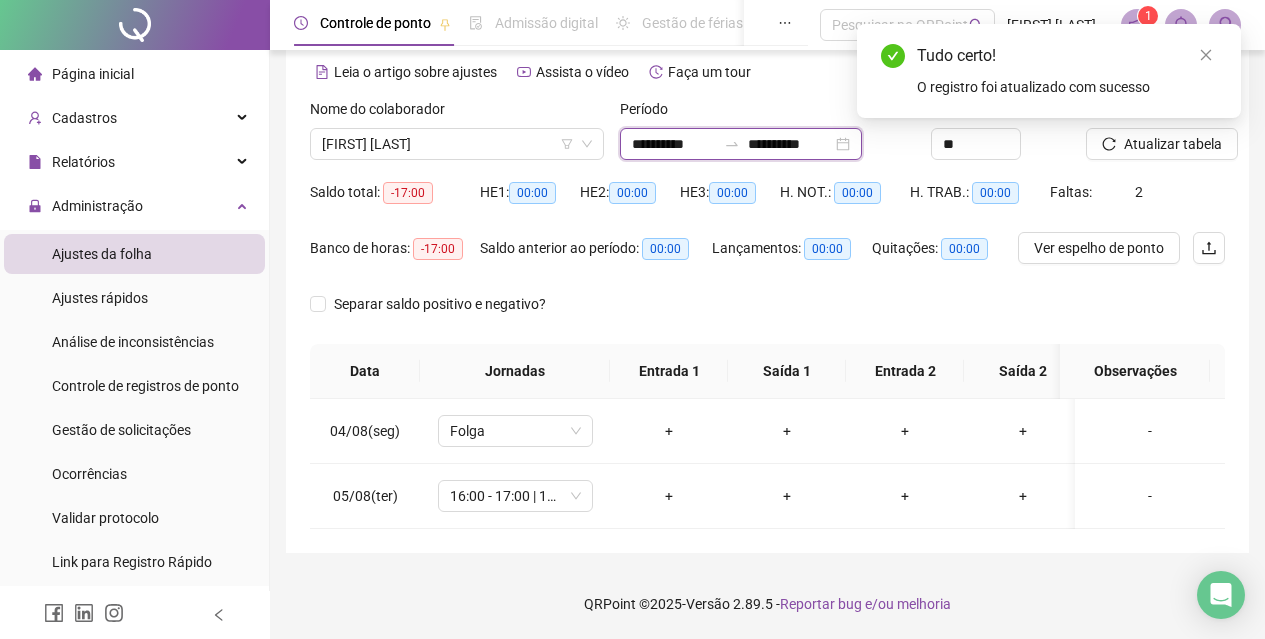 click on "**********" at bounding box center [790, 144] 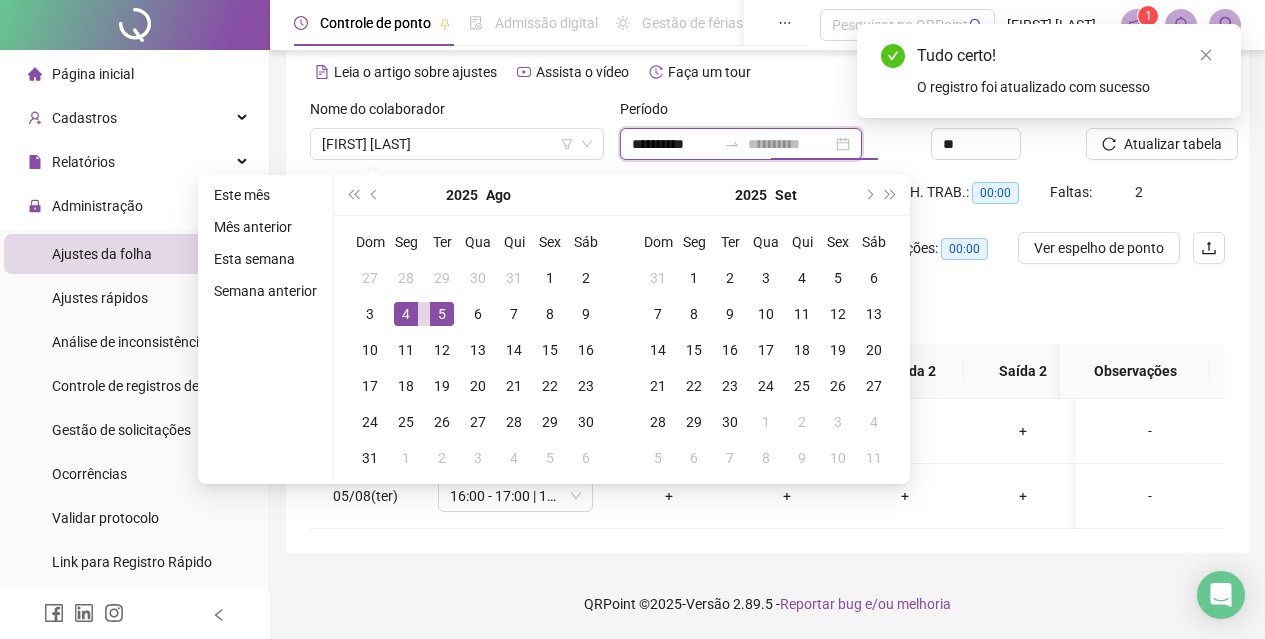 type on "**********" 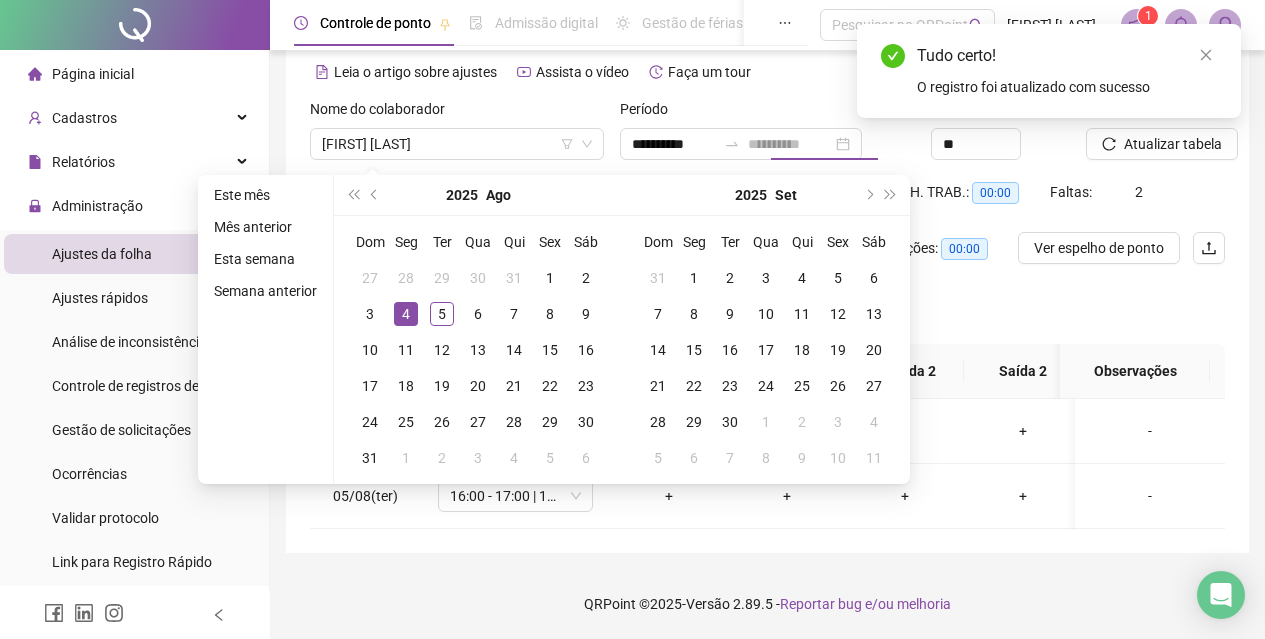 click on "4" at bounding box center (406, 314) 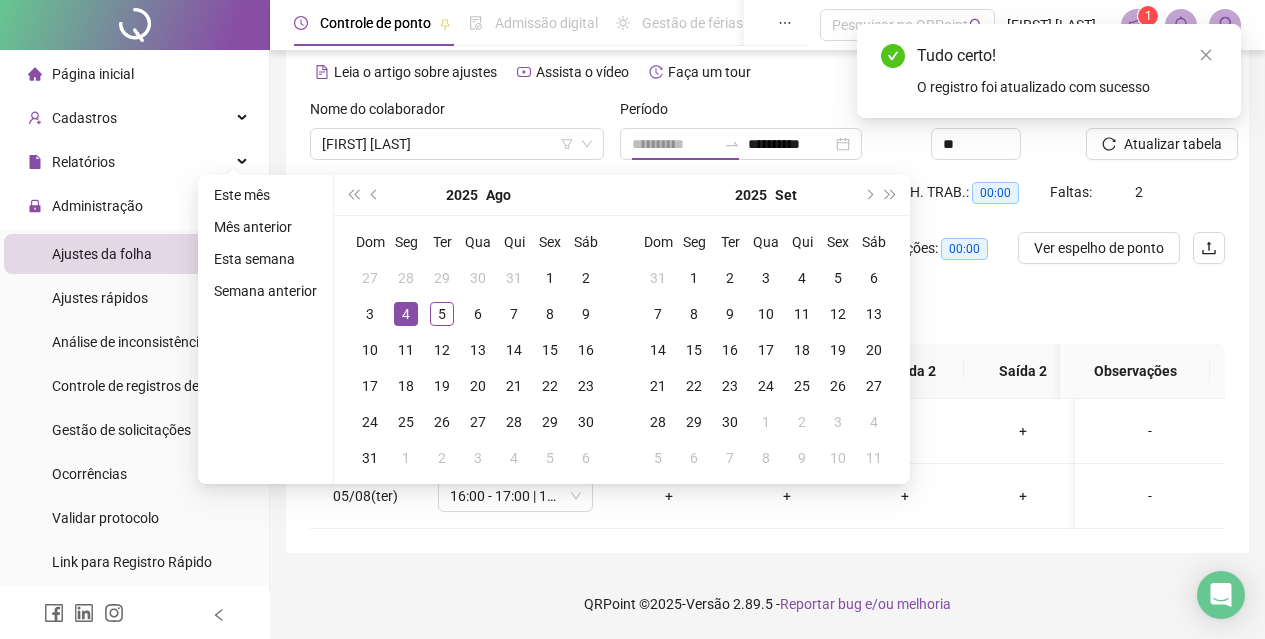 click on "4" at bounding box center (406, 314) 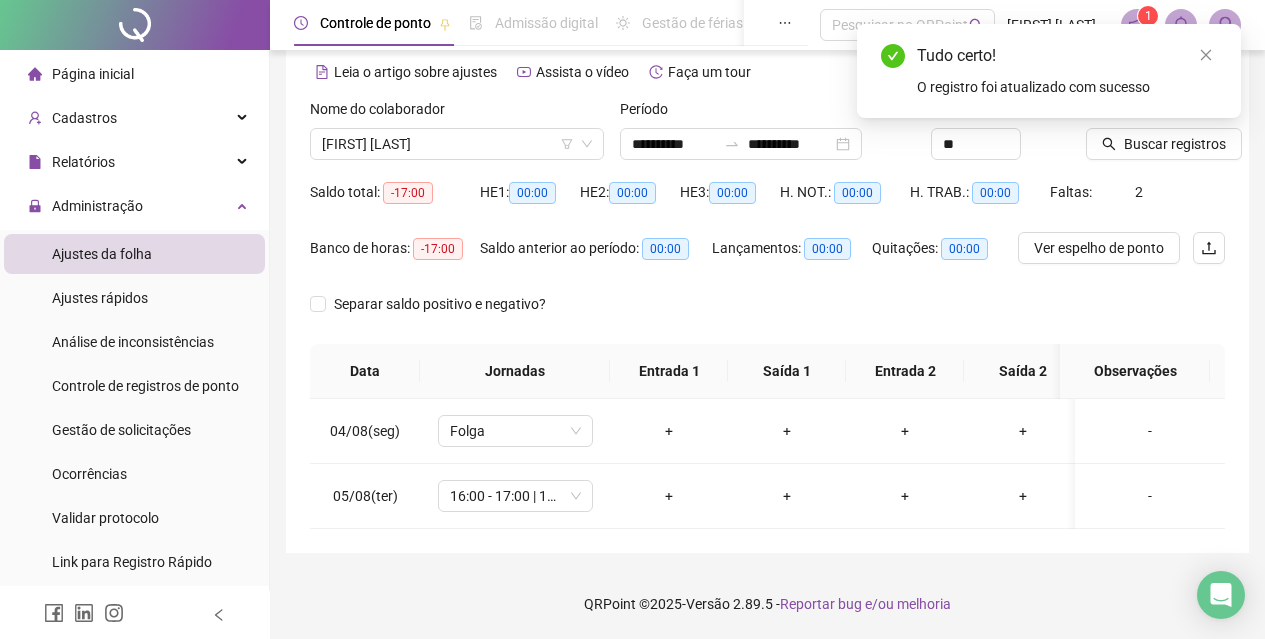 click on "Tudo certo! O registro foi atualizado com sucesso" at bounding box center (1049, 71) 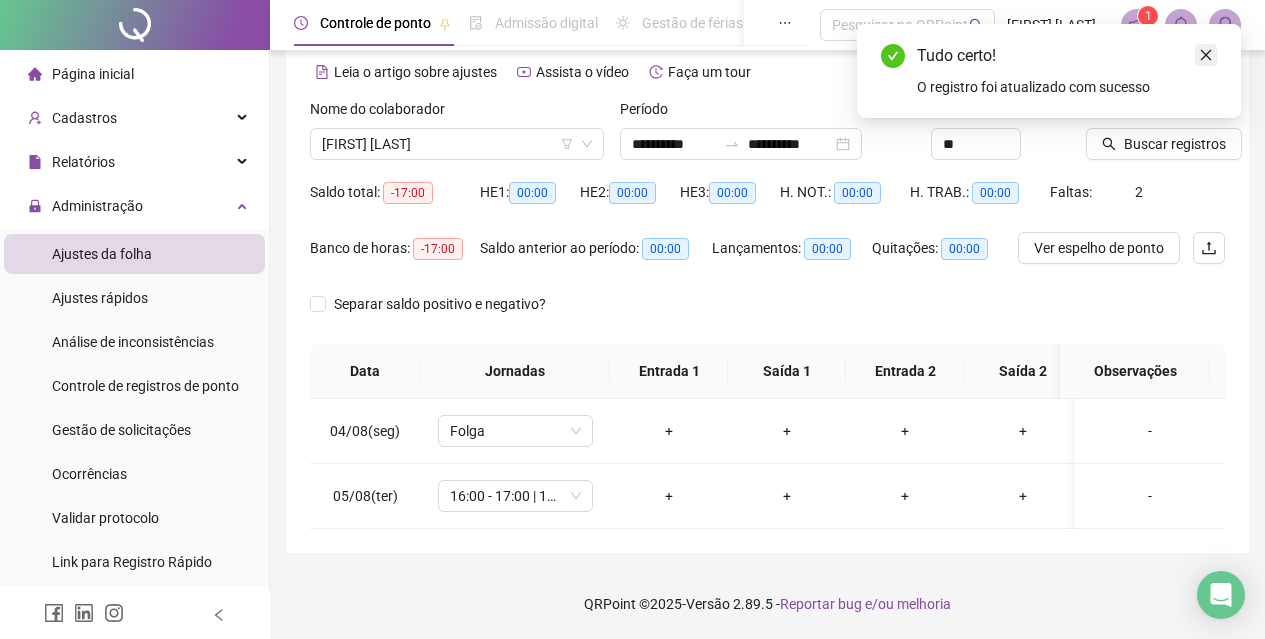 click 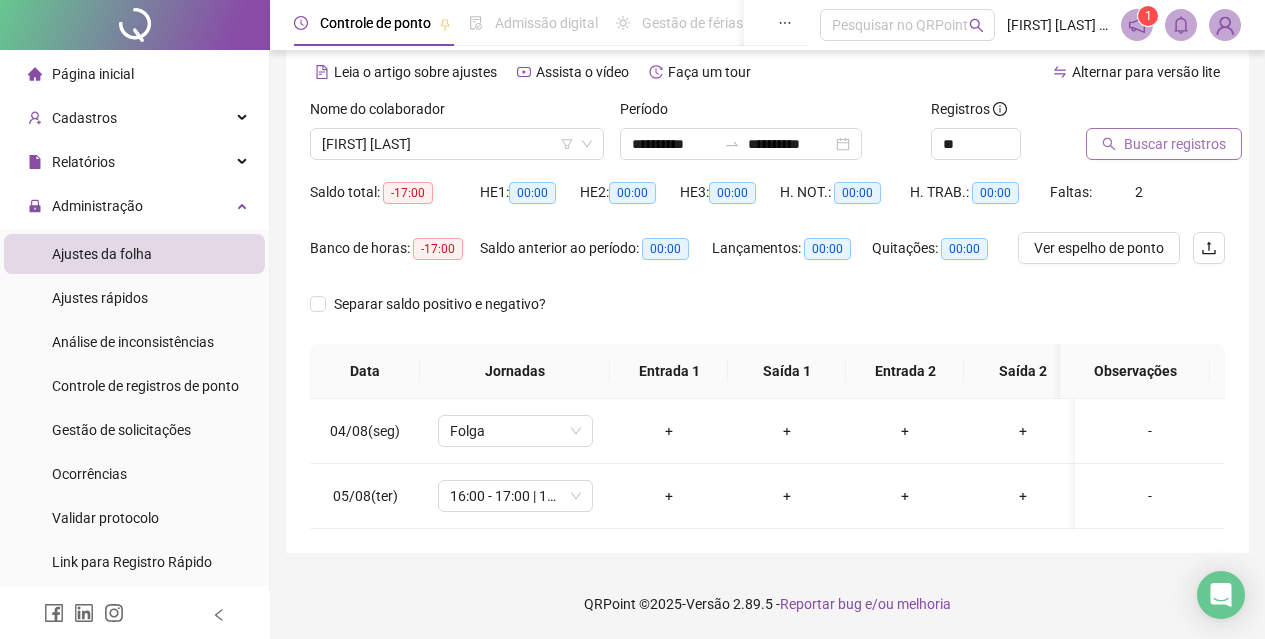 click on "Buscar registros" at bounding box center [1175, 144] 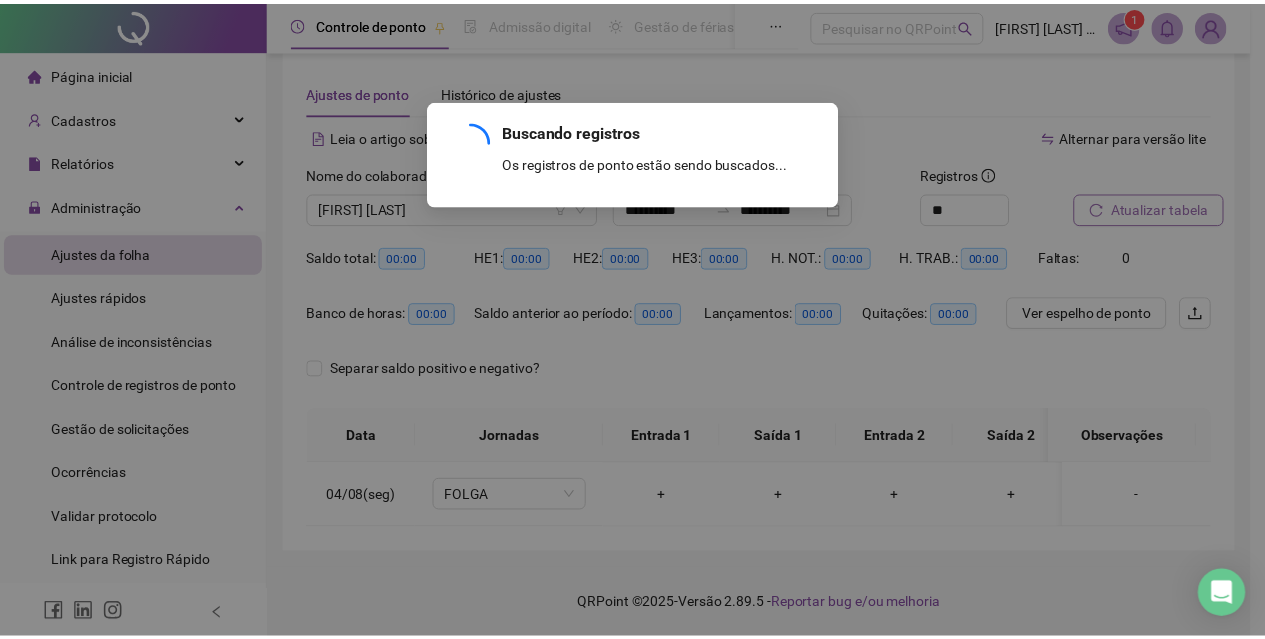 scroll, scrollTop: 36, scrollLeft: 0, axis: vertical 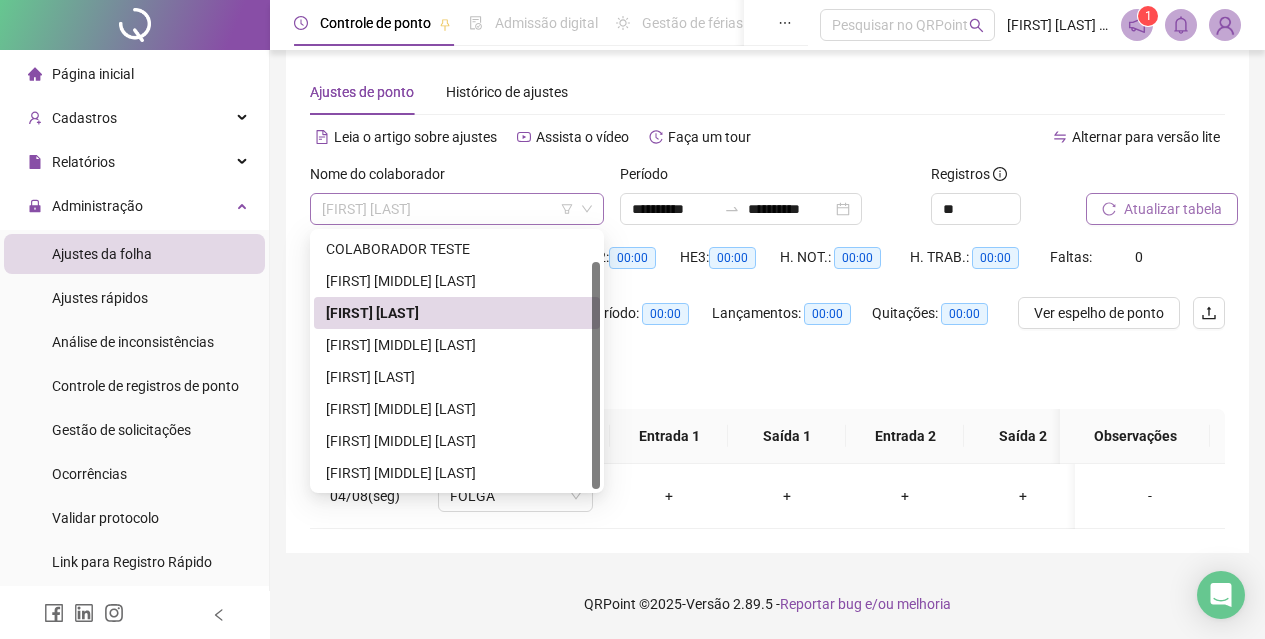 click on "[FIRST] [LAST]" at bounding box center [457, 209] 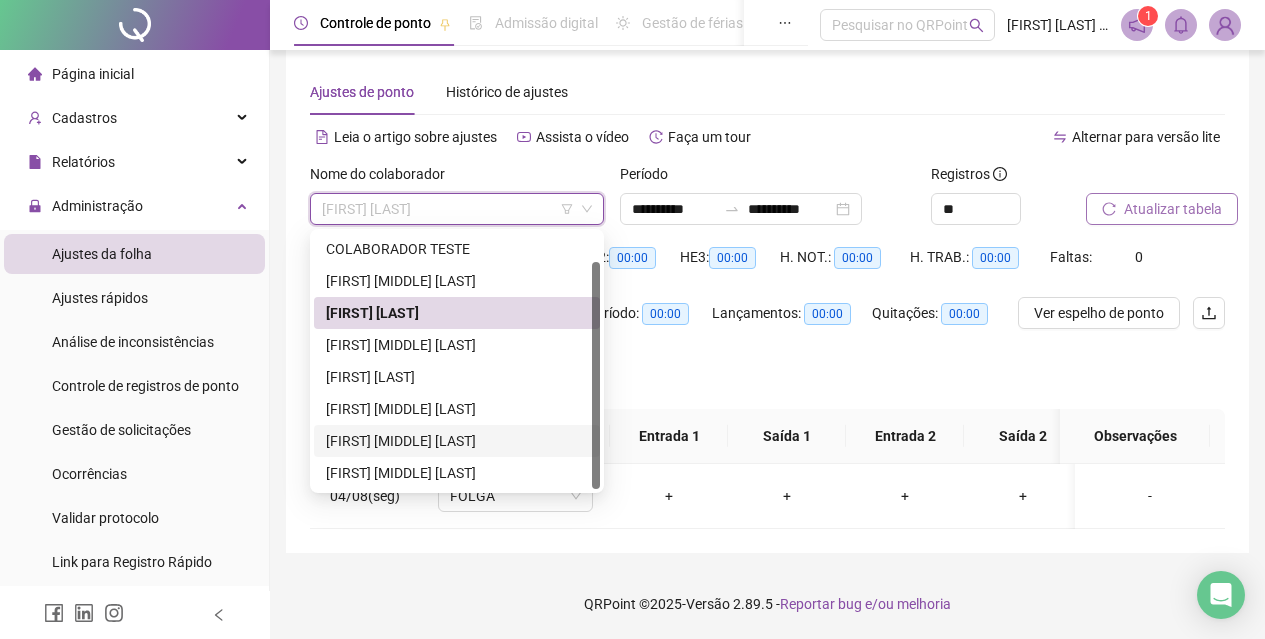 click on "[FIRST] [MIDDLE] [LAST]" at bounding box center (457, 441) 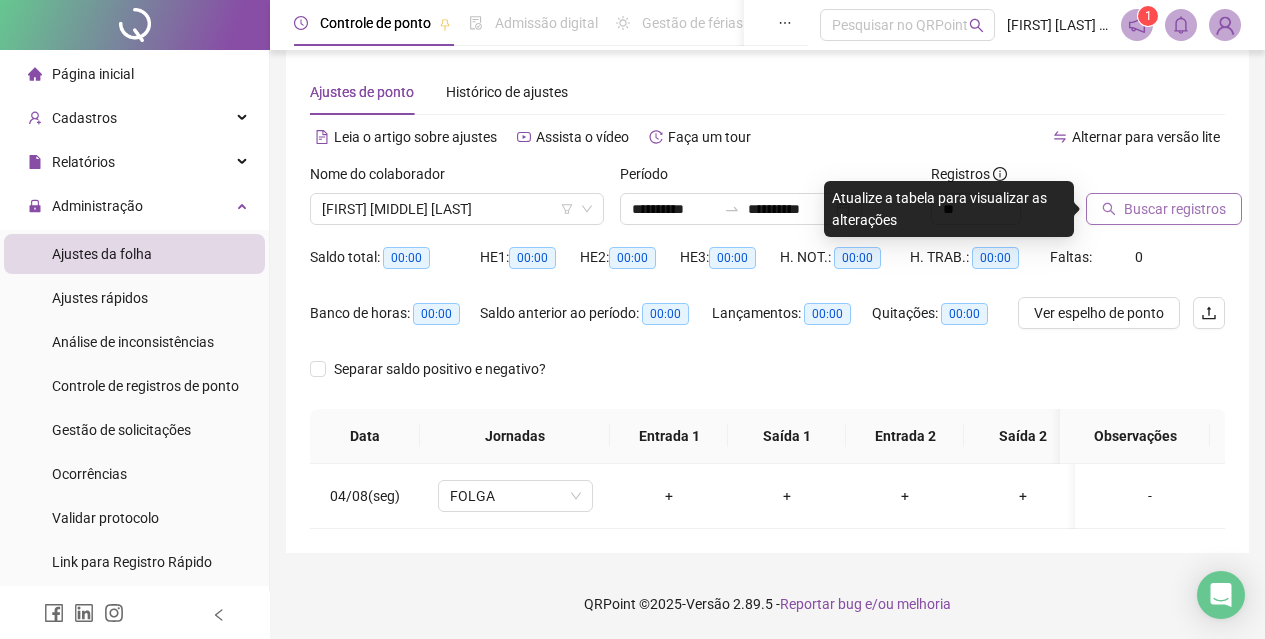 click on "Buscar registros" at bounding box center (1175, 209) 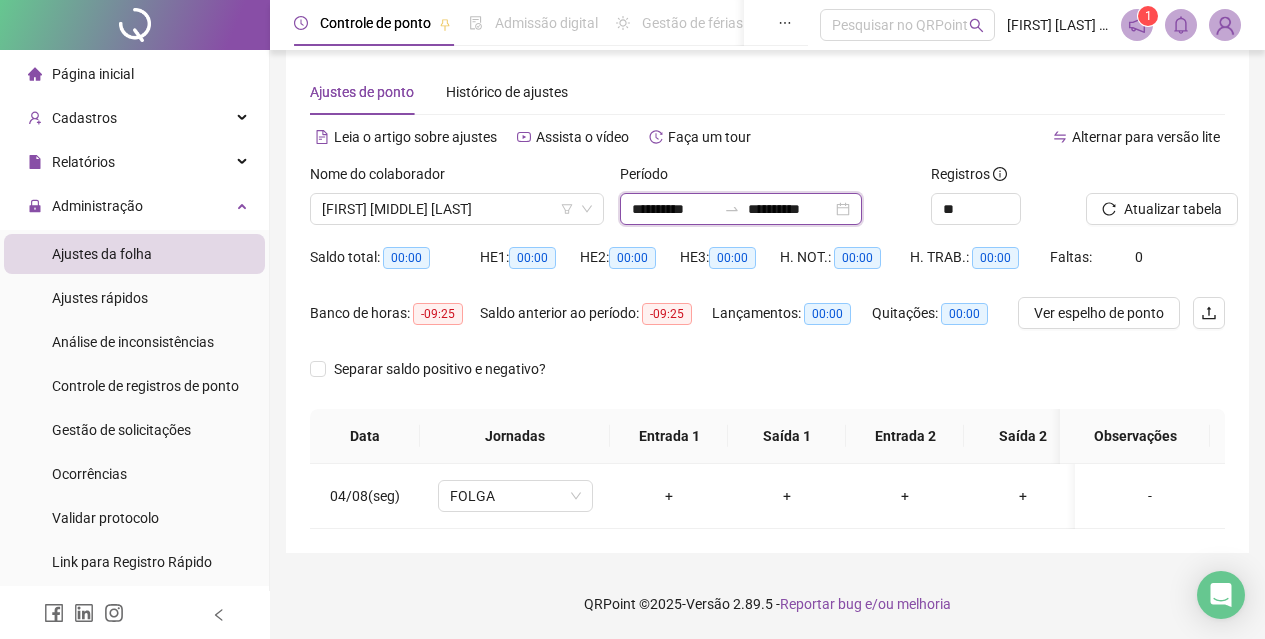 click on "**********" at bounding box center (674, 209) 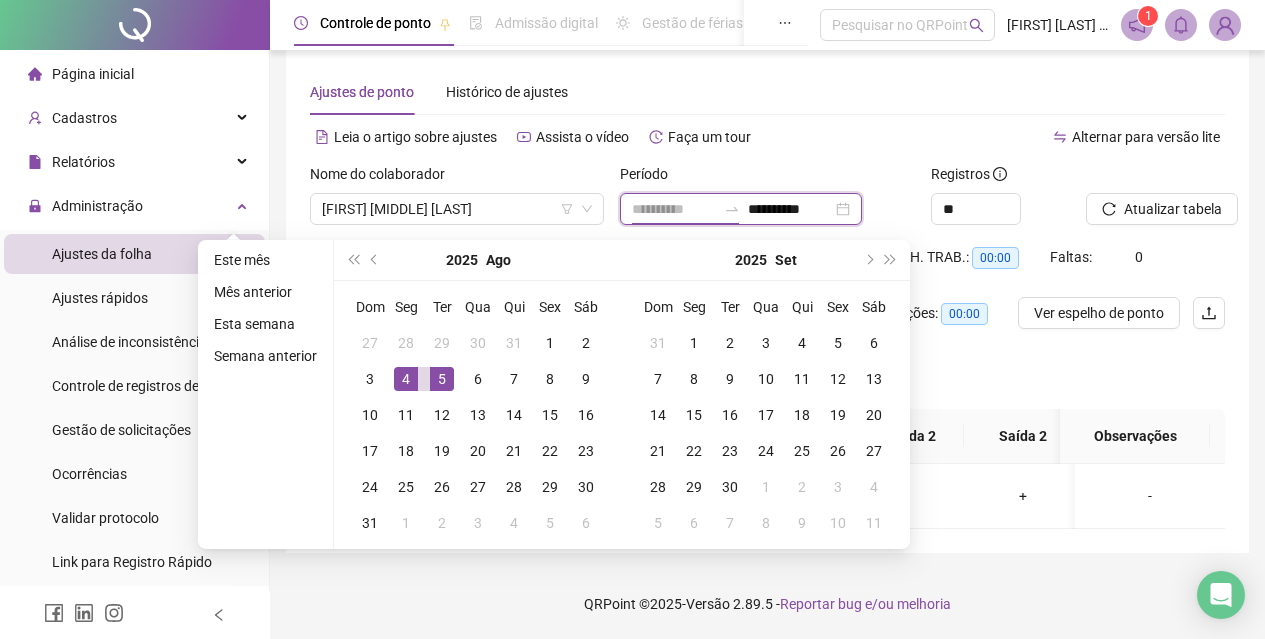 type on "**********" 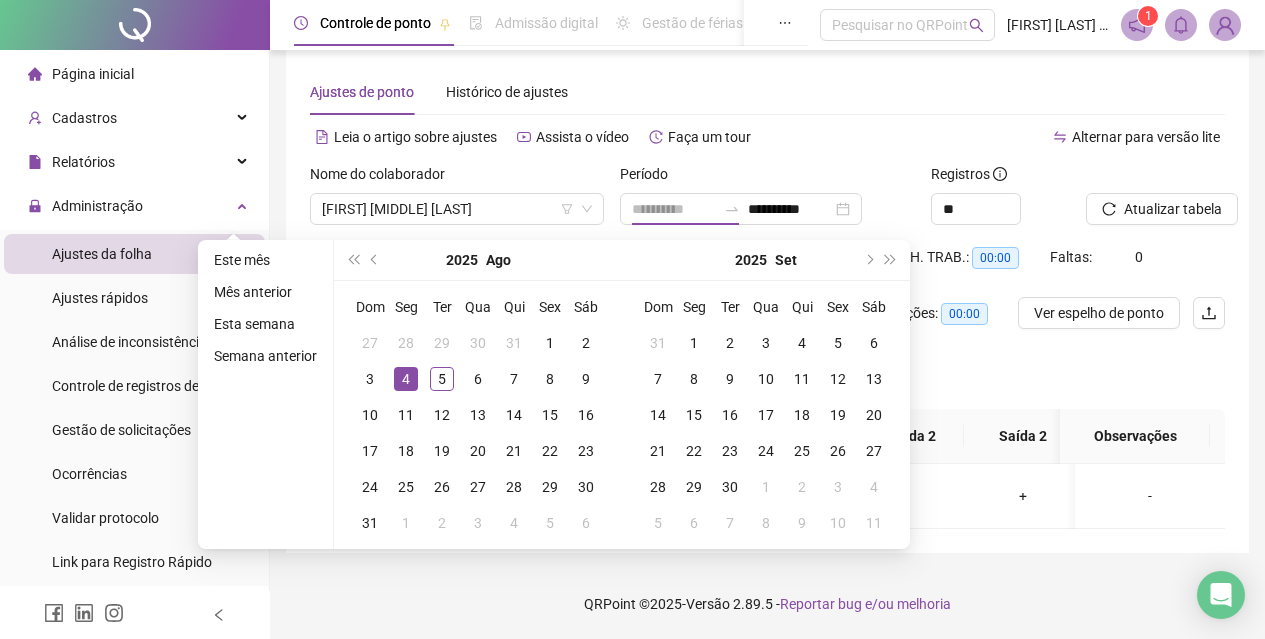 click on "4" at bounding box center (406, 379) 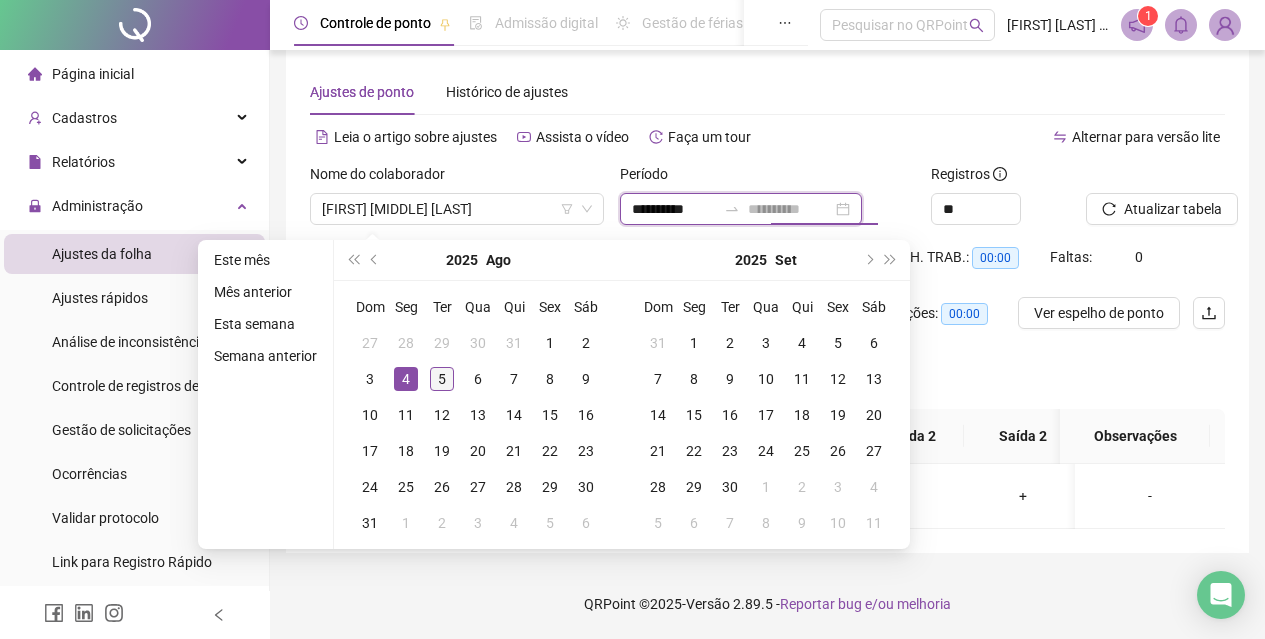type on "**********" 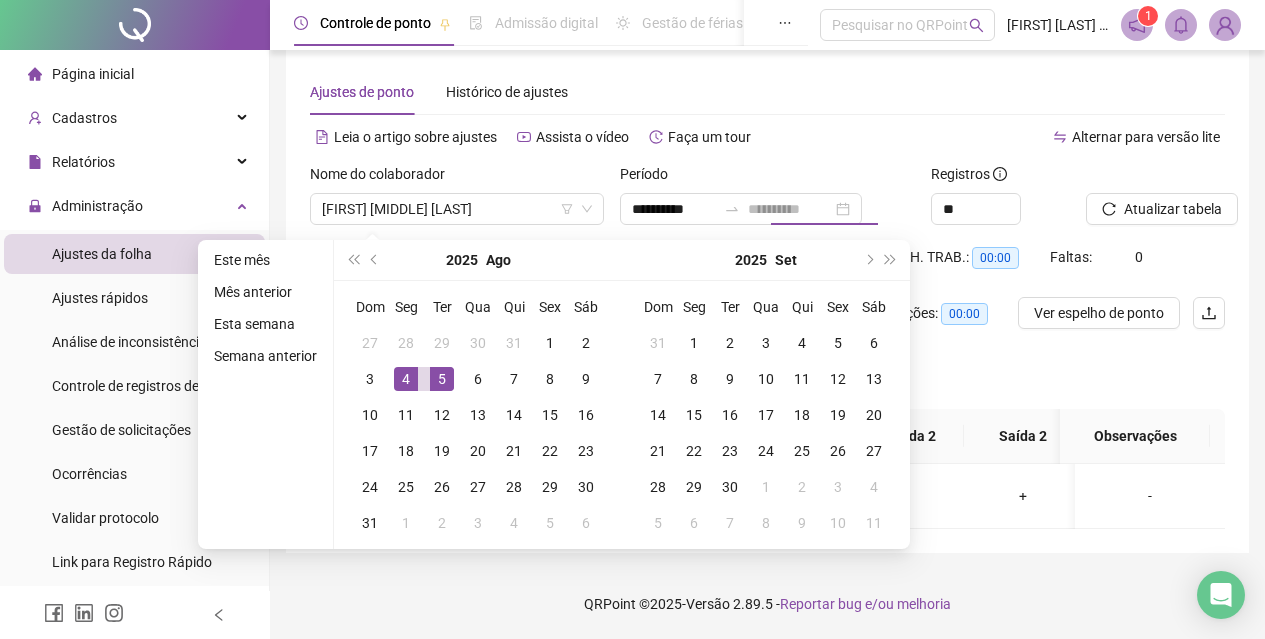 click on "5" at bounding box center [442, 379] 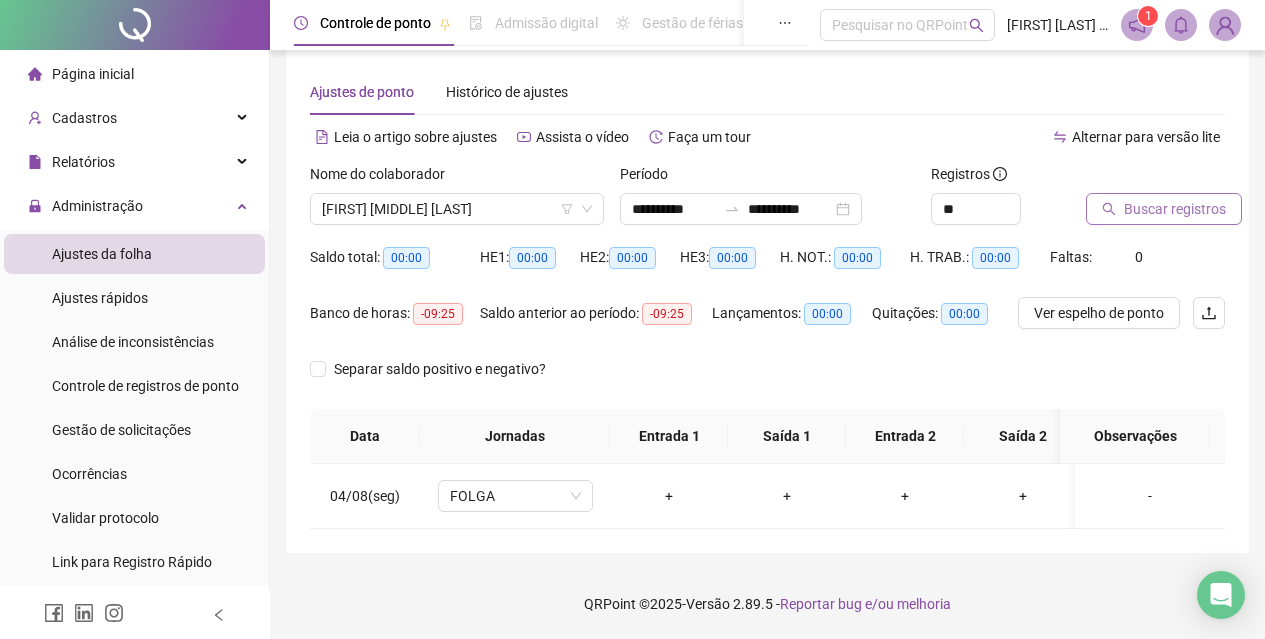 click on "Buscar registros" at bounding box center [1175, 209] 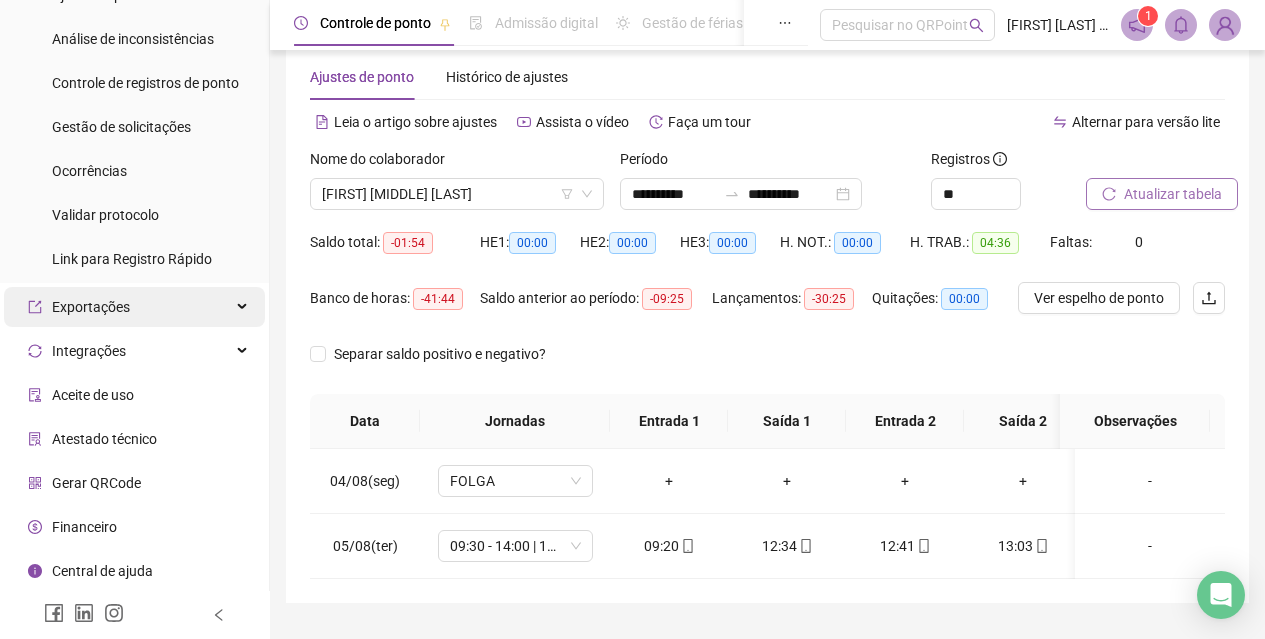 scroll, scrollTop: 203, scrollLeft: 0, axis: vertical 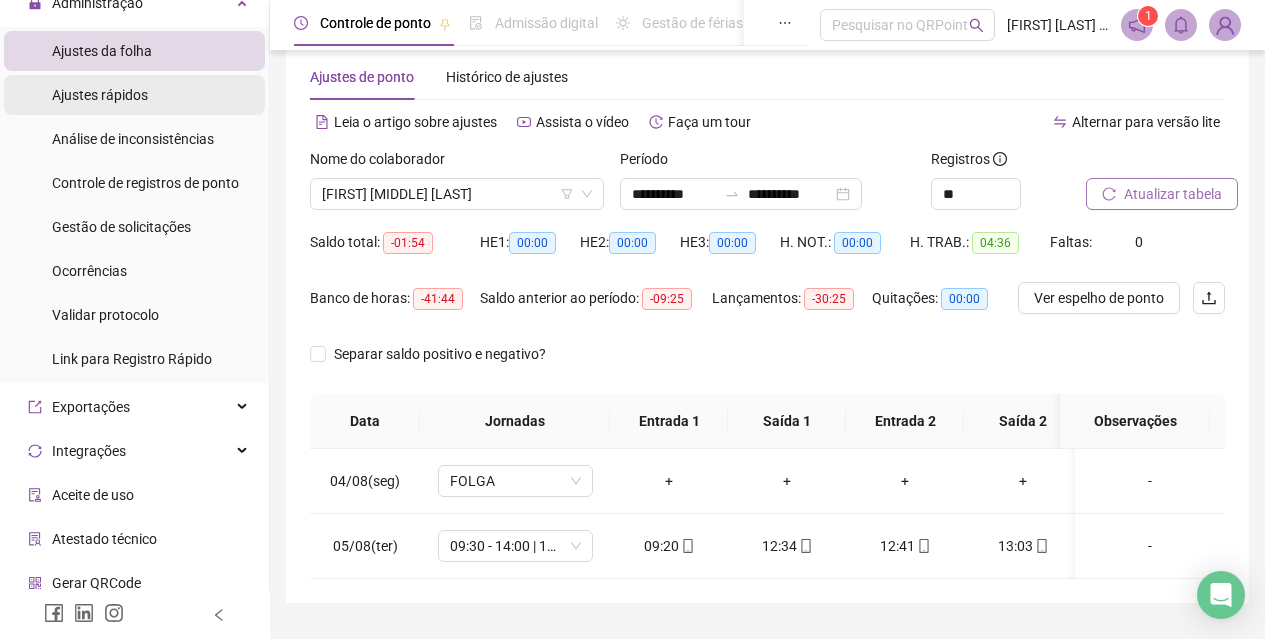 click on "Ajustes rápidos" at bounding box center (100, 95) 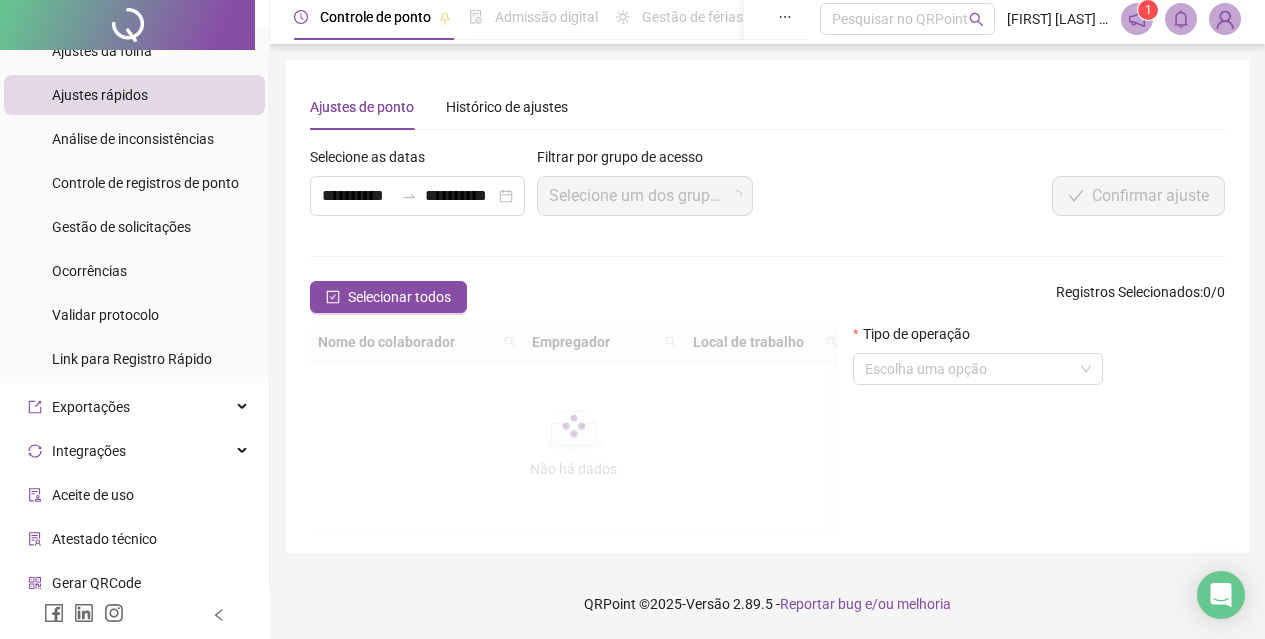 scroll, scrollTop: 0, scrollLeft: 0, axis: both 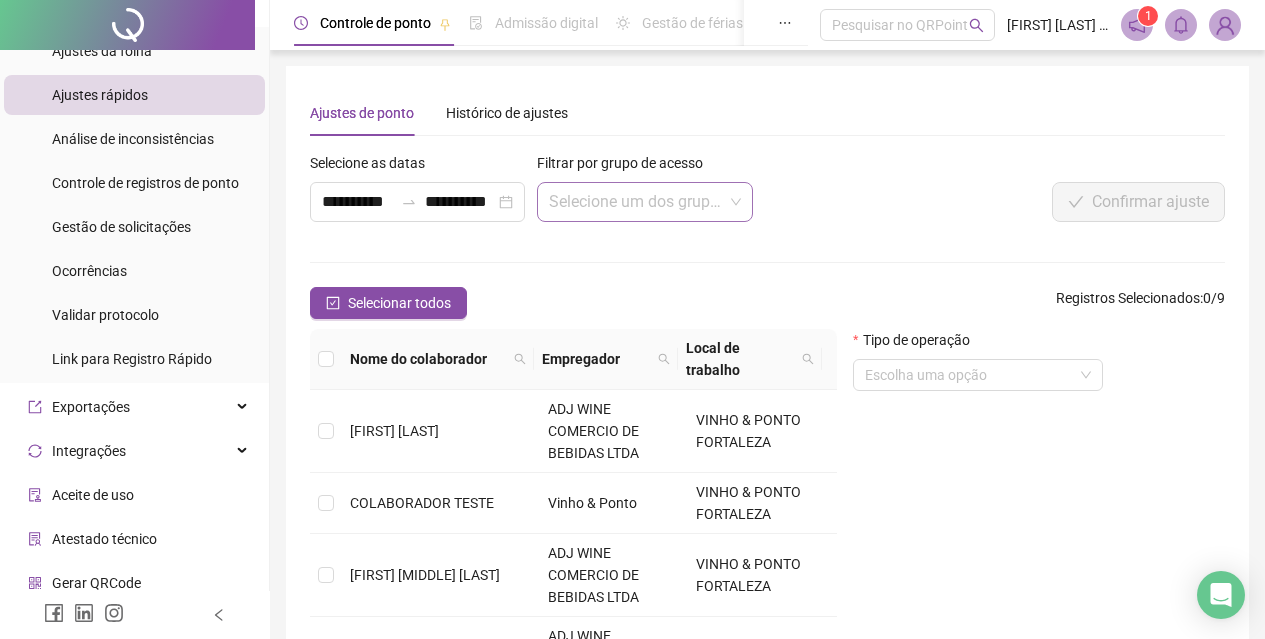 click at bounding box center [635, 202] 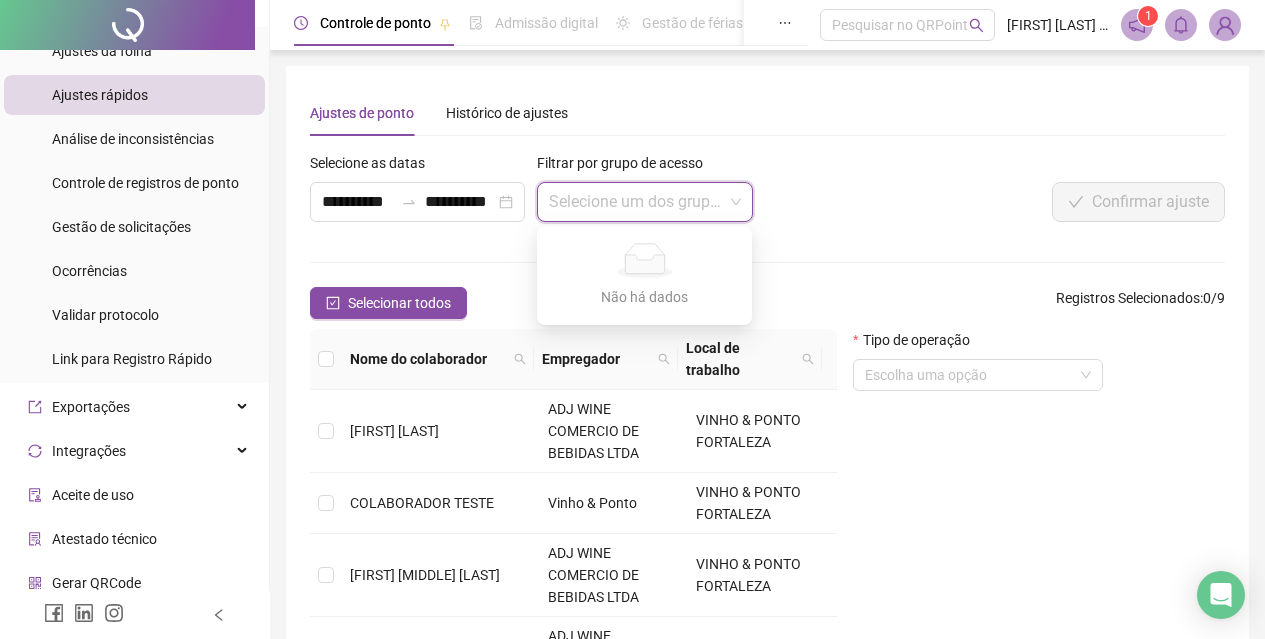 click at bounding box center (635, 202) 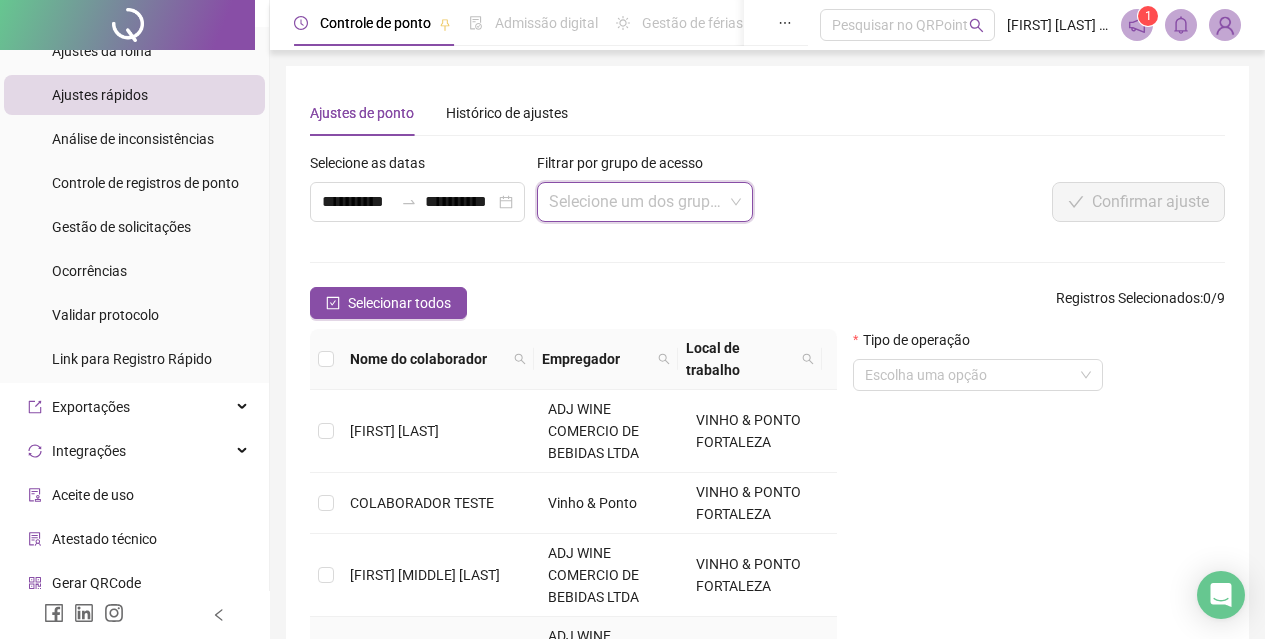 scroll, scrollTop: 100, scrollLeft: 0, axis: vertical 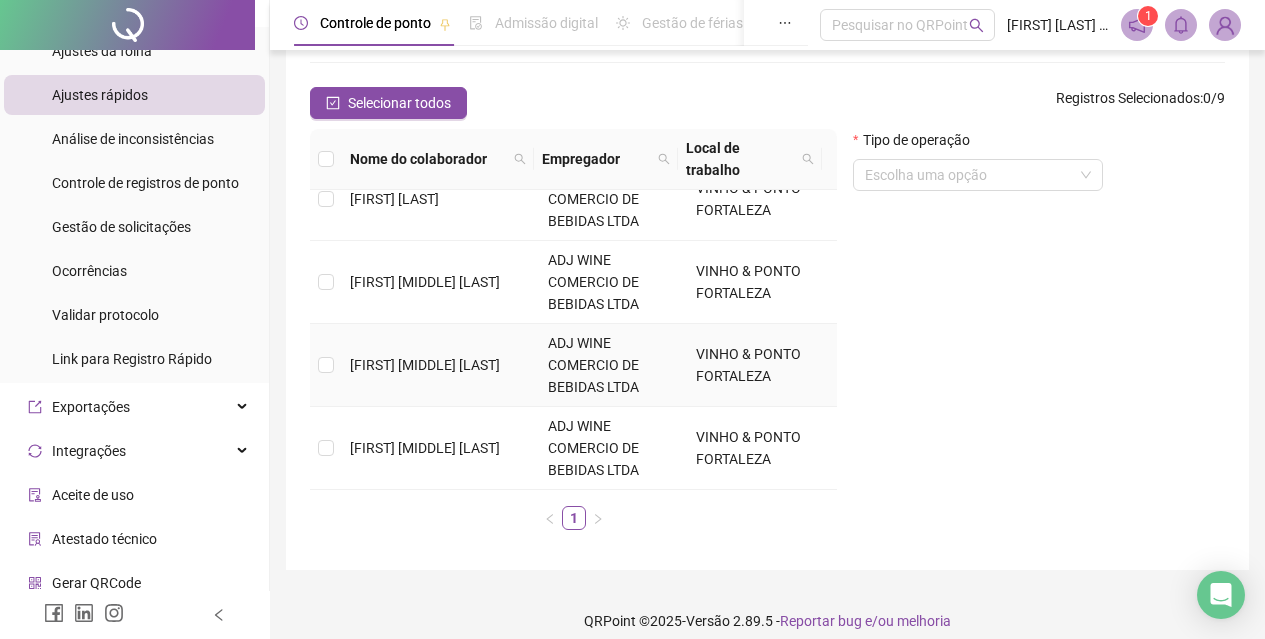 click on "[FIRST] [MIDDLE] [LAST]" at bounding box center (425, 365) 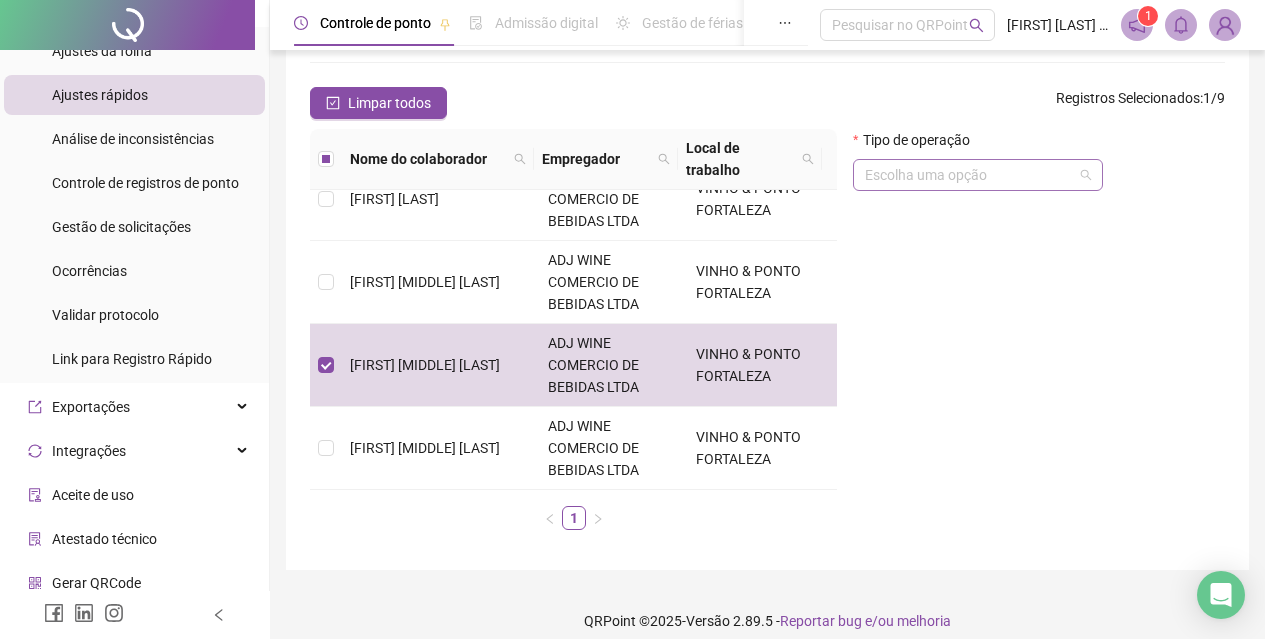 click at bounding box center (969, 175) 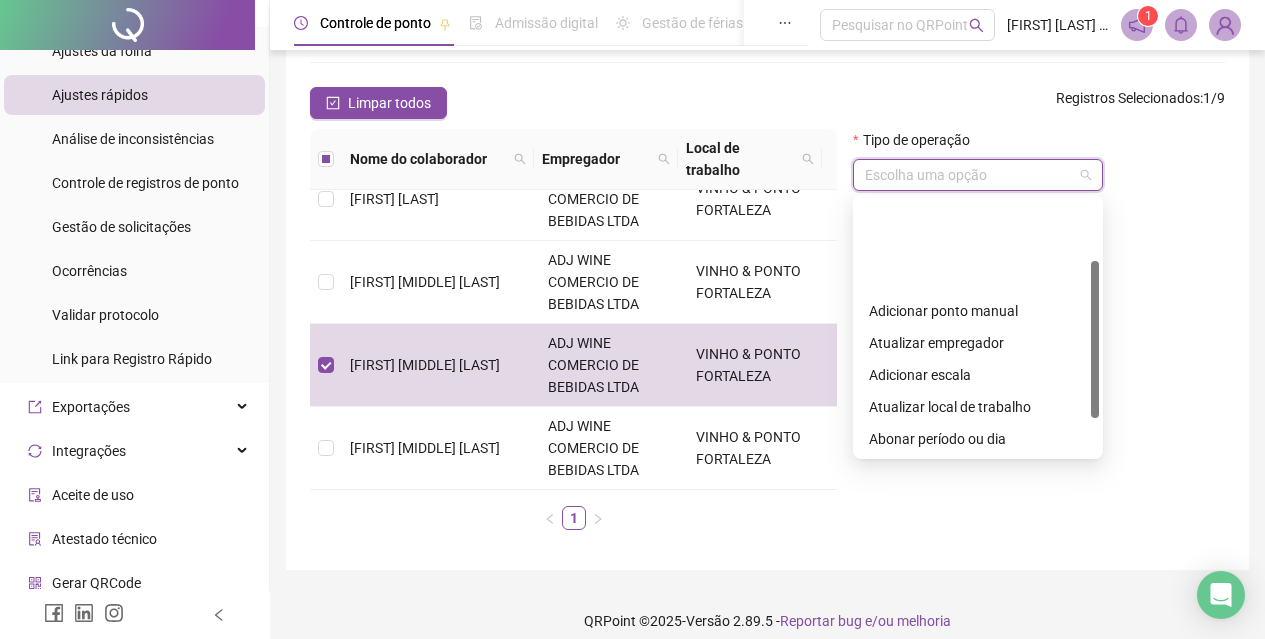 scroll, scrollTop: 160, scrollLeft: 0, axis: vertical 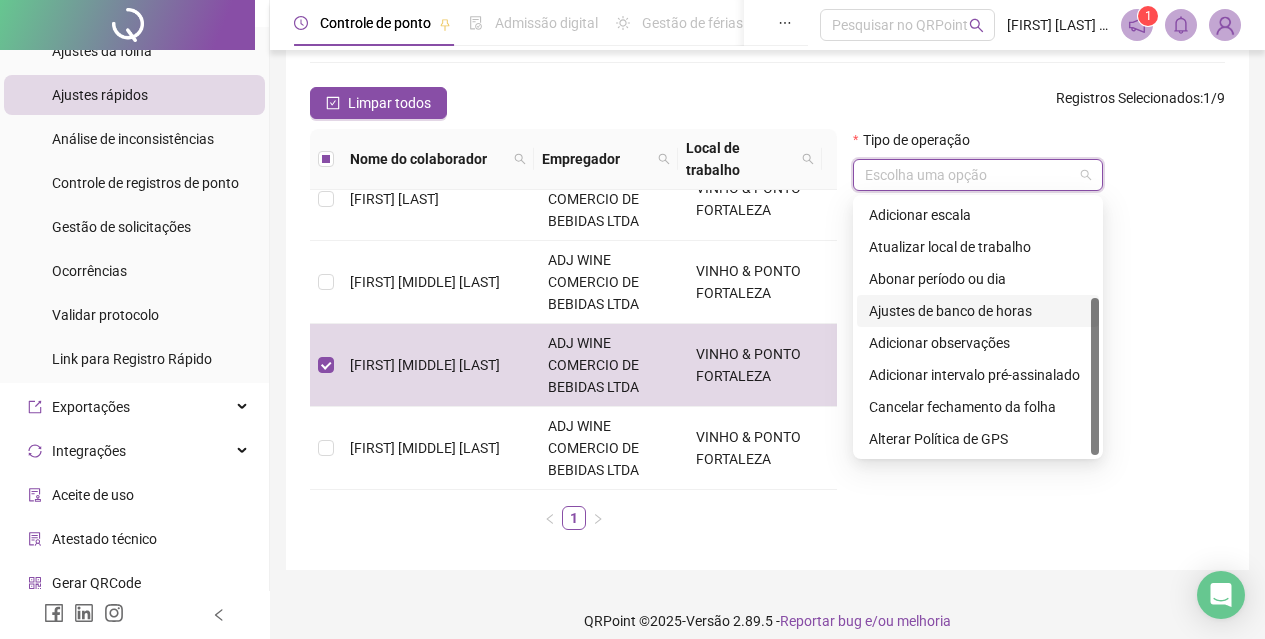 click on "Ajustes de banco de horas" at bounding box center [978, 311] 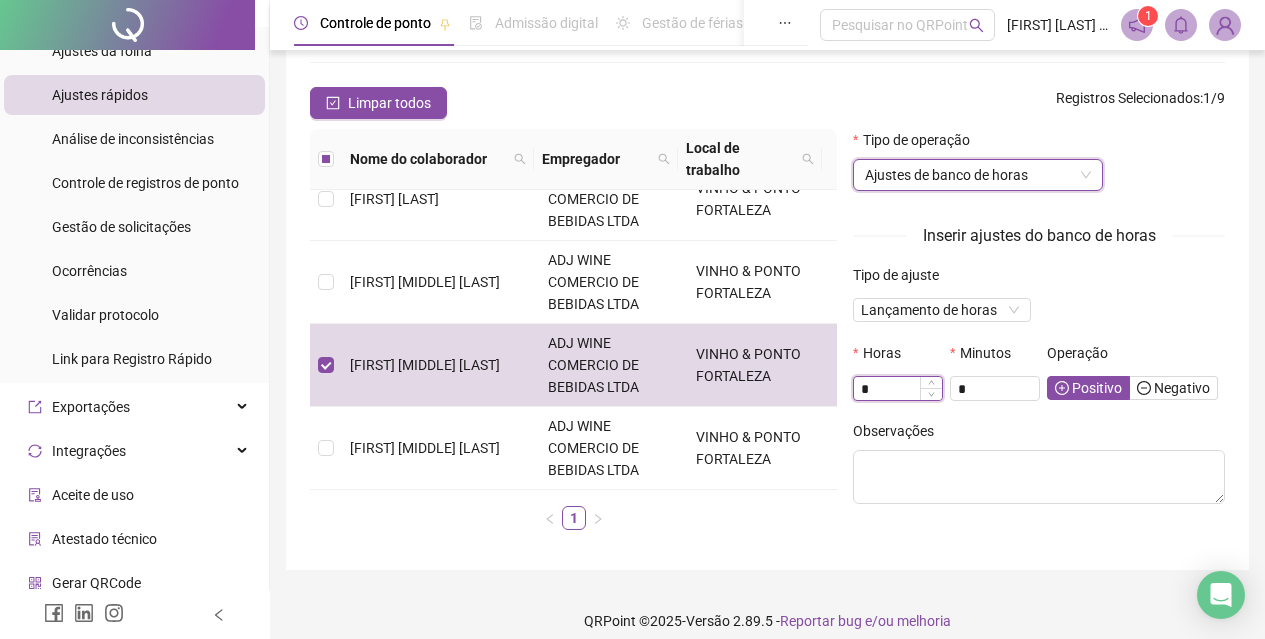 click on "*" at bounding box center (898, 389) 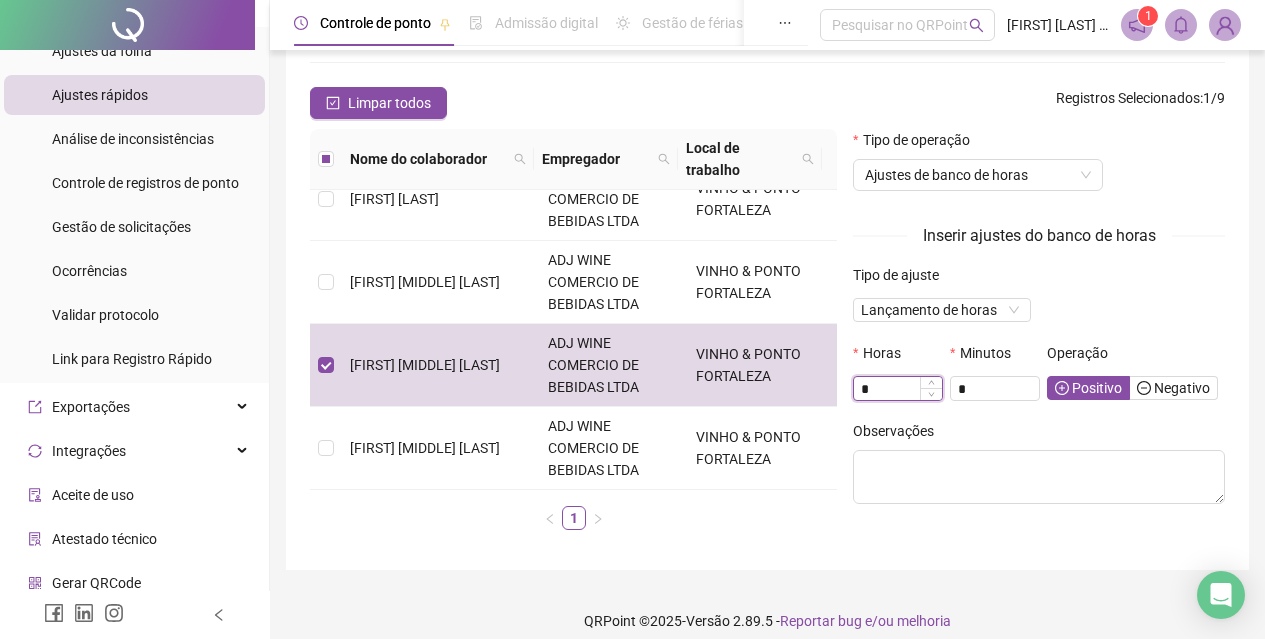 click on "*" at bounding box center [898, 389] 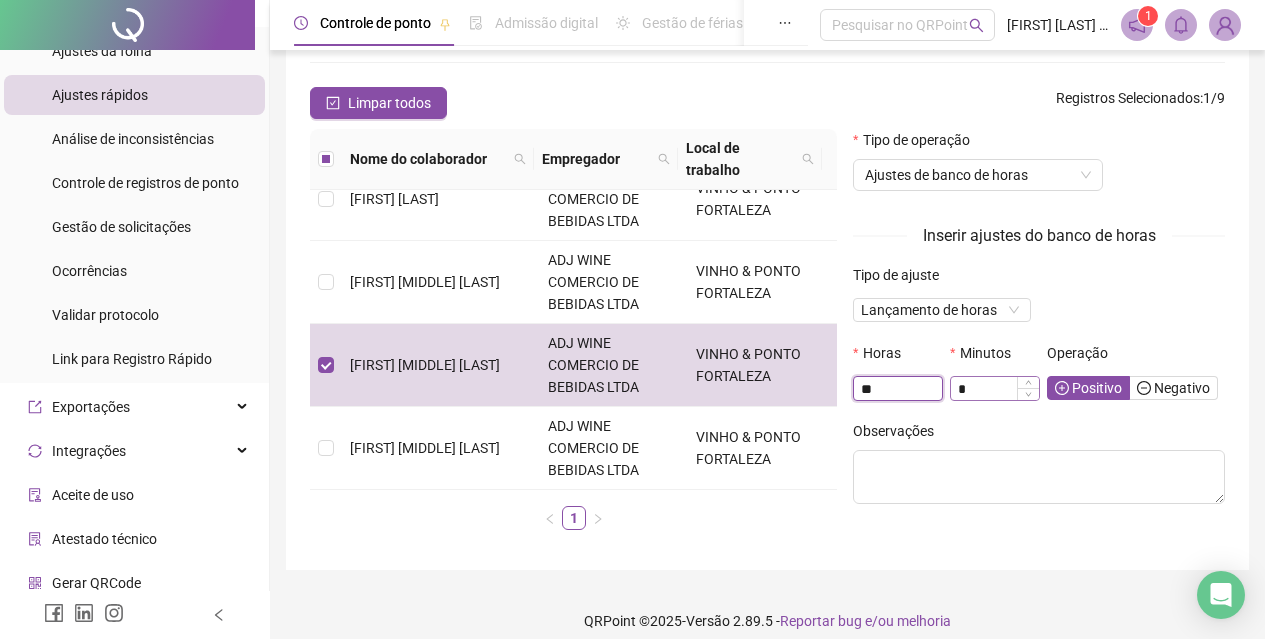 type on "**" 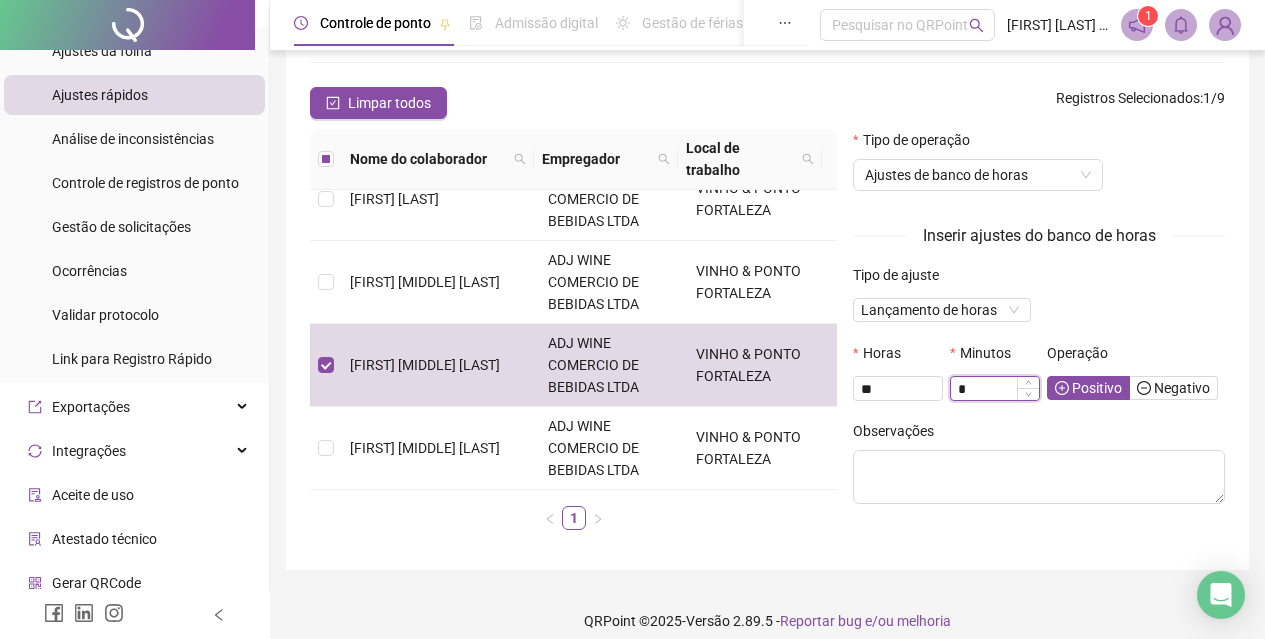 click on "*" at bounding box center [995, 389] 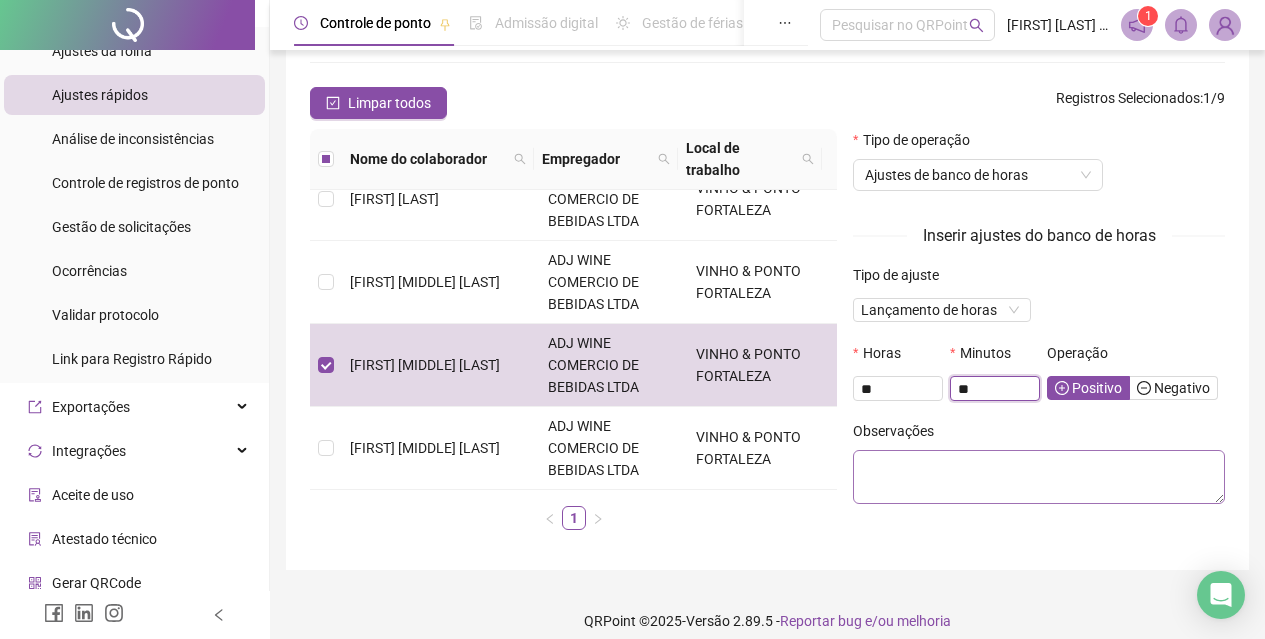 type on "**" 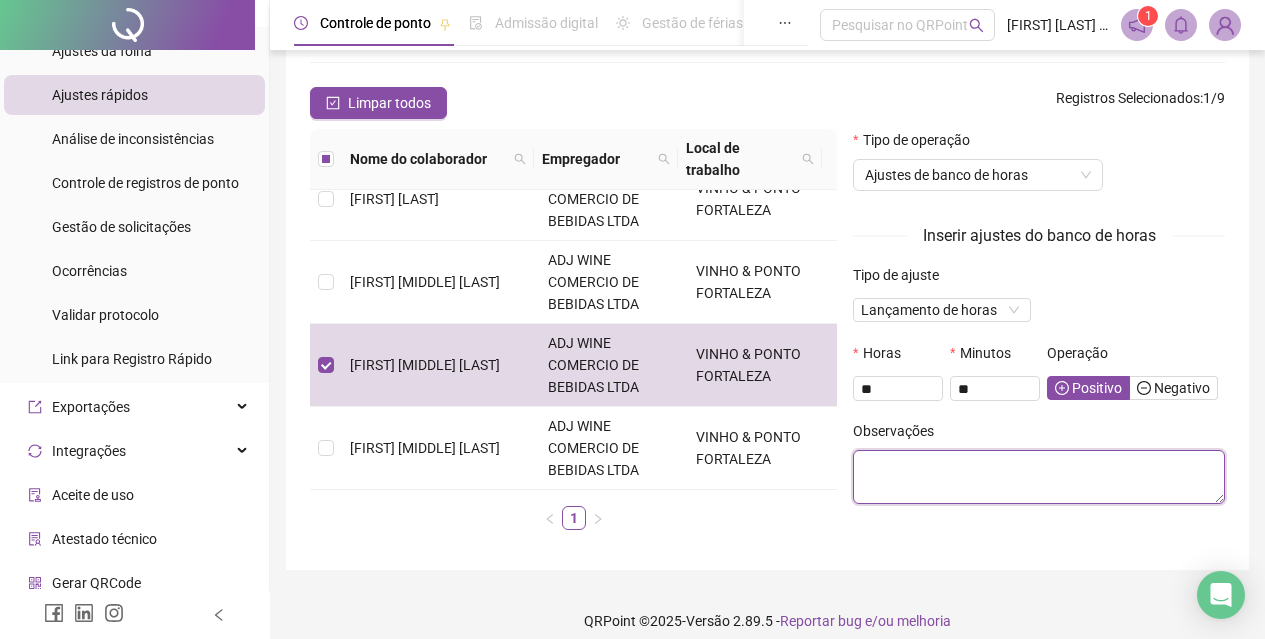 click at bounding box center [1039, 477] 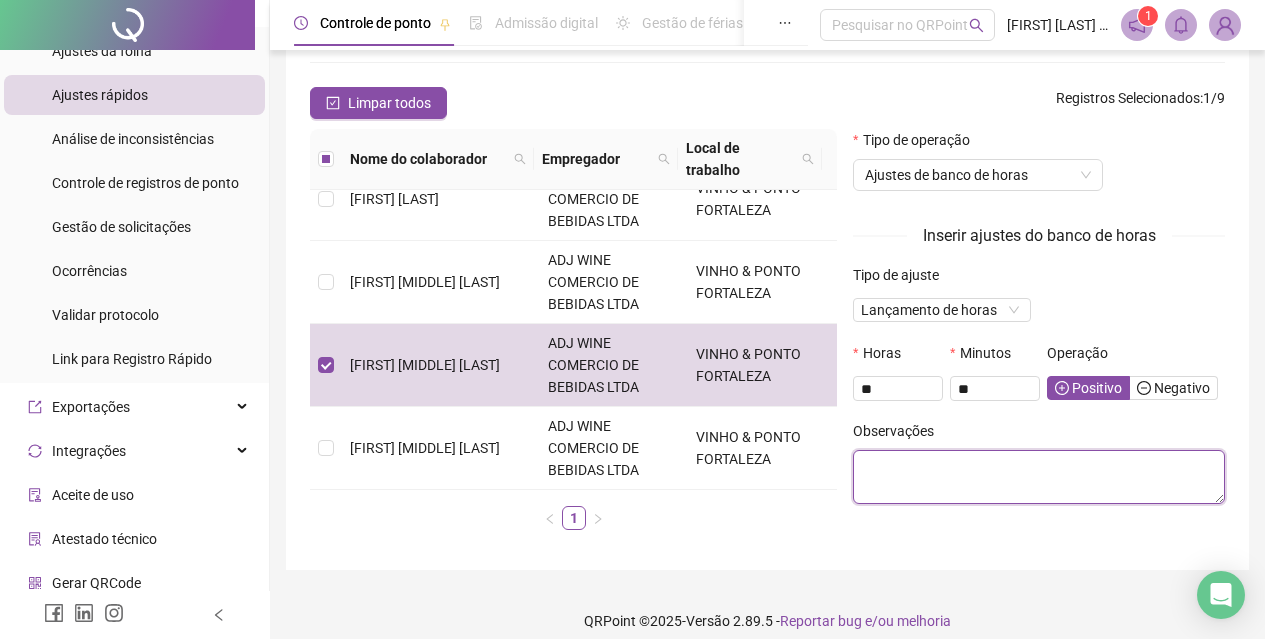 paste on "**********" 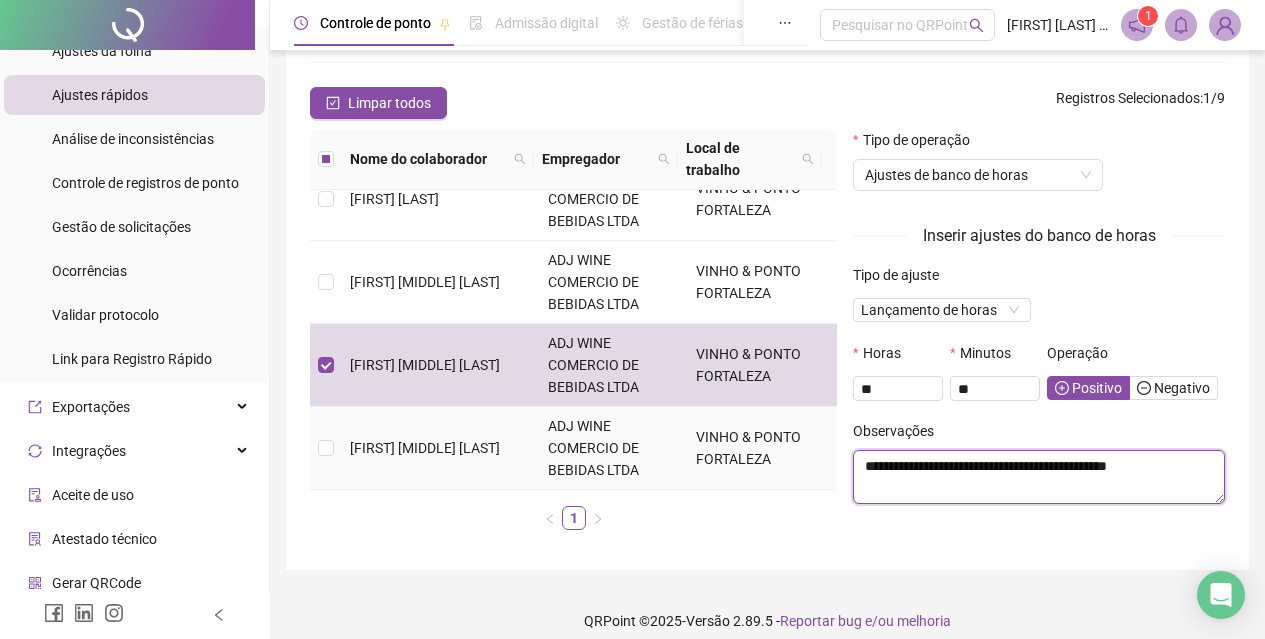 drag, startPoint x: 1188, startPoint y: 470, endPoint x: 762, endPoint y: 466, distance: 426.01877 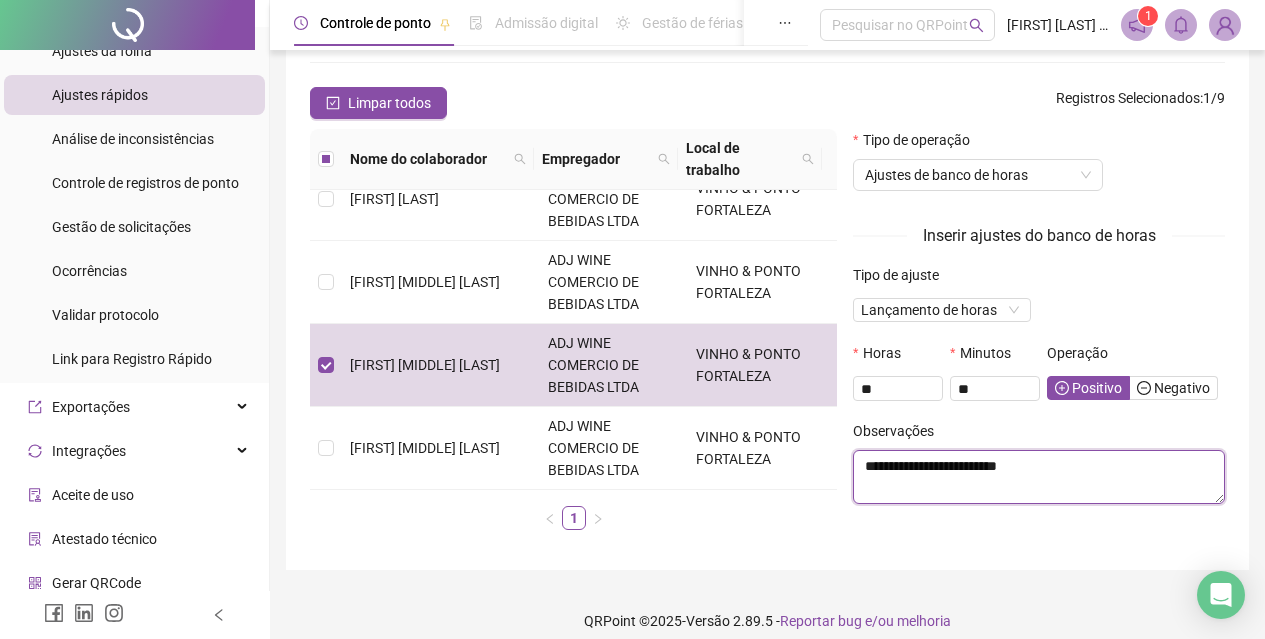 type on "**********" 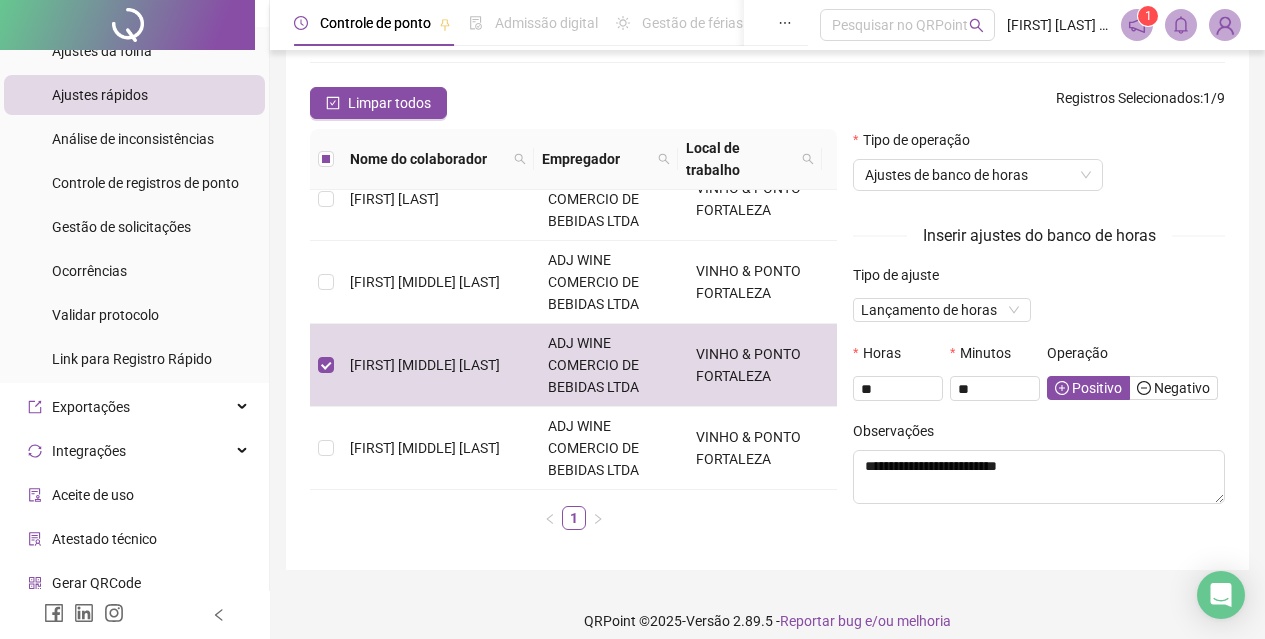 click on "**********" at bounding box center [767, 218] 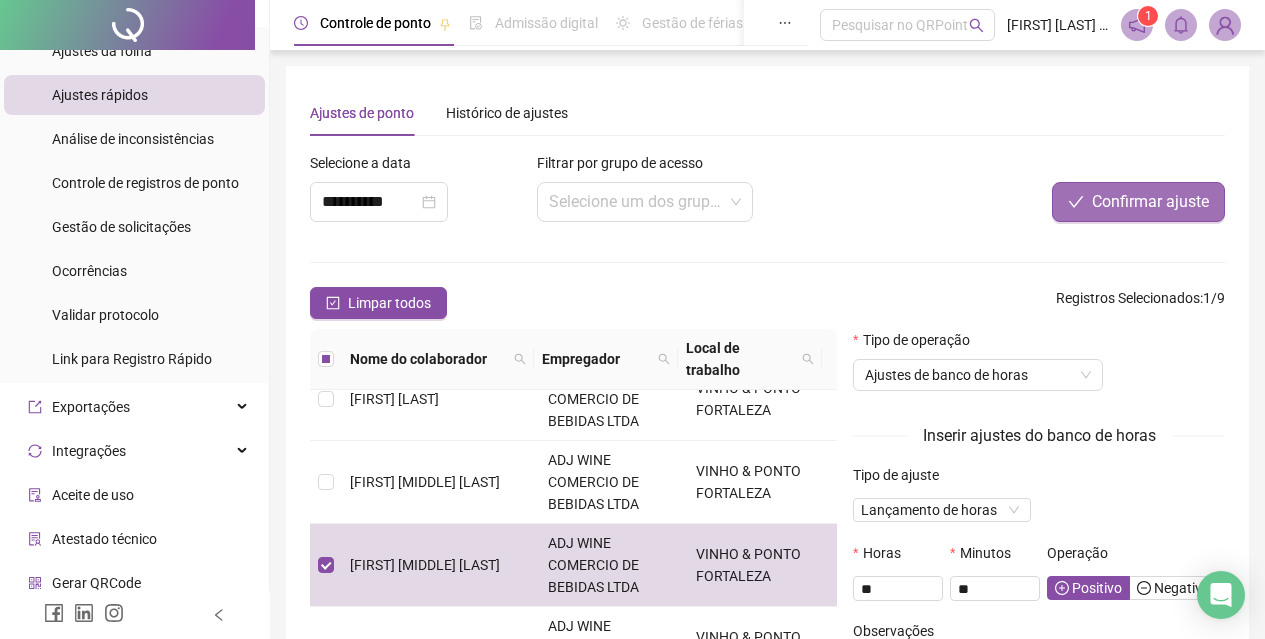 click on "Confirmar ajuste" at bounding box center [1150, 202] 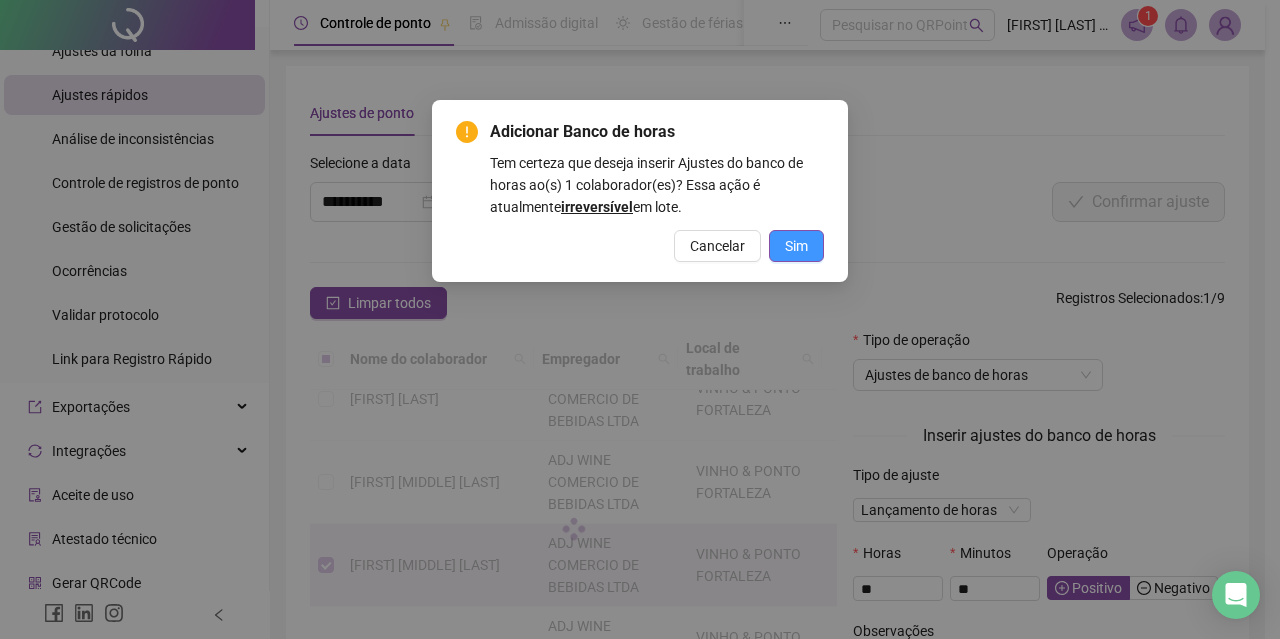 click on "Sim" at bounding box center [796, 246] 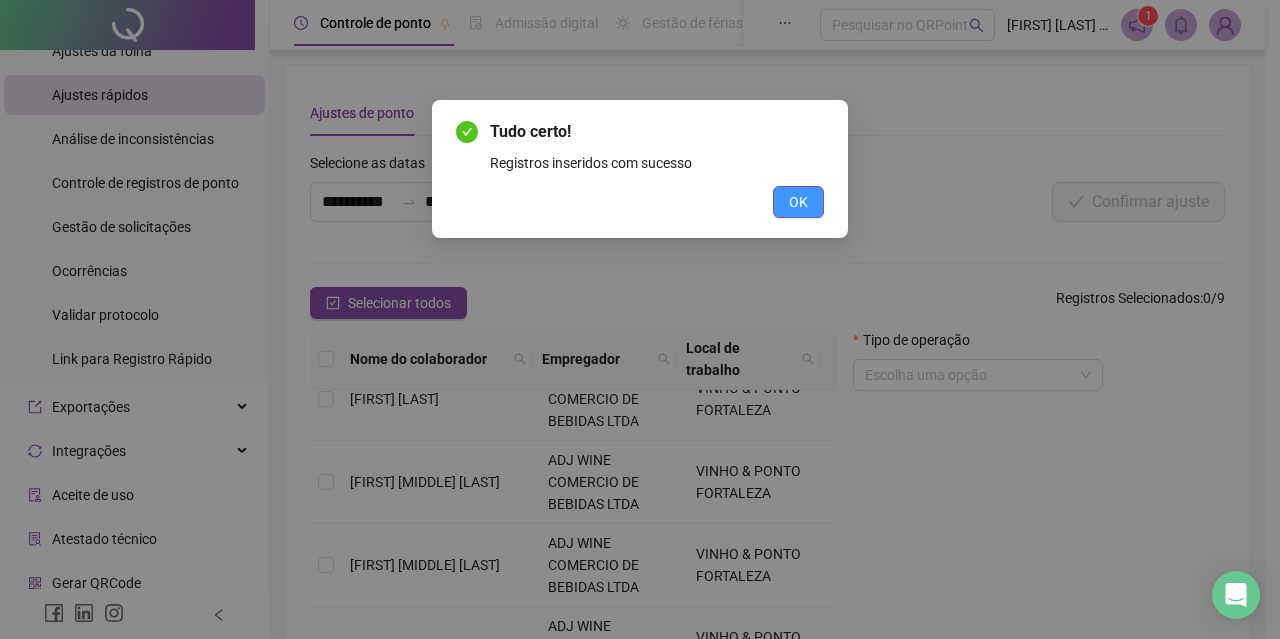 click on "OK" at bounding box center [798, 202] 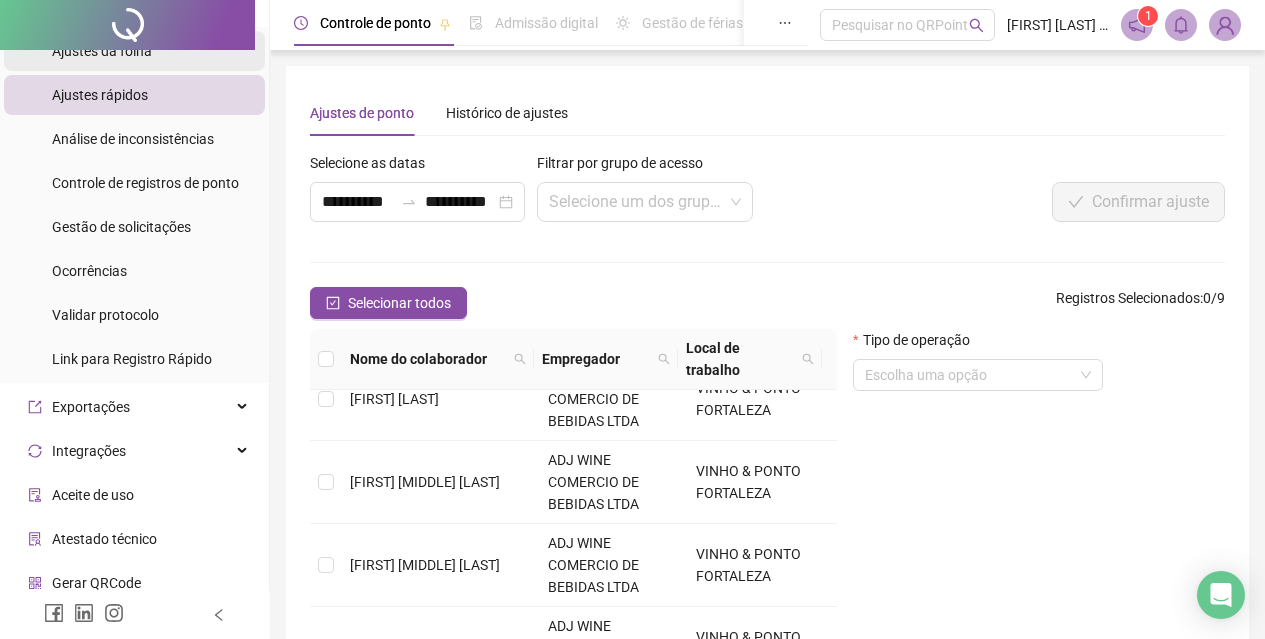 scroll, scrollTop: 103, scrollLeft: 0, axis: vertical 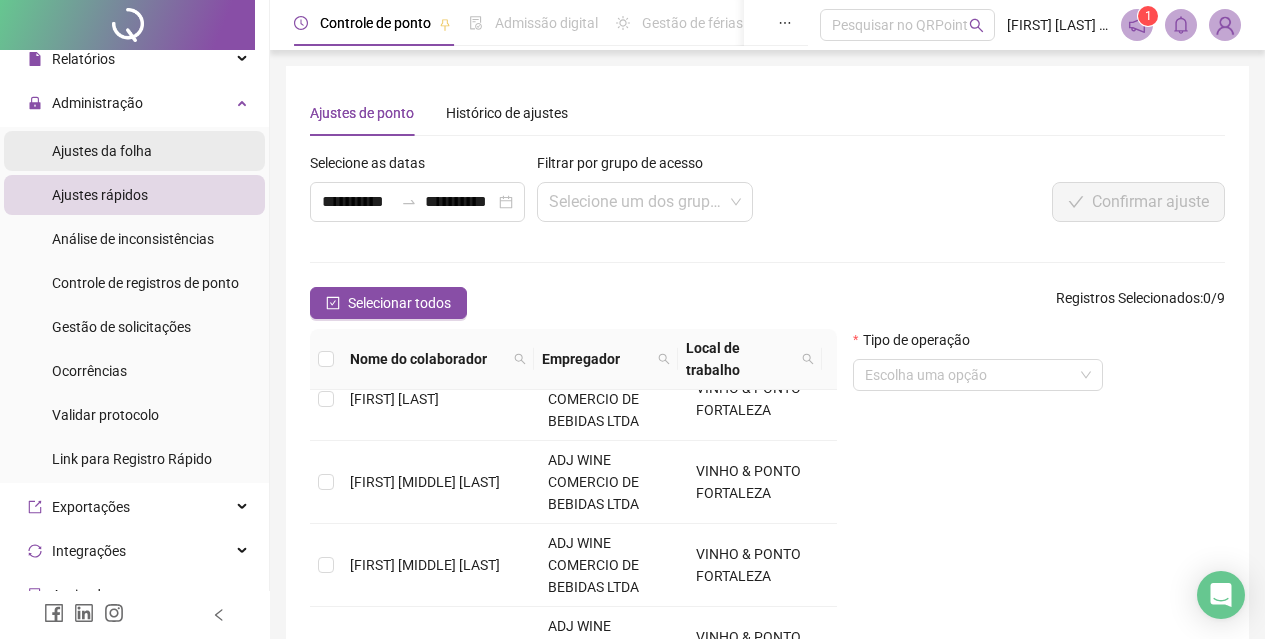 click on "Ajustes da folha" at bounding box center [102, 151] 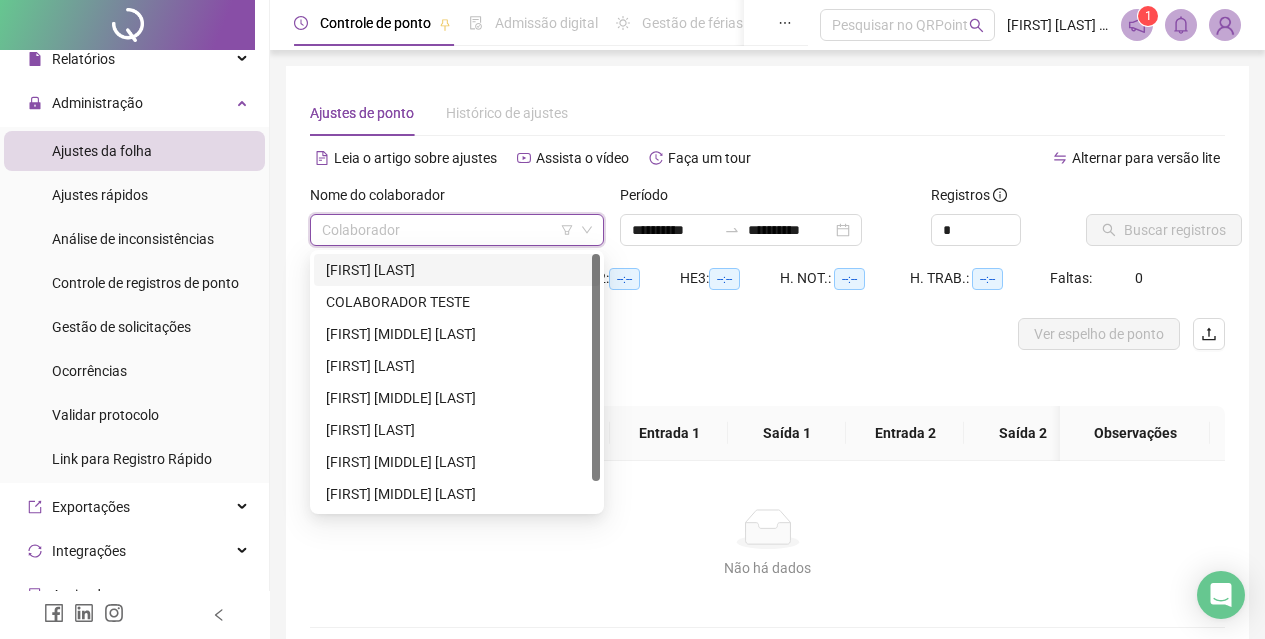 click at bounding box center [448, 230] 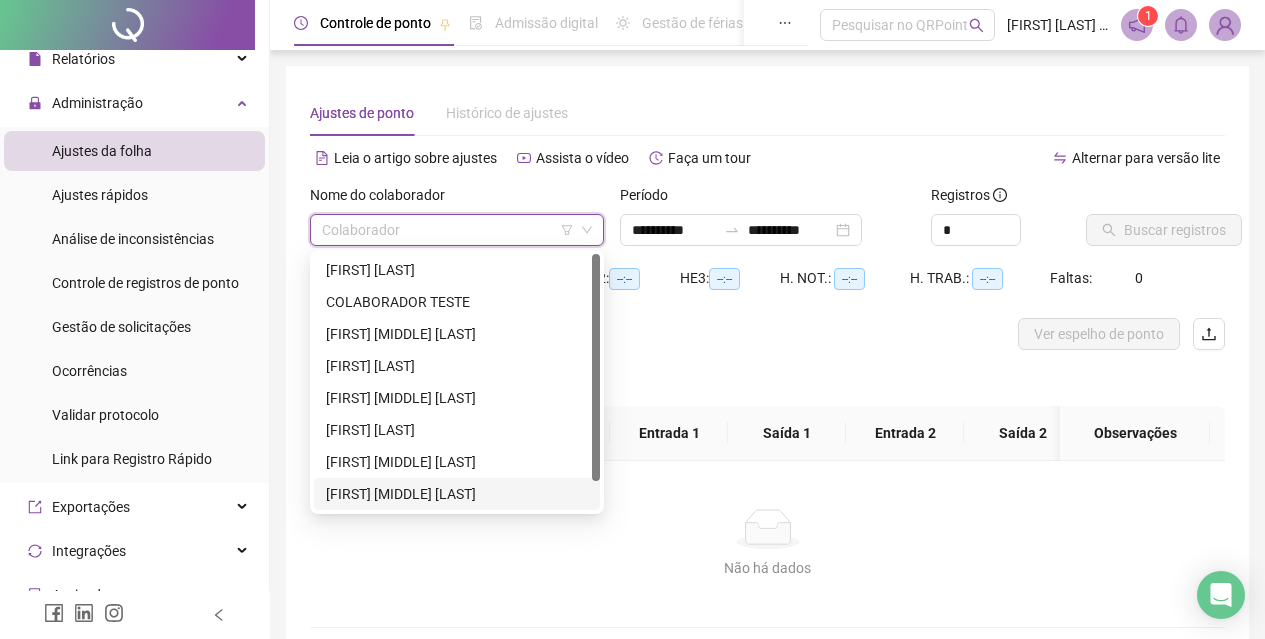 click on "[FIRST] [MIDDLE] [LAST]" at bounding box center [457, 494] 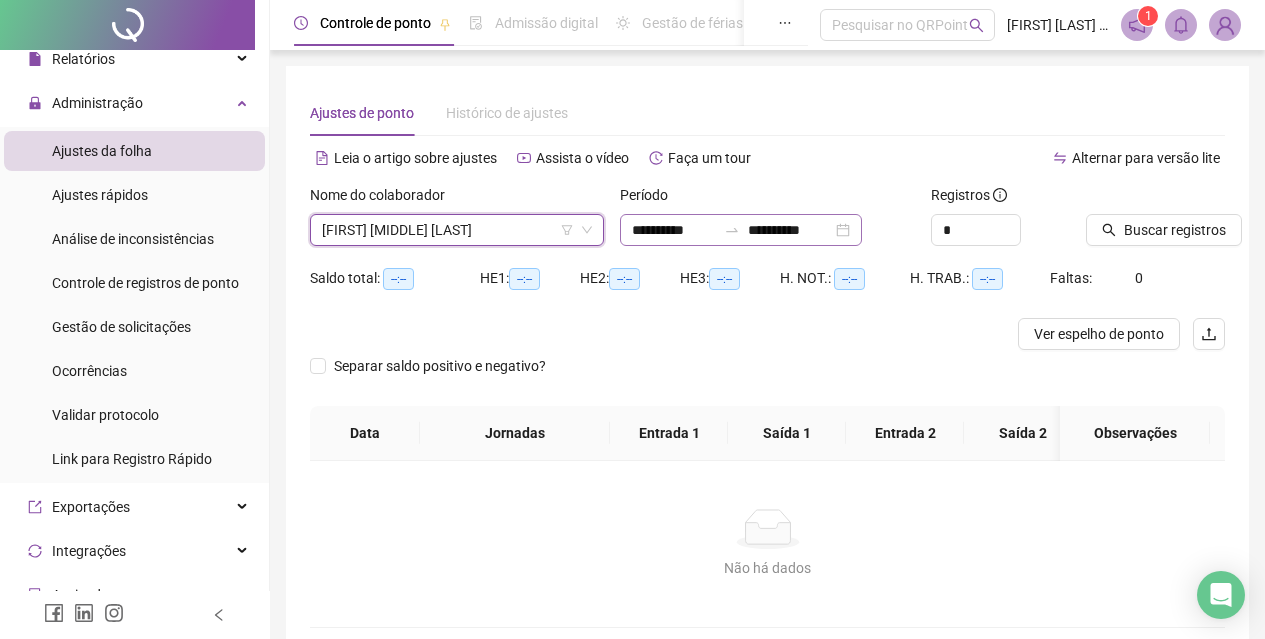 click on "**********" at bounding box center (741, 230) 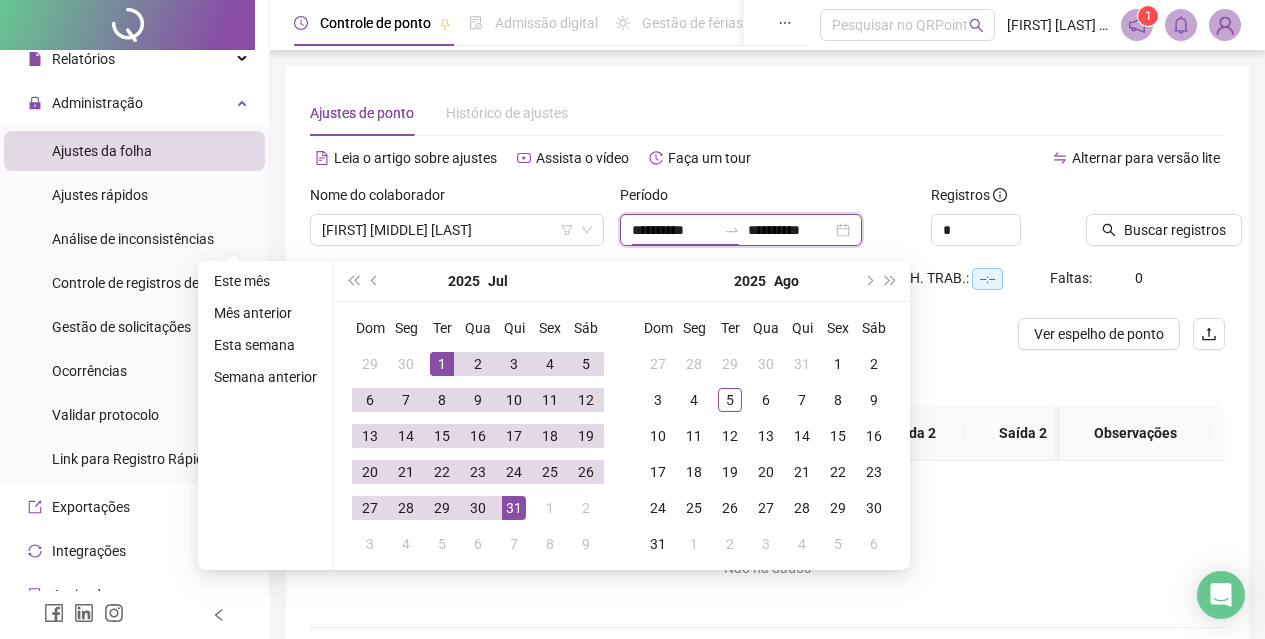 click on "**********" at bounding box center (790, 230) 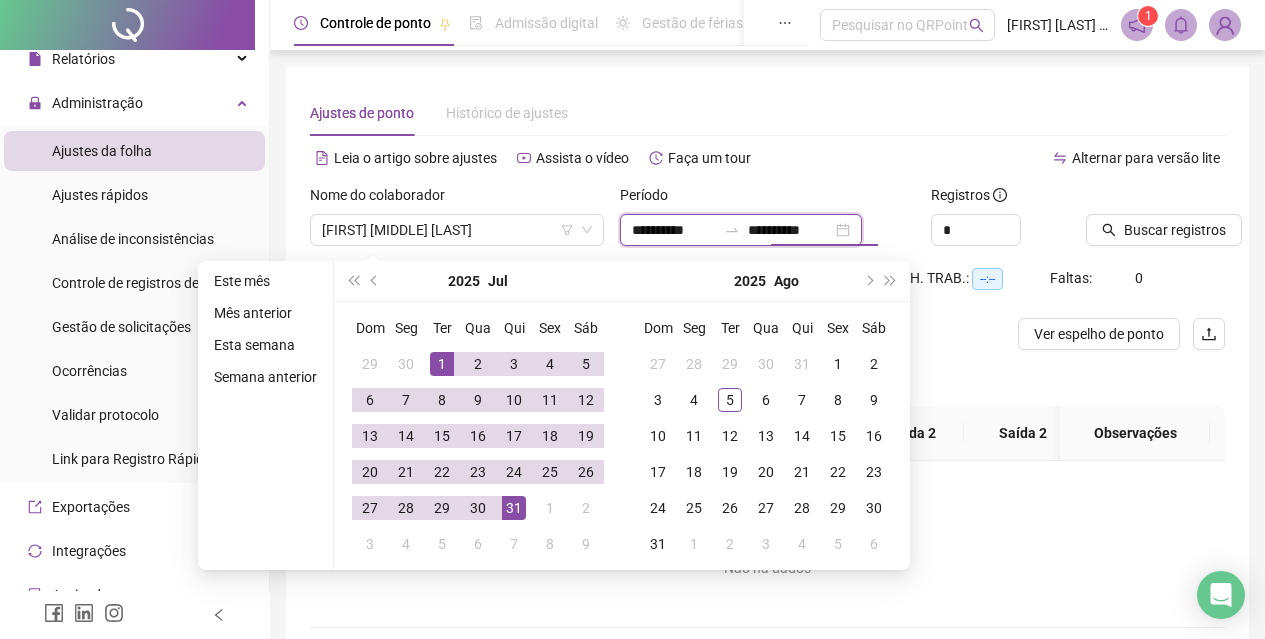 click on "**********" at bounding box center (790, 230) 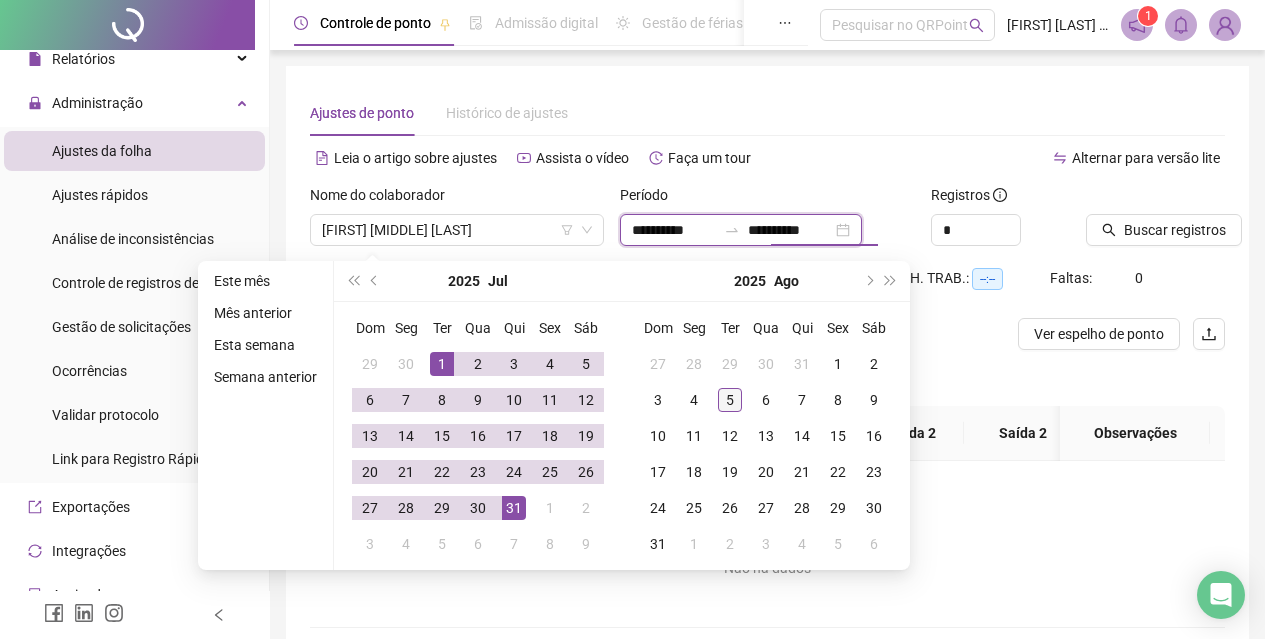 type on "**********" 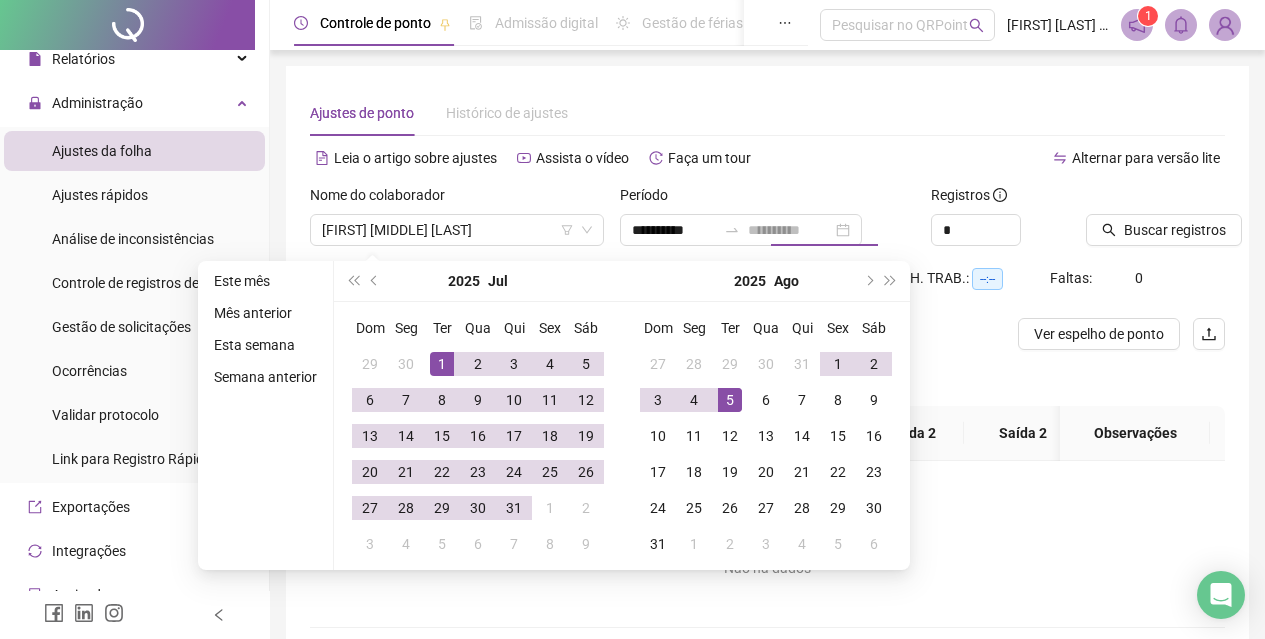 click on "5" at bounding box center [730, 400] 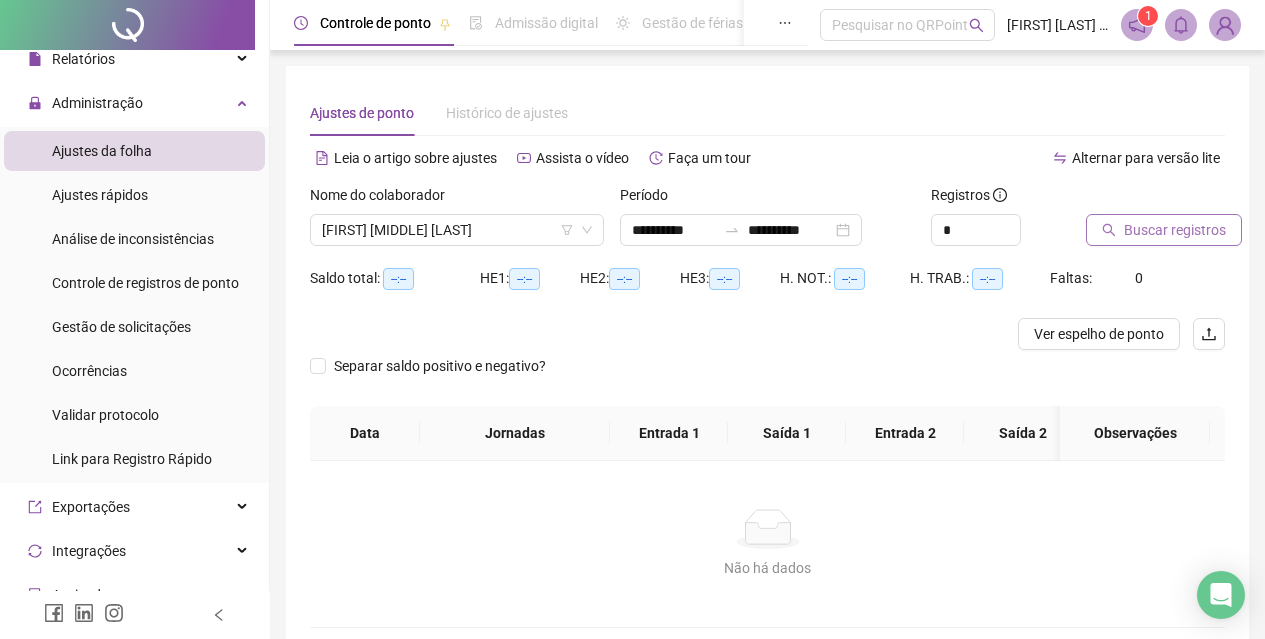 click on "Buscar registros" at bounding box center [1175, 230] 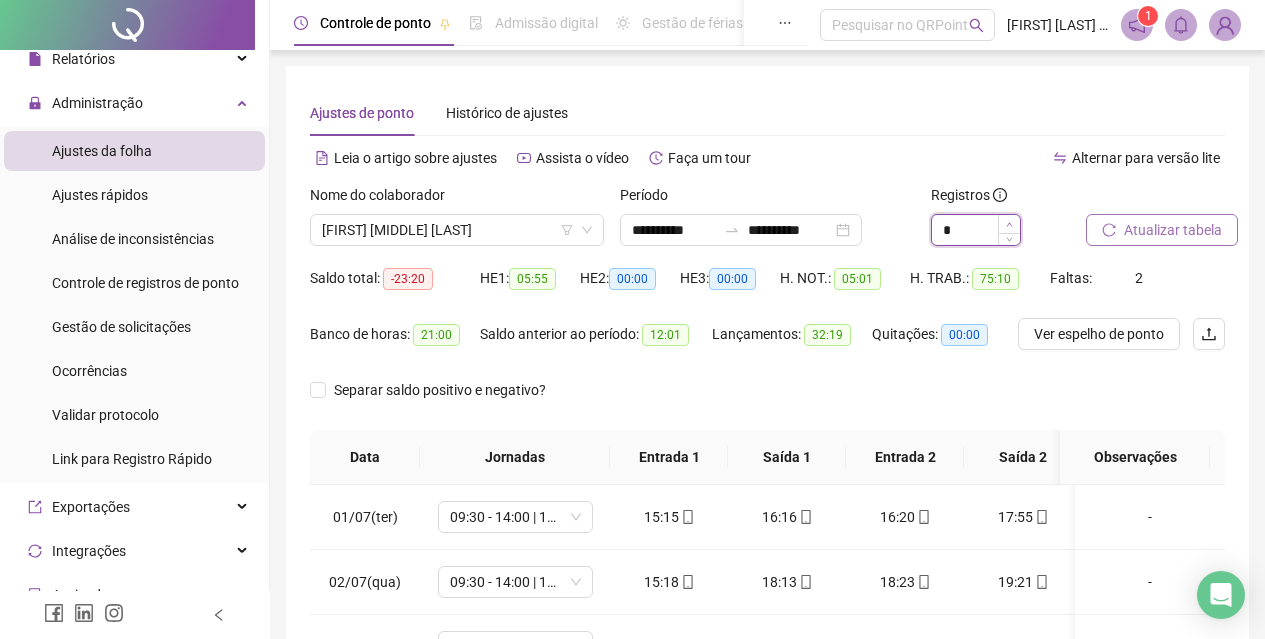 click at bounding box center (1009, 224) 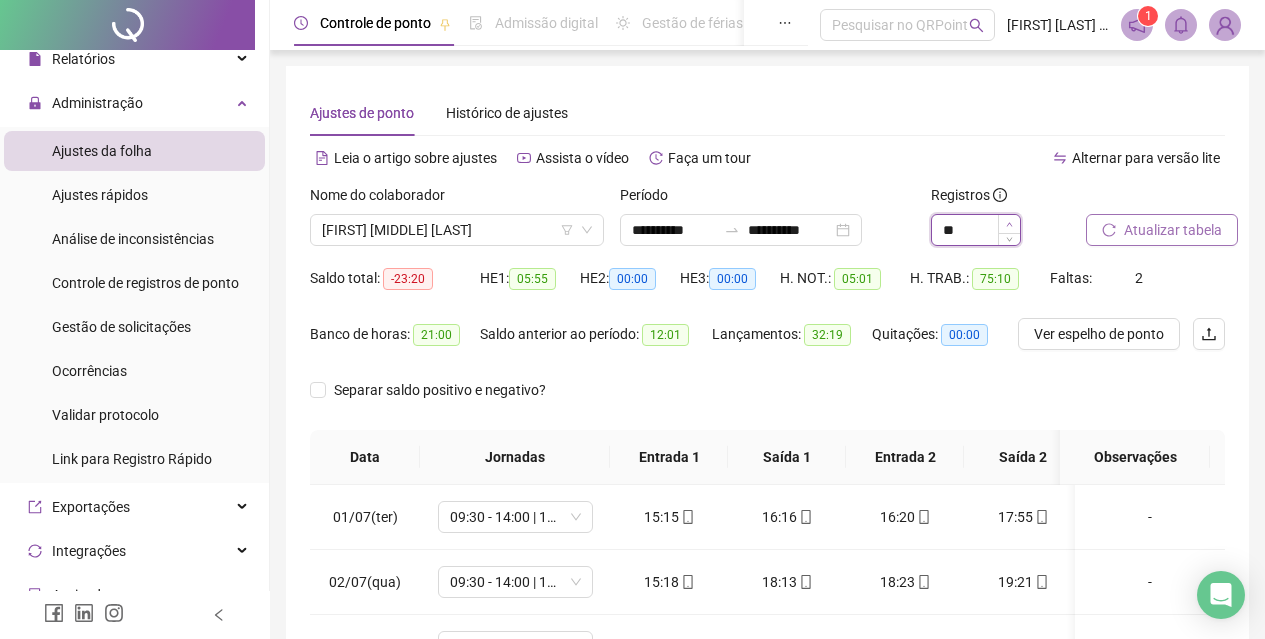 click at bounding box center (1009, 224) 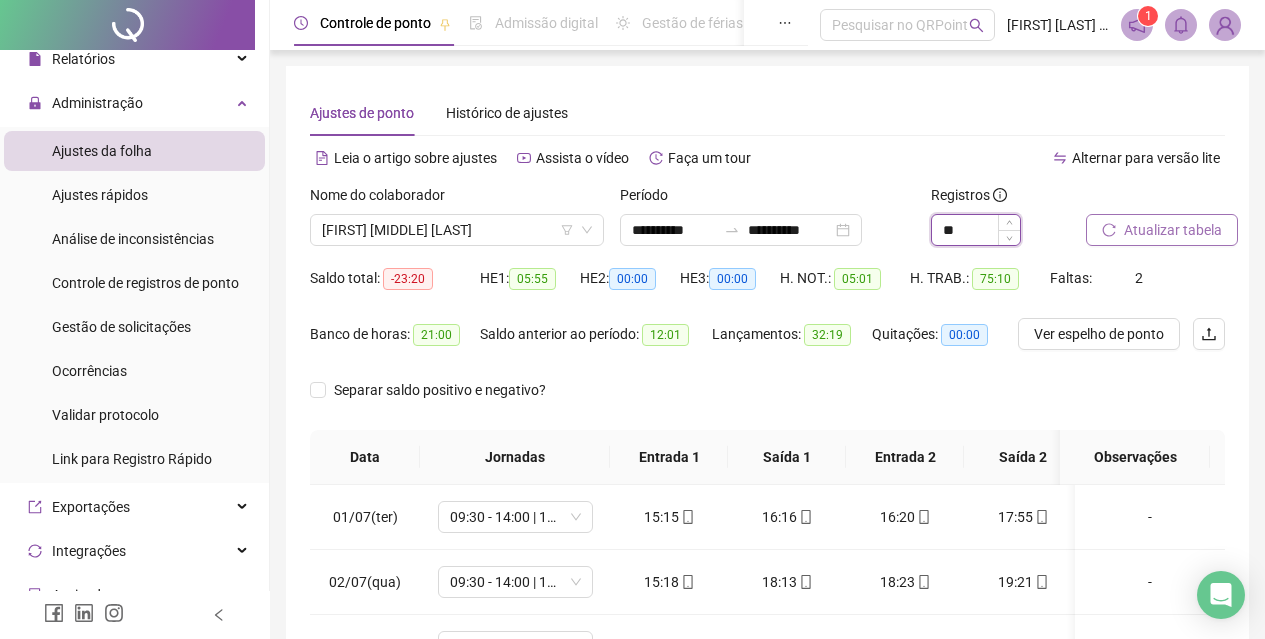 type on "**" 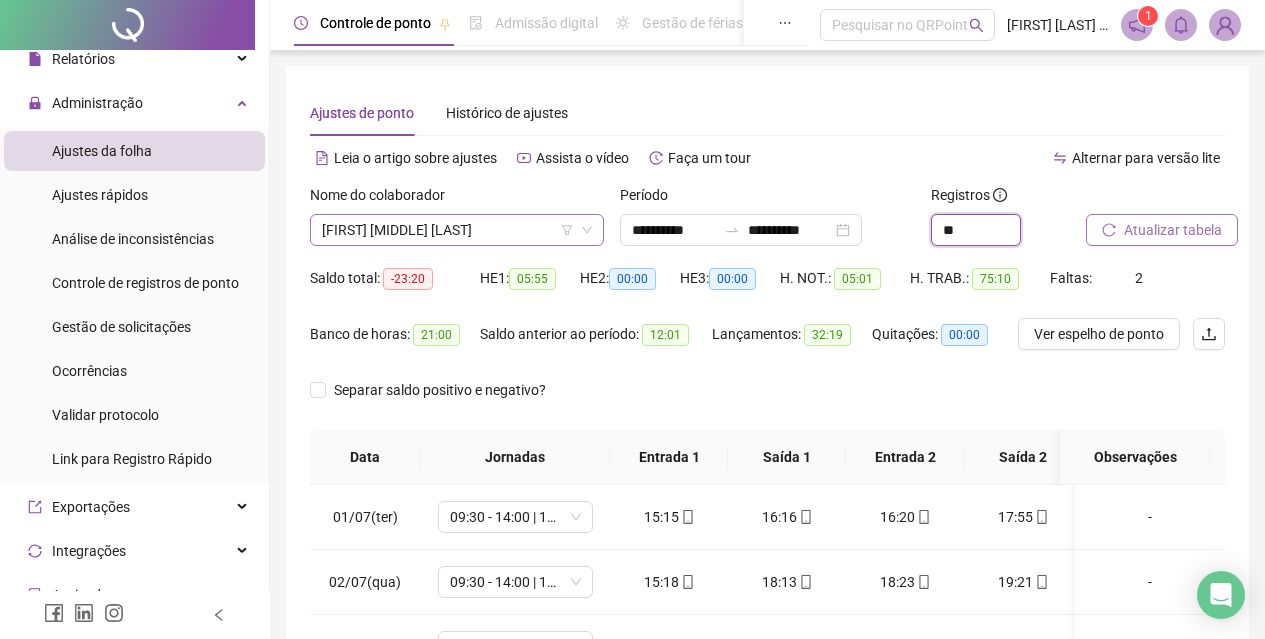 click on "[FIRST] [MIDDLE] [LAST]" at bounding box center (457, 230) 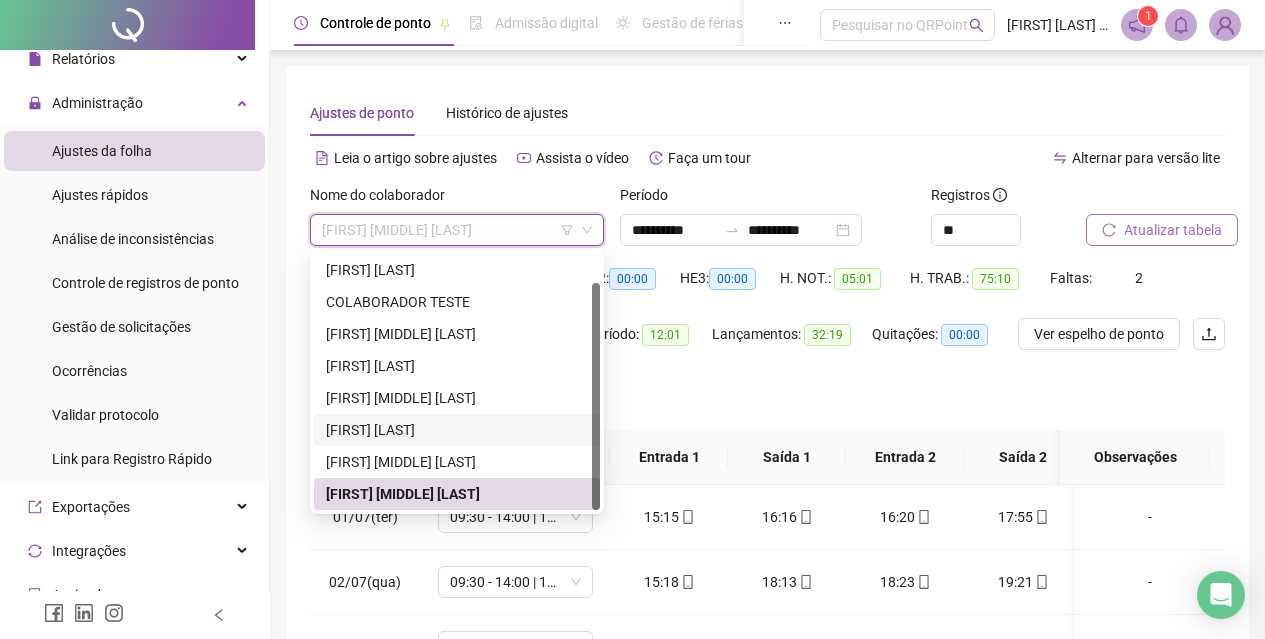 scroll, scrollTop: 32, scrollLeft: 0, axis: vertical 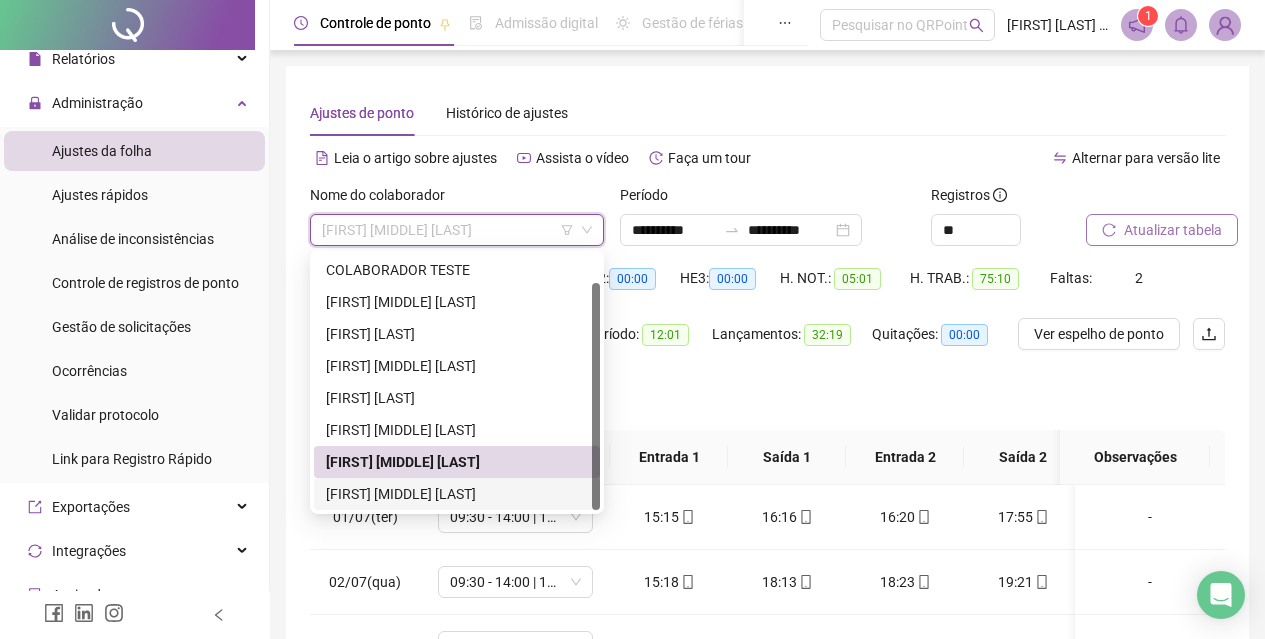 click on "[FIRST] [MIDDLE] [LAST]" at bounding box center [457, 494] 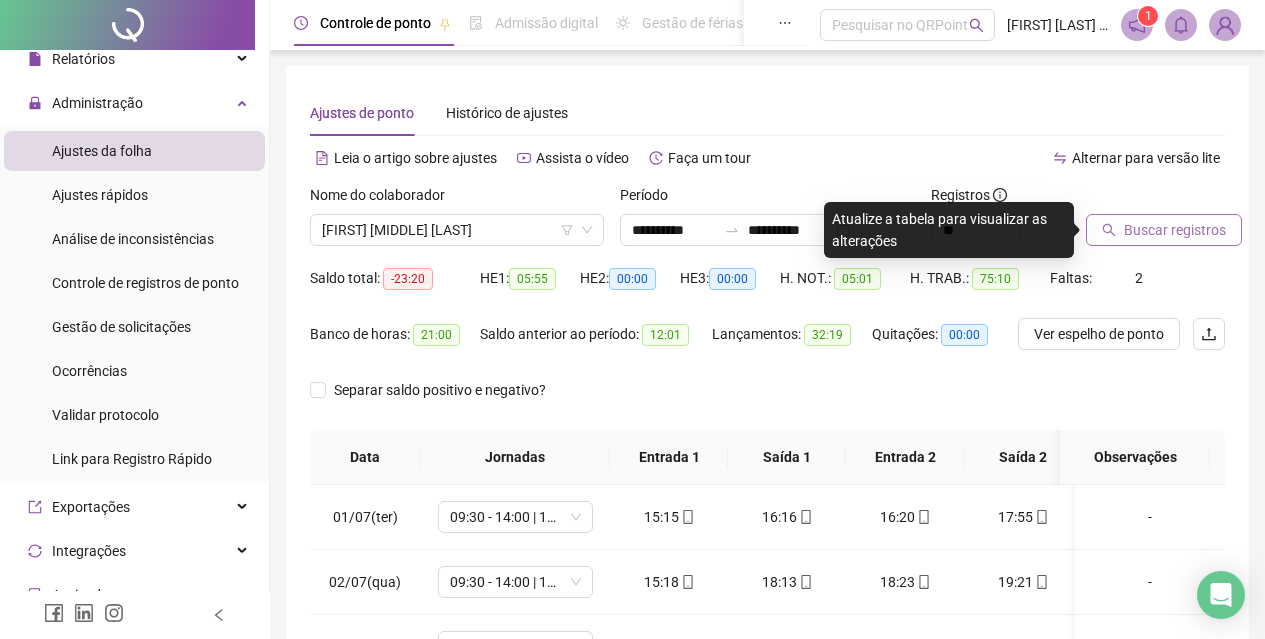 click on "Buscar registros" at bounding box center [1164, 230] 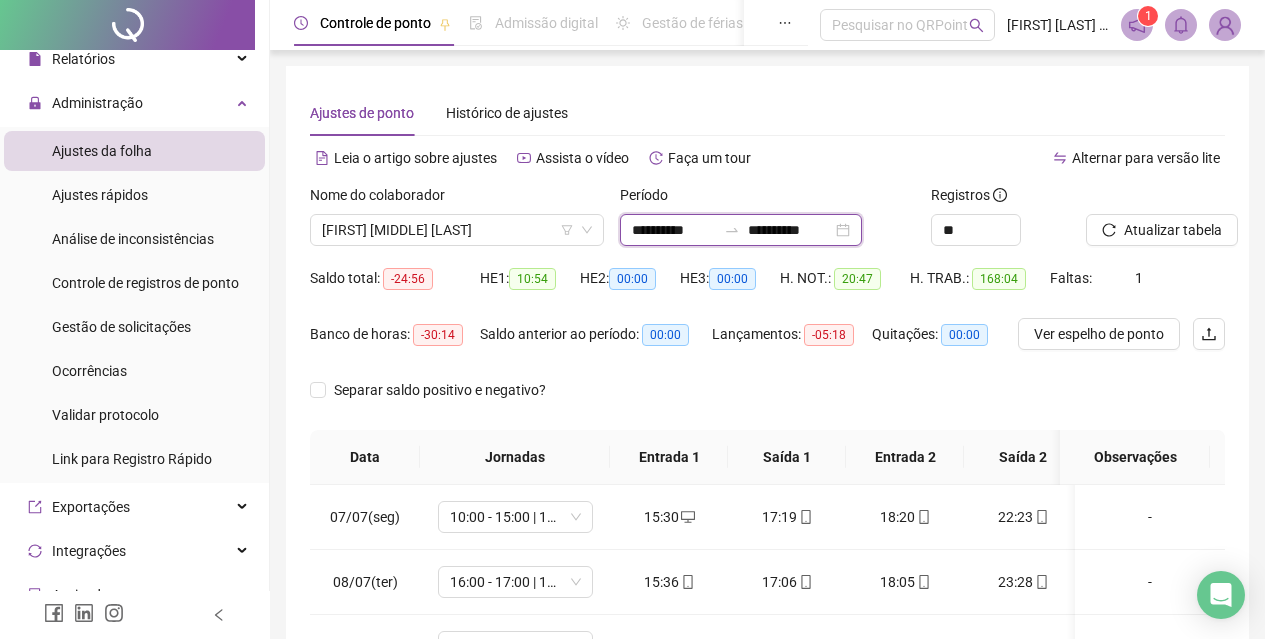 click on "**********" at bounding box center [674, 230] 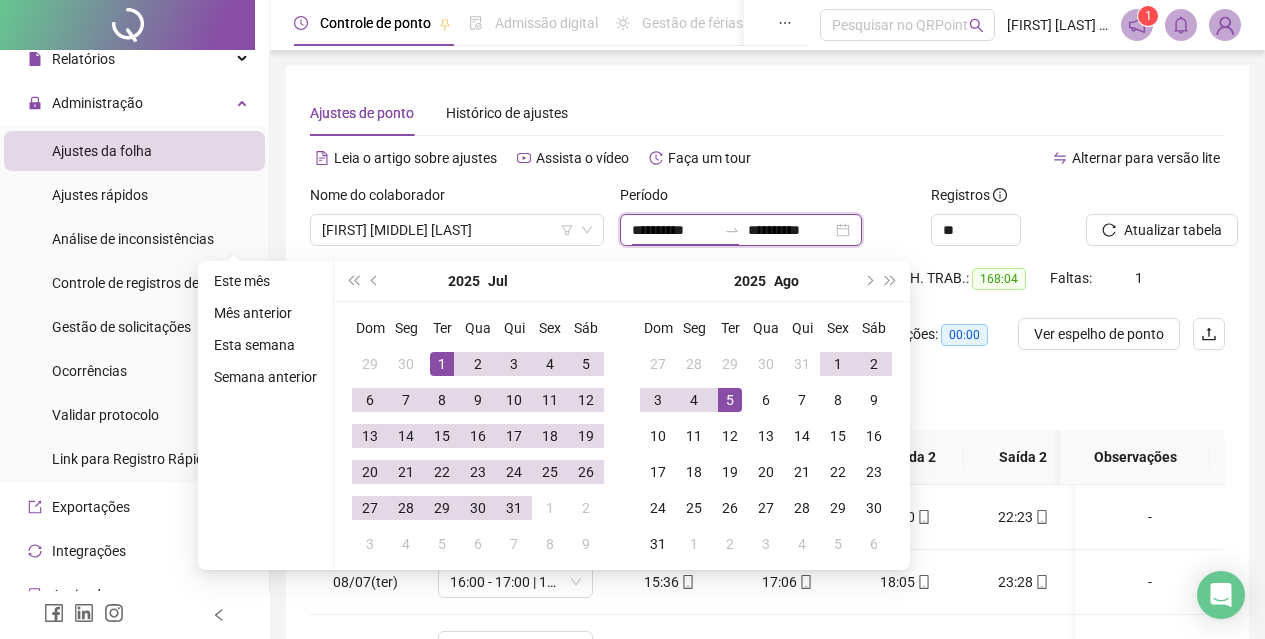 click on "**********" at bounding box center [674, 230] 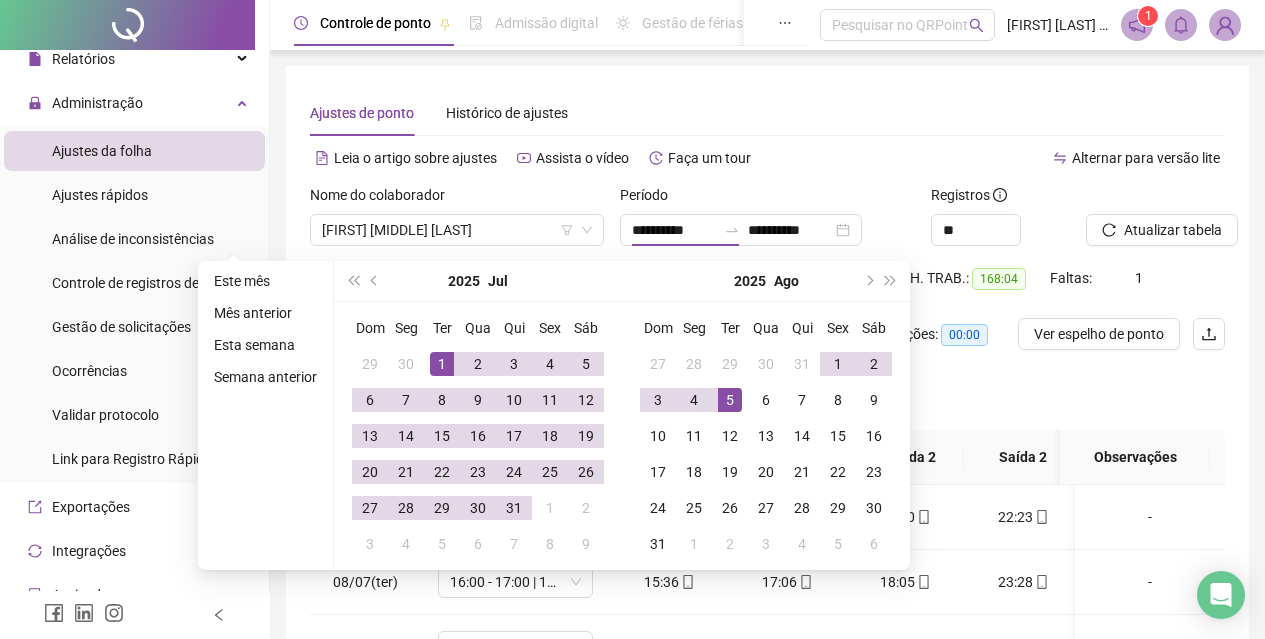 click on "Leia o artigo sobre ajustes Assista o vídeo Faça um tour" at bounding box center (539, 168) 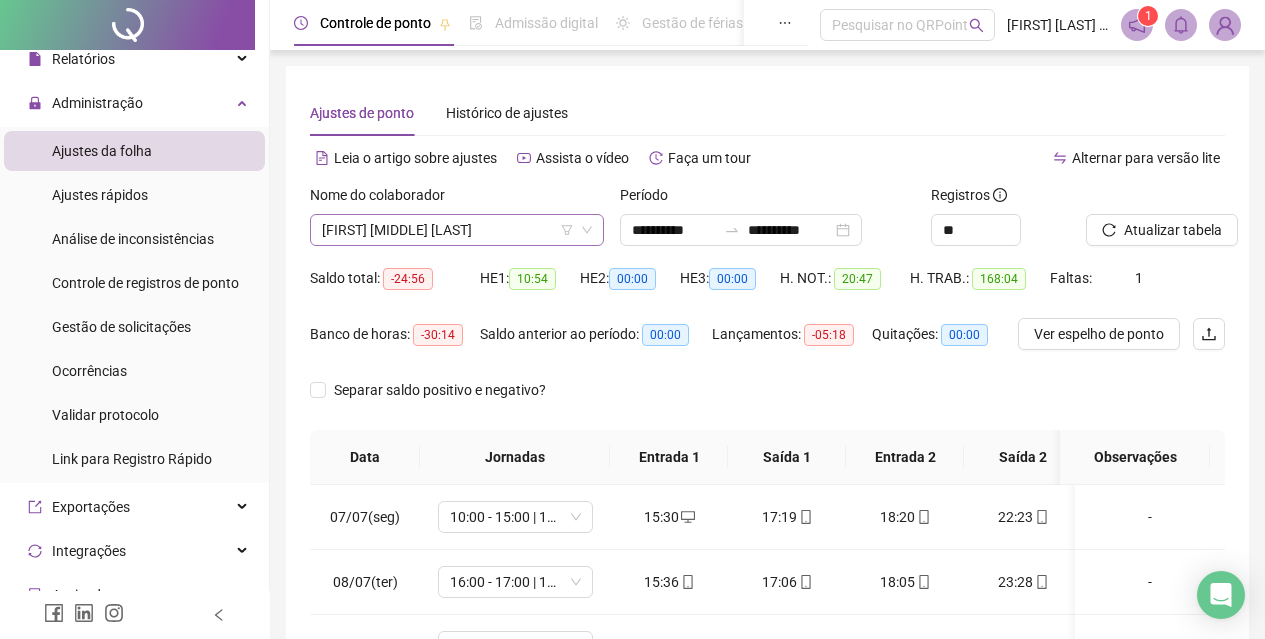 click on "[FIRST] [MIDDLE] [LAST]" at bounding box center [457, 230] 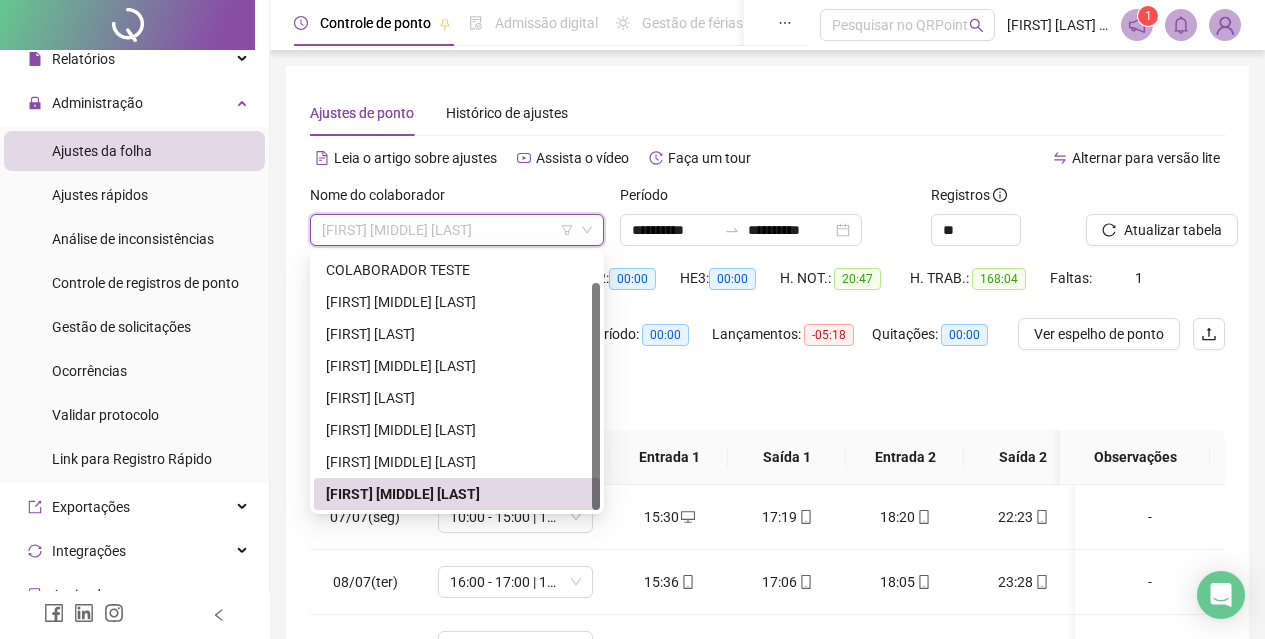 click on "[FIRST] [MIDDLE] [LAST]" at bounding box center [457, 230] 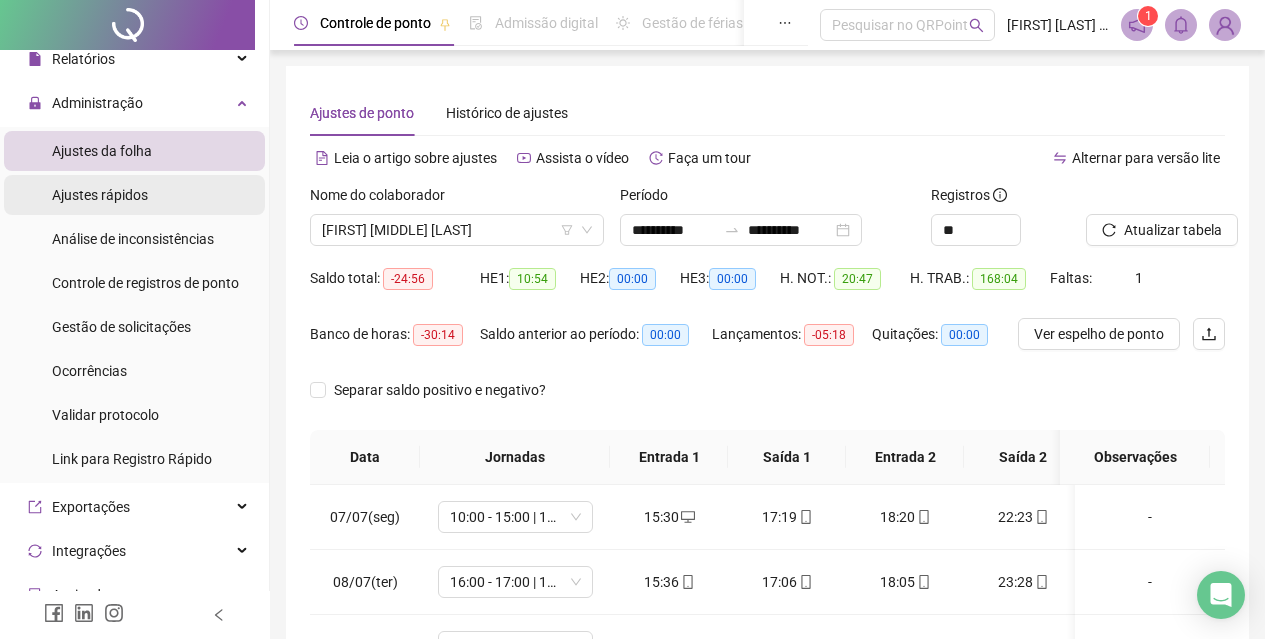 click on "Ajustes rápidos" at bounding box center (134, 195) 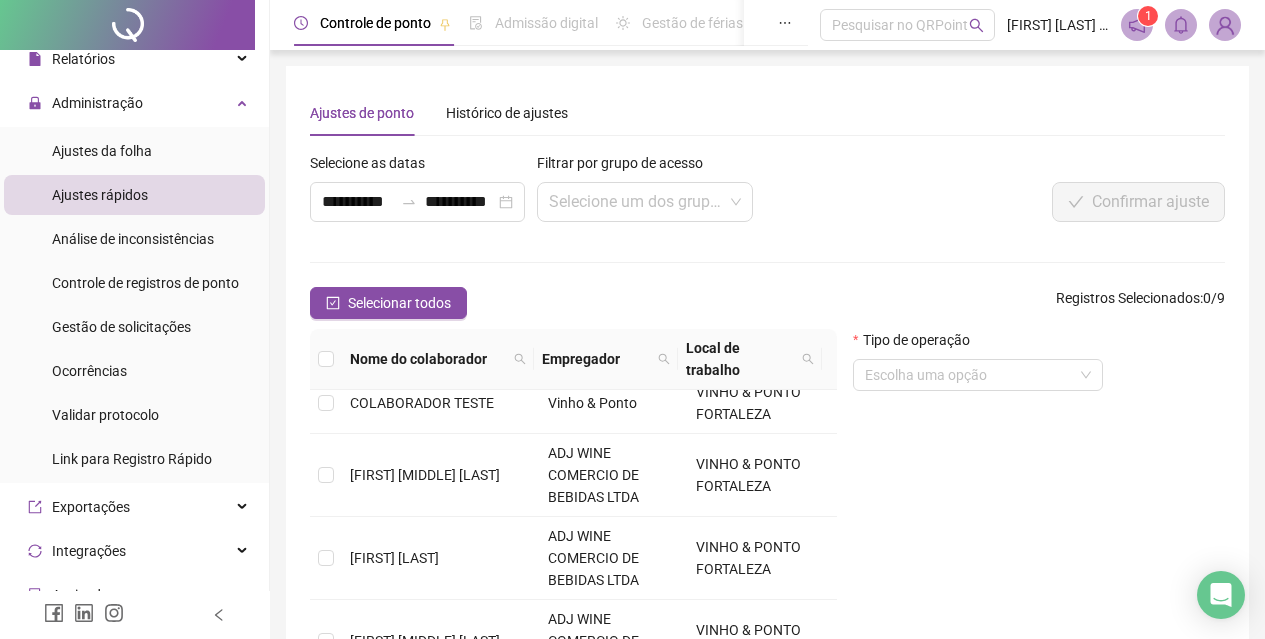 scroll, scrollTop: 425, scrollLeft: 0, axis: vertical 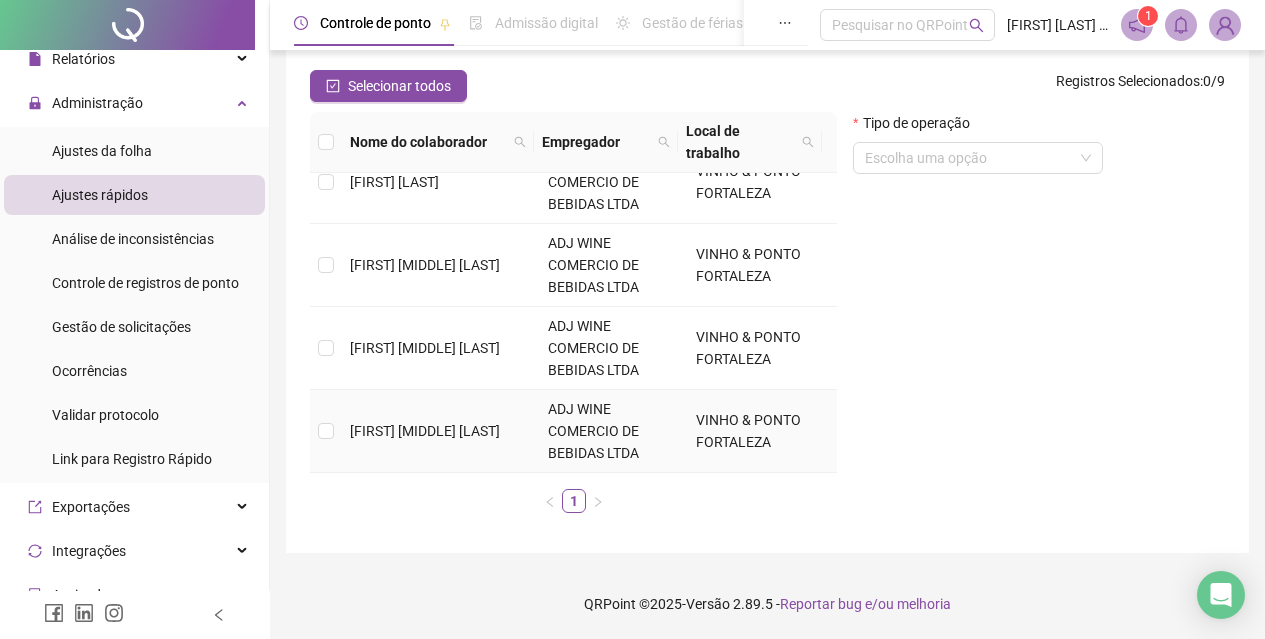 click on "[FIRST] [MIDDLE] [LAST]" at bounding box center [425, 431] 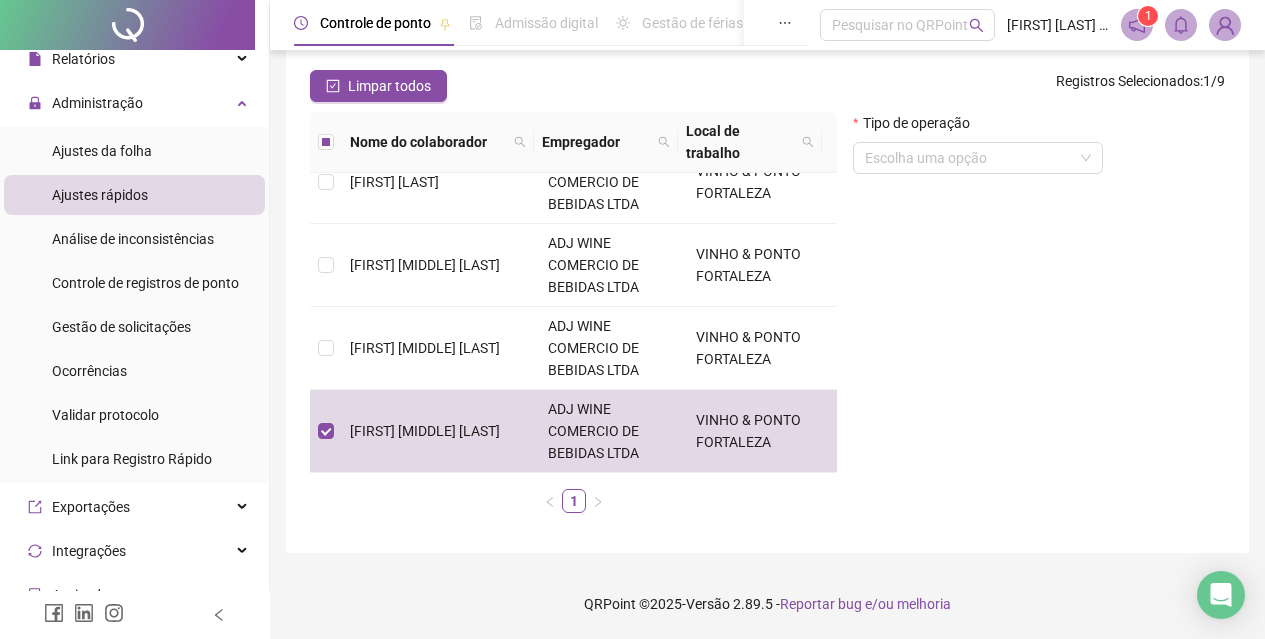 scroll, scrollTop: 17, scrollLeft: 0, axis: vertical 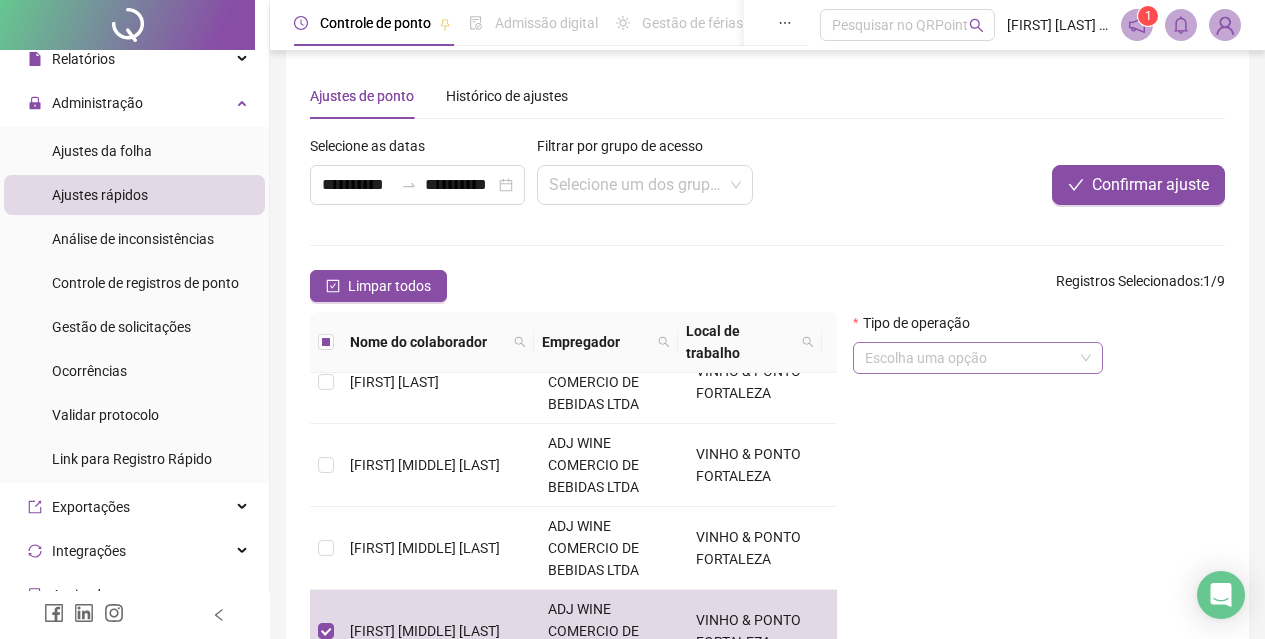 drag, startPoint x: 974, startPoint y: 384, endPoint x: 956, endPoint y: 359, distance: 30.805843 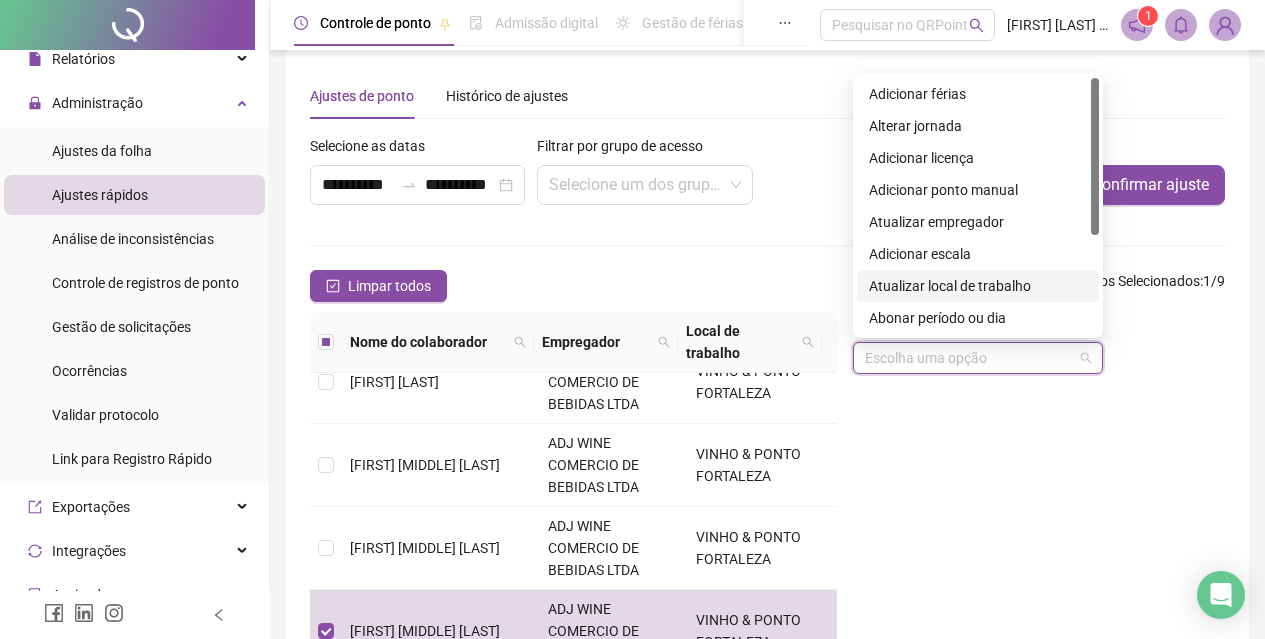 scroll, scrollTop: 160, scrollLeft: 0, axis: vertical 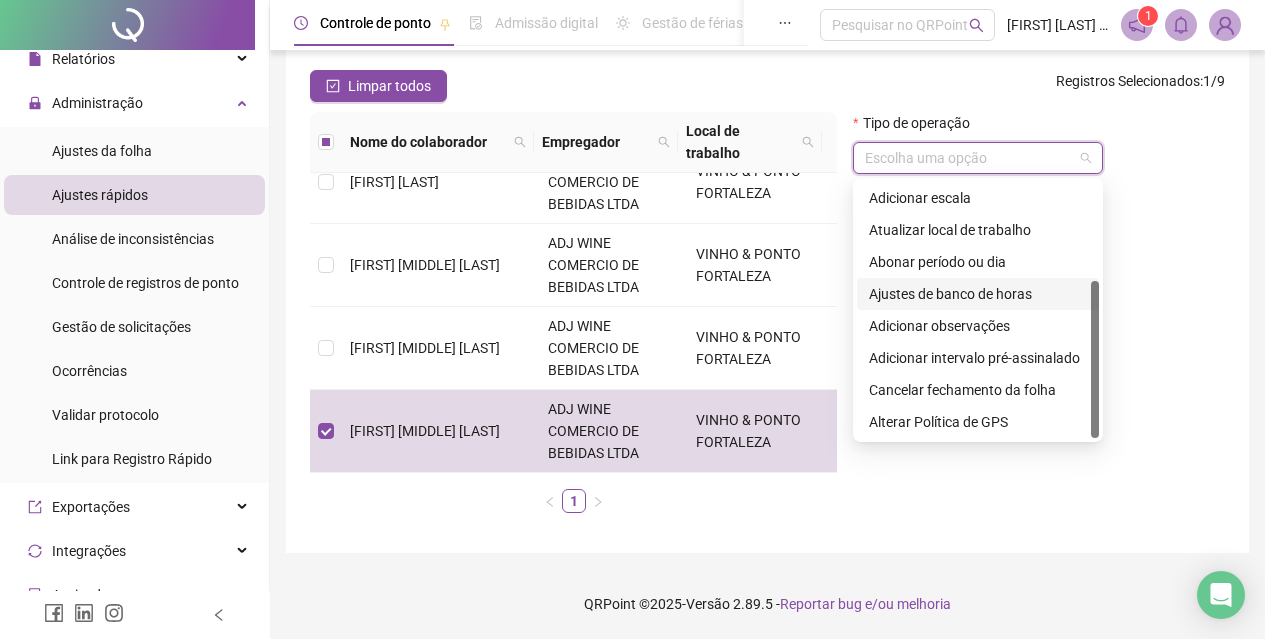 click on "Ajustes de banco de horas" at bounding box center [978, 294] 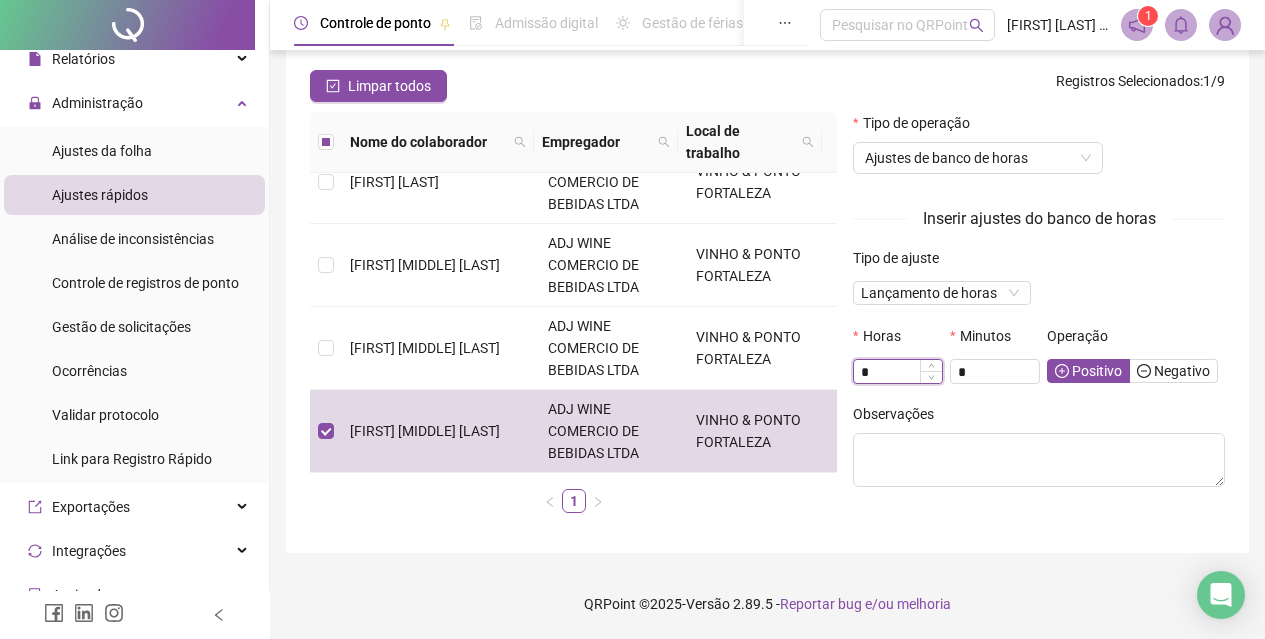 click on "*" at bounding box center [898, 372] 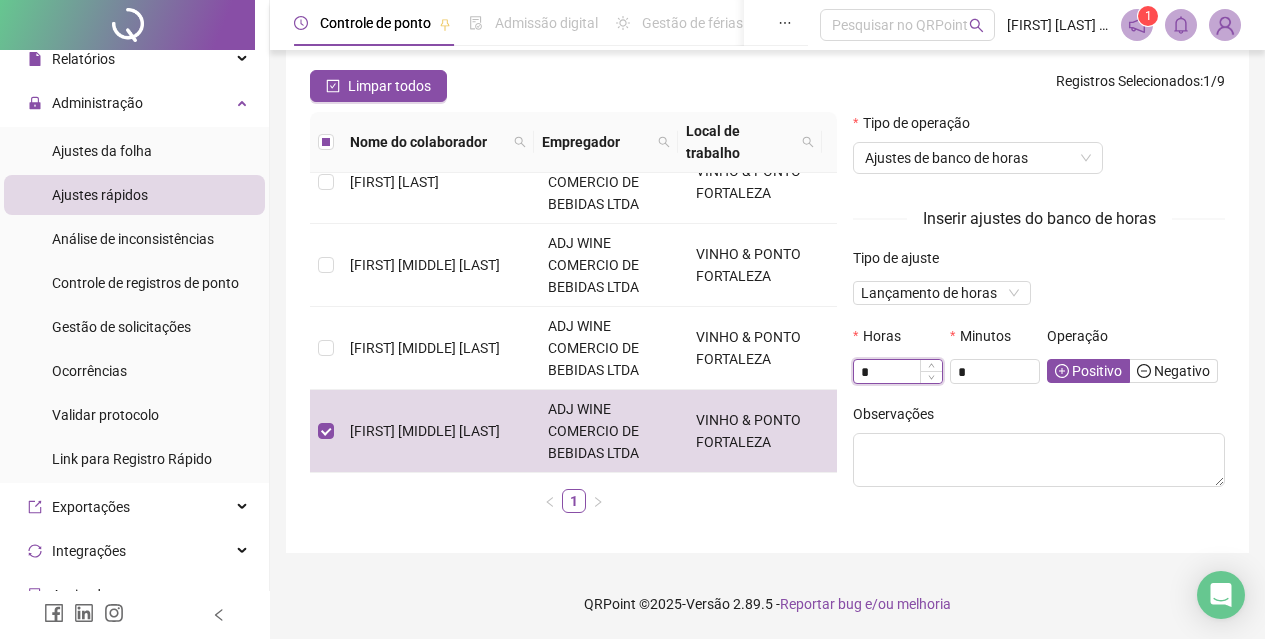 click on "*" at bounding box center (898, 372) 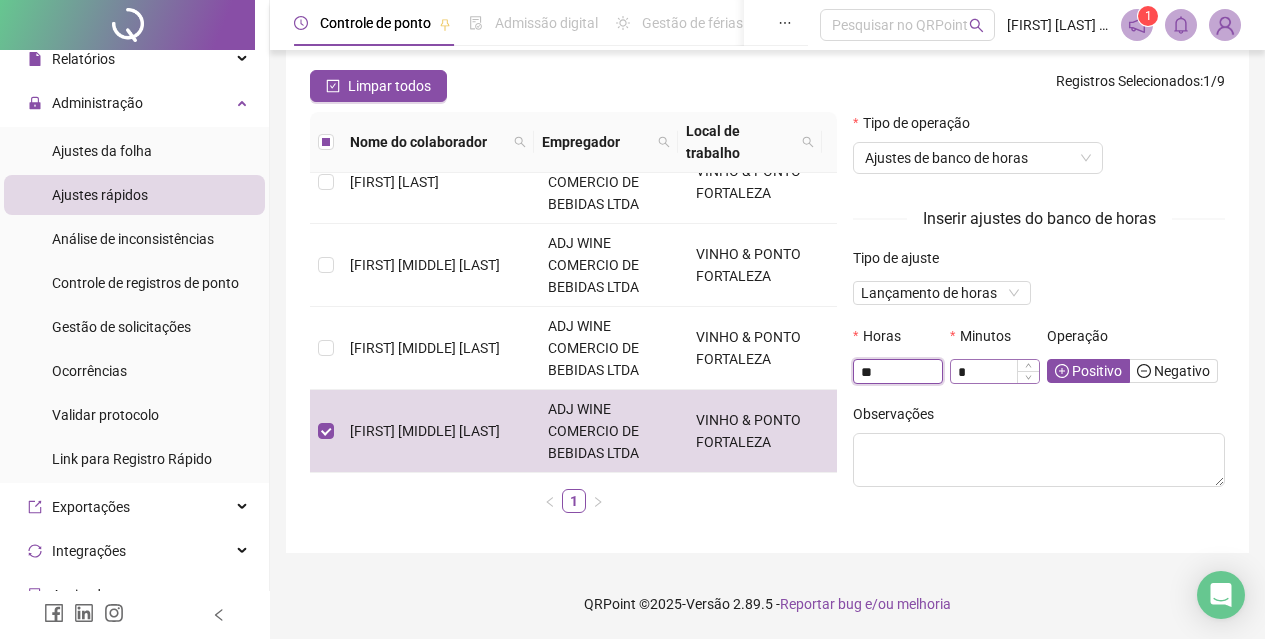 type on "**" 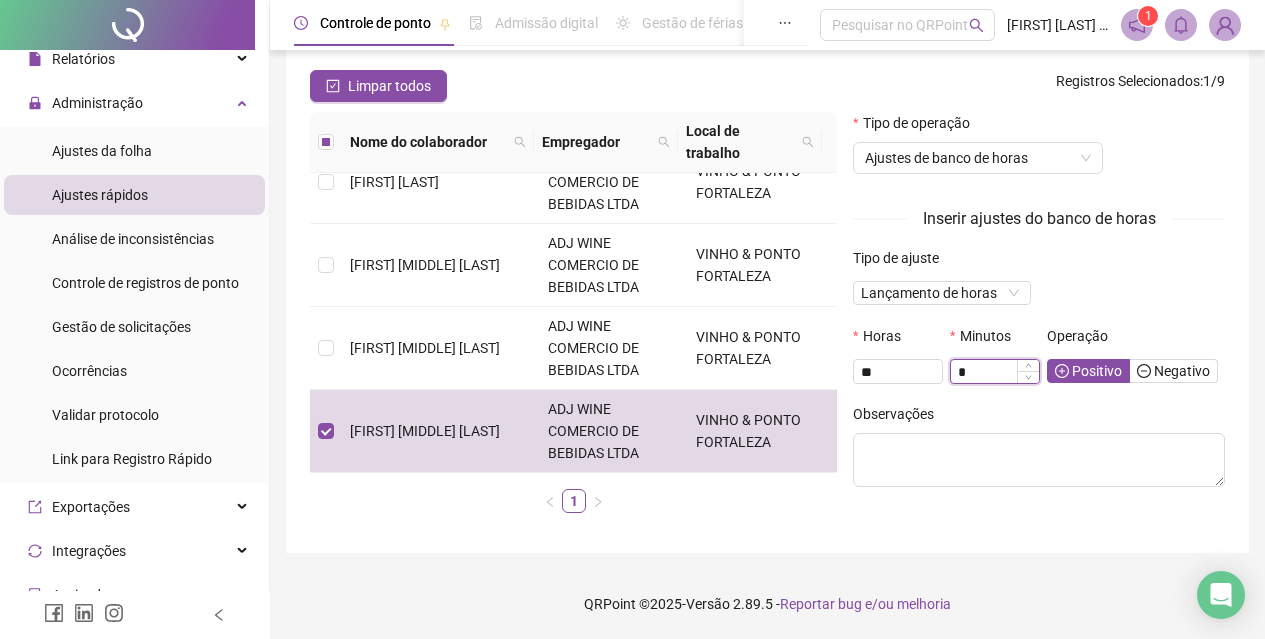 click on "*" at bounding box center (995, 372) 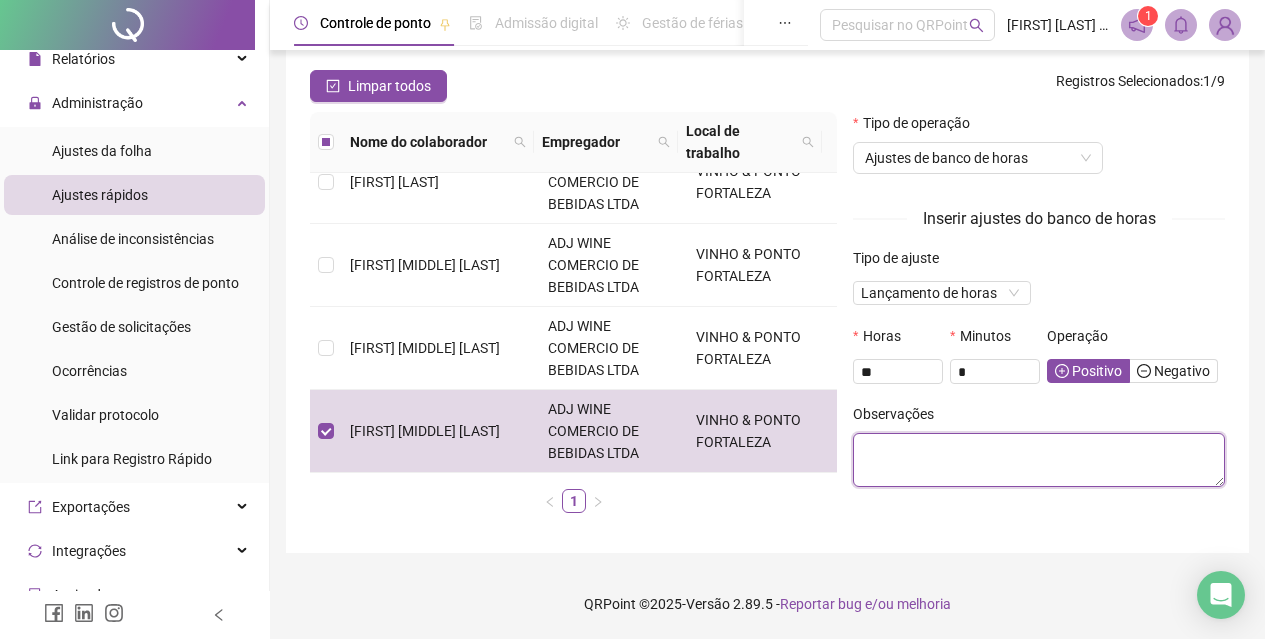 click at bounding box center [1039, 460] 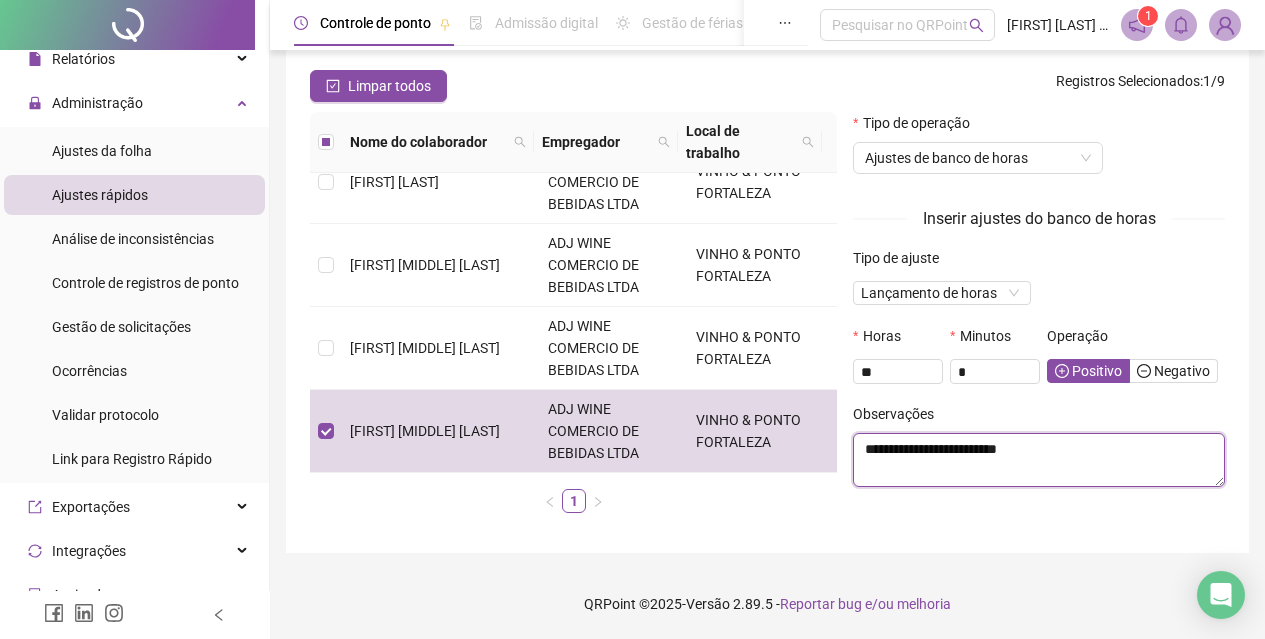 scroll, scrollTop: 117, scrollLeft: 0, axis: vertical 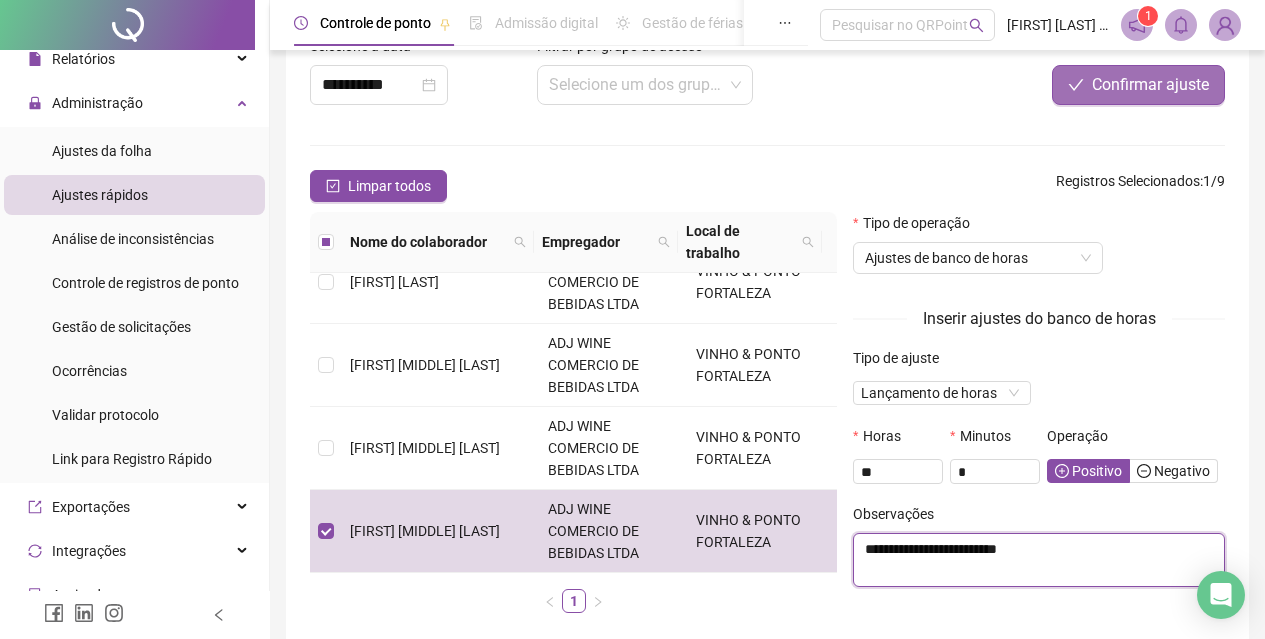 type on "**********" 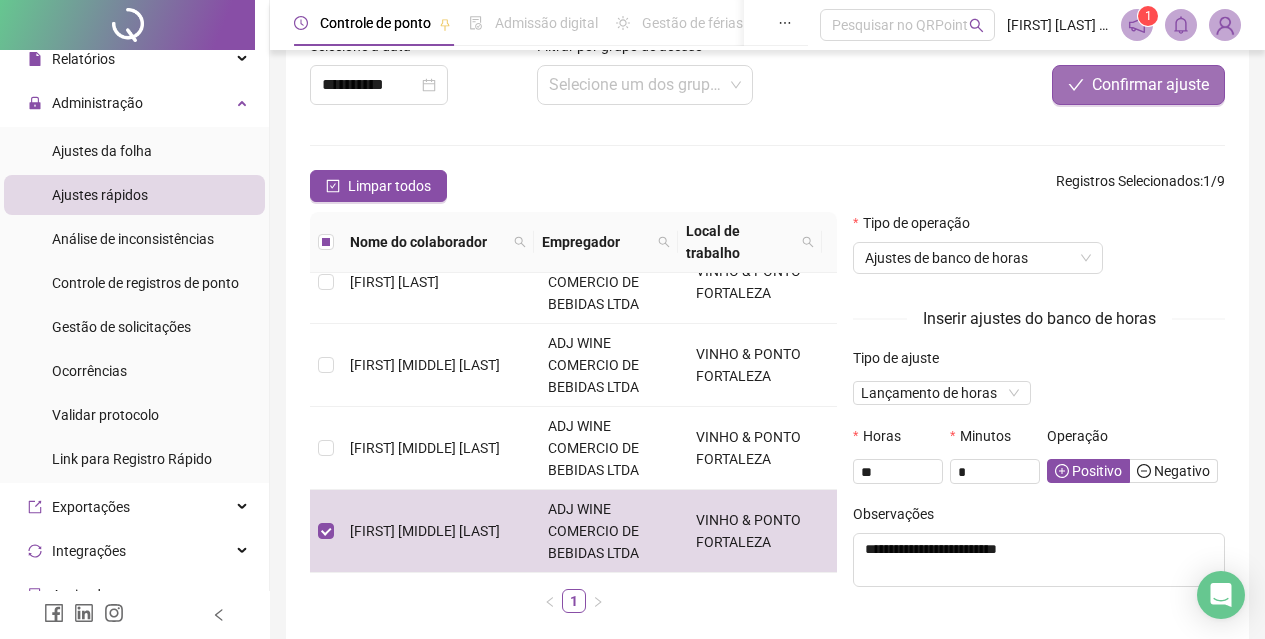 click on "Confirmar ajuste" at bounding box center [1138, 85] 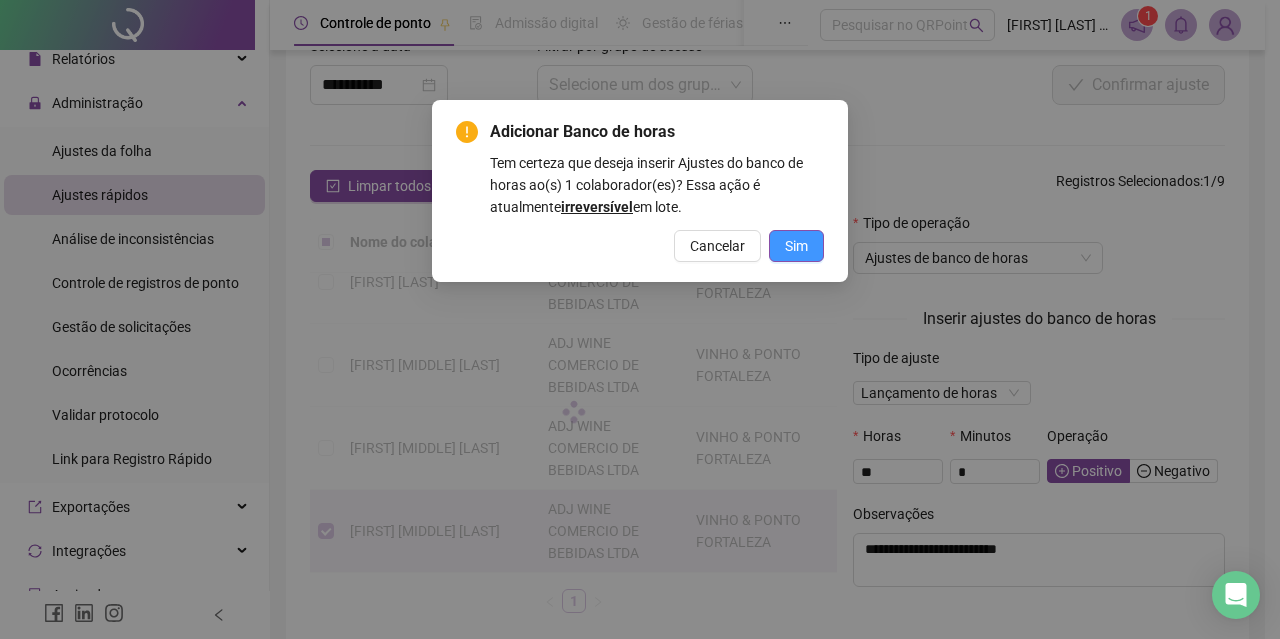 click on "Sim" at bounding box center (796, 246) 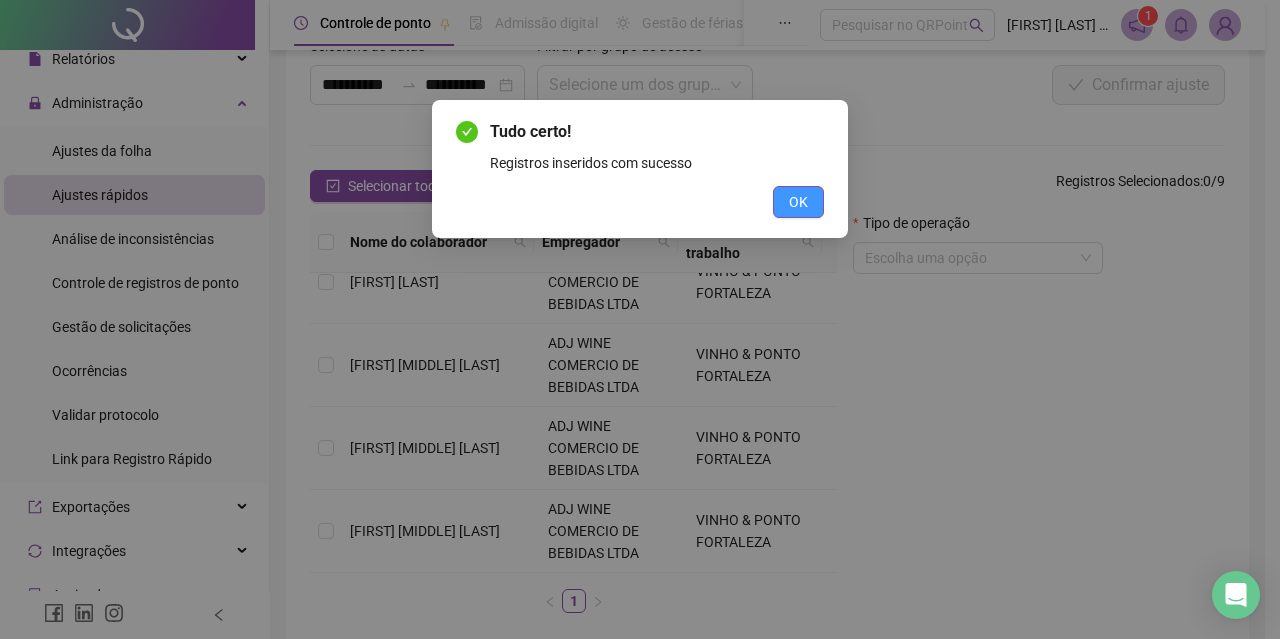 click on "OK" at bounding box center (798, 202) 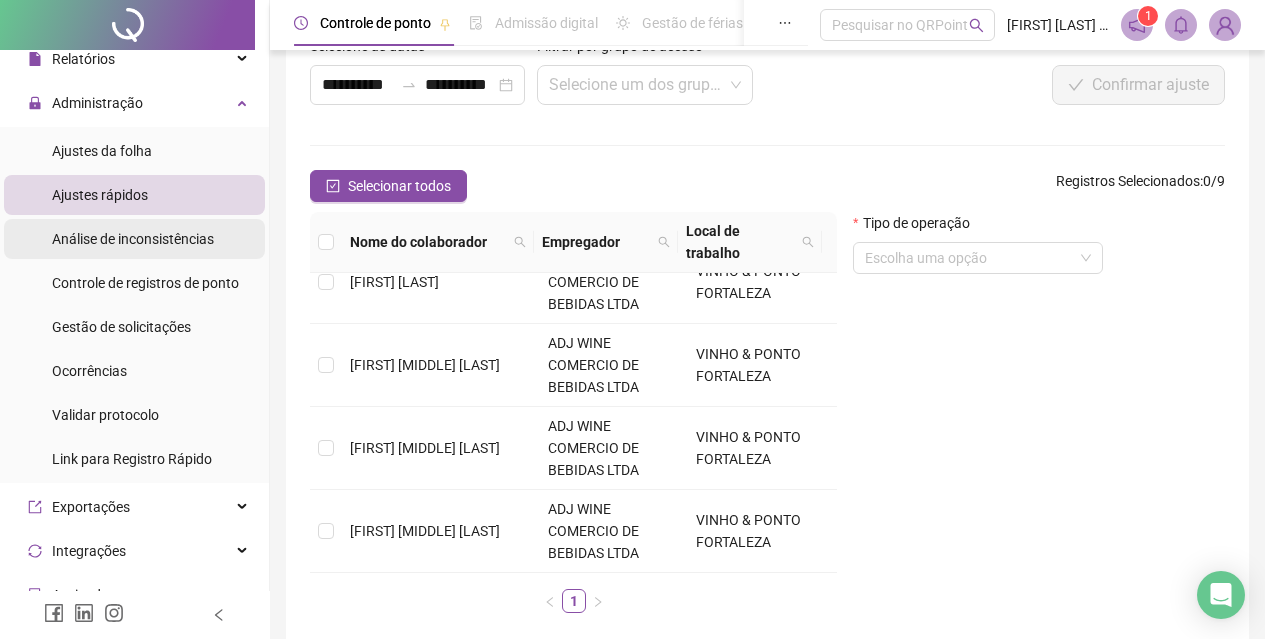 scroll, scrollTop: 3, scrollLeft: 0, axis: vertical 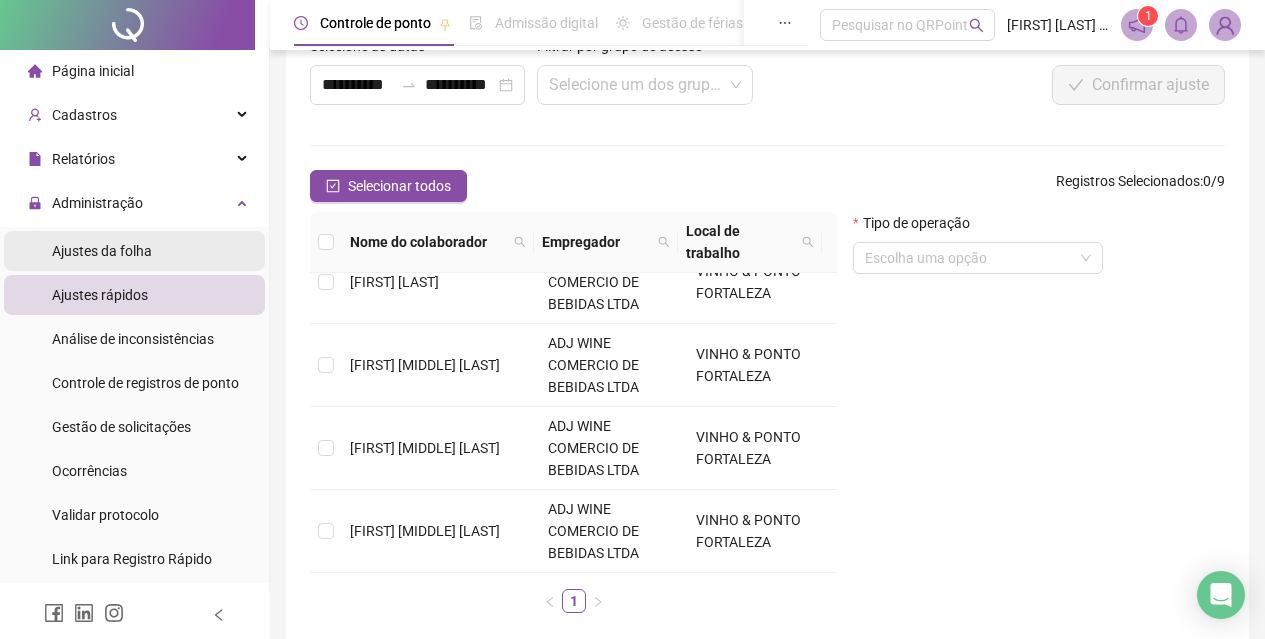 click on "Ajustes da folha" at bounding box center (102, 251) 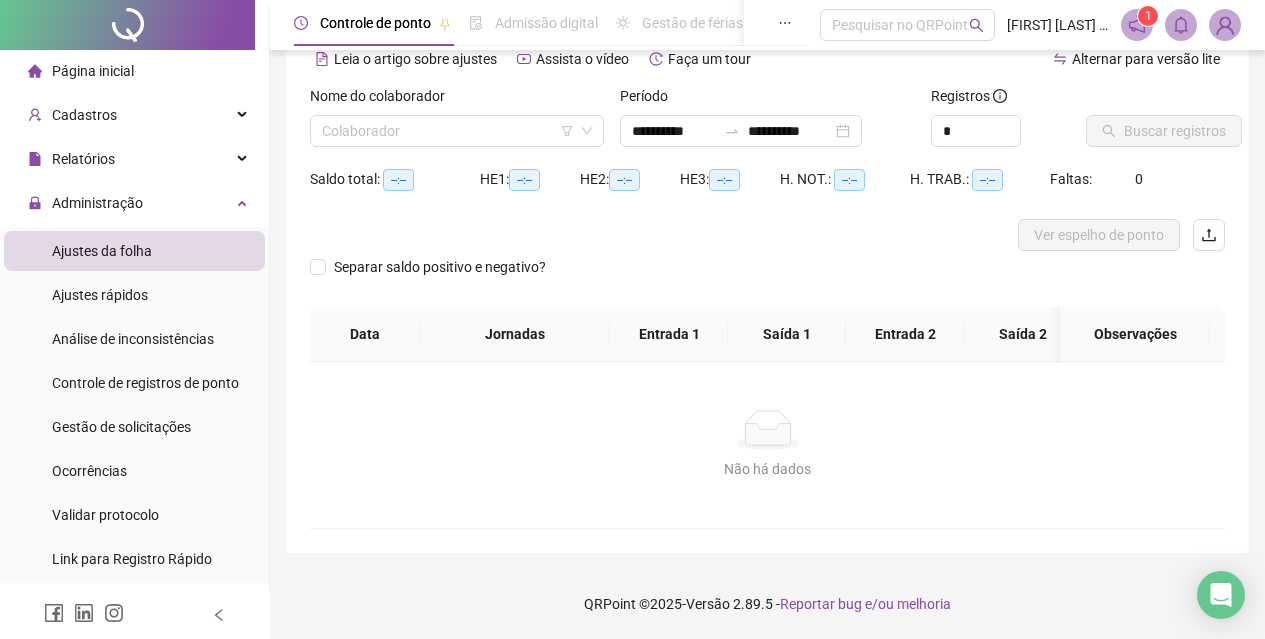 scroll, scrollTop: 114, scrollLeft: 0, axis: vertical 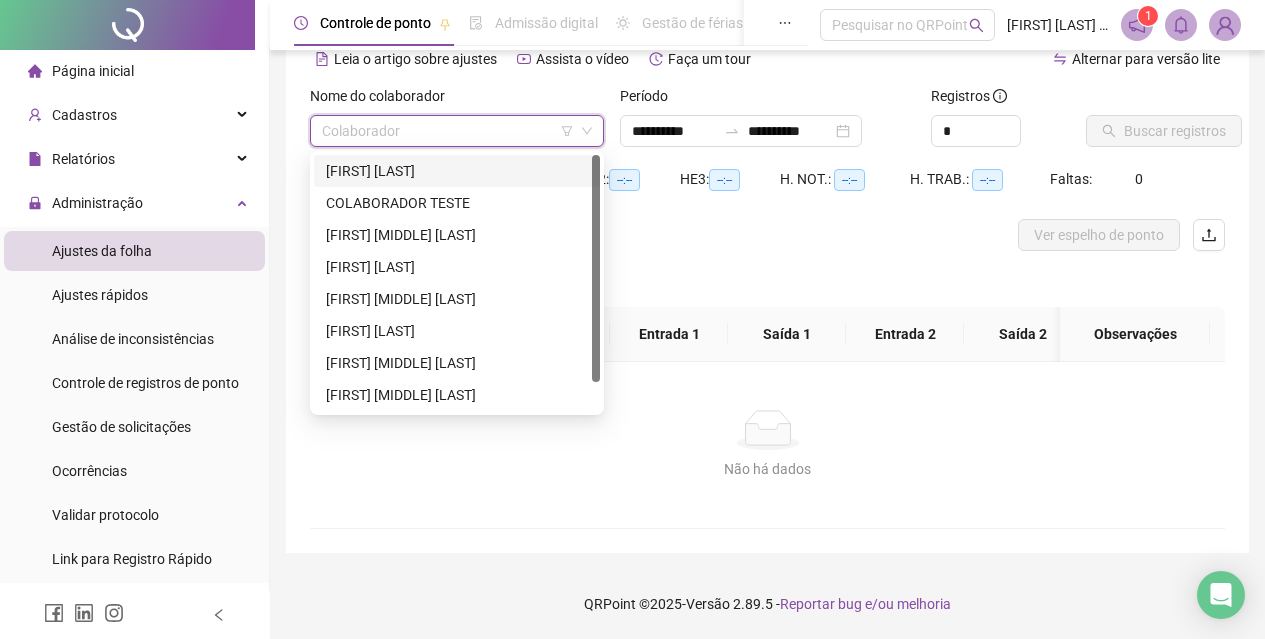 click at bounding box center [448, 131] 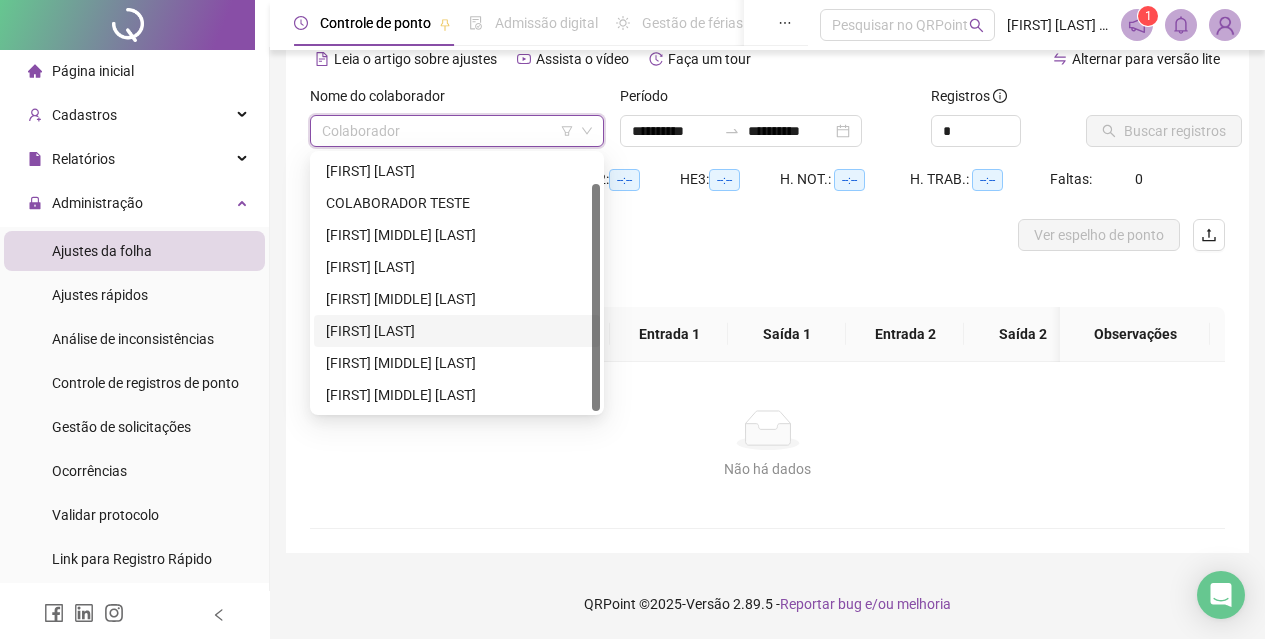scroll, scrollTop: 32, scrollLeft: 0, axis: vertical 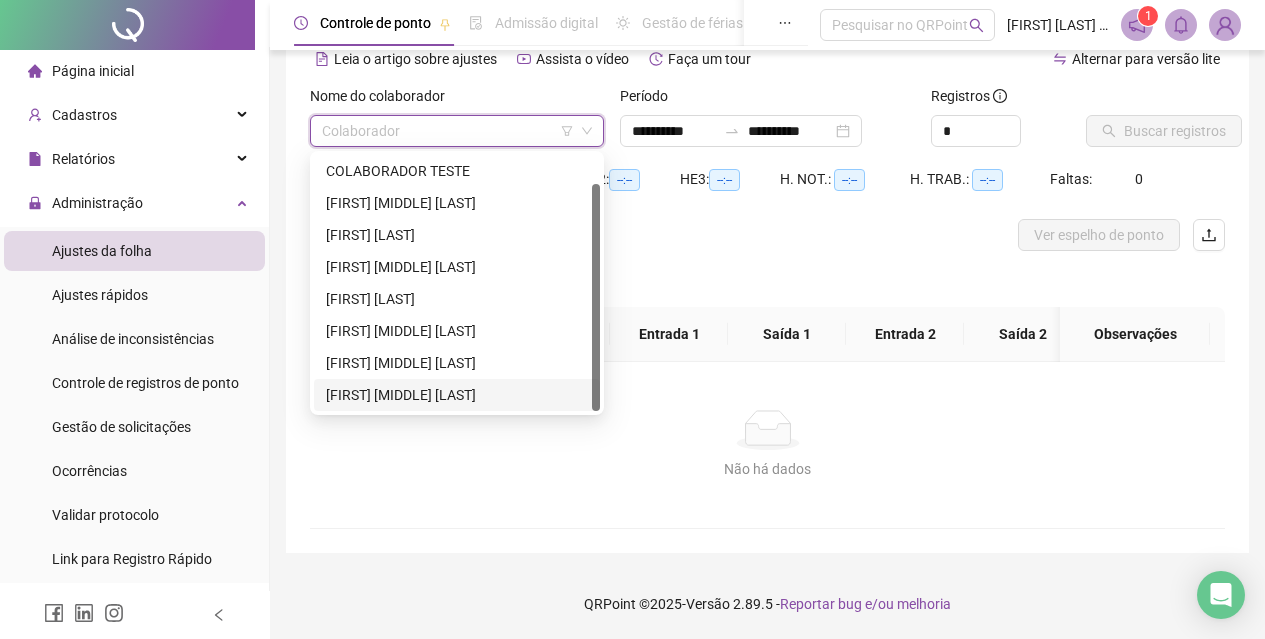 click on "[FIRST] [MIDDLE] [LAST]" at bounding box center (457, 395) 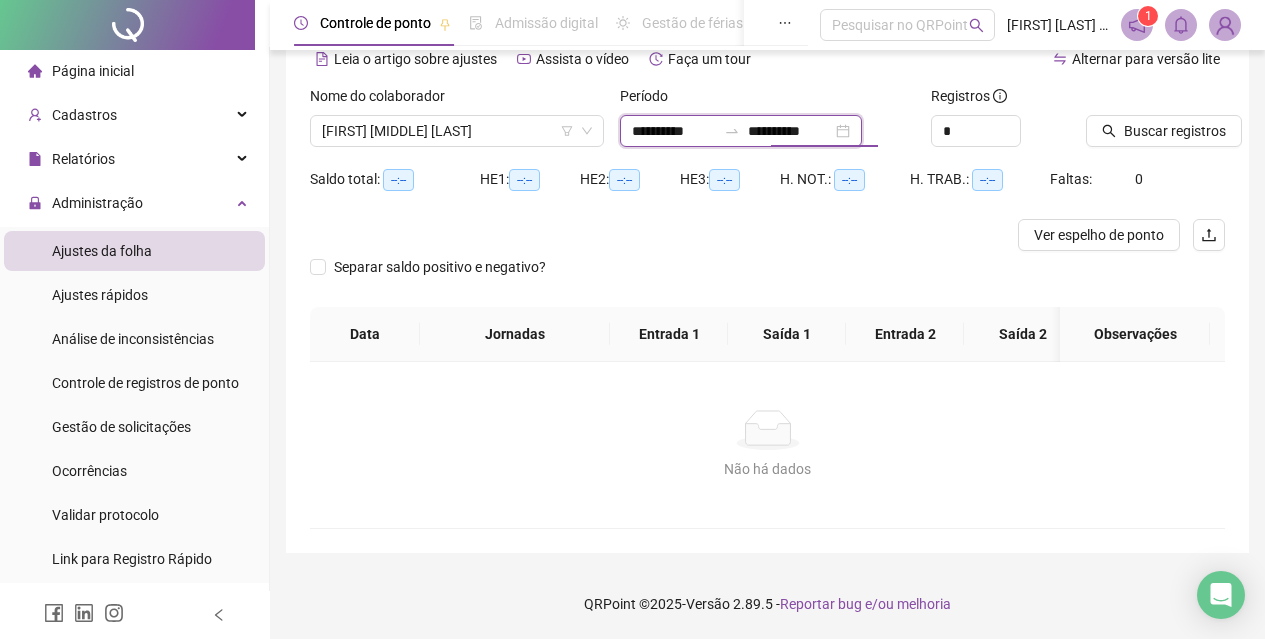 click on "**********" at bounding box center [790, 131] 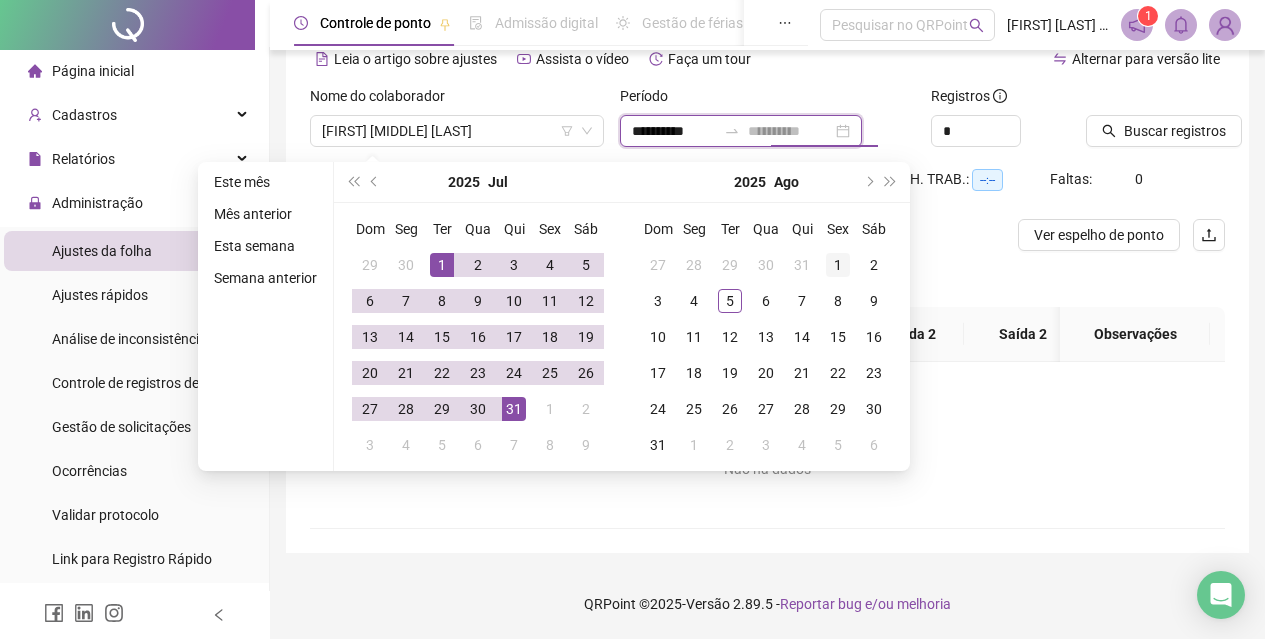 type on "**********" 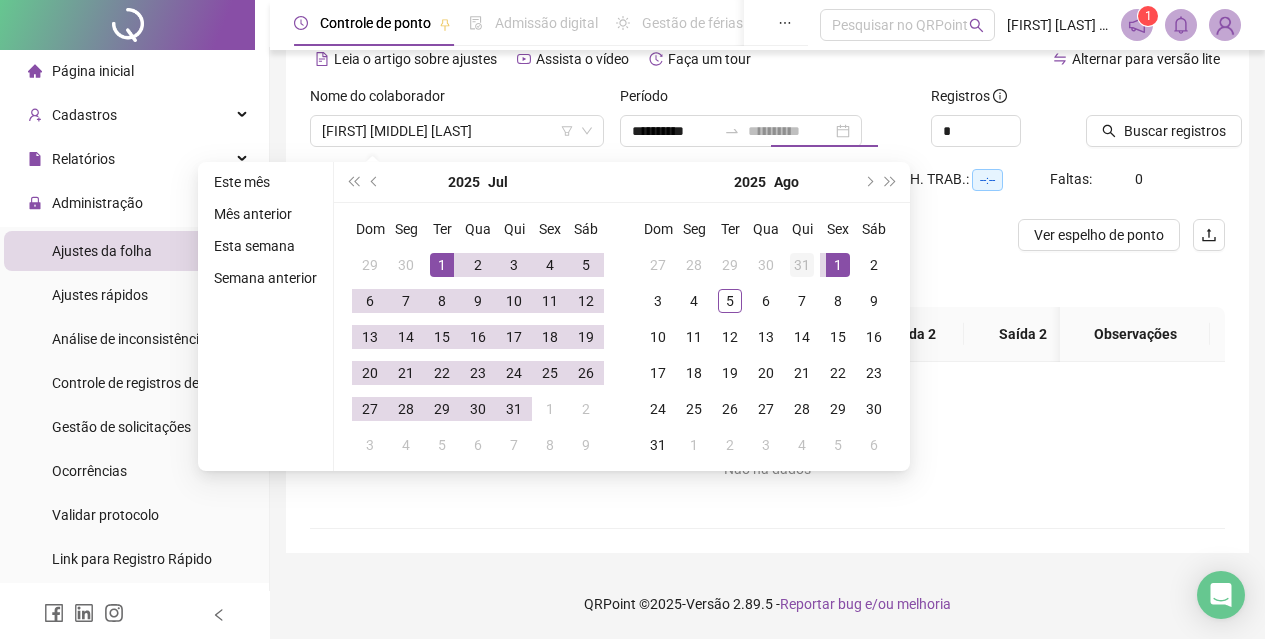 click on "1" at bounding box center (838, 265) 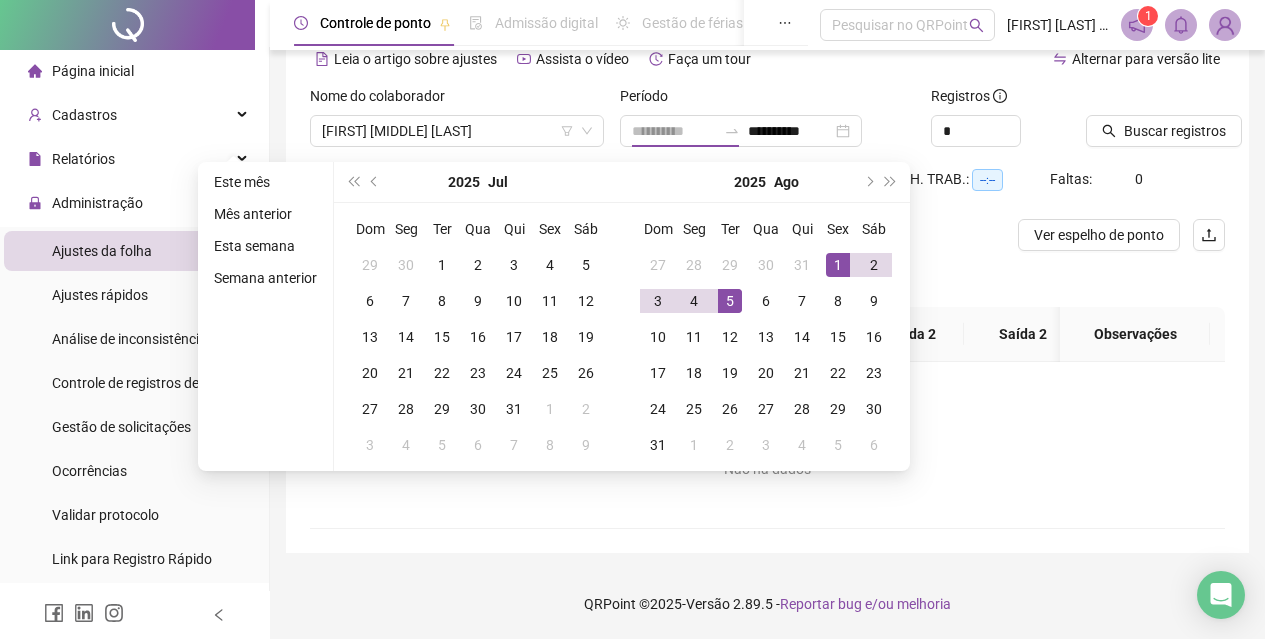 click on "5" at bounding box center [730, 301] 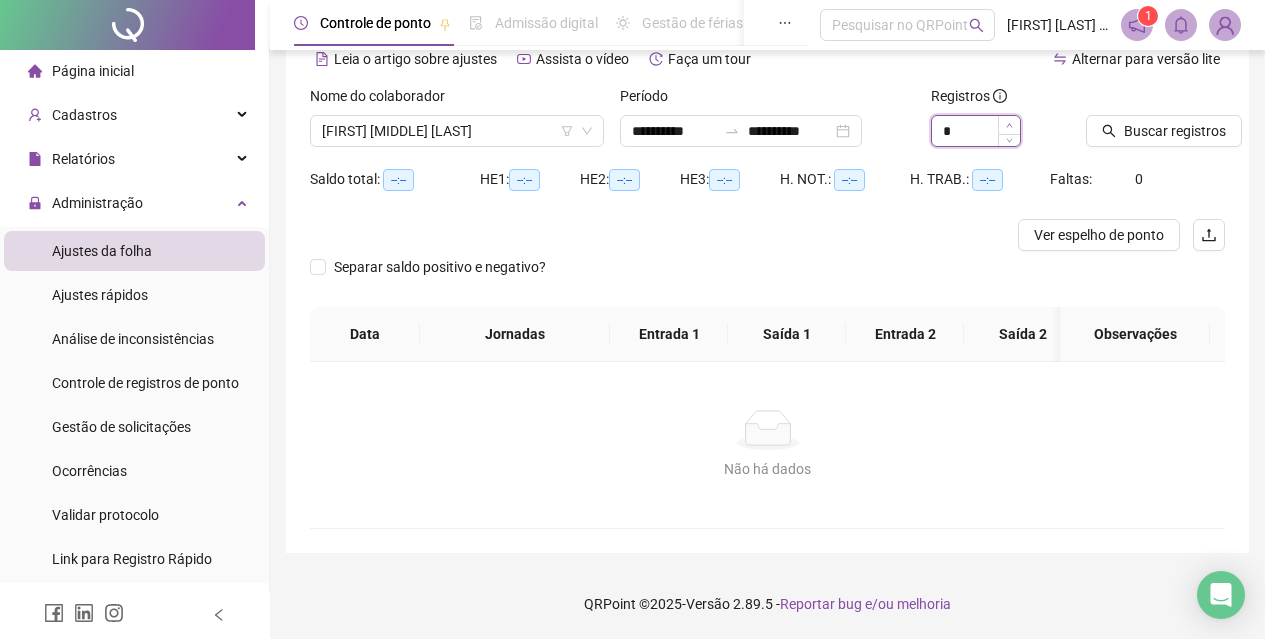 click at bounding box center (1009, 125) 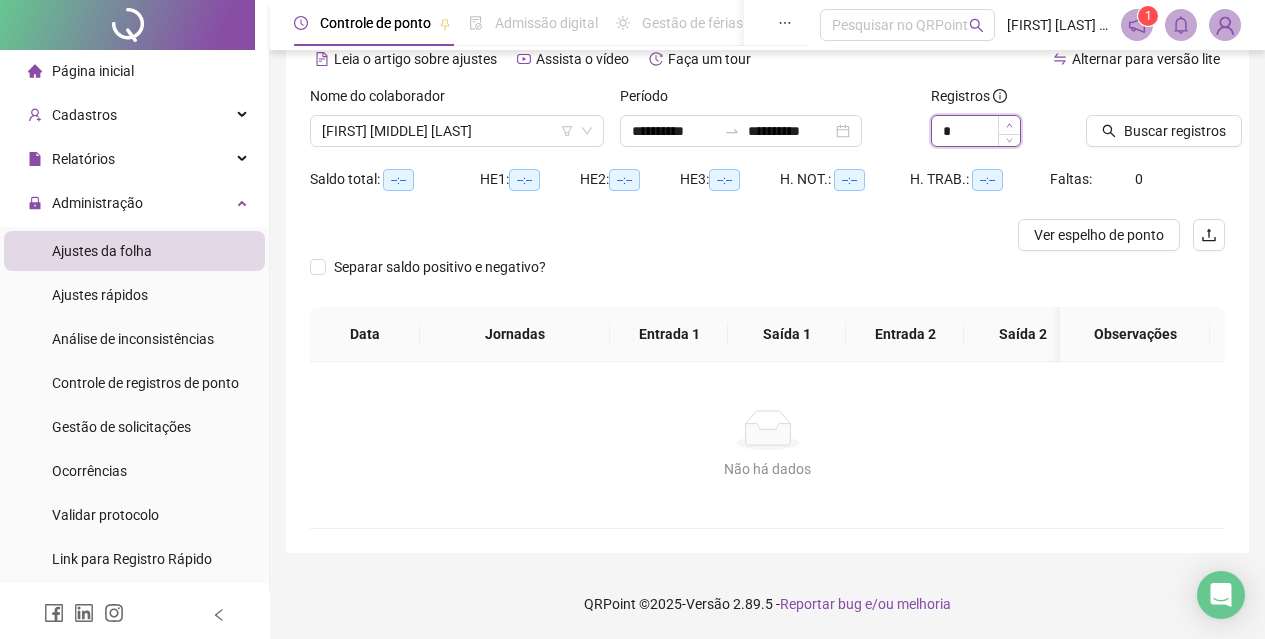 click at bounding box center (1009, 125) 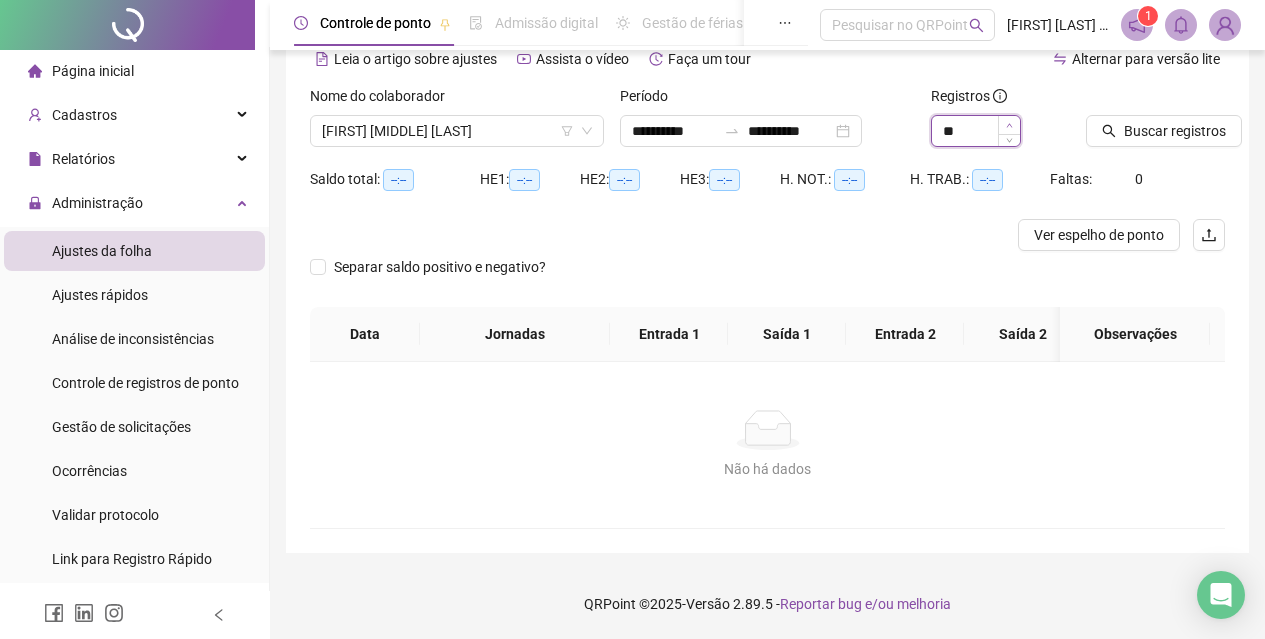 click at bounding box center (1009, 125) 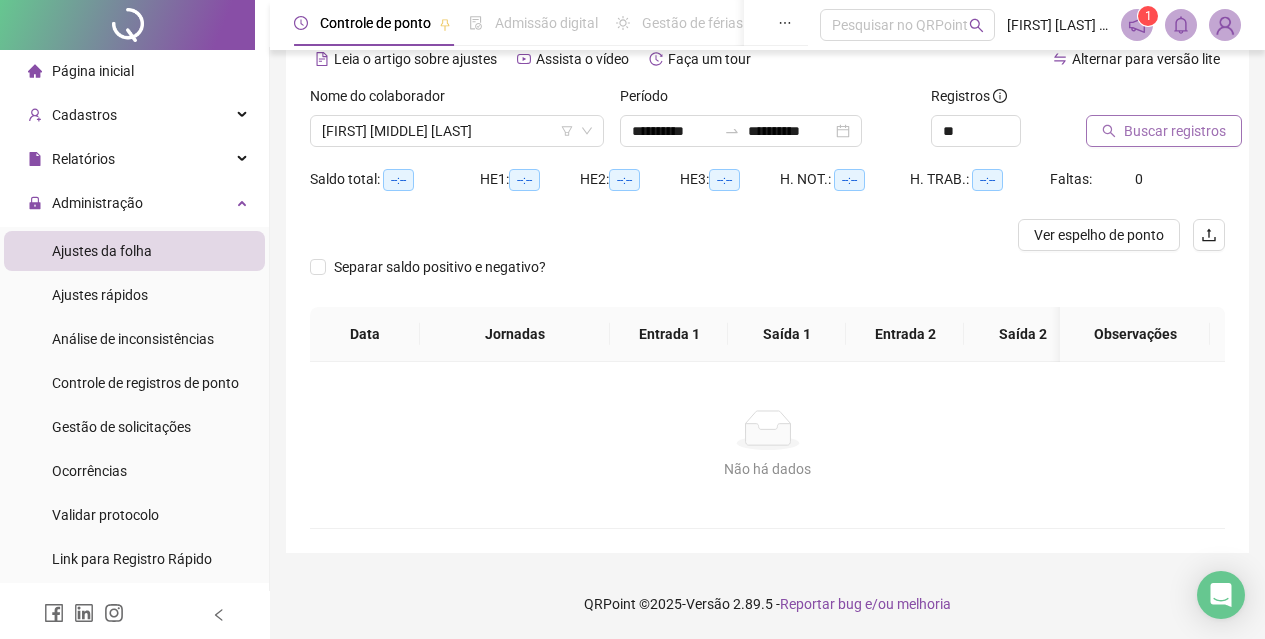 drag, startPoint x: 1127, startPoint y: 132, endPoint x: 1126, endPoint y: 120, distance: 12.0415945 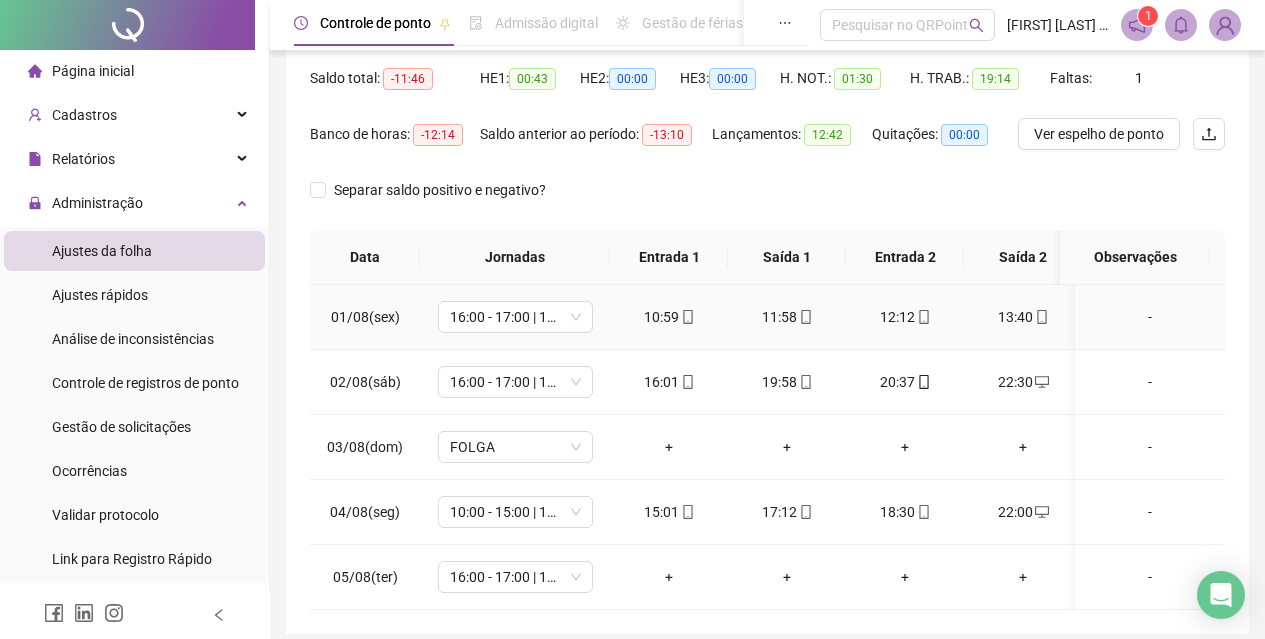 scroll, scrollTop: 296, scrollLeft: 0, axis: vertical 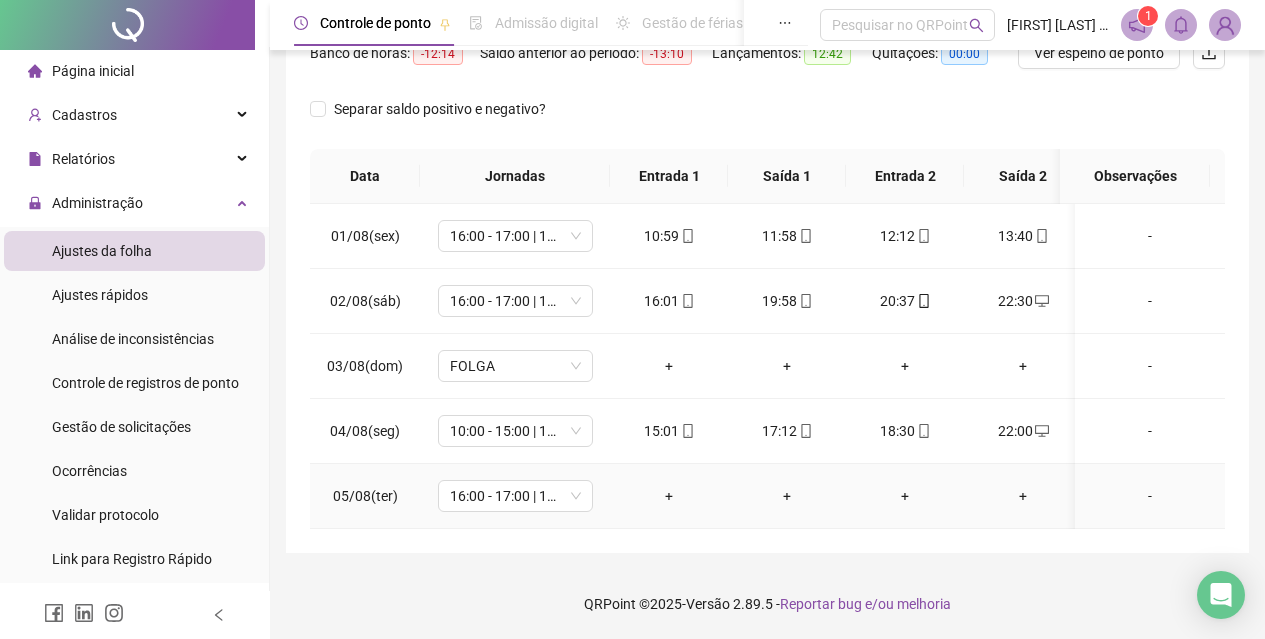 click on "+" at bounding box center (669, 496) 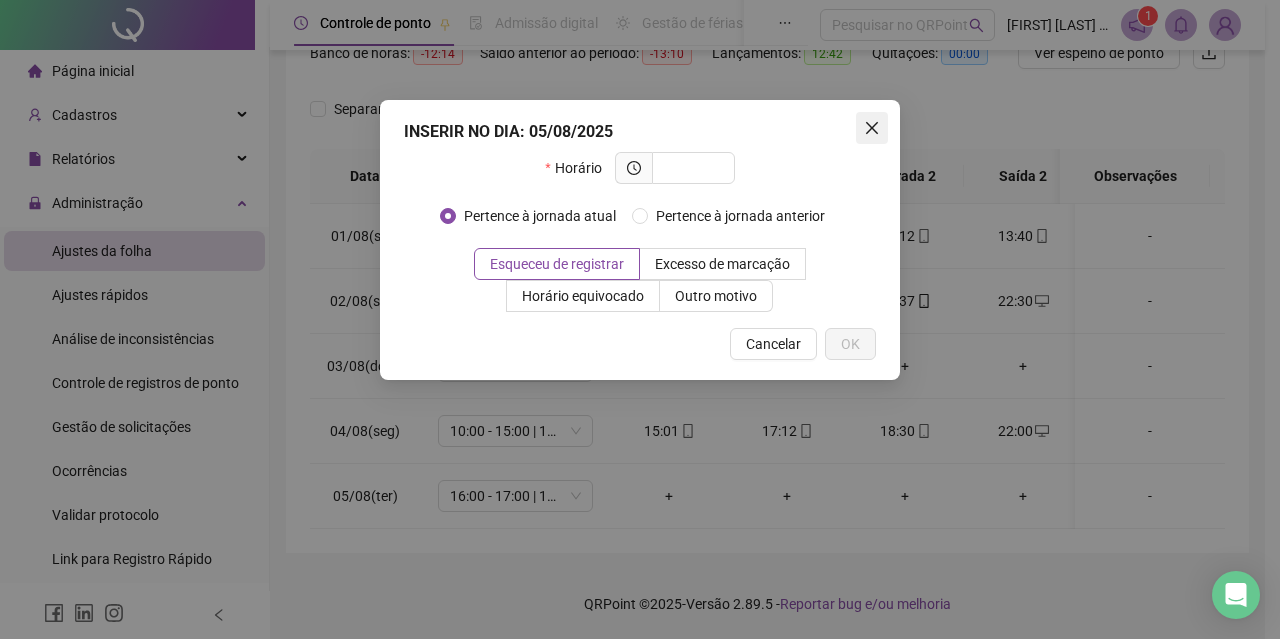 click 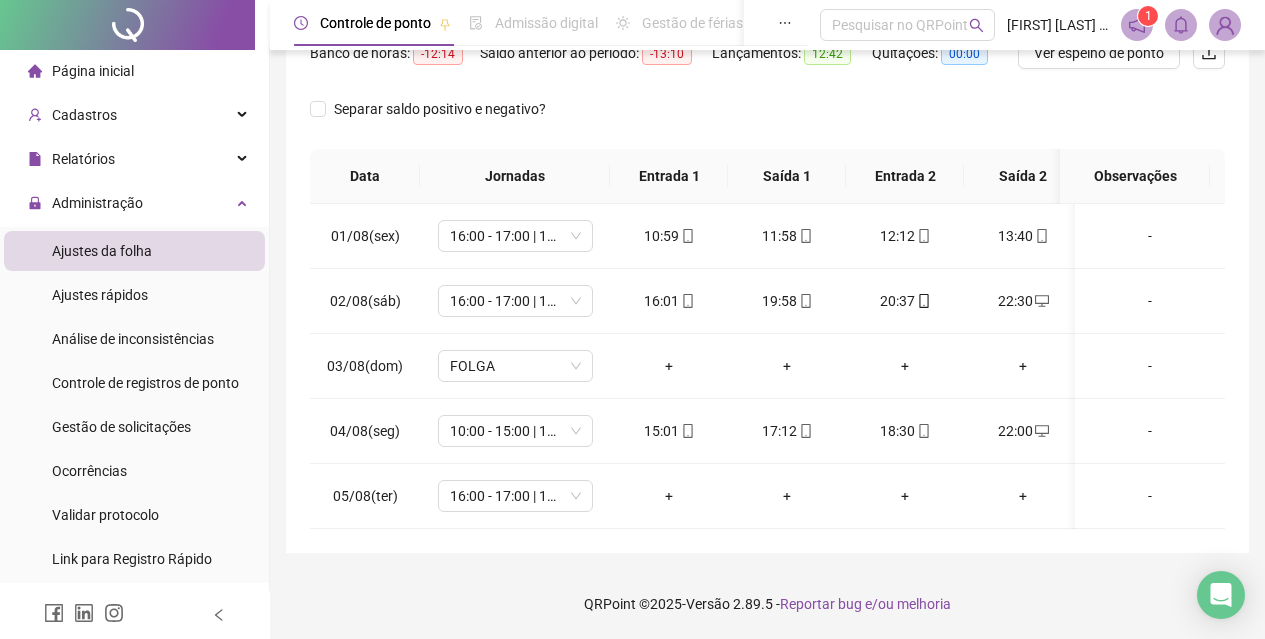 scroll, scrollTop: 0, scrollLeft: 52, axis: horizontal 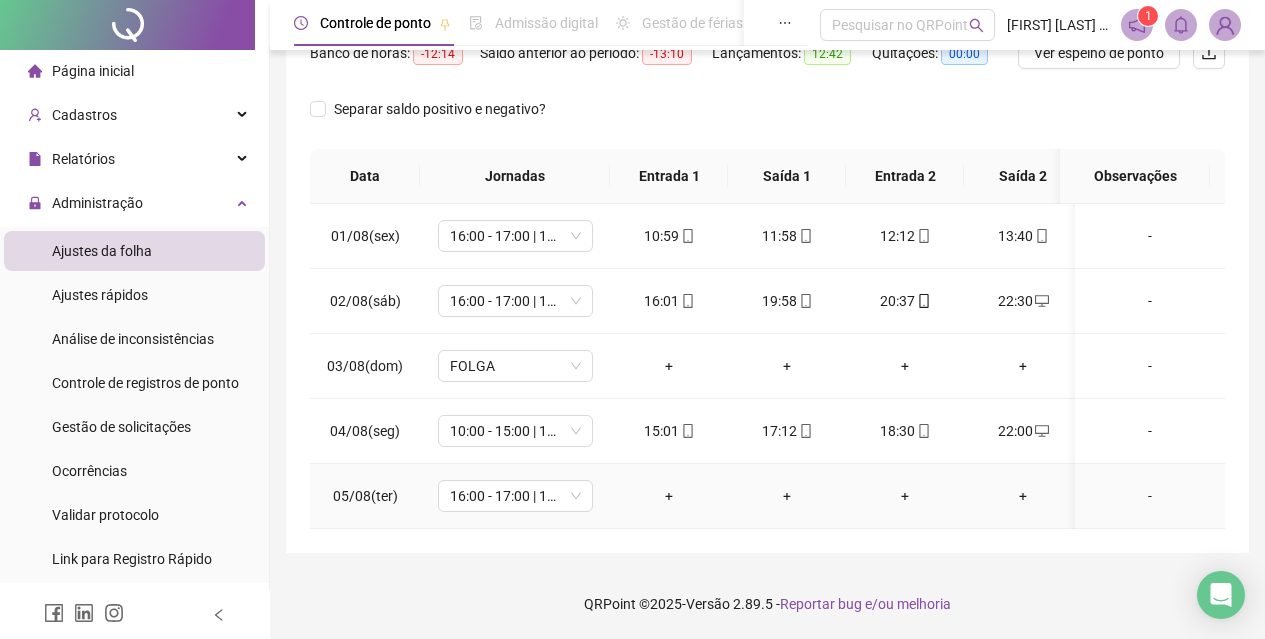 click on "+" at bounding box center [669, 496] 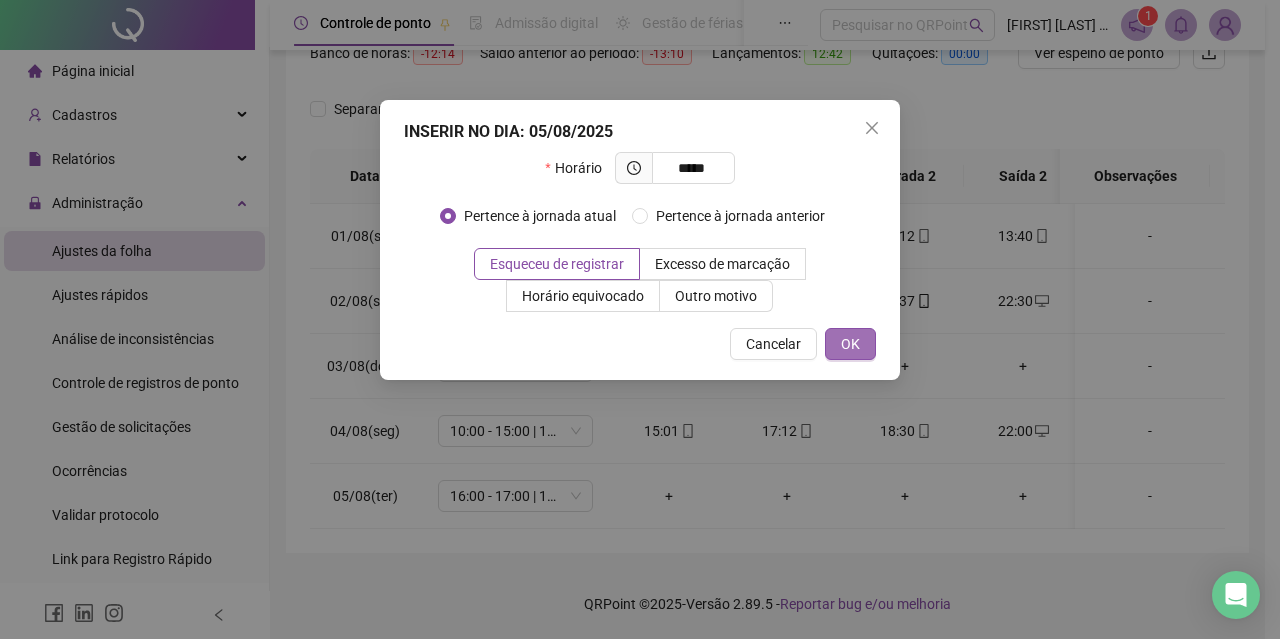 type on "*****" 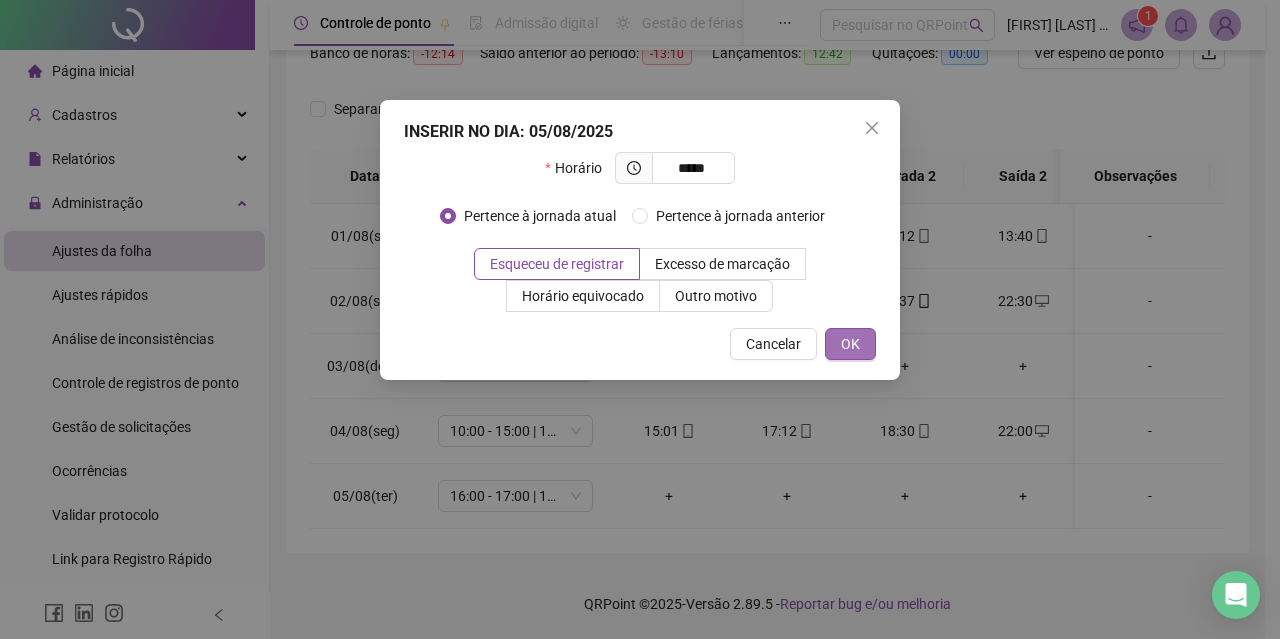 click on "OK" at bounding box center [850, 344] 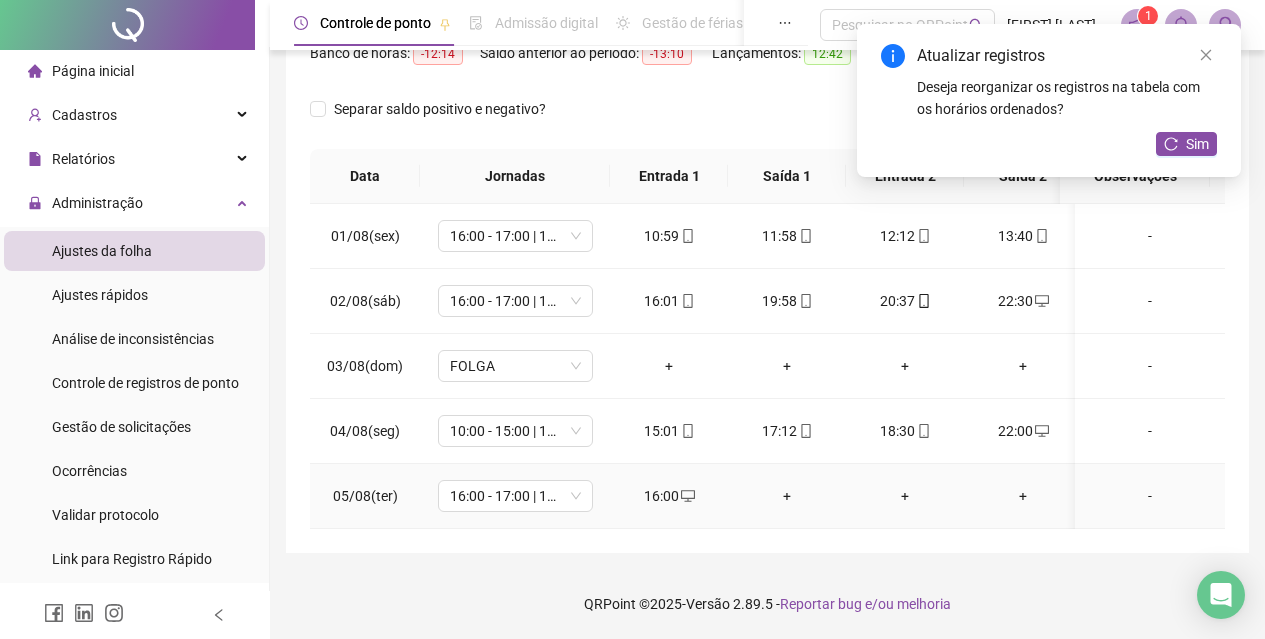 click on "+" at bounding box center (787, 496) 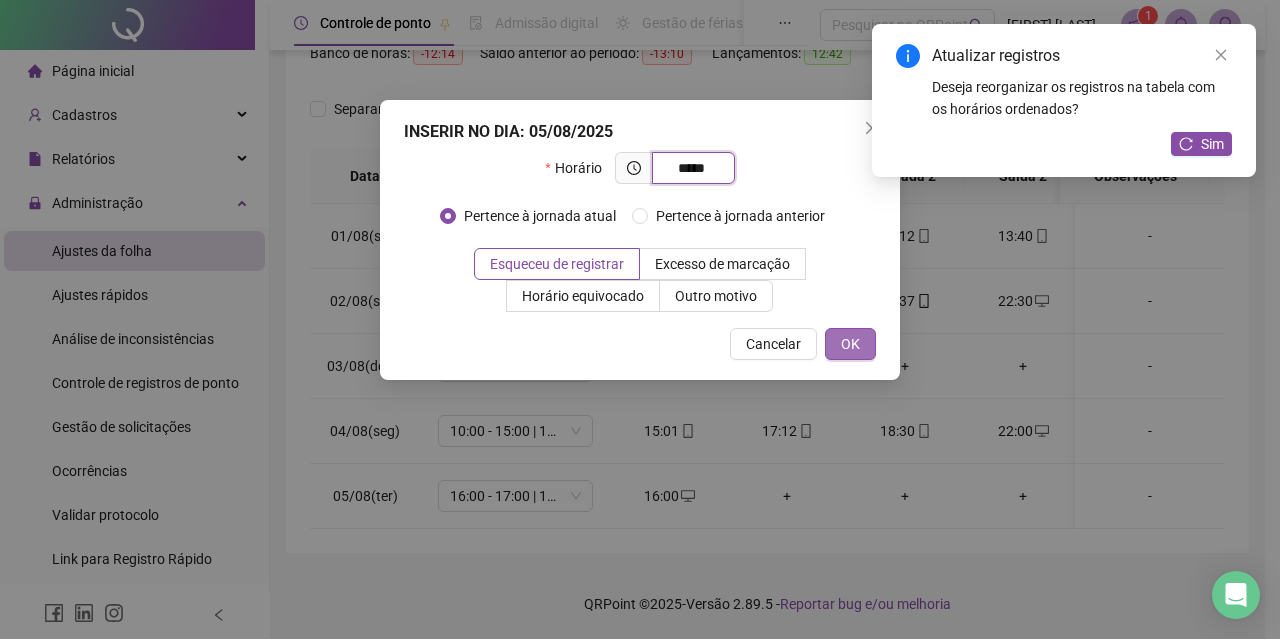 type on "*****" 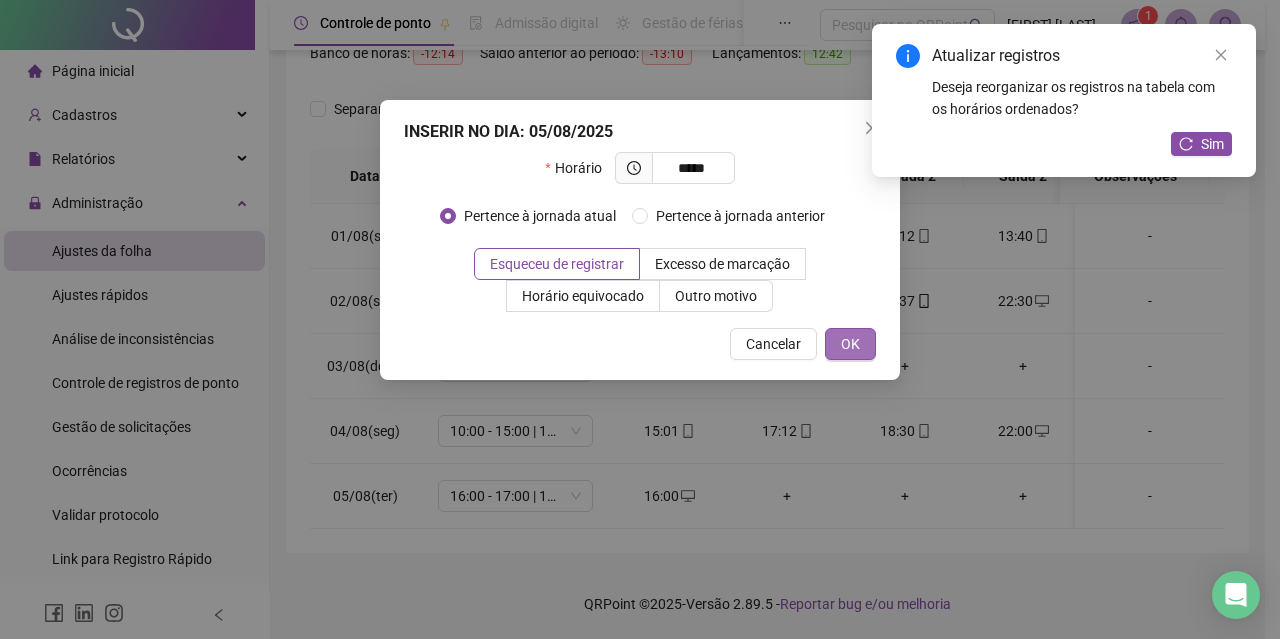 click on "OK" at bounding box center (850, 344) 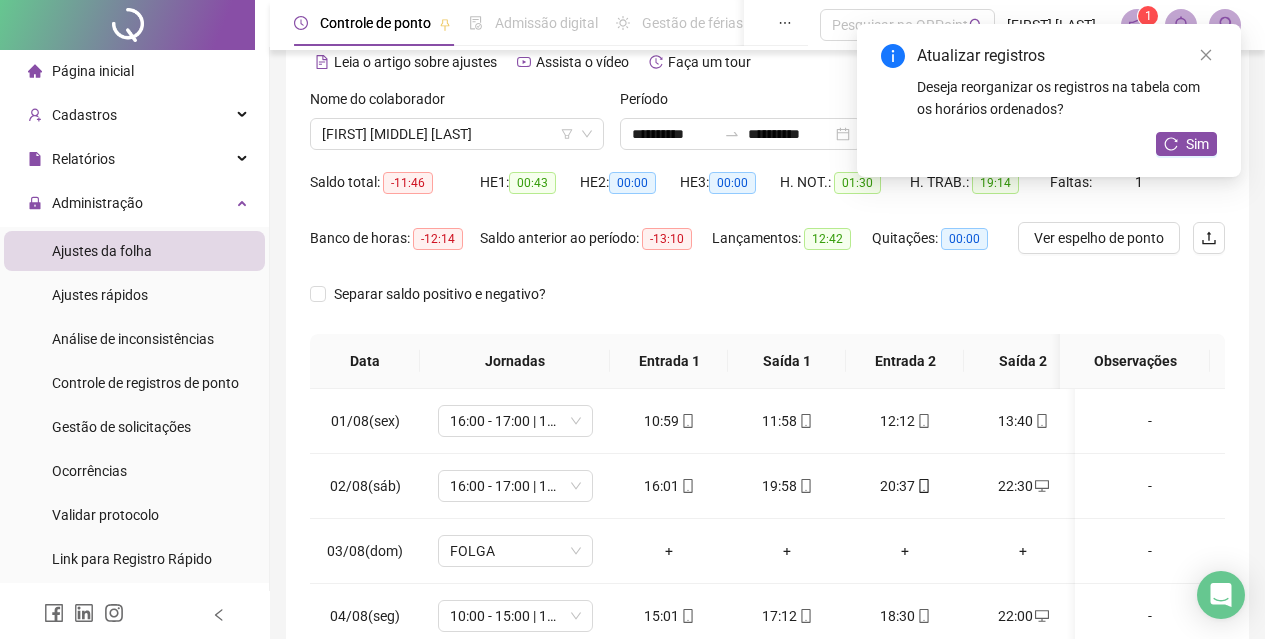 scroll, scrollTop: 0, scrollLeft: 0, axis: both 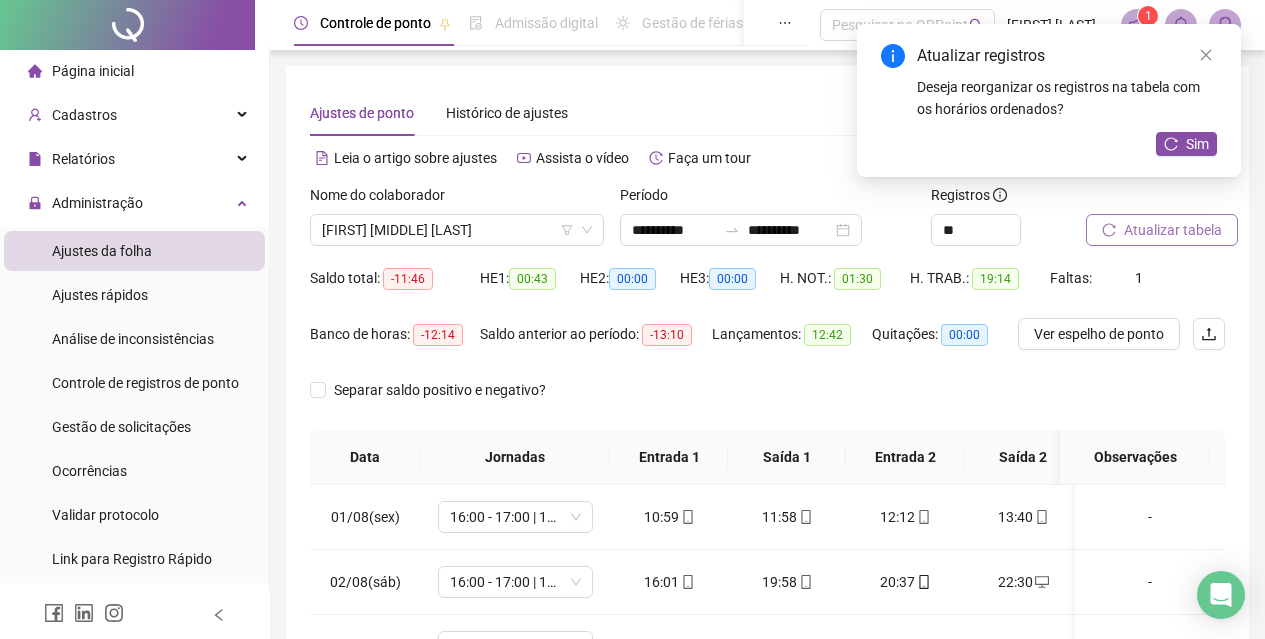 click on "Atualizar tabela" at bounding box center (1173, 230) 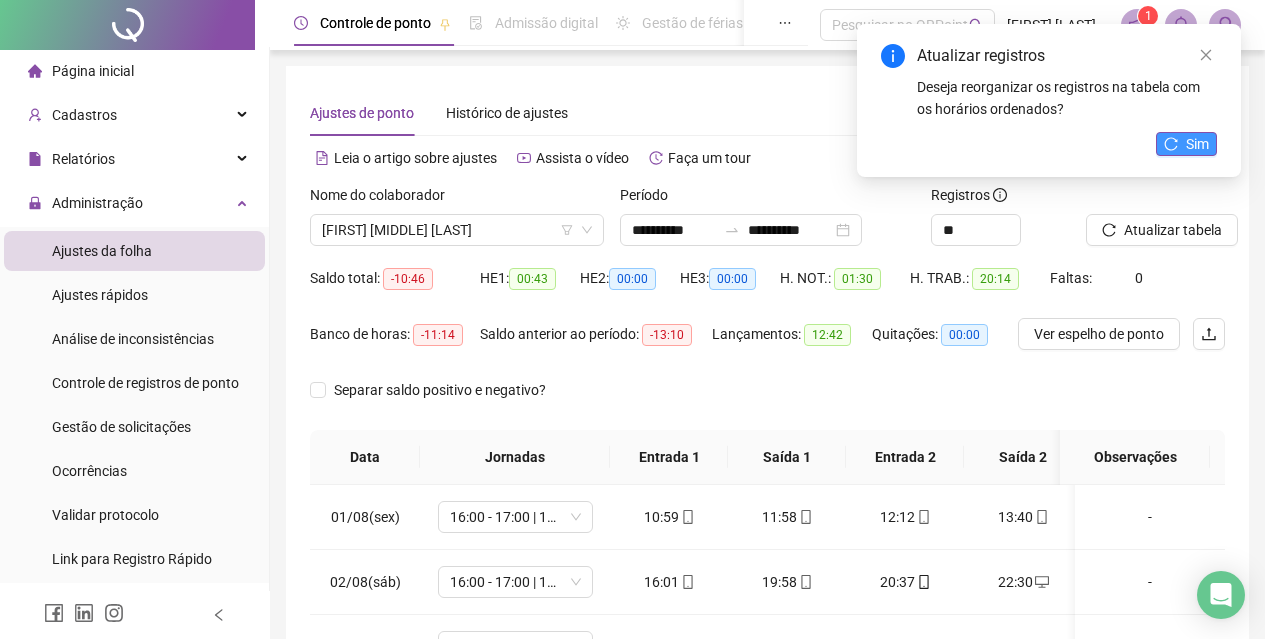 click on "Sim" at bounding box center [1197, 144] 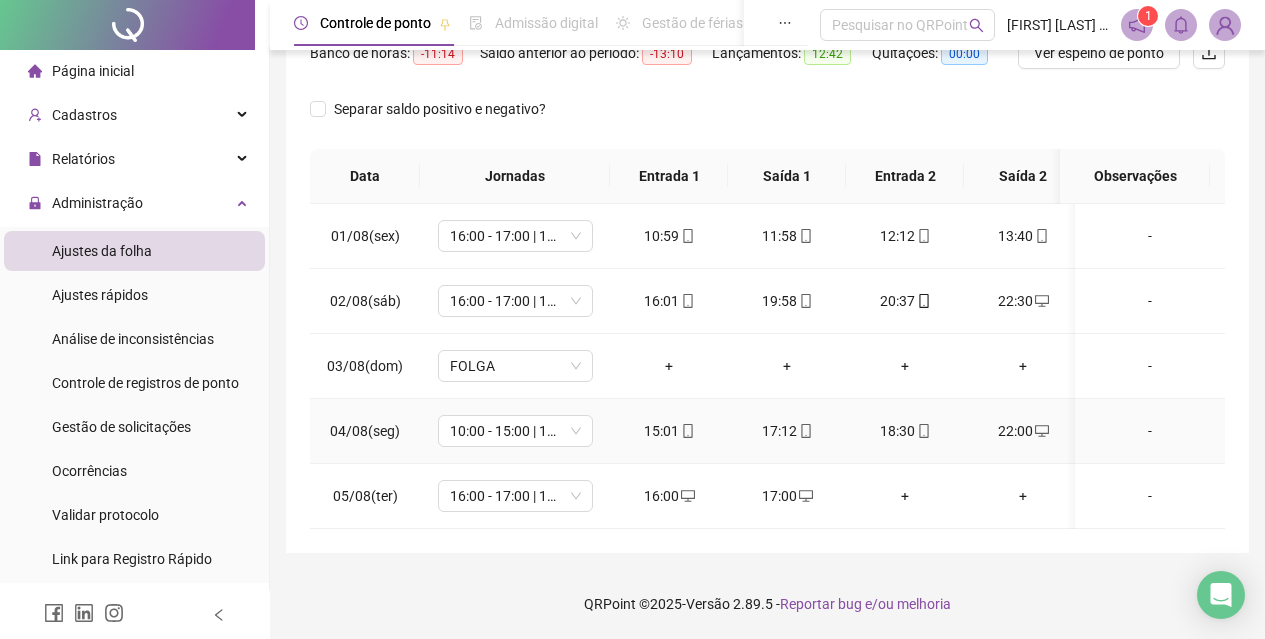 scroll, scrollTop: 196, scrollLeft: 0, axis: vertical 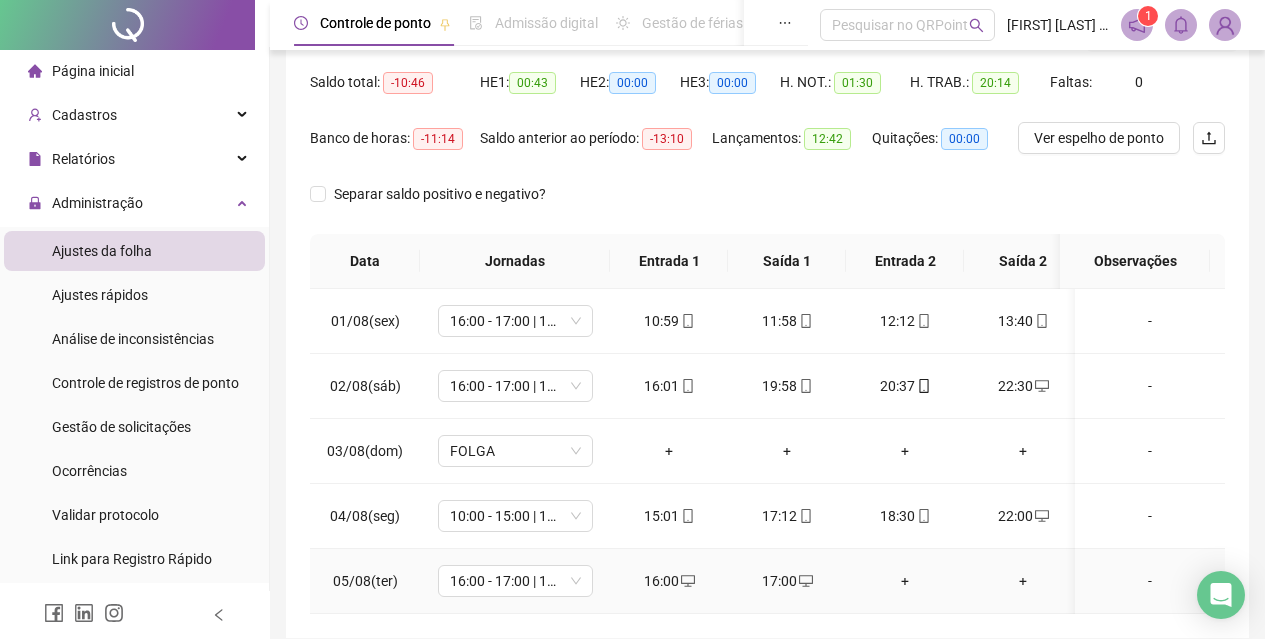 click 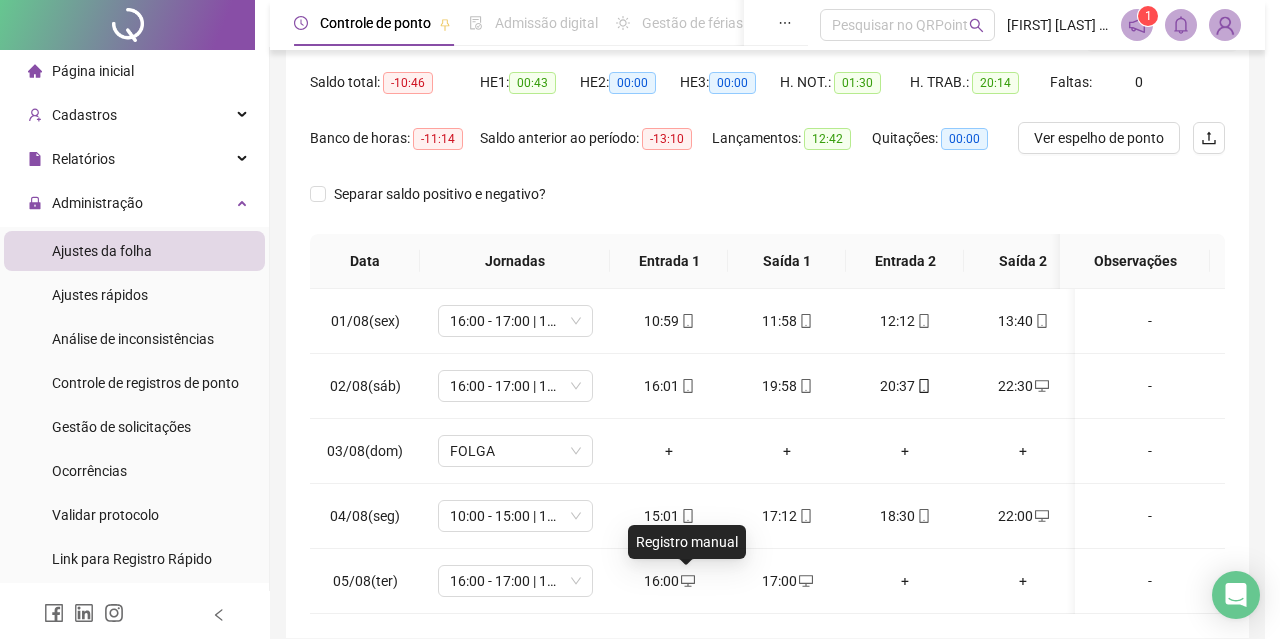type on "**********" 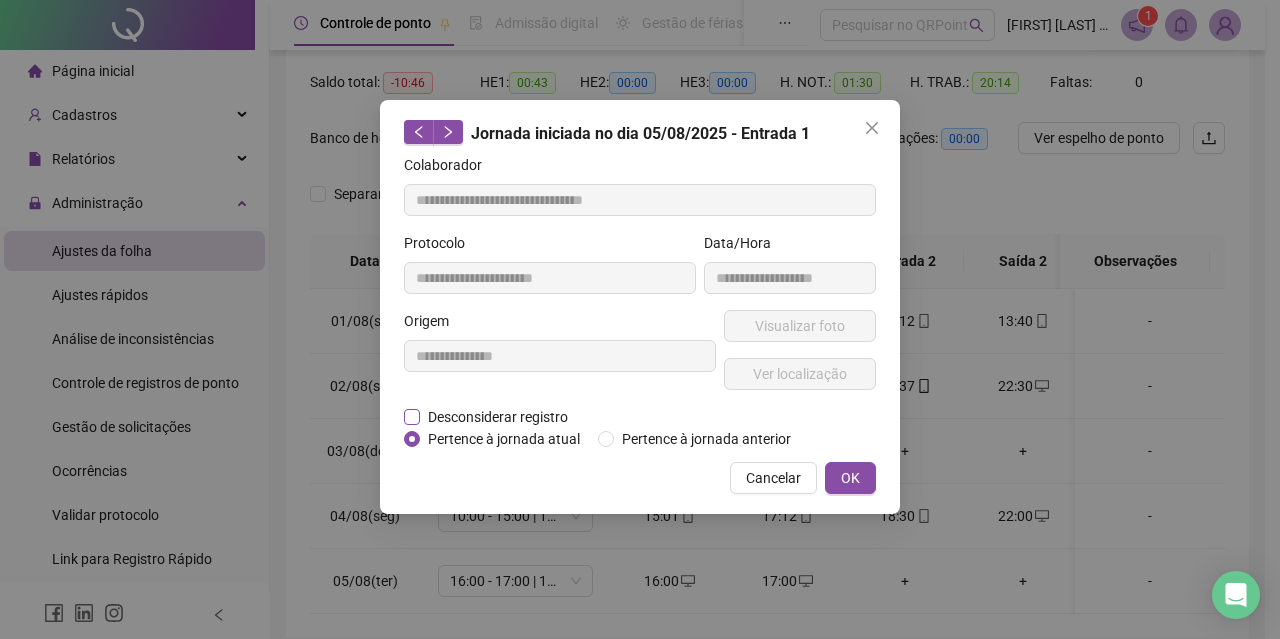 click on "Desconsiderar registro" at bounding box center (498, 417) 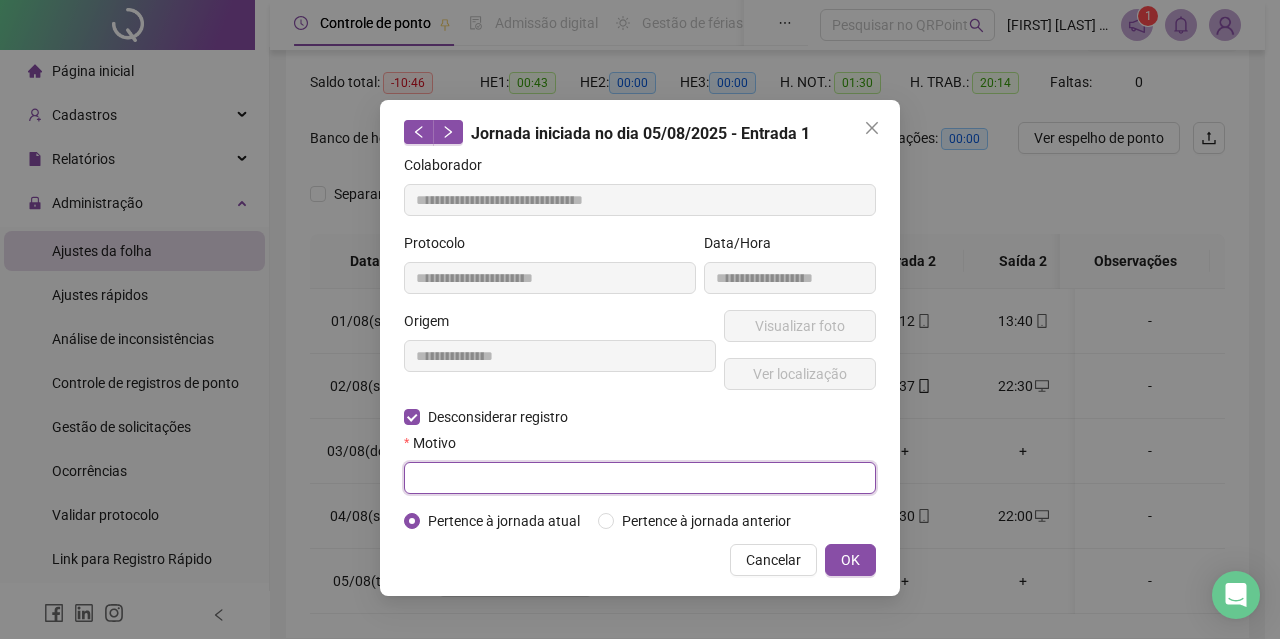 click at bounding box center [640, 478] 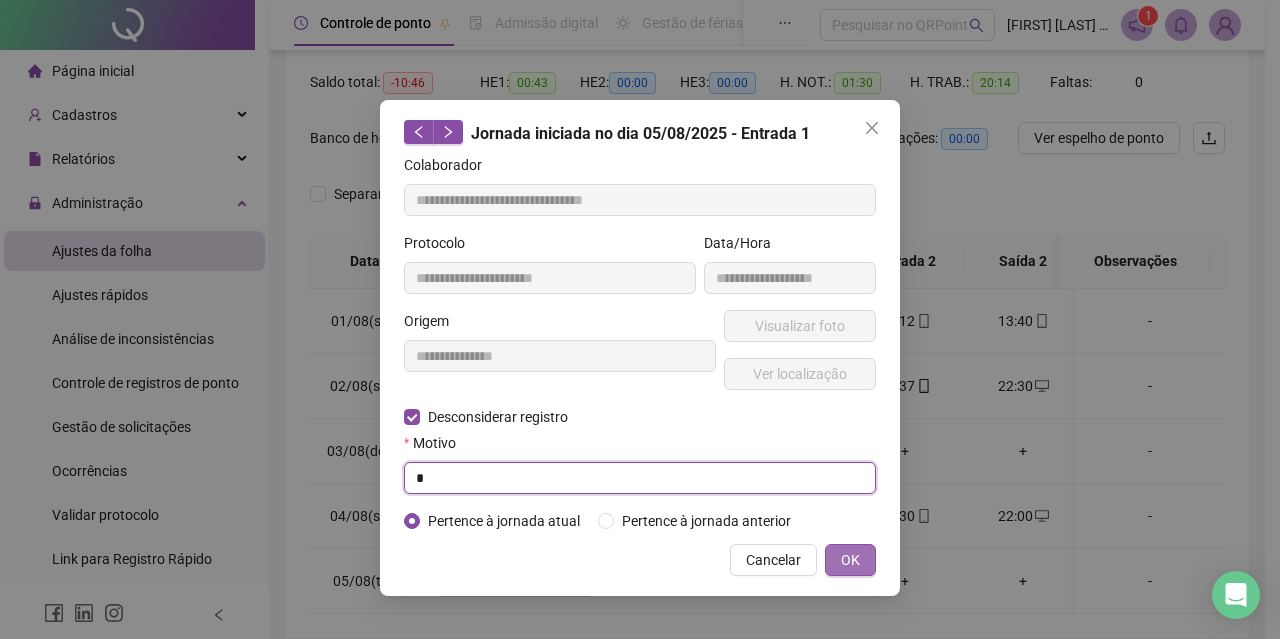 type on "*" 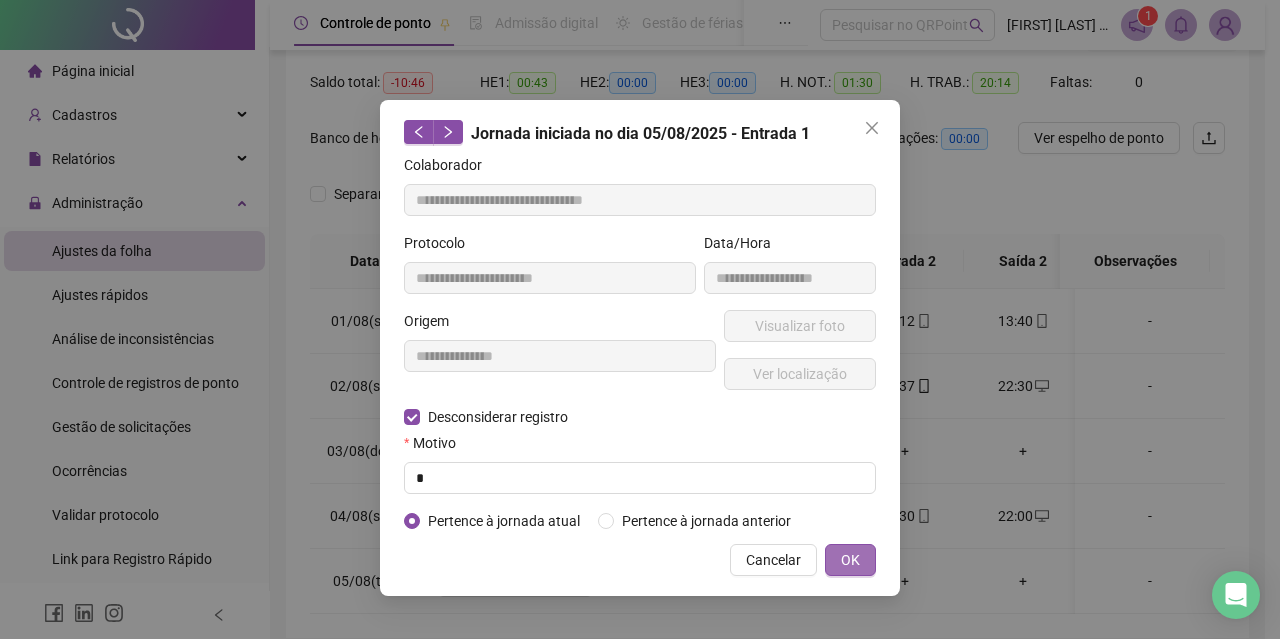 click on "OK" at bounding box center (850, 560) 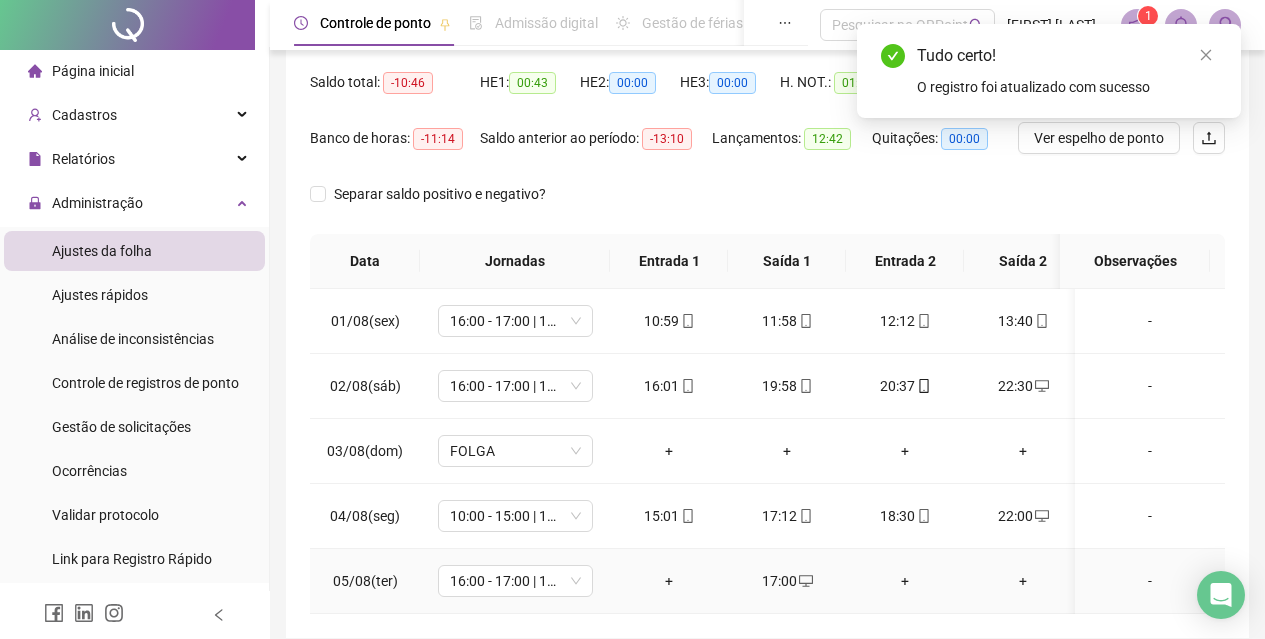 click on "17:00" at bounding box center [787, 581] 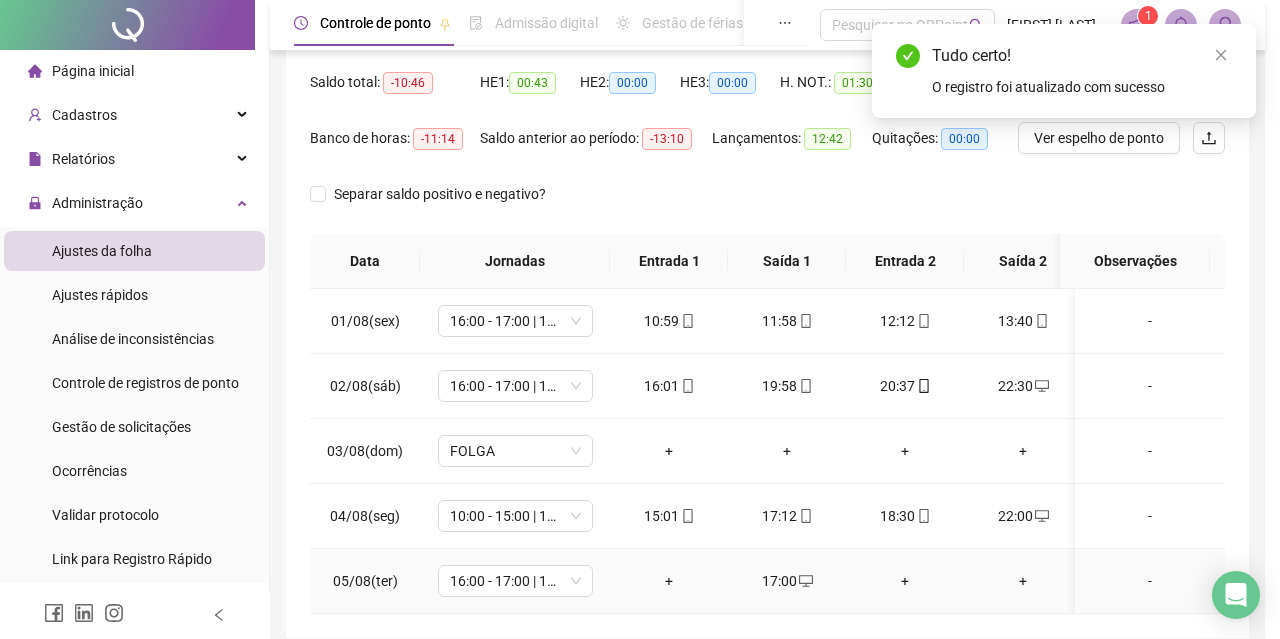type on "**********" 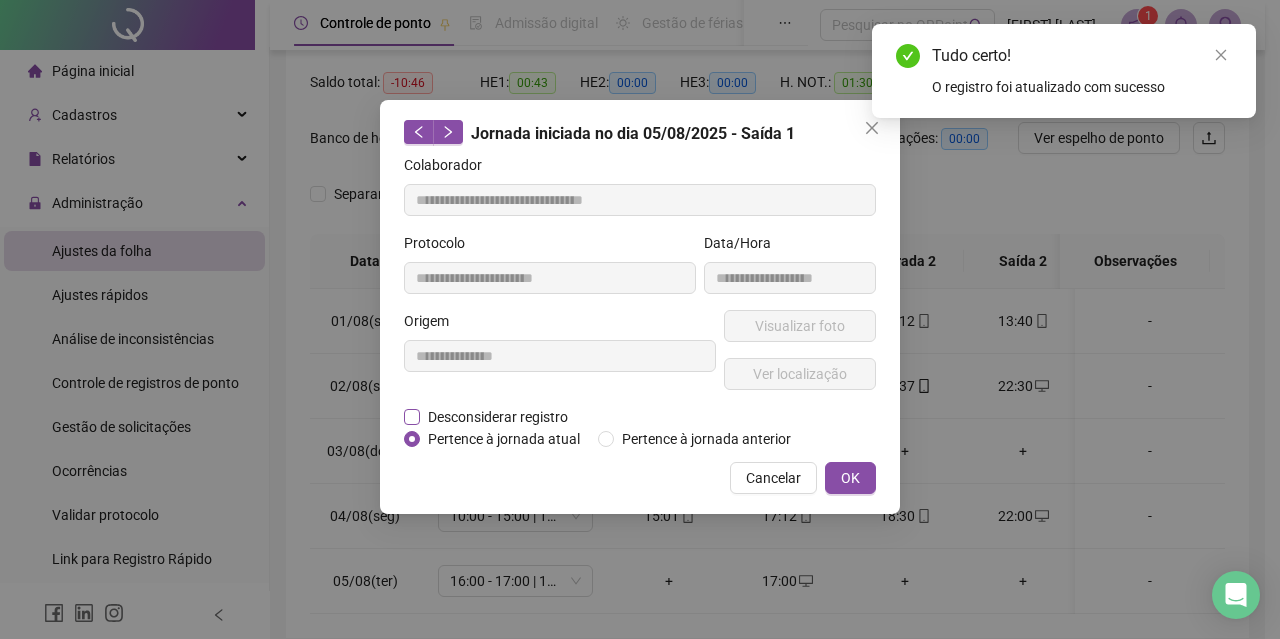 click on "Desconsiderar registro" at bounding box center (498, 417) 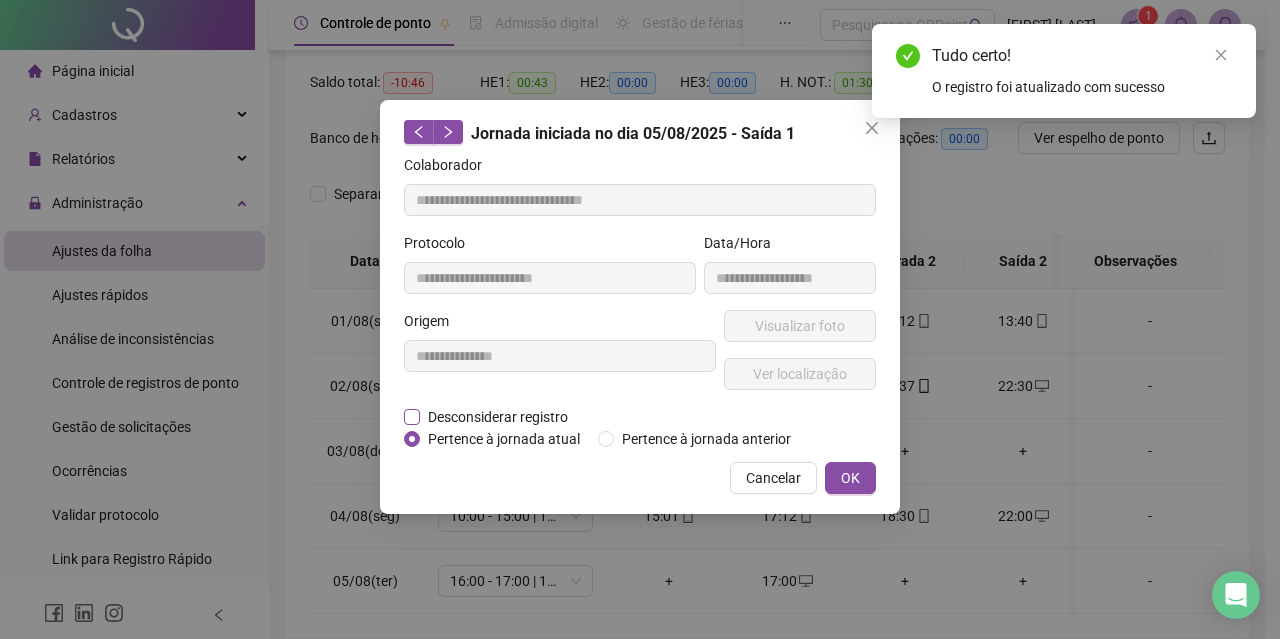 click on "Desconsiderar registro" at bounding box center [498, 417] 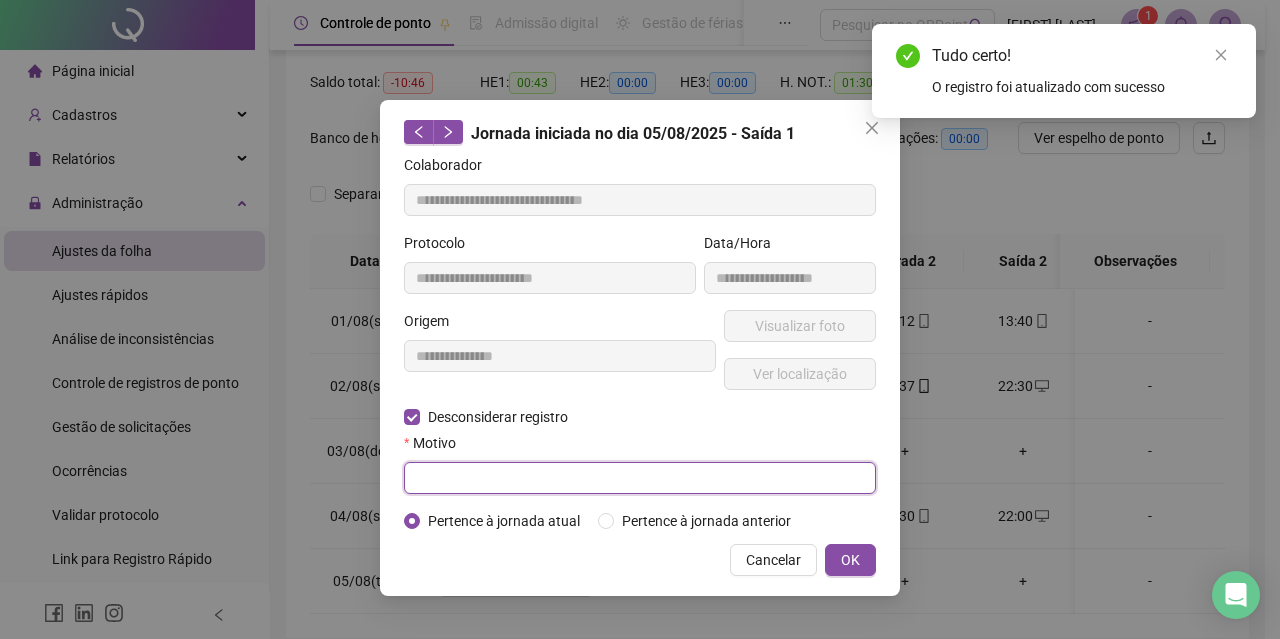 click at bounding box center (640, 478) 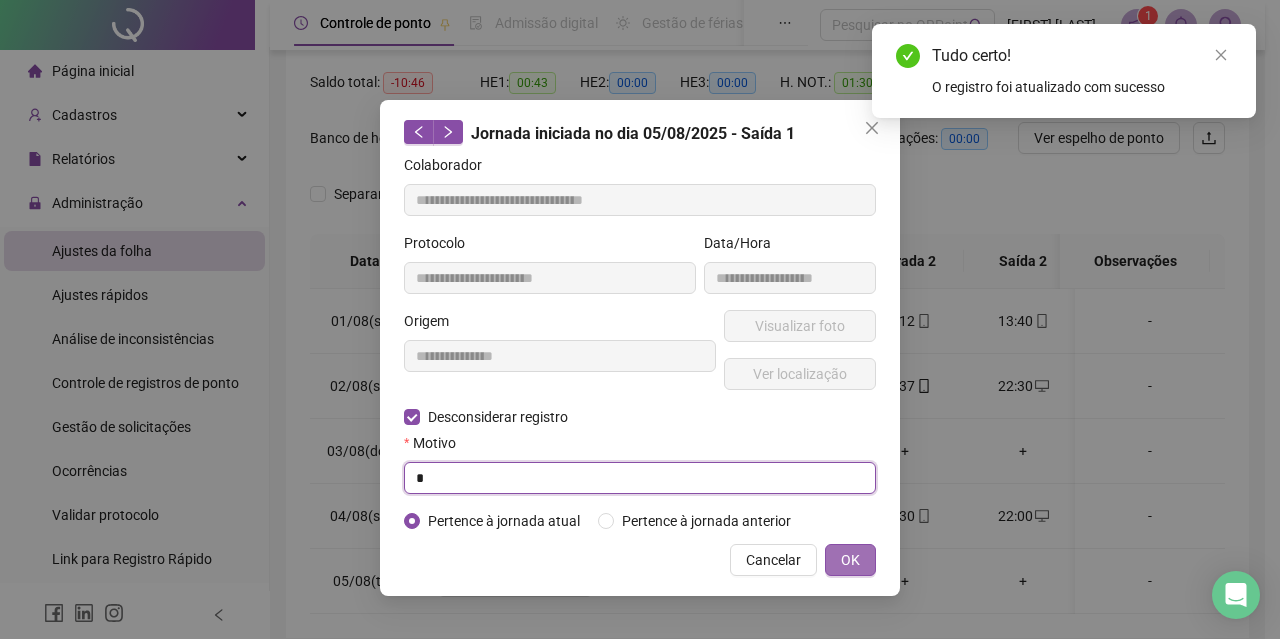 type on "*" 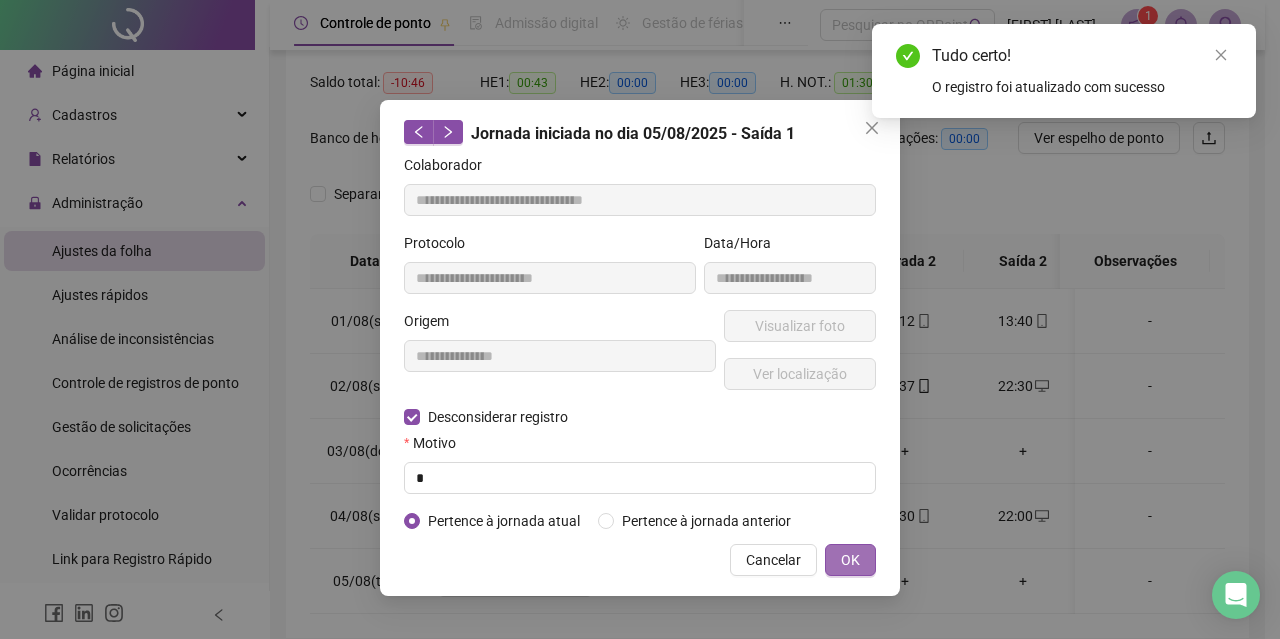 click on "OK" at bounding box center (850, 560) 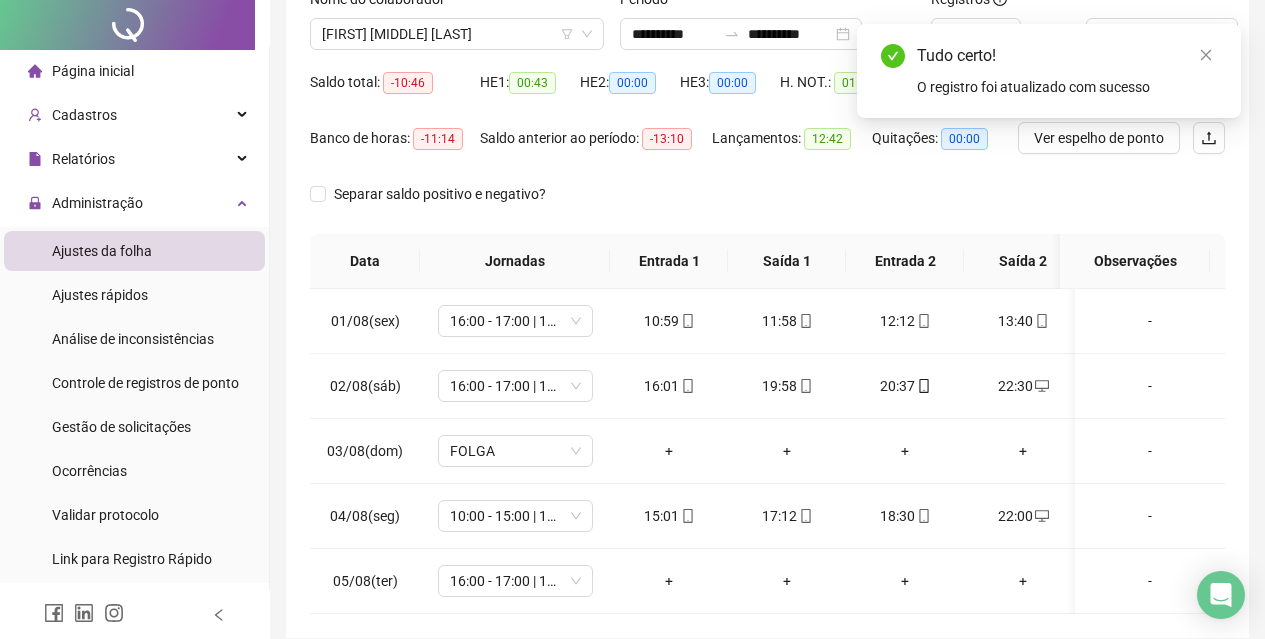 scroll, scrollTop: 0, scrollLeft: 0, axis: both 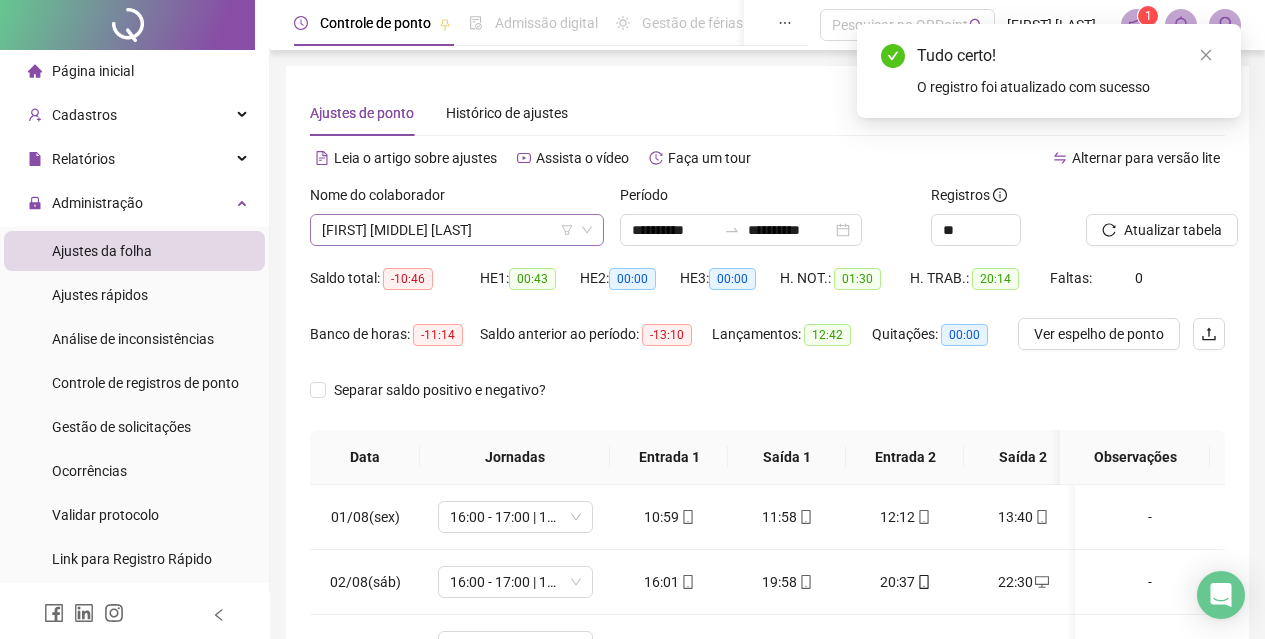 click on "[FIRST] [MIDDLE] [LAST]" at bounding box center [457, 230] 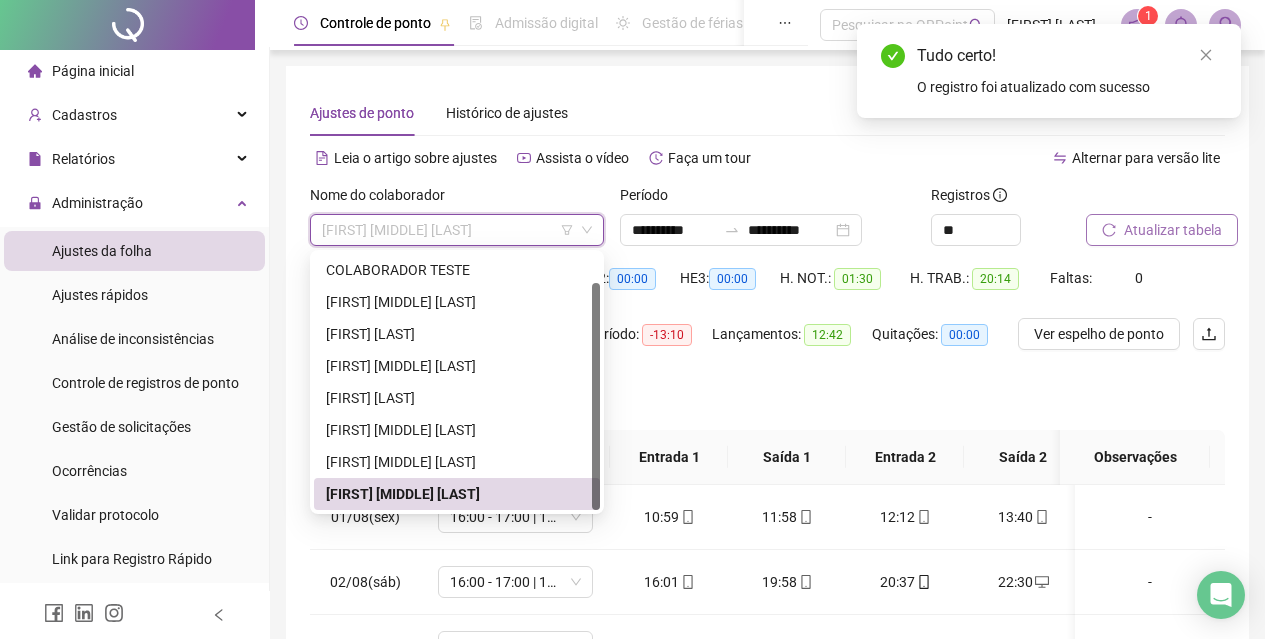 click on "Atualizar tabela" at bounding box center [1162, 230] 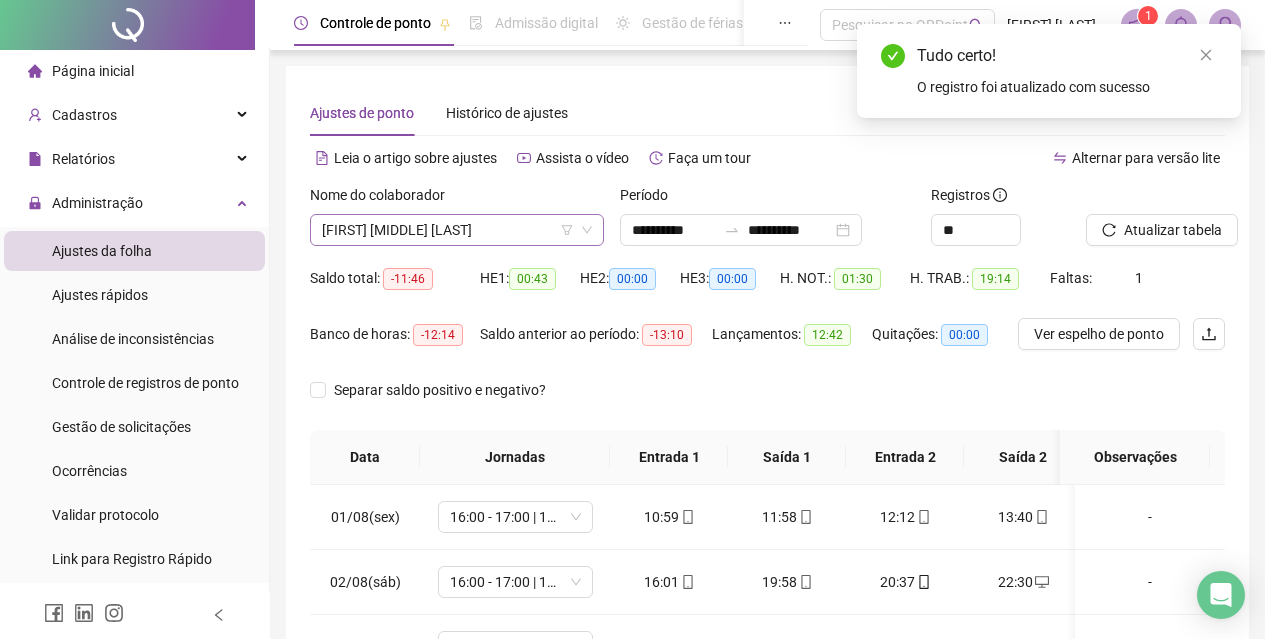 click on "[FIRST] [MIDDLE] [LAST]" at bounding box center [457, 230] 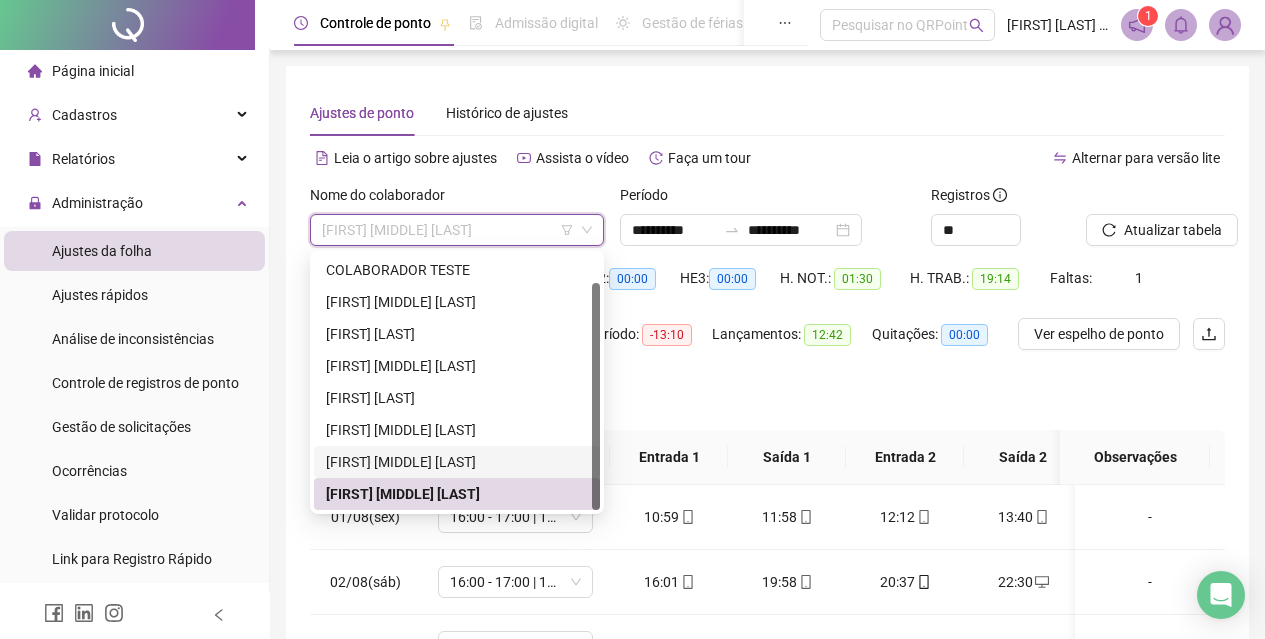 click on "[FIRST] [MIDDLE] [LAST]" at bounding box center [457, 462] 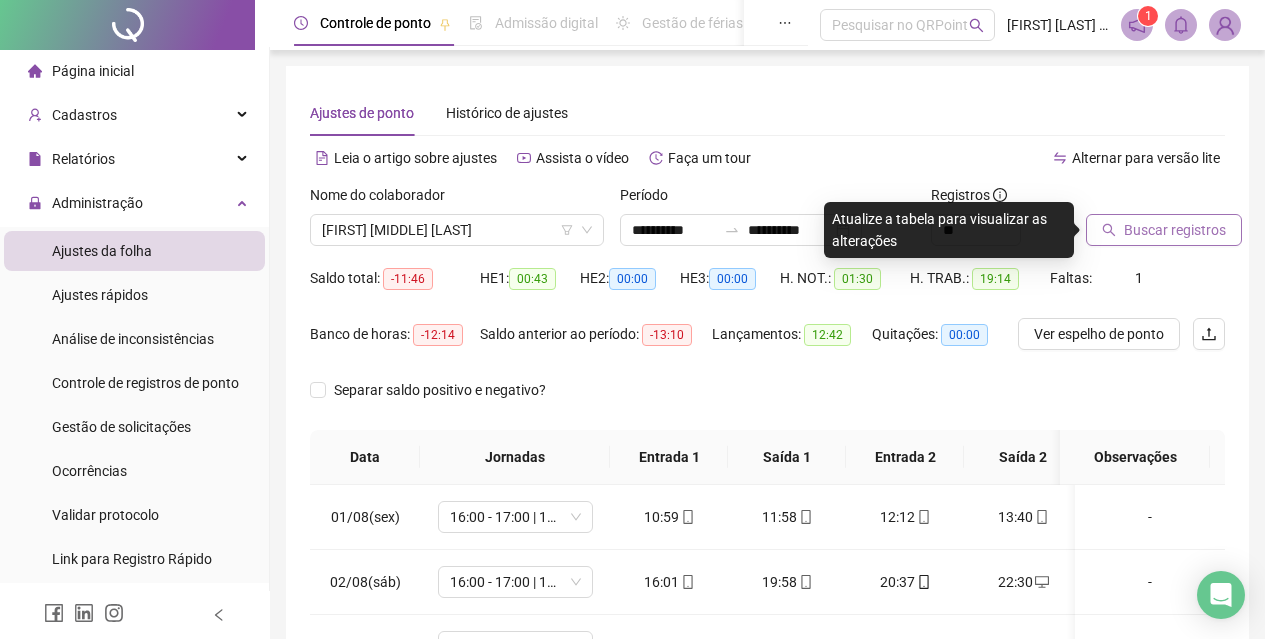 click on "Buscar registros" at bounding box center (1175, 230) 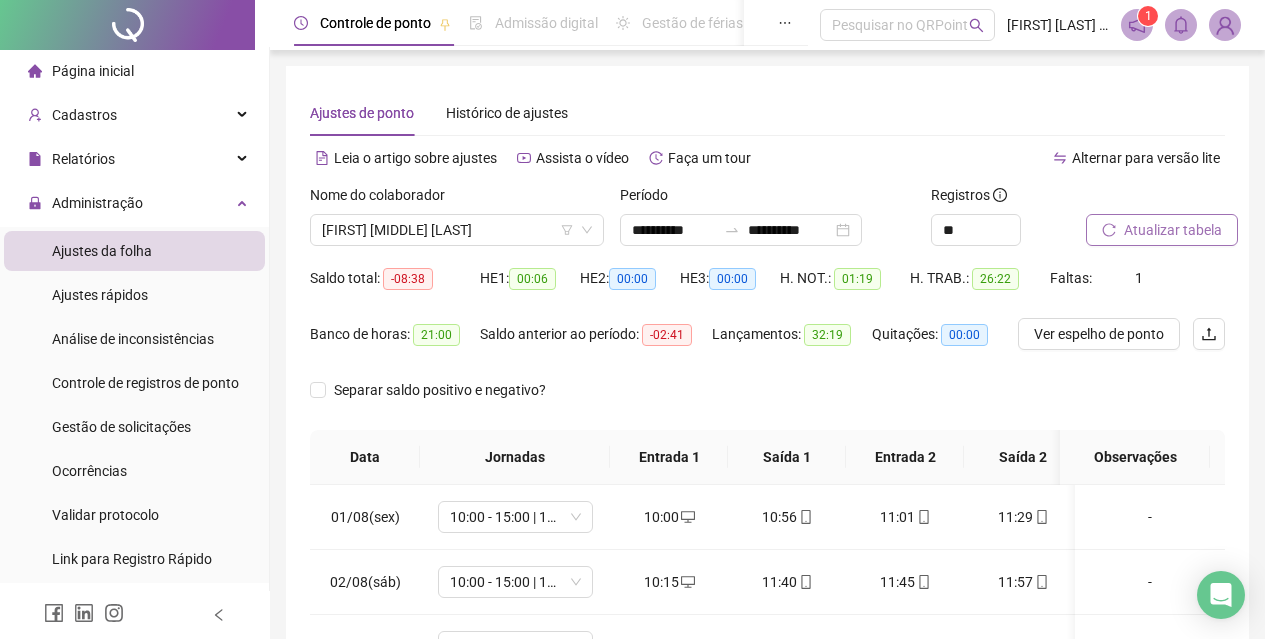 scroll, scrollTop: 296, scrollLeft: 0, axis: vertical 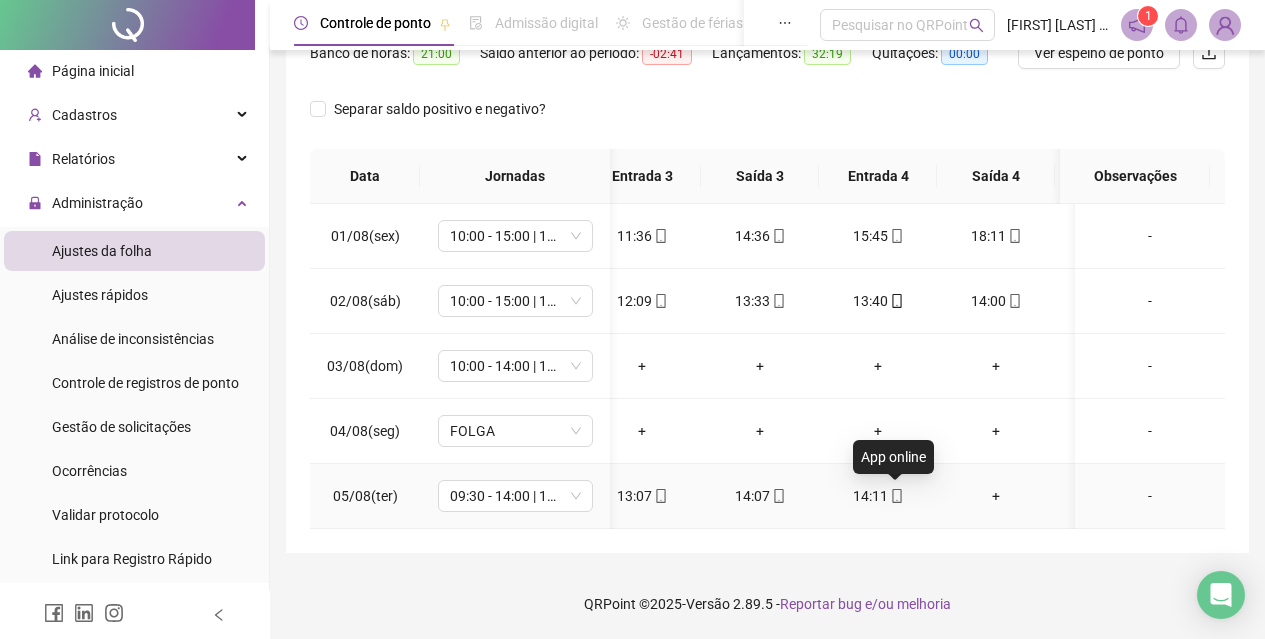click 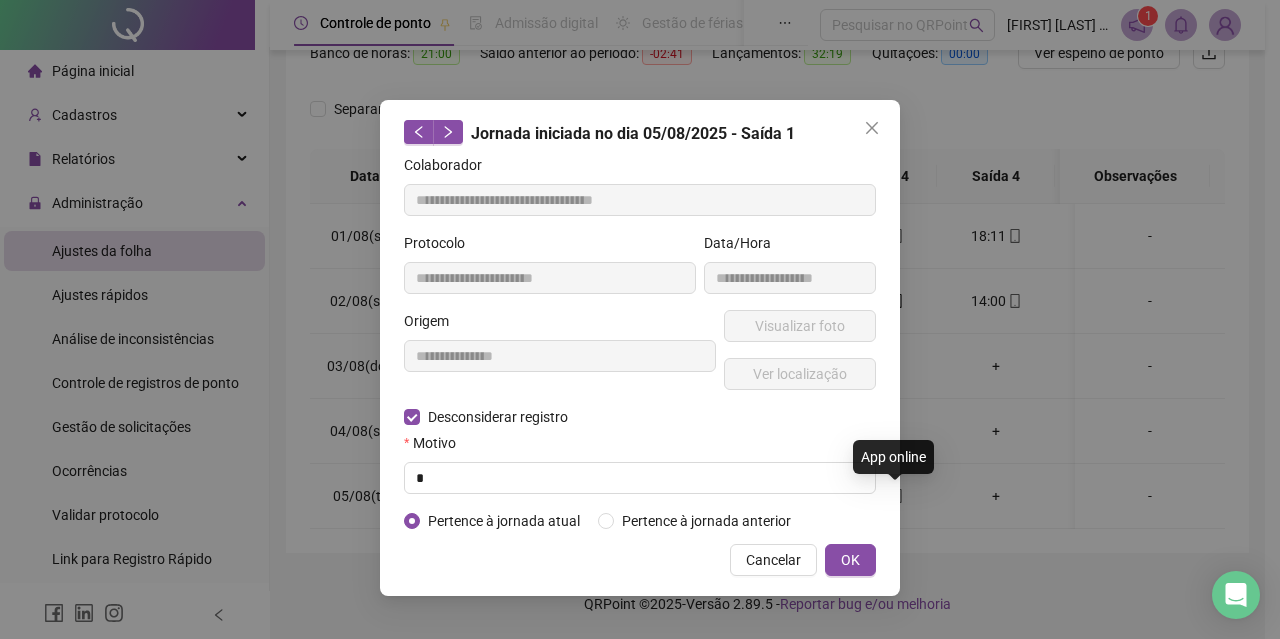 type on "**********" 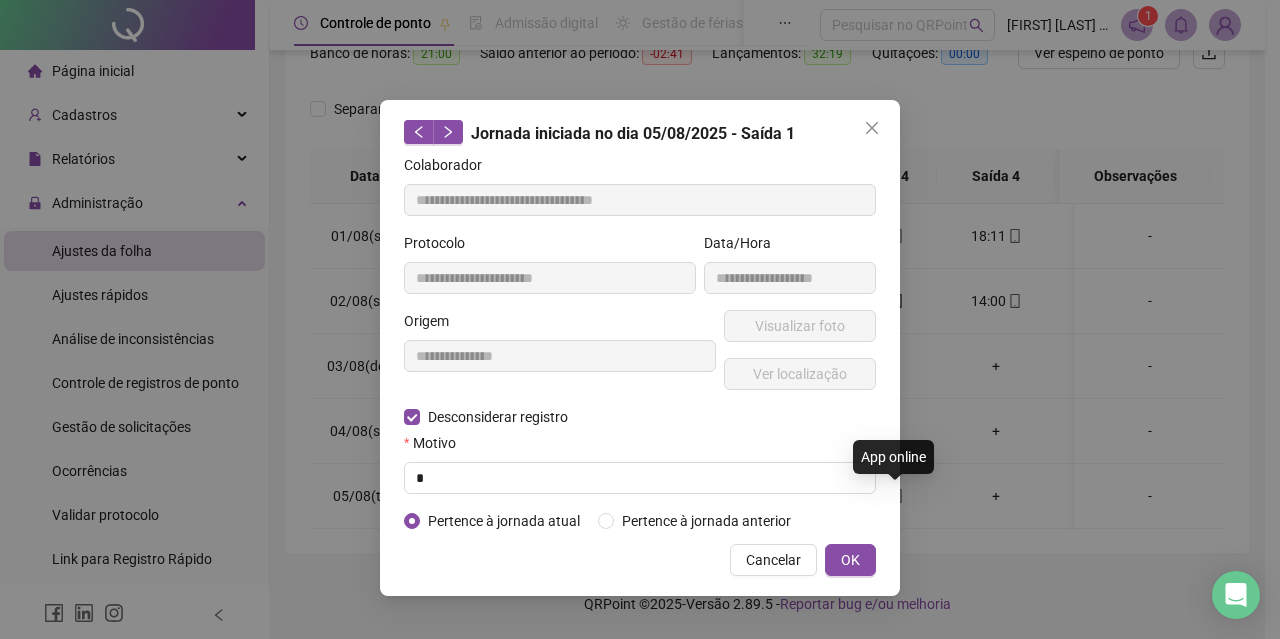 type on "**********" 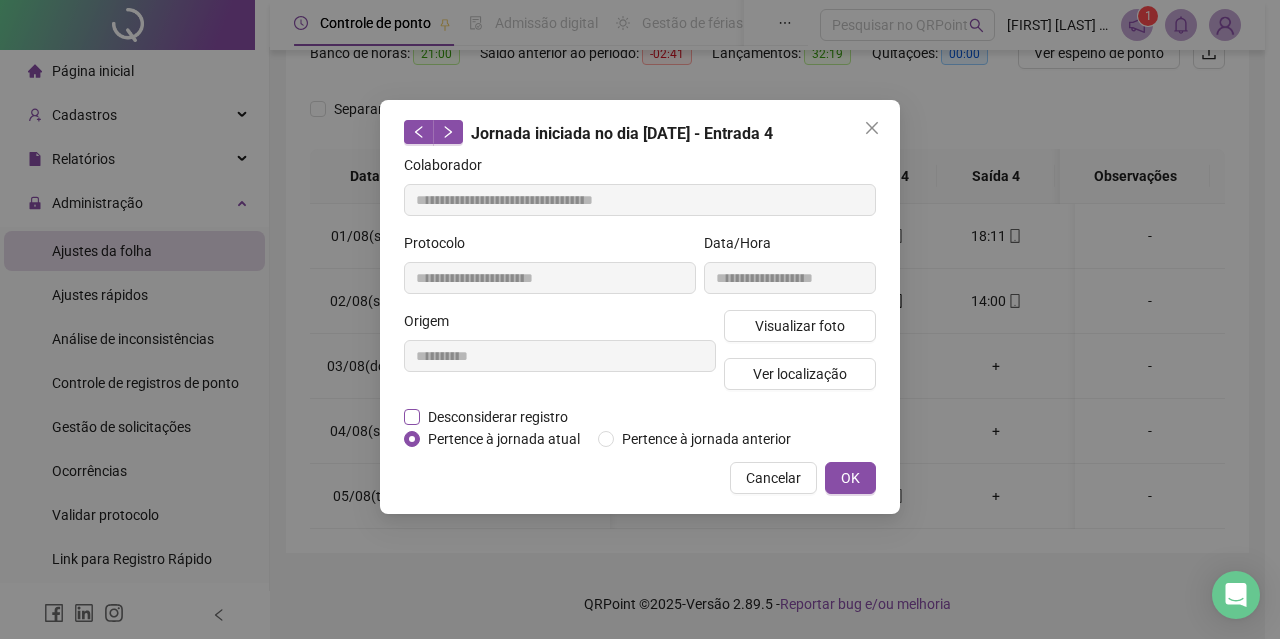click on "Desconsiderar registro" at bounding box center (498, 417) 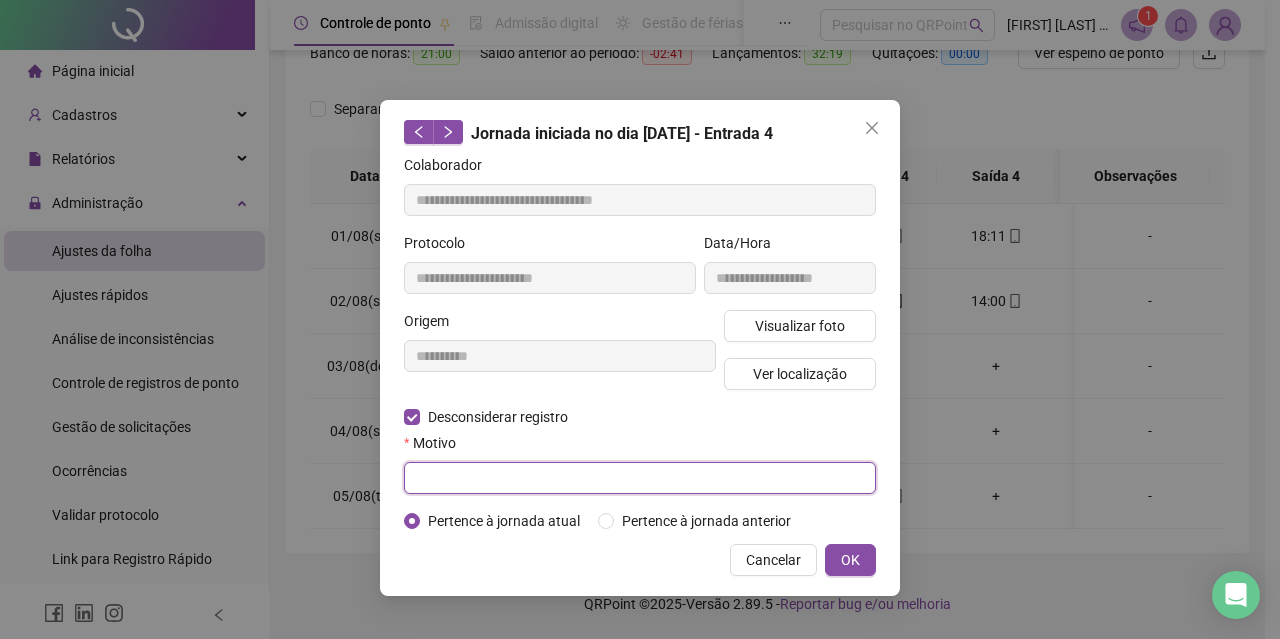 click at bounding box center (640, 478) 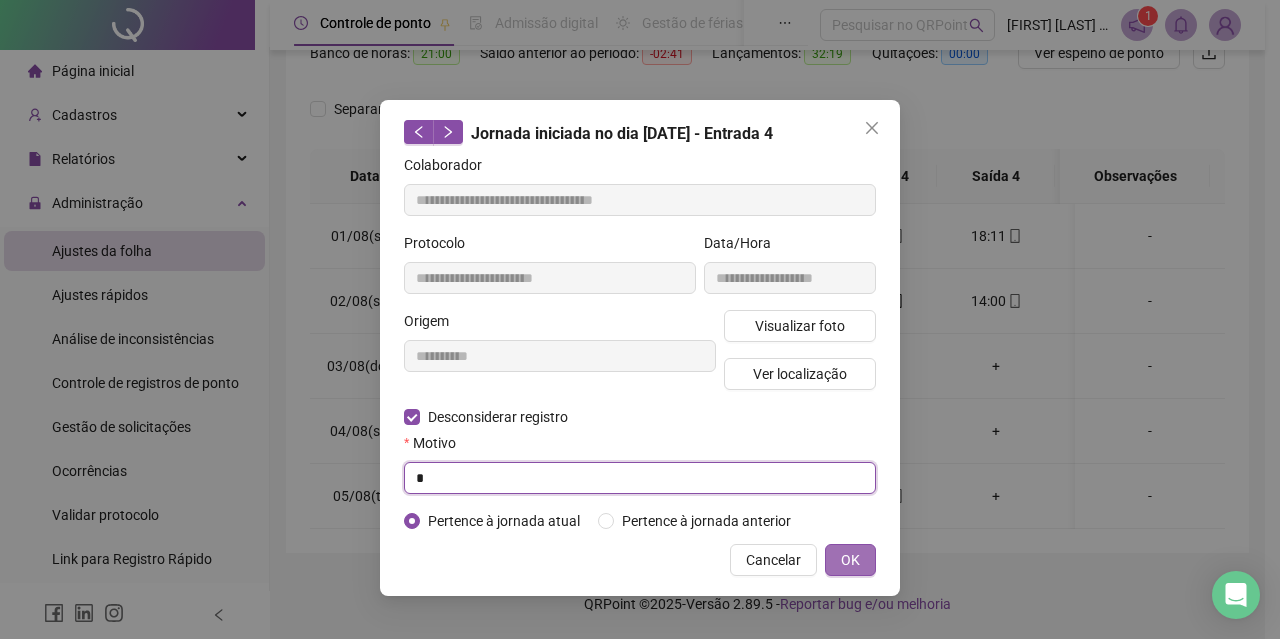 type on "*" 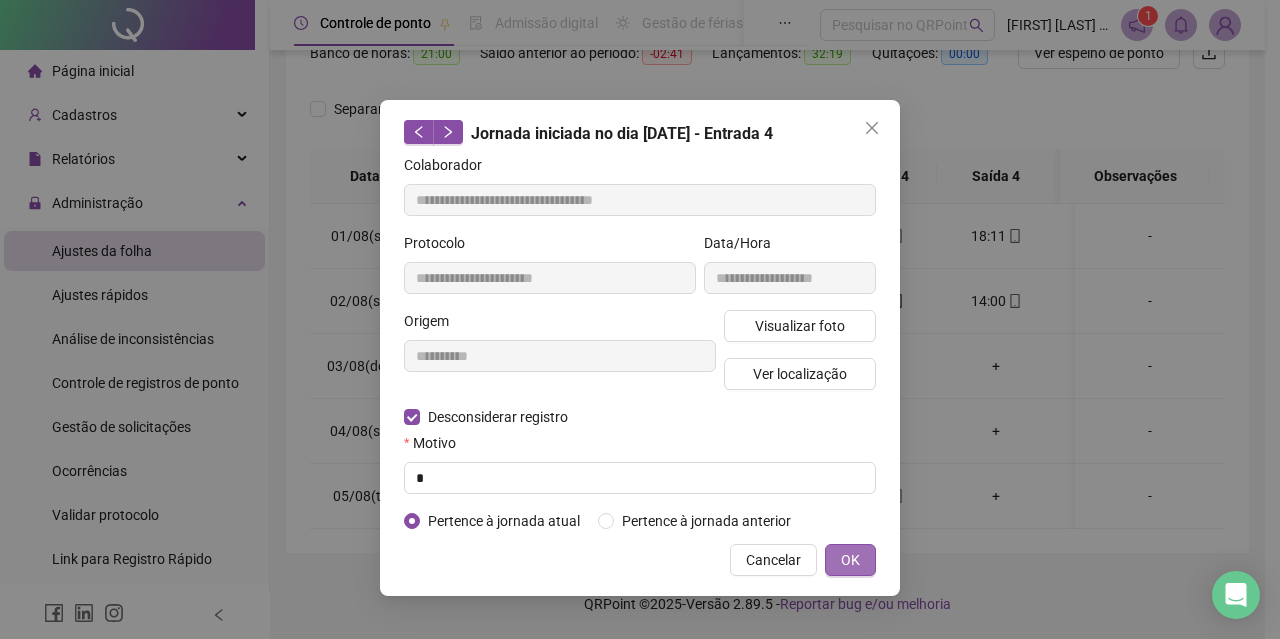 click on "OK" at bounding box center (850, 560) 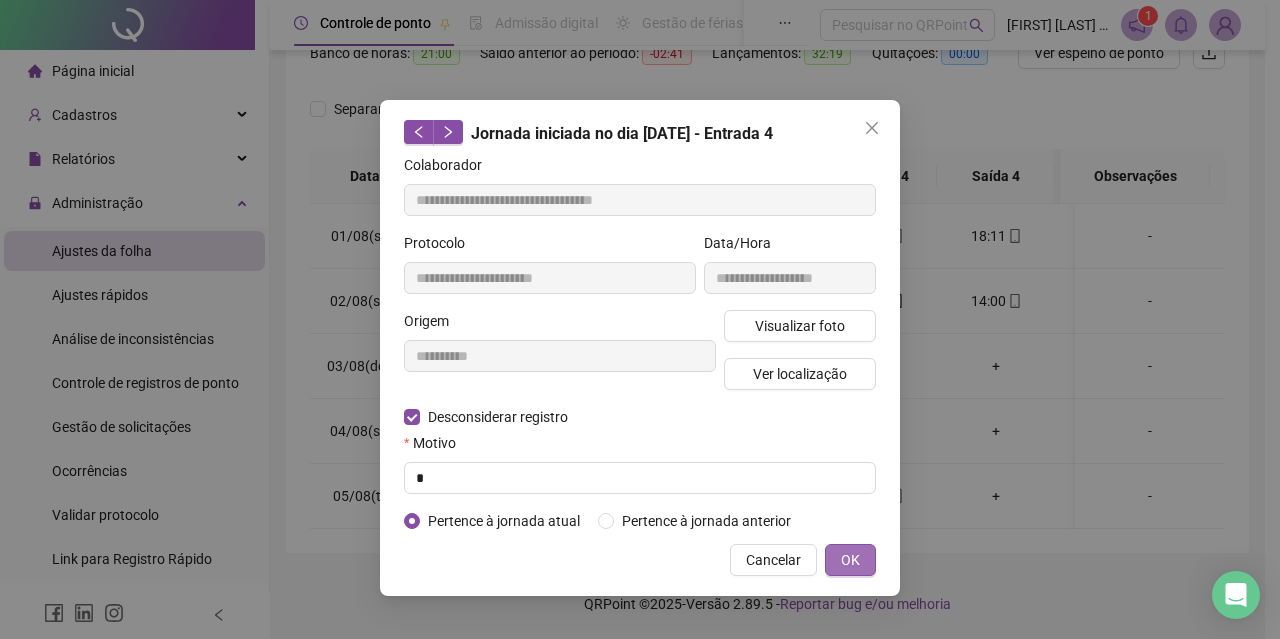 click on "OK" at bounding box center [850, 560] 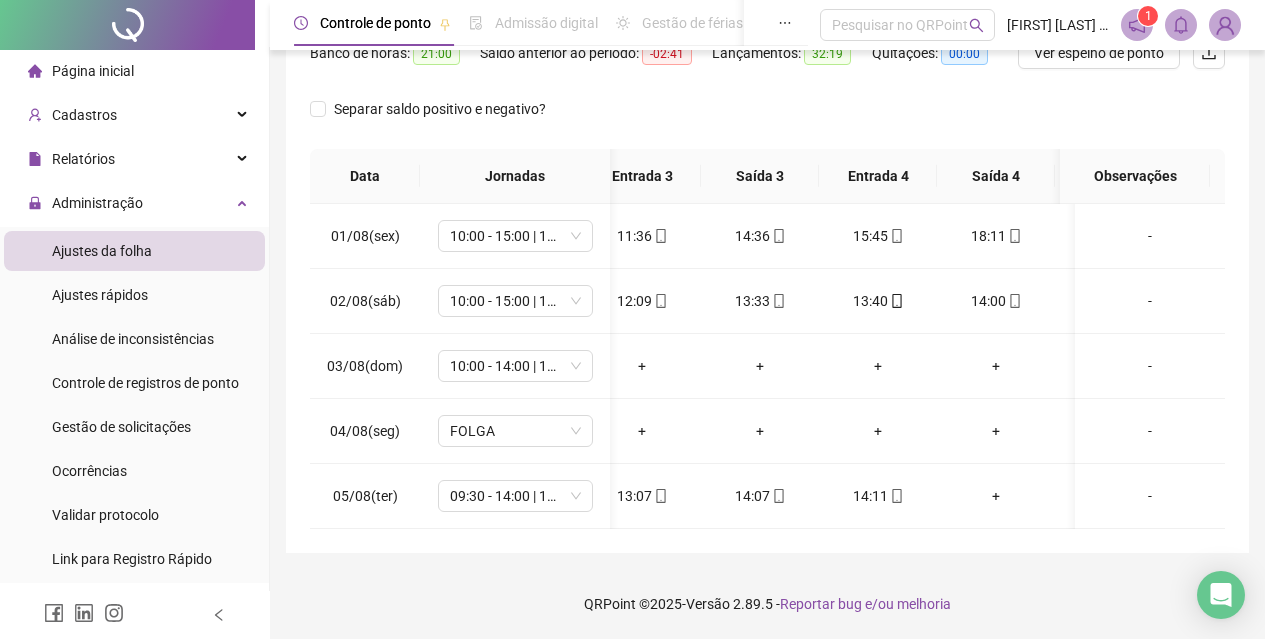 scroll, scrollTop: 0, scrollLeft: 0, axis: both 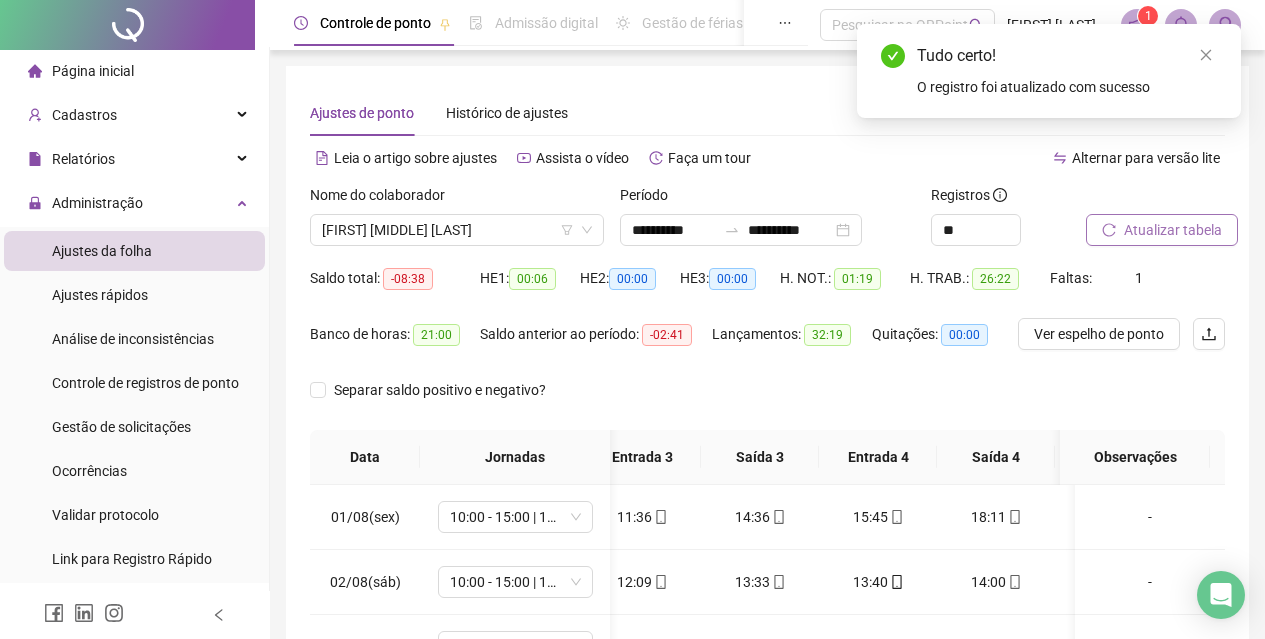 click on "Atualizar tabela" at bounding box center [1173, 230] 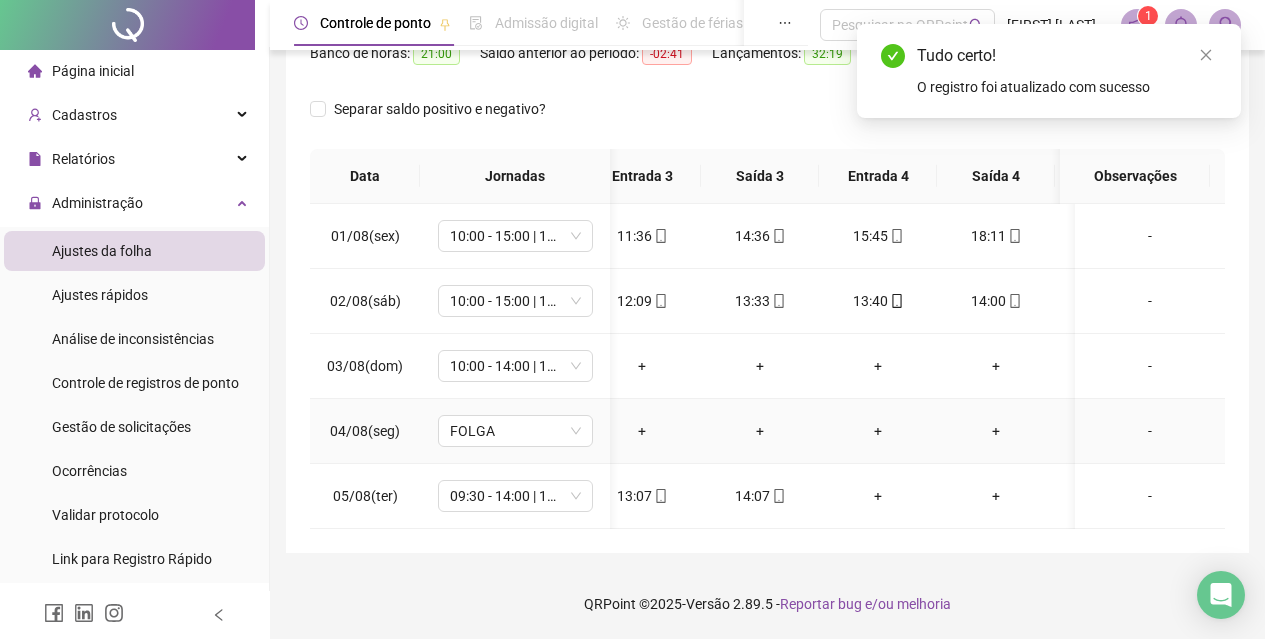 scroll, scrollTop: 0, scrollLeft: 0, axis: both 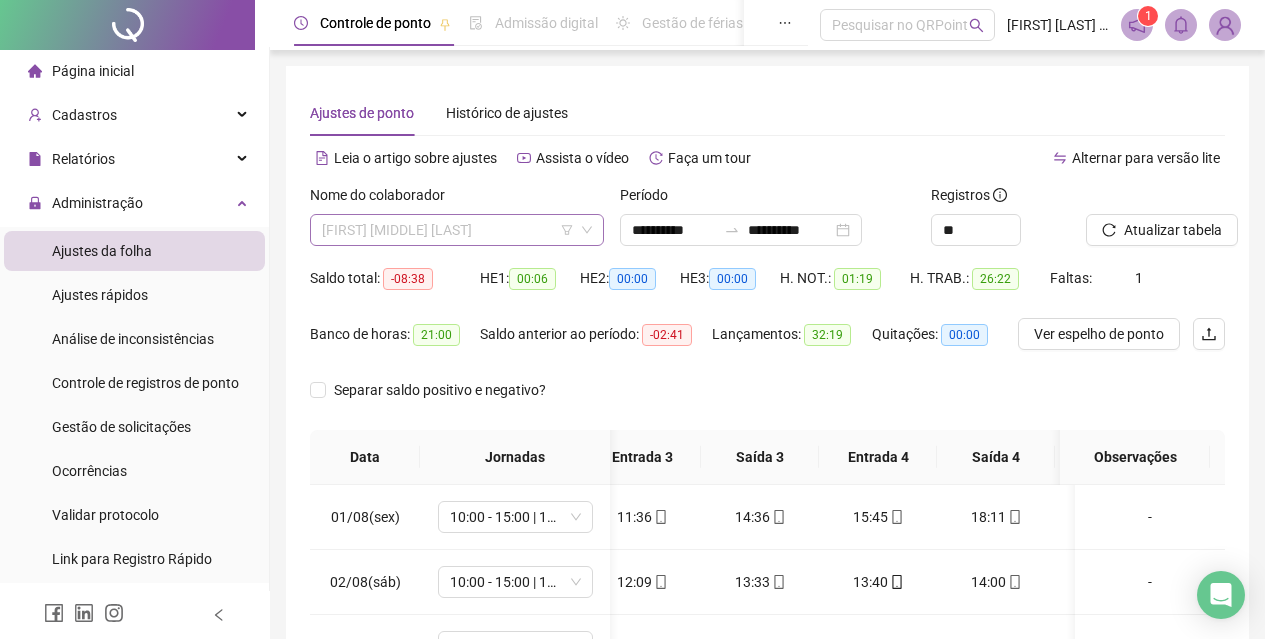 click on "[FIRST] [MIDDLE] [LAST]" at bounding box center (457, 230) 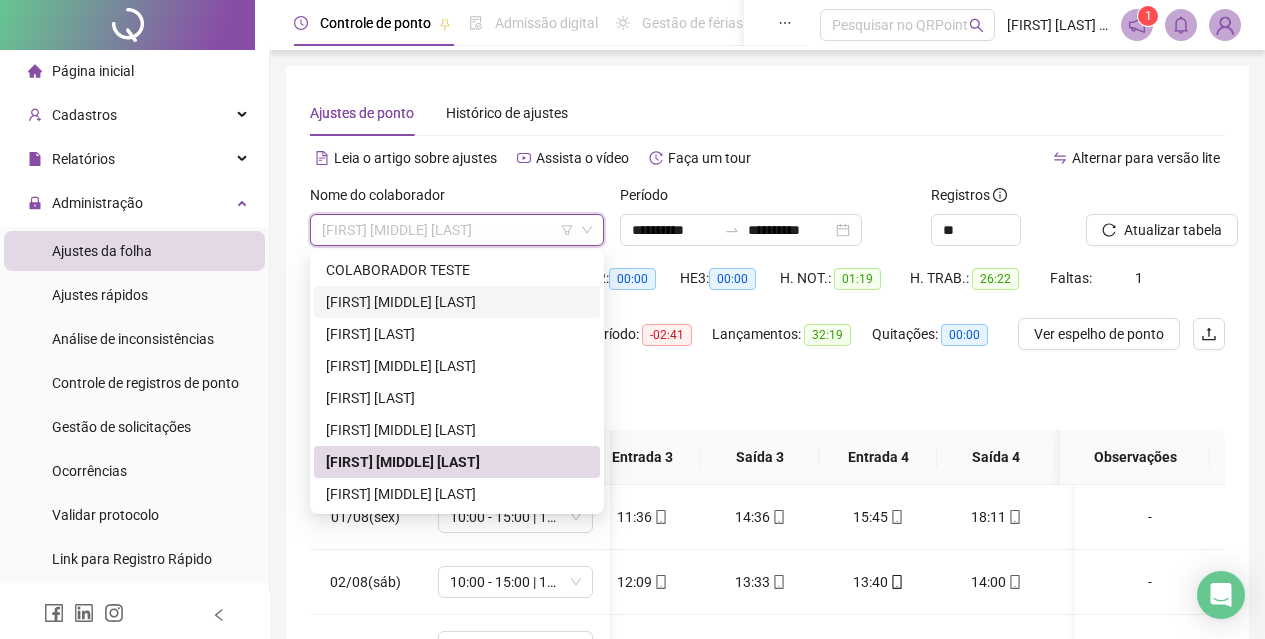 scroll, scrollTop: 0, scrollLeft: 0, axis: both 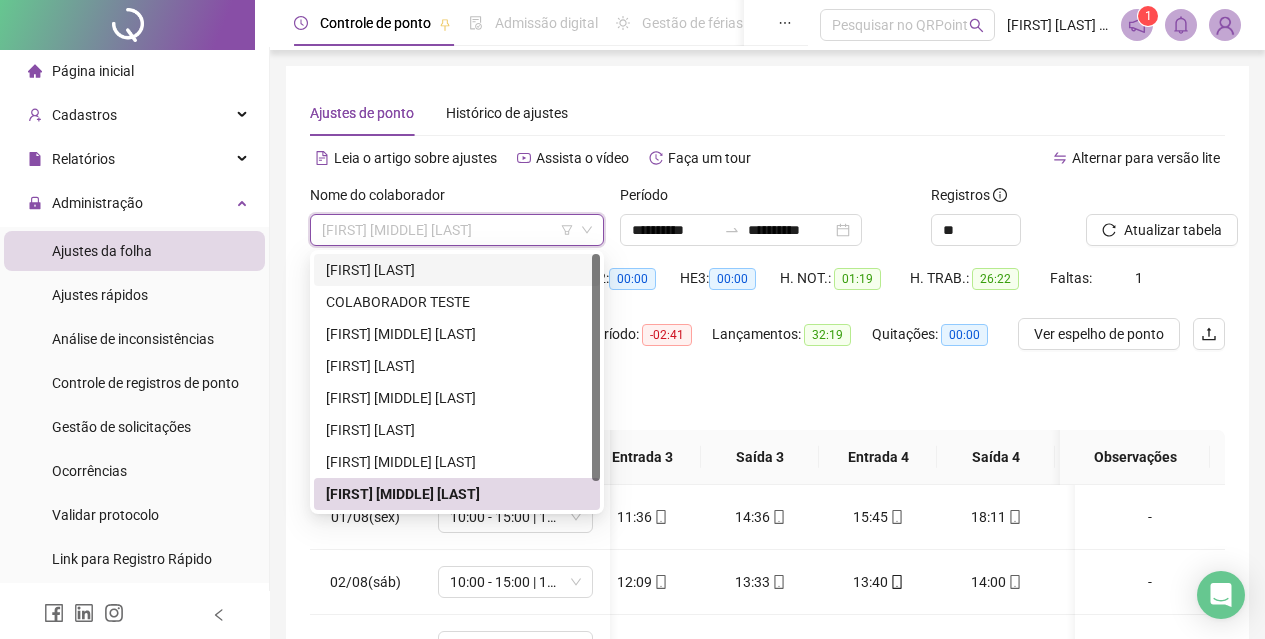 click on "[FIRST] [LAST]" at bounding box center [457, 270] 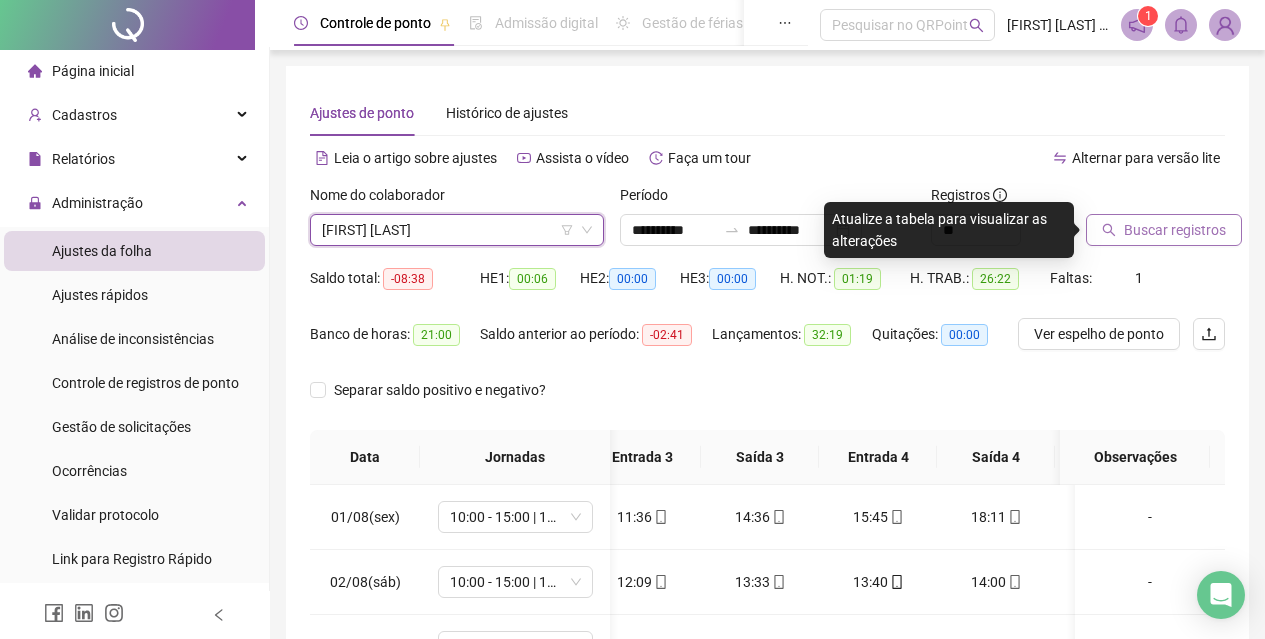 click on "Buscar registros" at bounding box center [1175, 230] 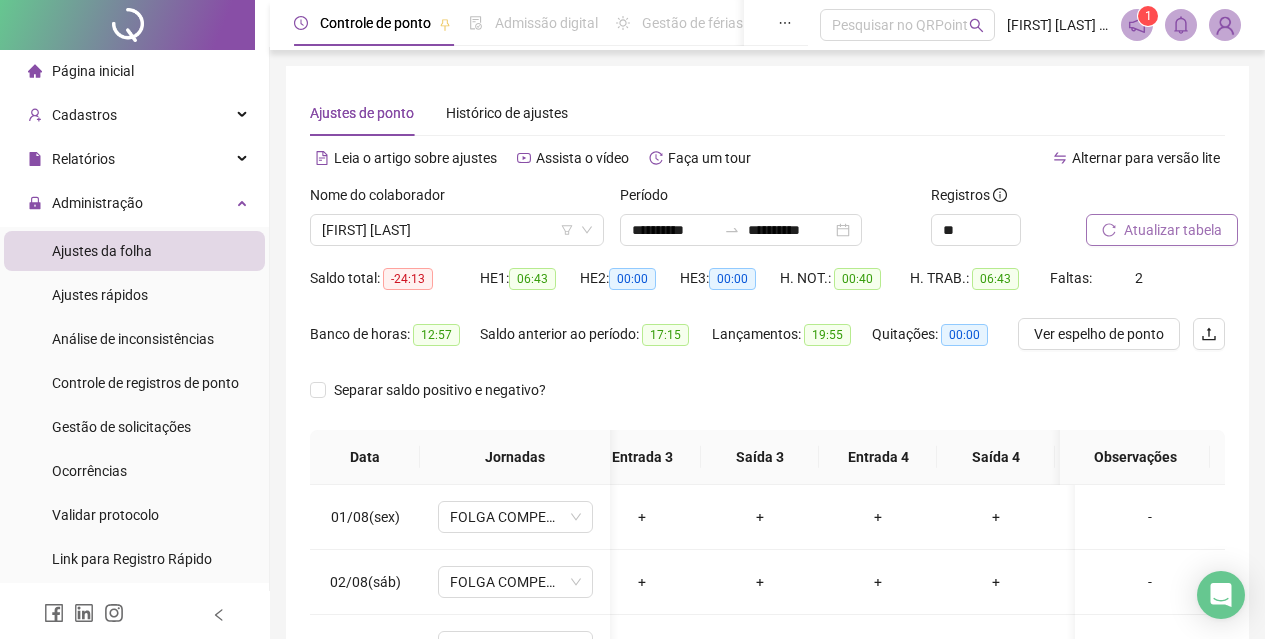 scroll, scrollTop: 296, scrollLeft: 0, axis: vertical 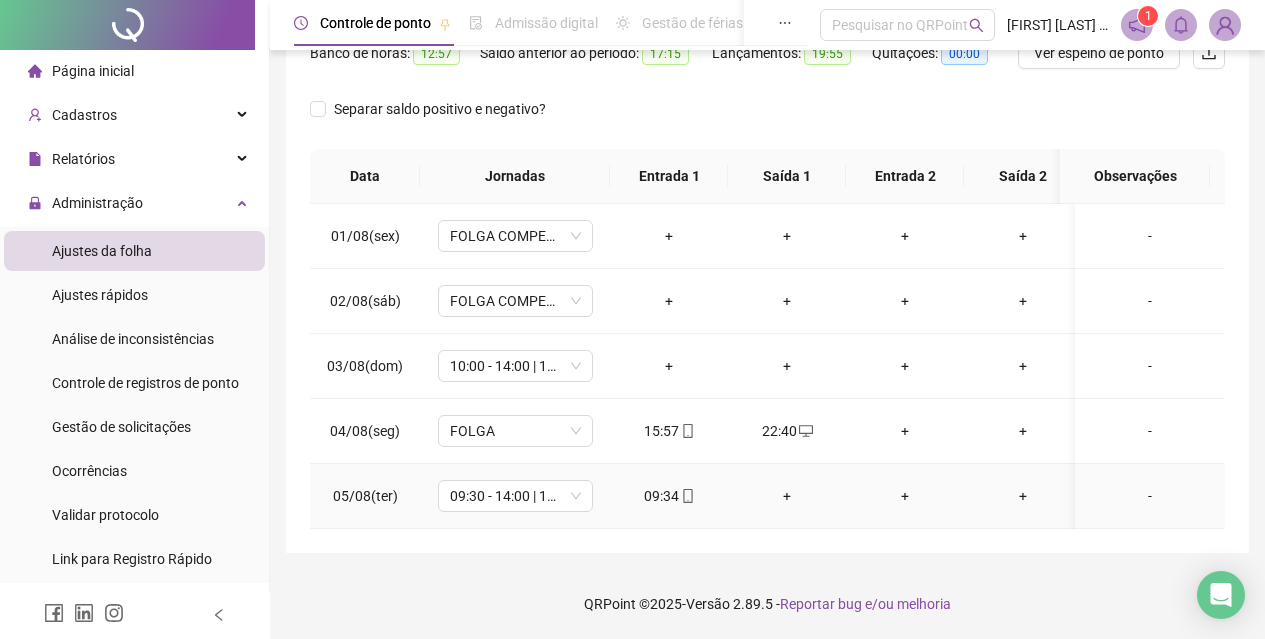 click 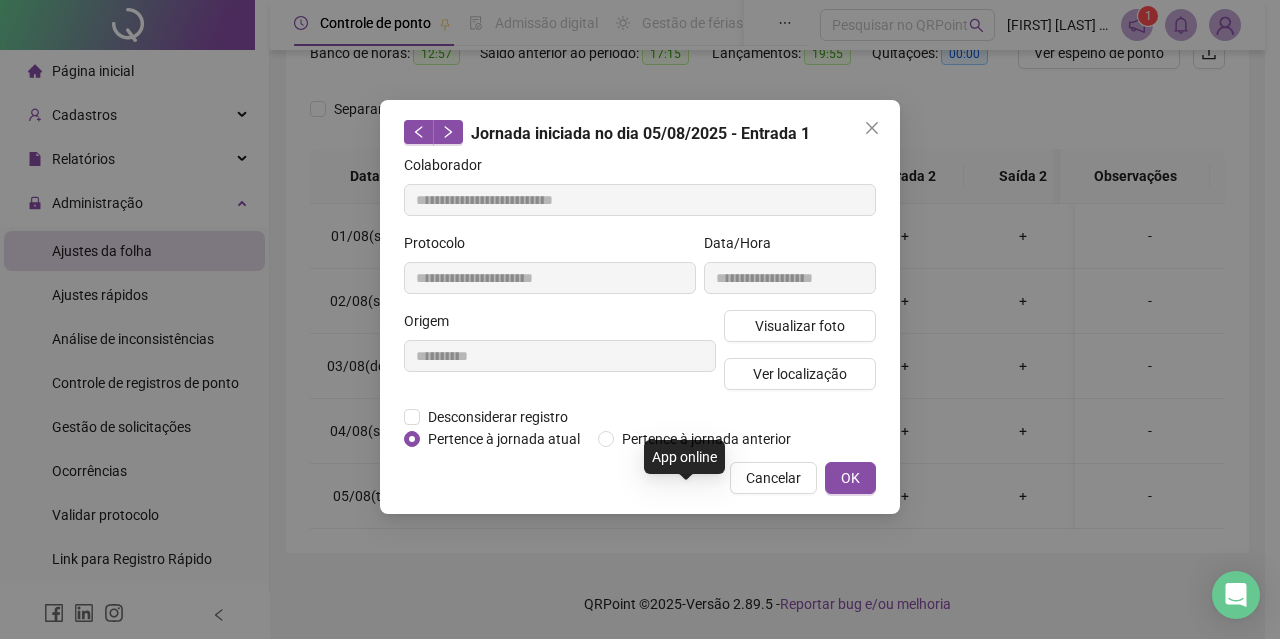 type on "**********" 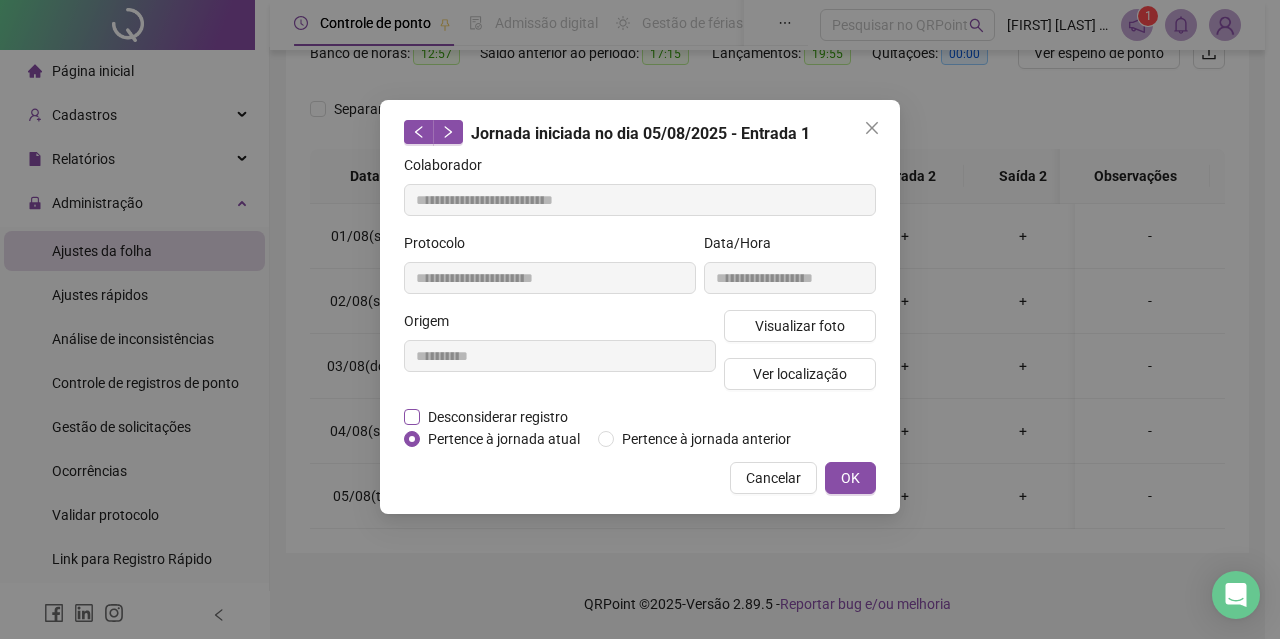 click on "Desconsiderar registro" at bounding box center (498, 417) 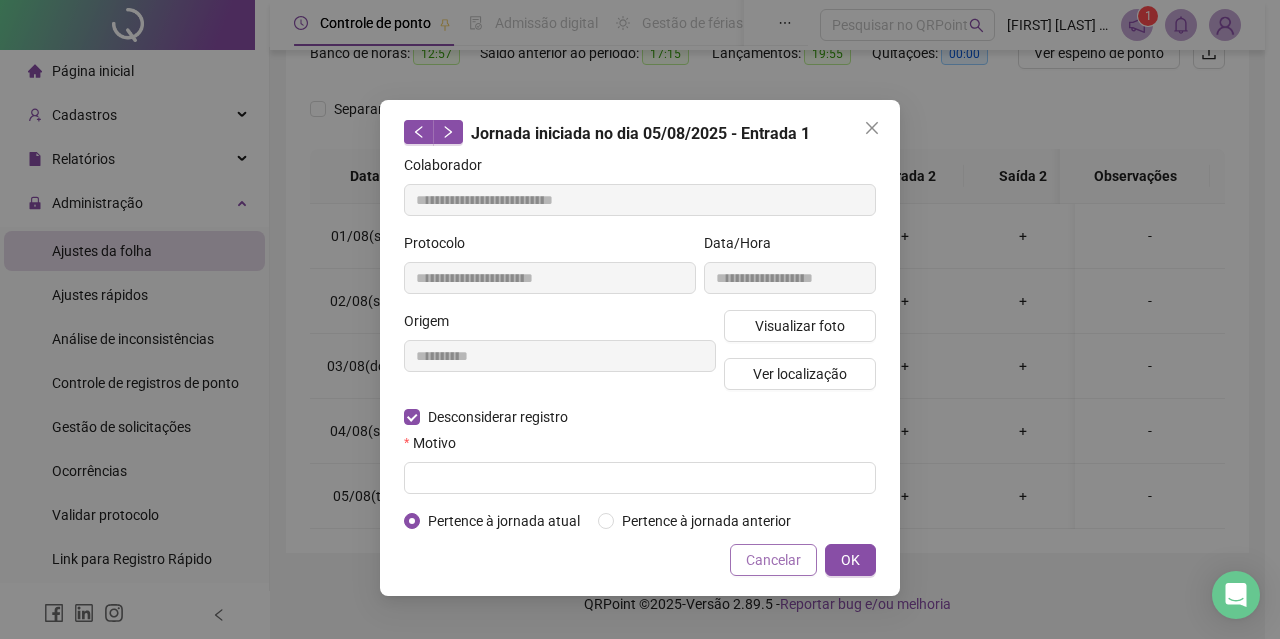 click on "Cancelar" at bounding box center [773, 560] 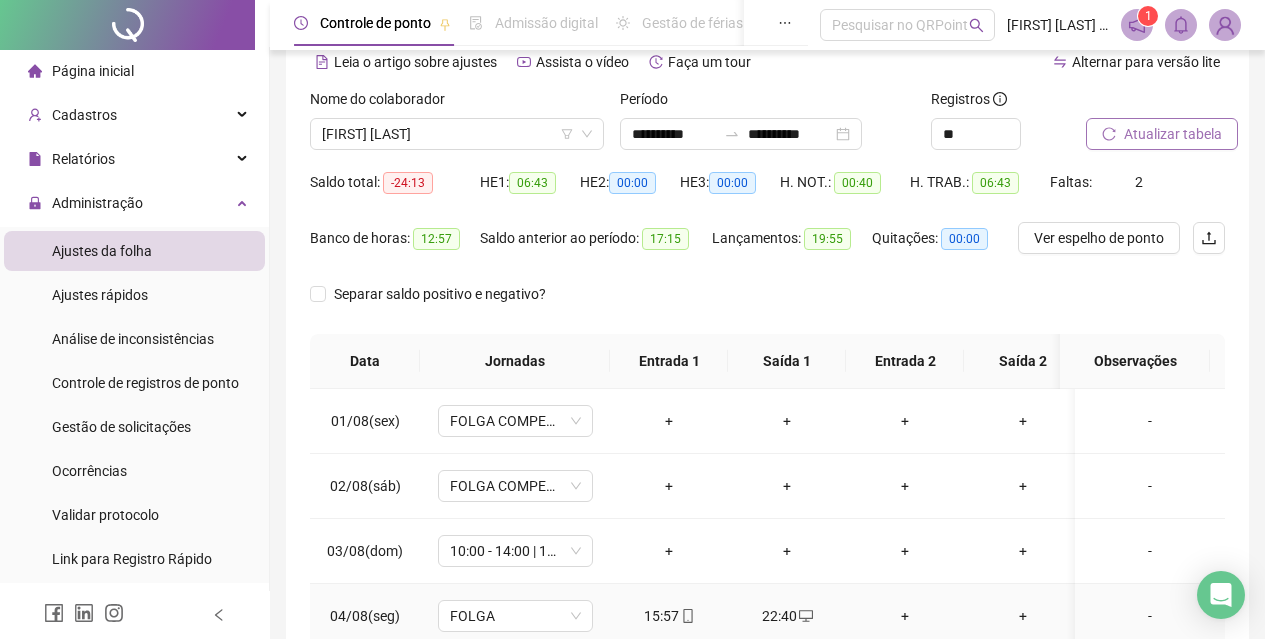scroll, scrollTop: 296, scrollLeft: 0, axis: vertical 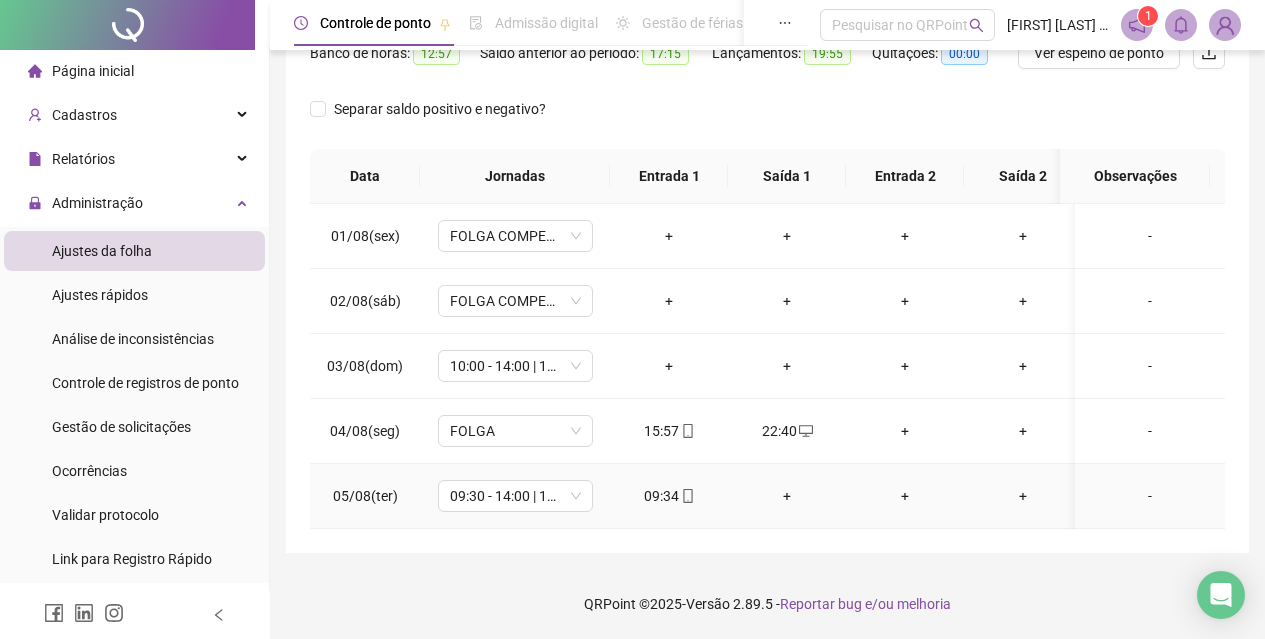 click 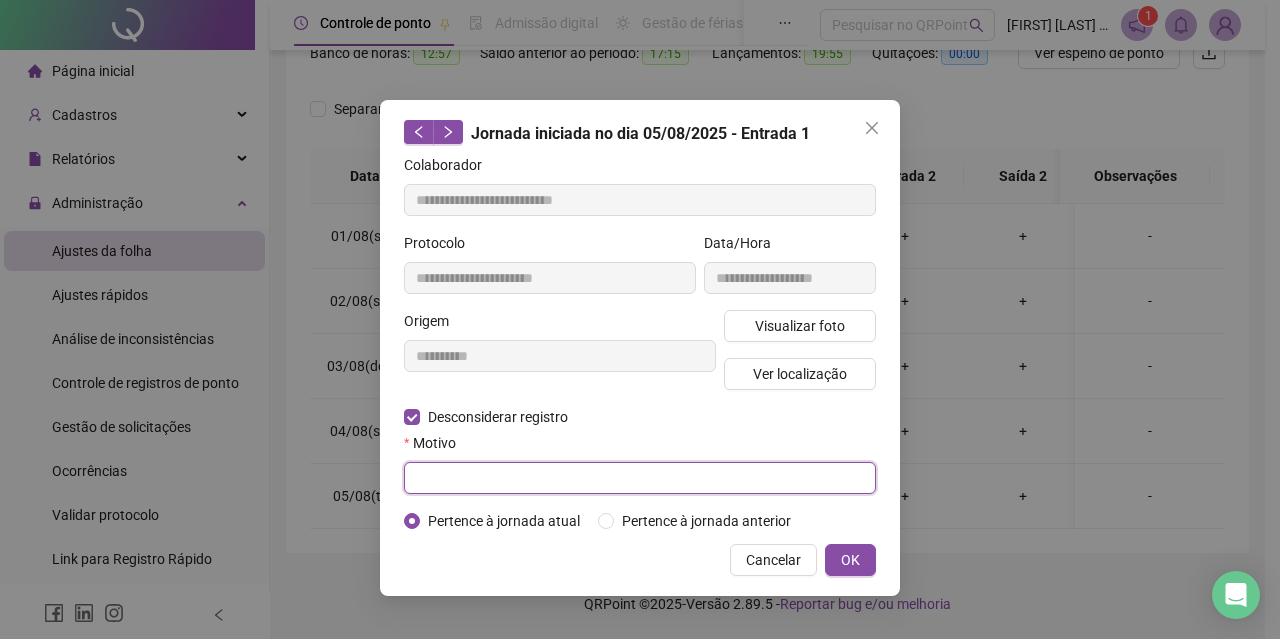 click at bounding box center (640, 478) 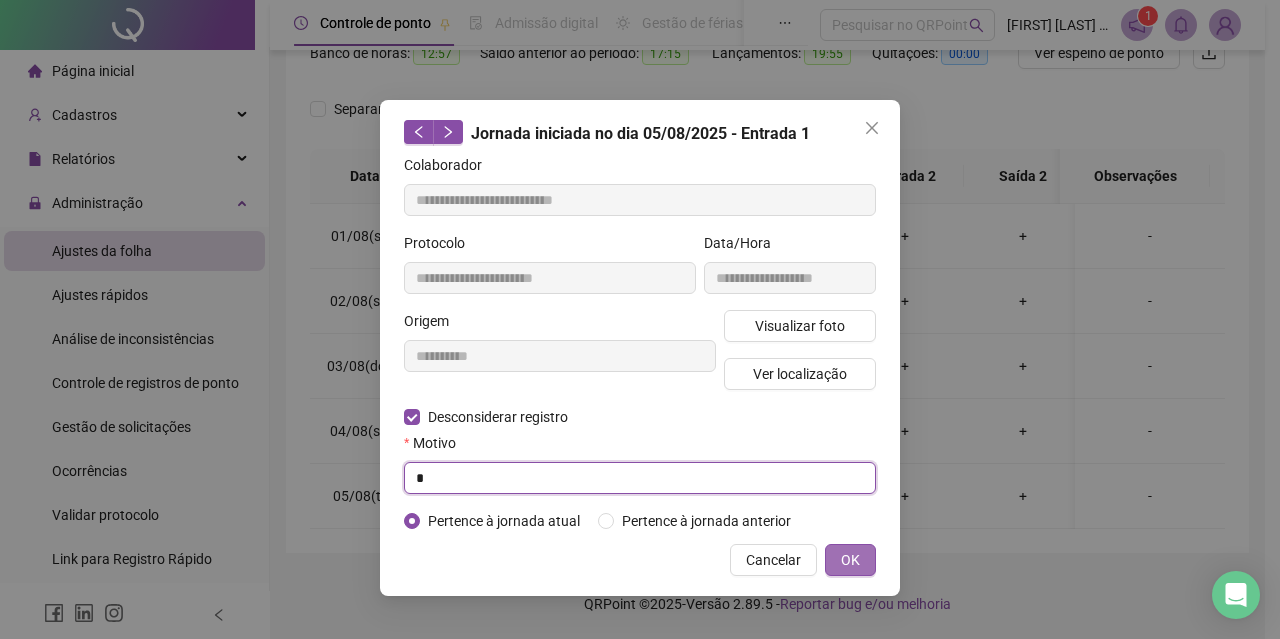 type on "*" 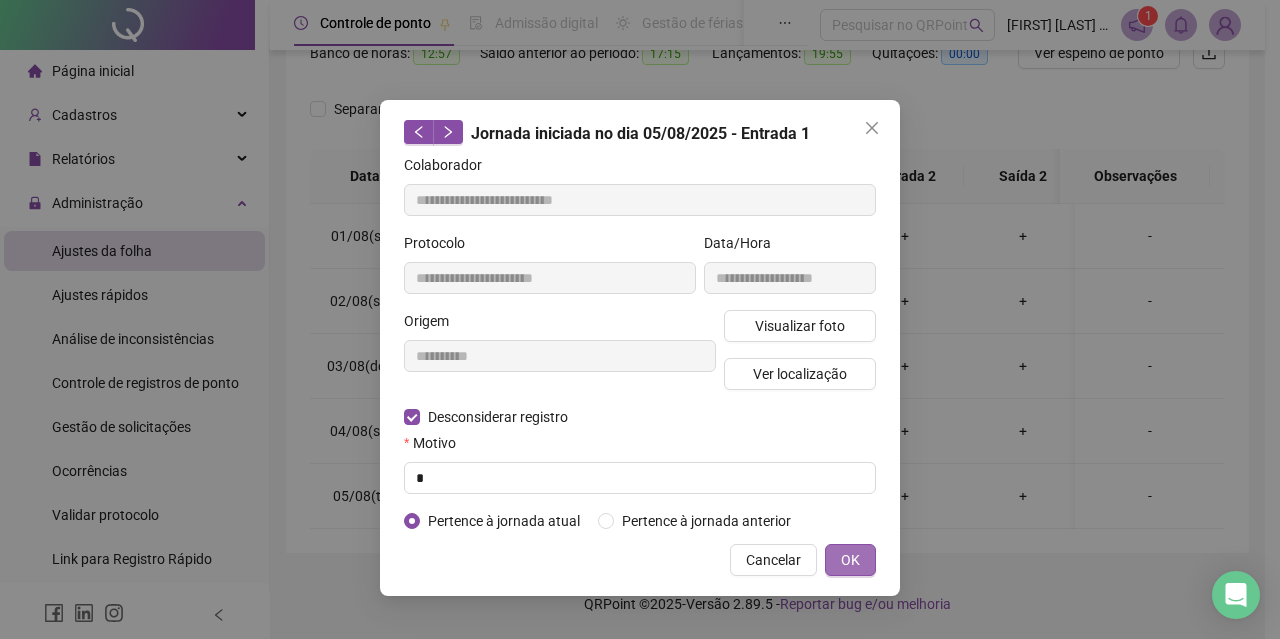 click on "OK" at bounding box center [850, 560] 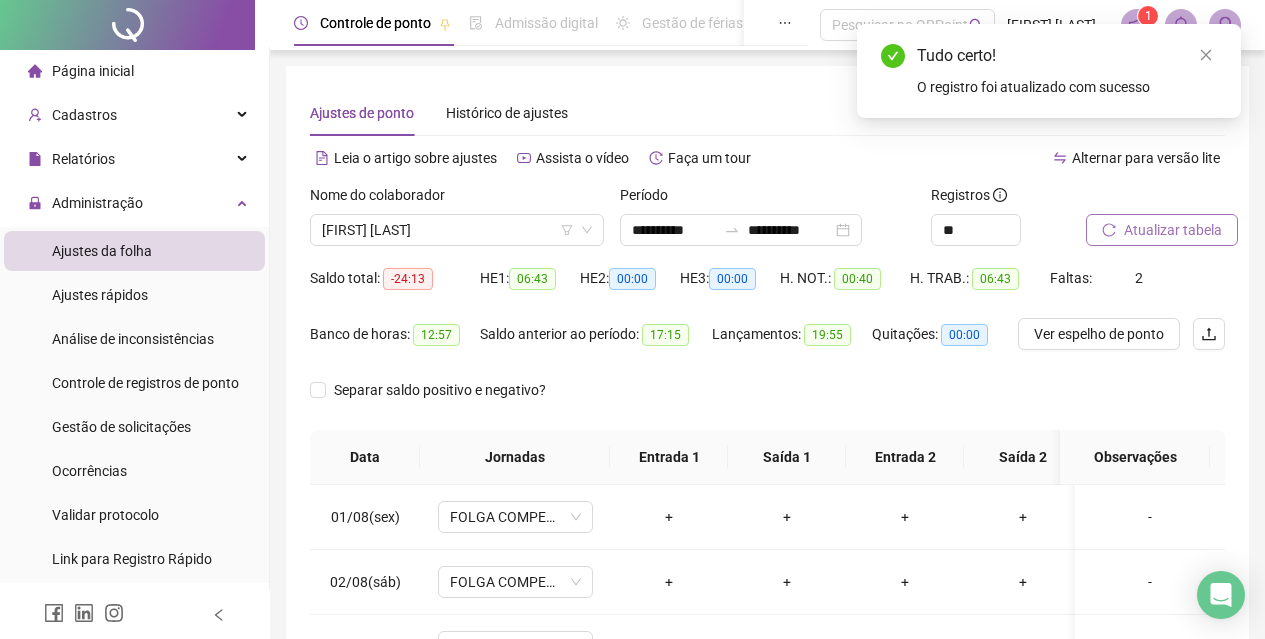 click on "Atualizar tabela" at bounding box center [1162, 230] 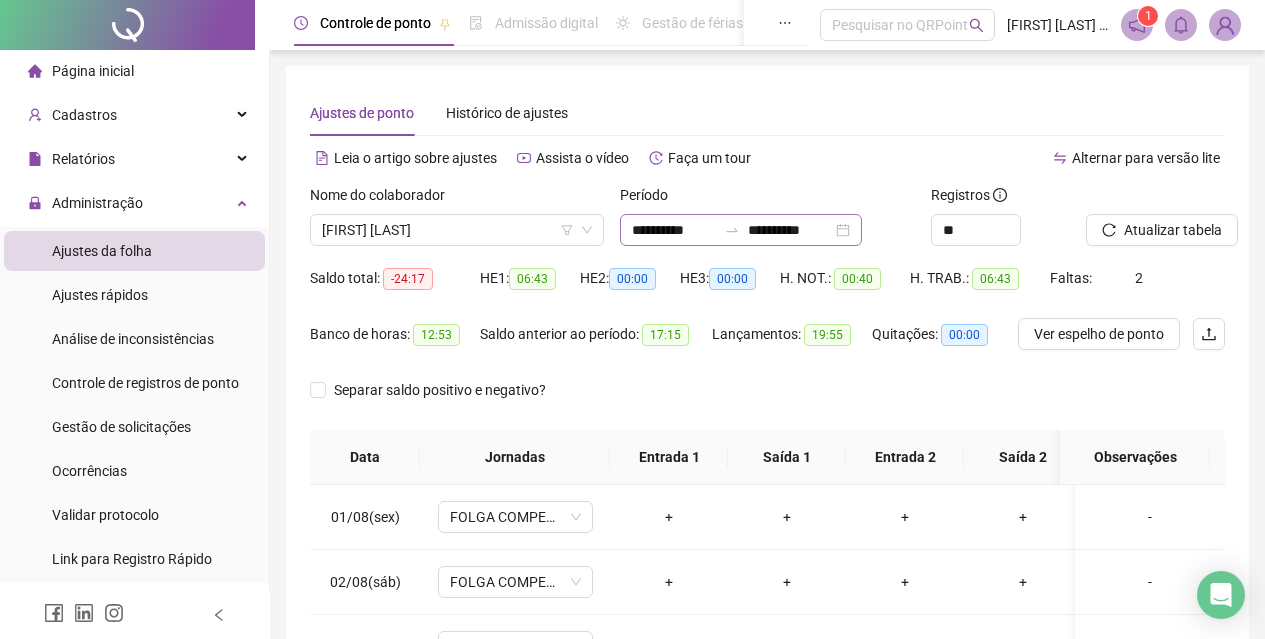 click 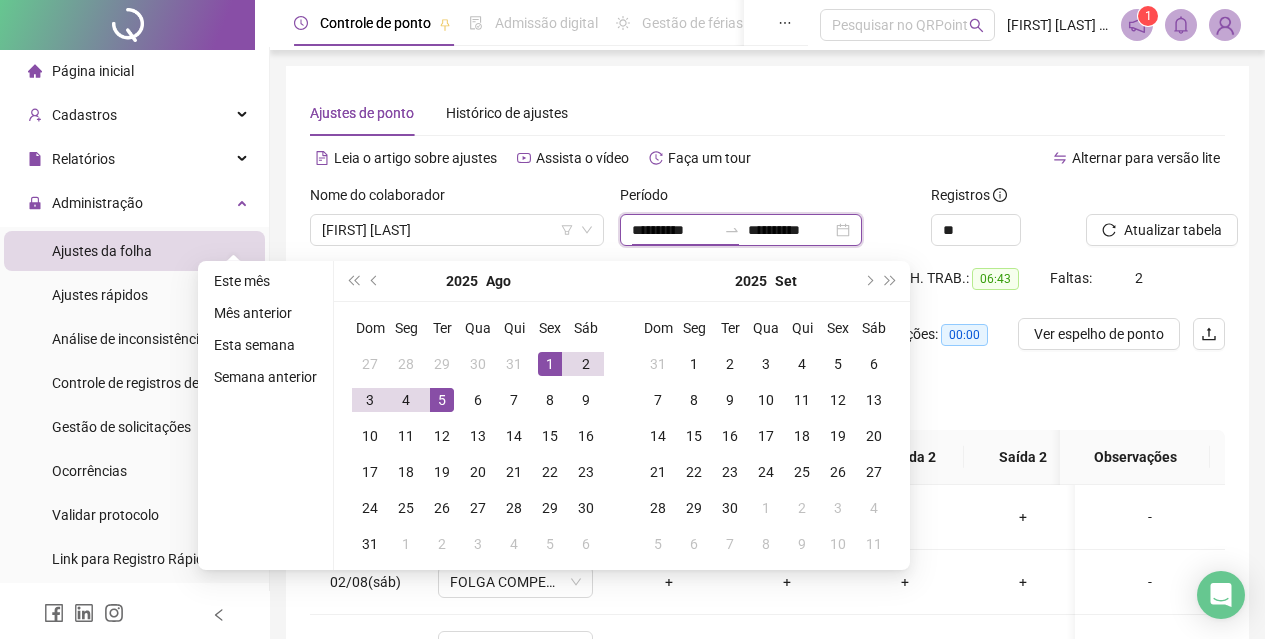 click 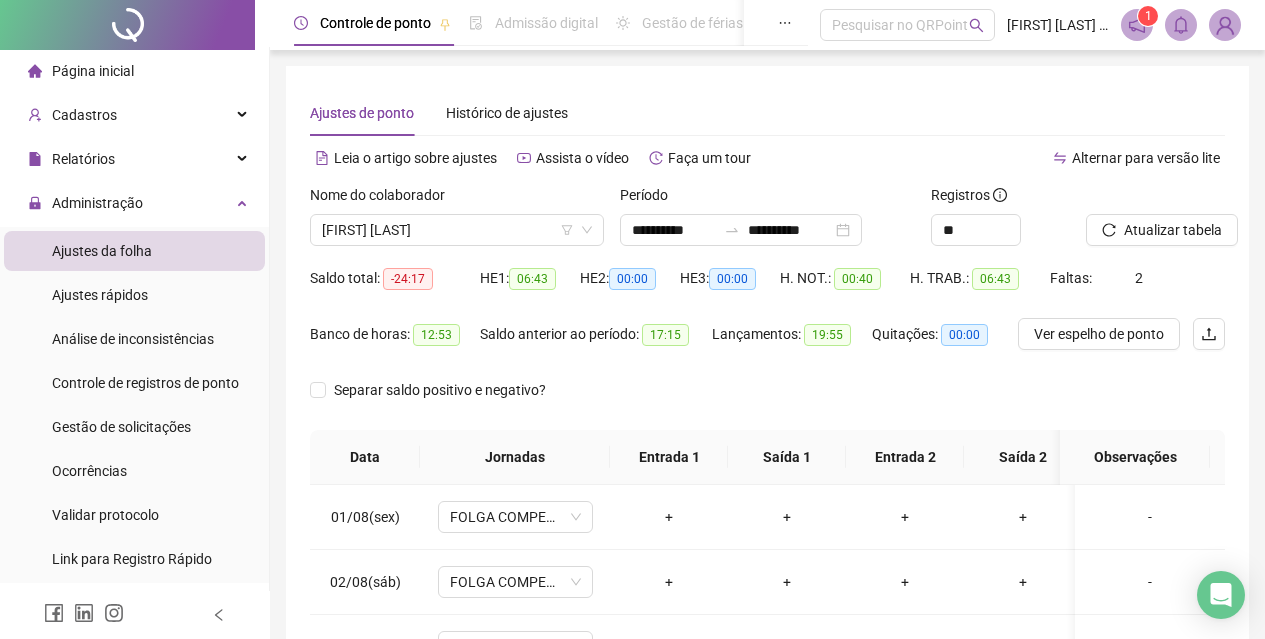 click on "Alternar para versão lite" at bounding box center [997, 158] 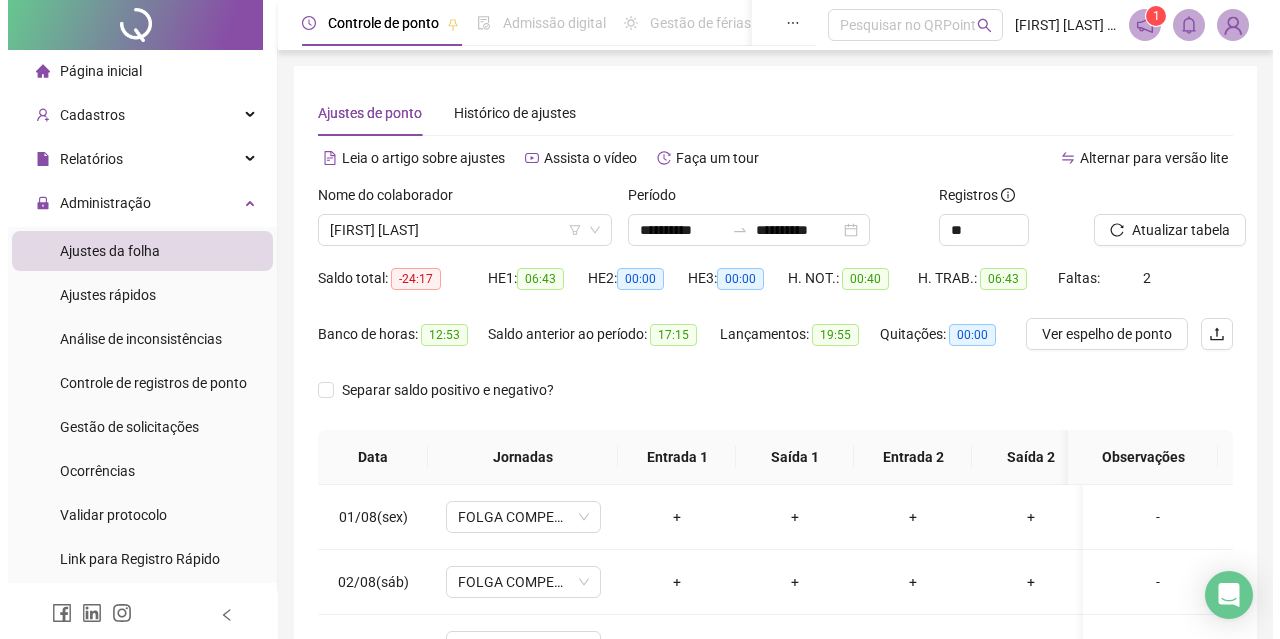 scroll, scrollTop: 296, scrollLeft: 0, axis: vertical 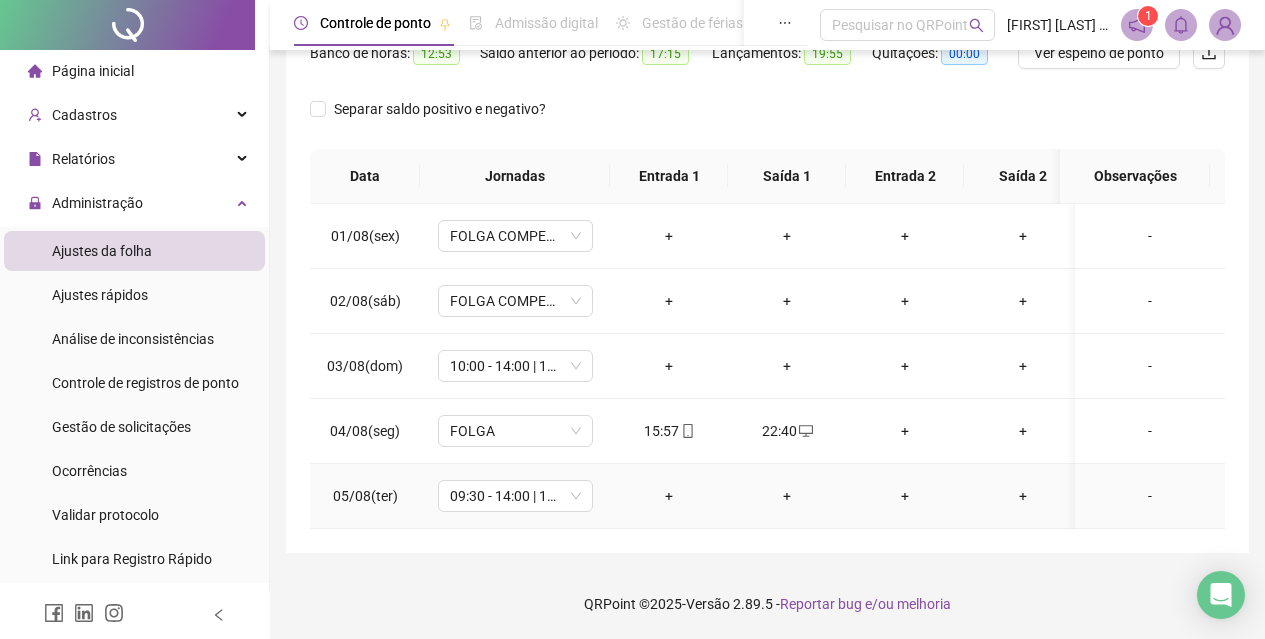 click on "+" at bounding box center (669, 496) 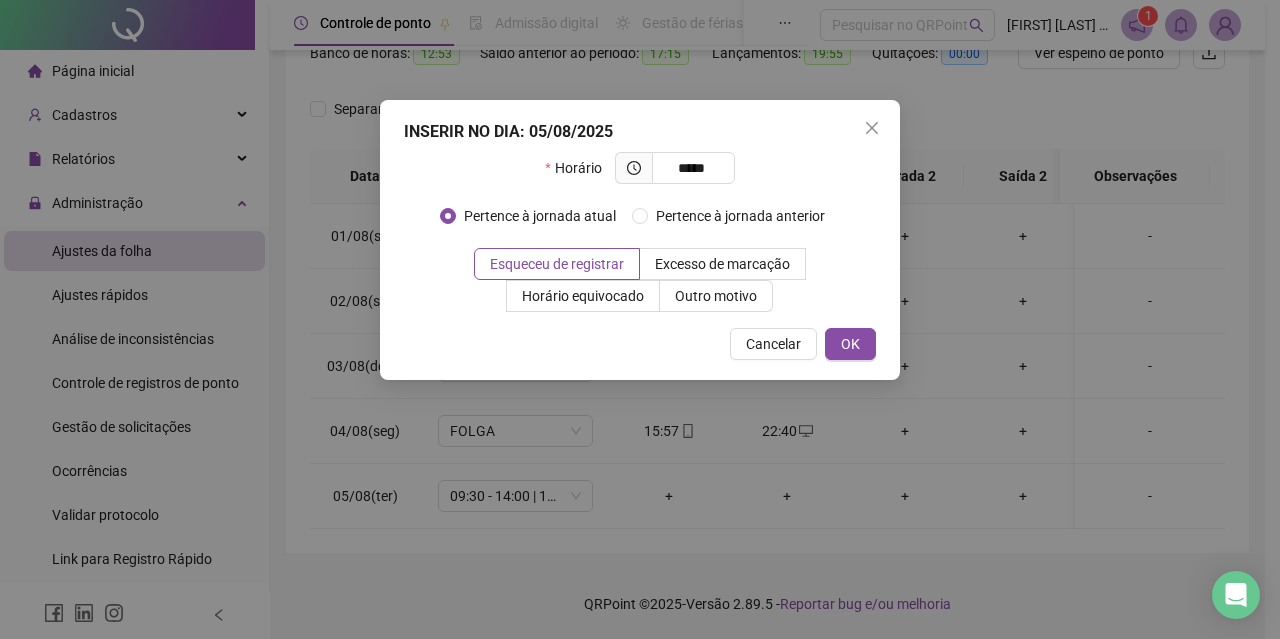 type on "*****" 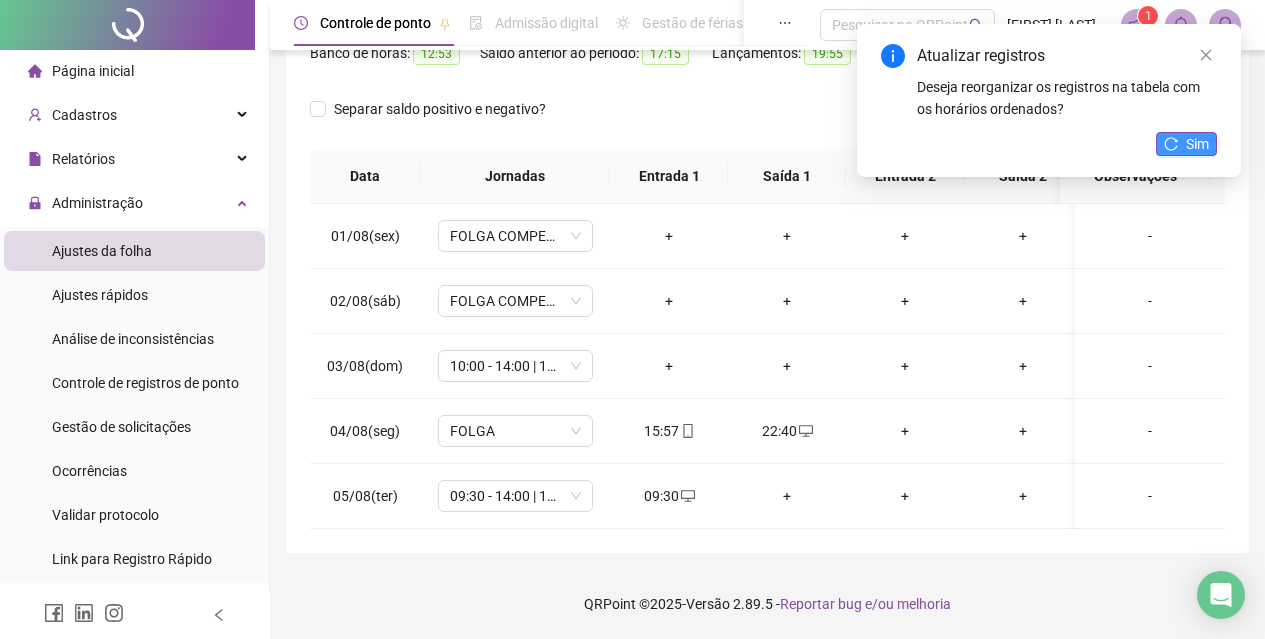 click on "Sim" at bounding box center [1186, 144] 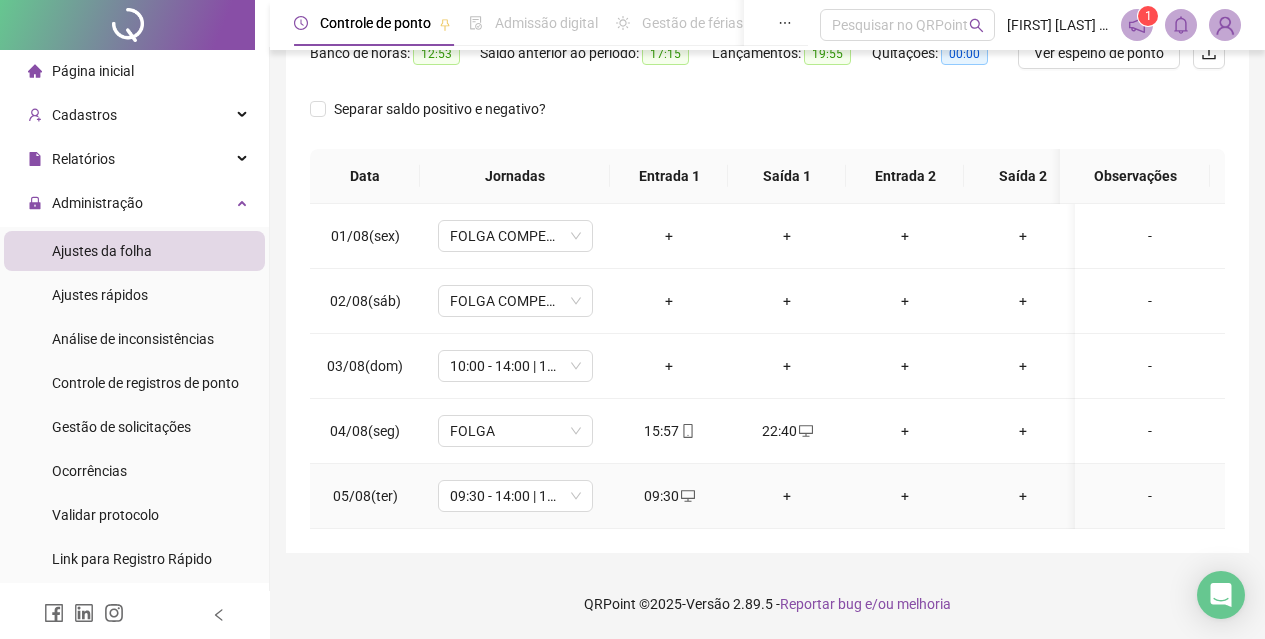 click on "+" at bounding box center [787, 496] 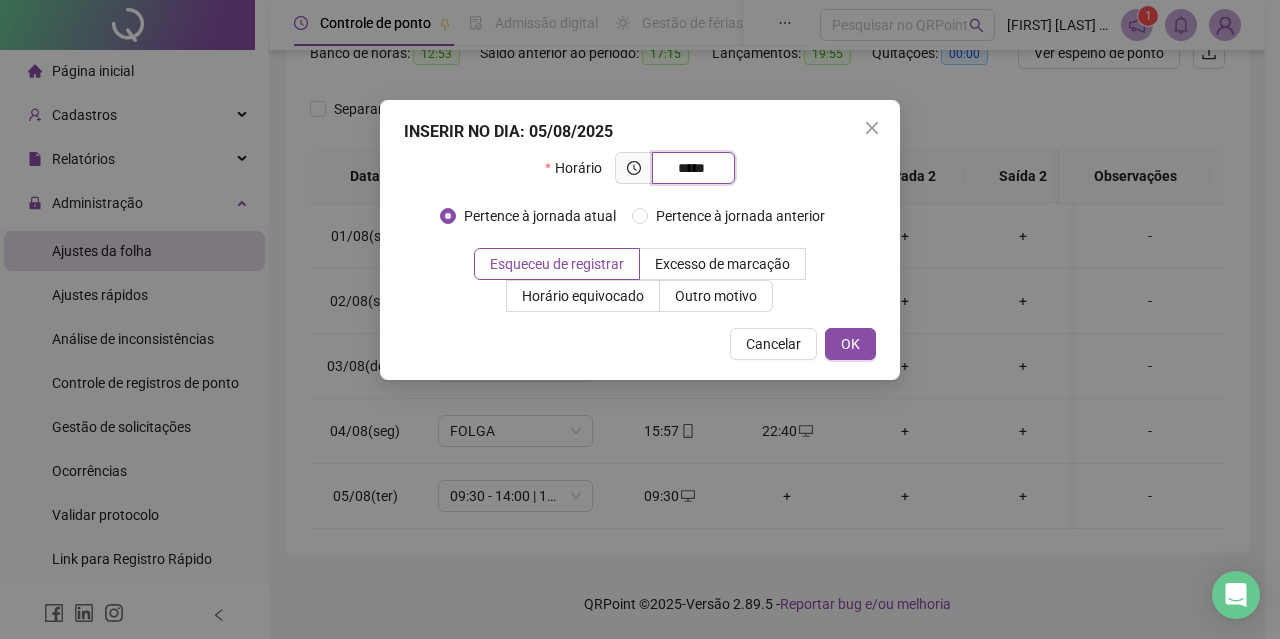 type on "*****" 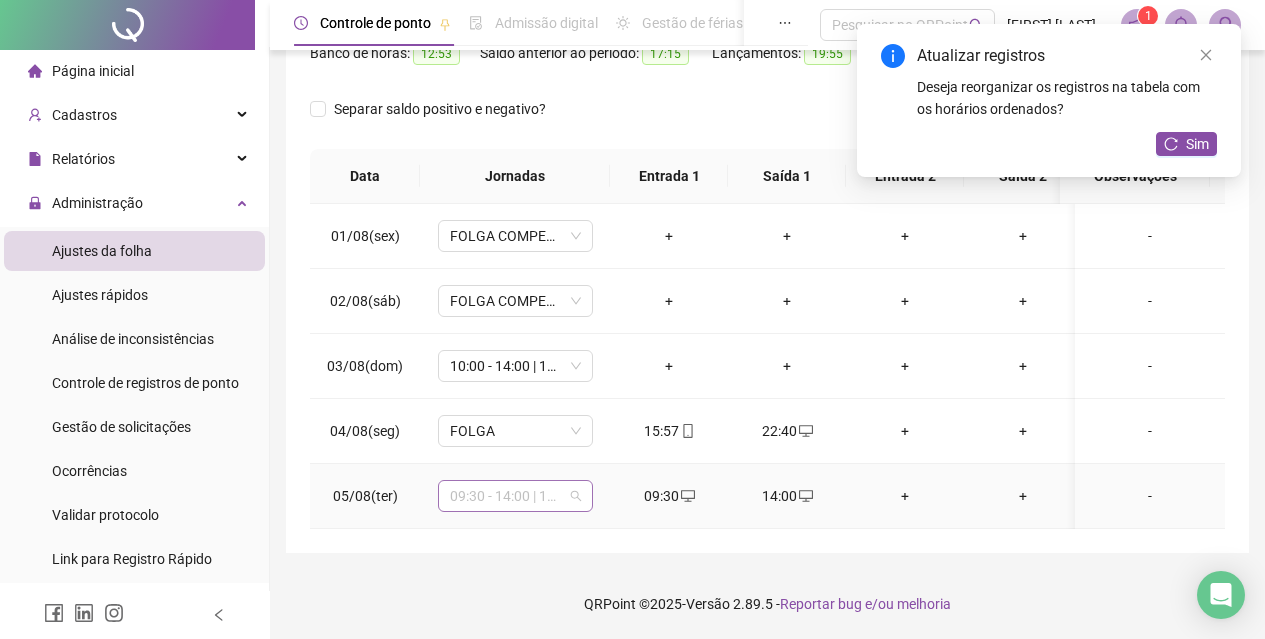 click on "09:30 - 14:00 | 14:30 - 16:30" at bounding box center (515, 496) 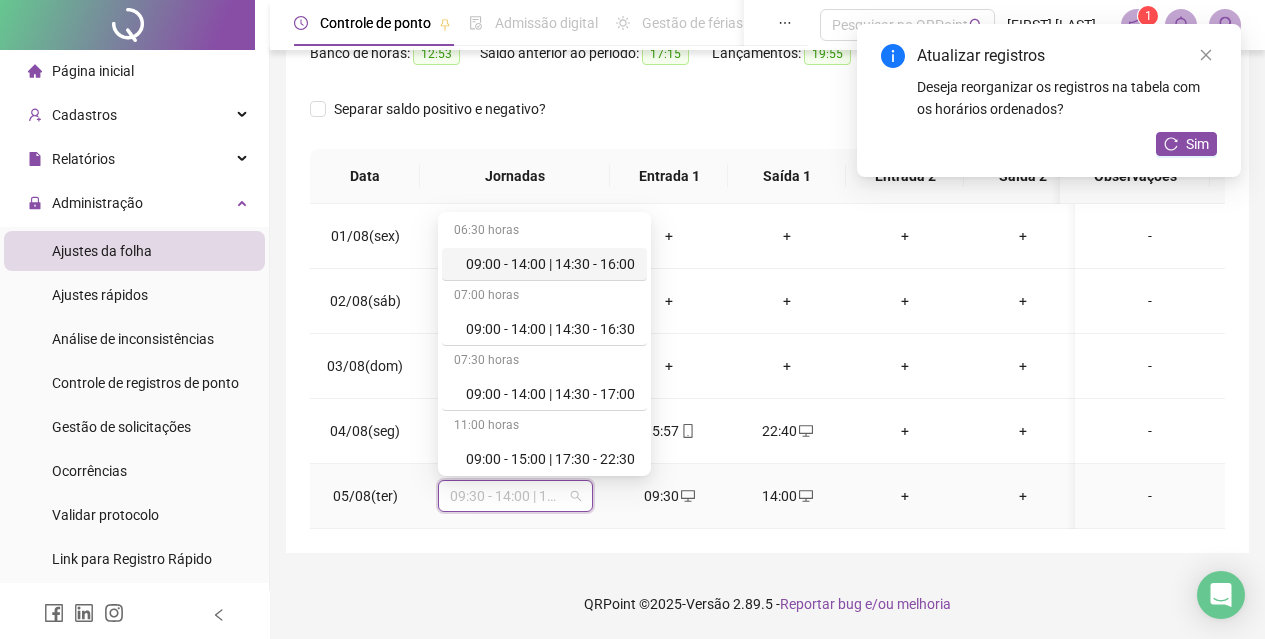 click on "09:30 - 14:00 | 14:30 - 16:30" at bounding box center (515, 496) 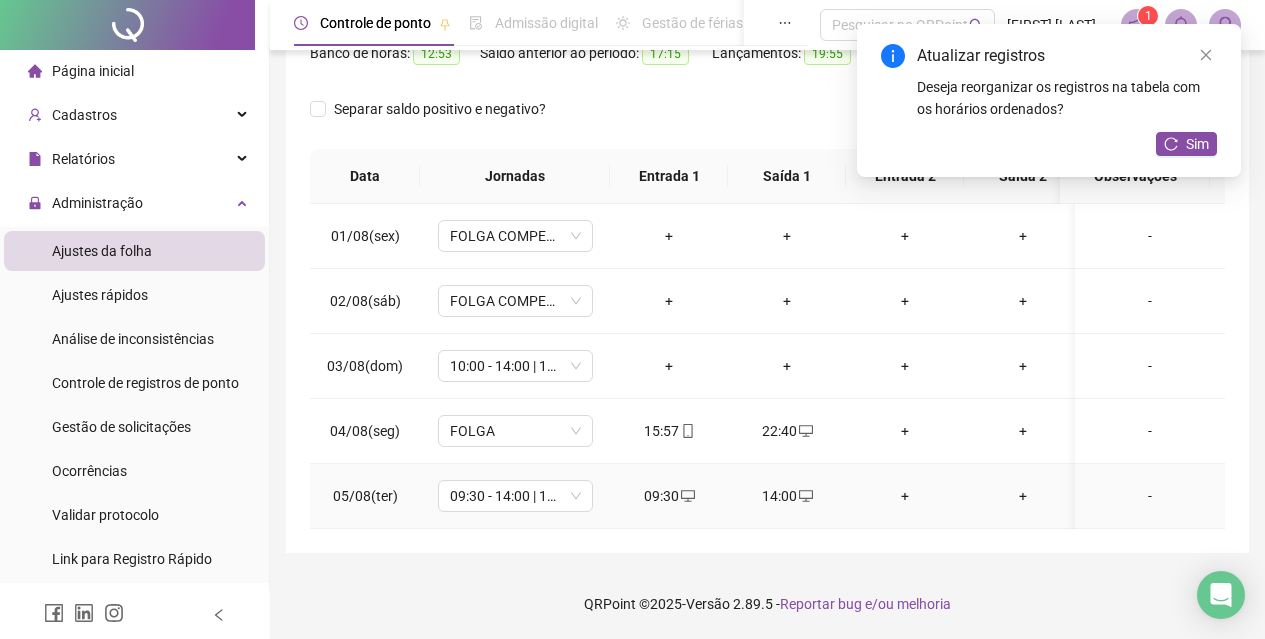 click on "+" at bounding box center [905, 496] 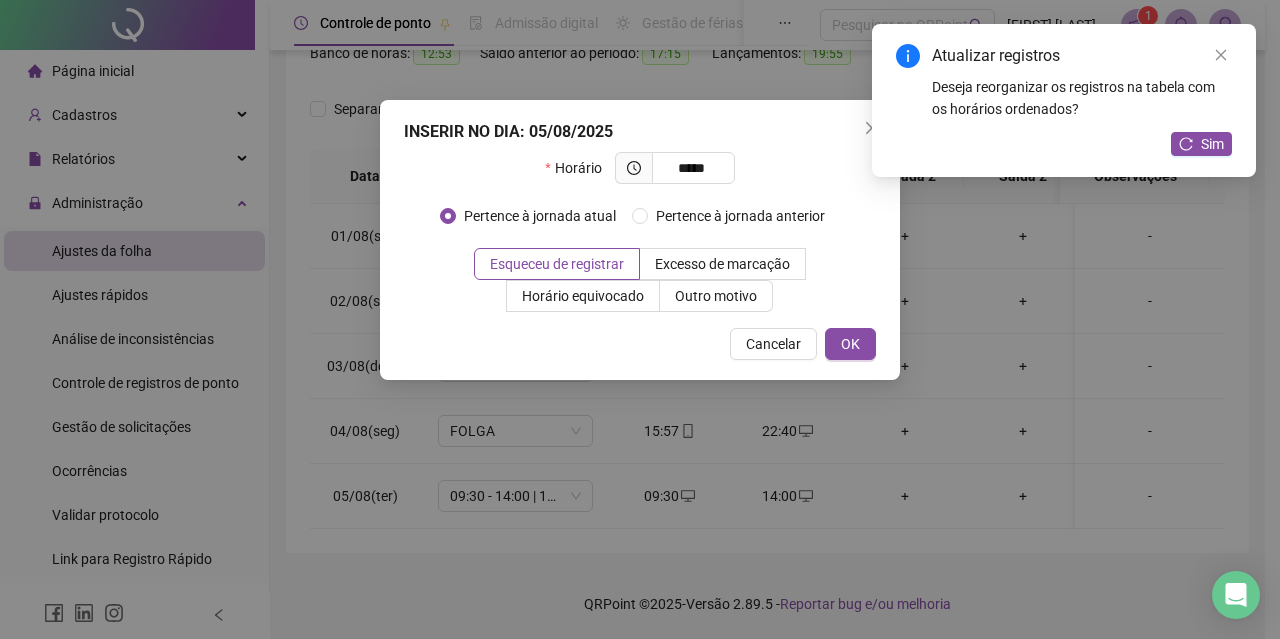 type on "*****" 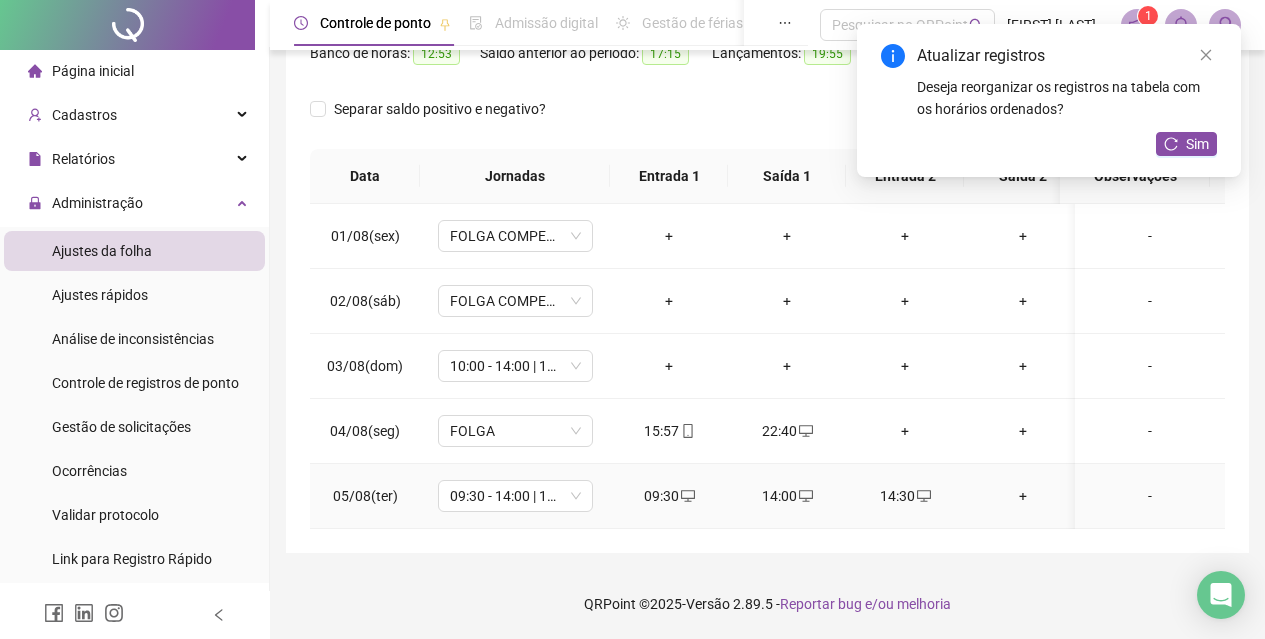 click on "+" at bounding box center (1023, 496) 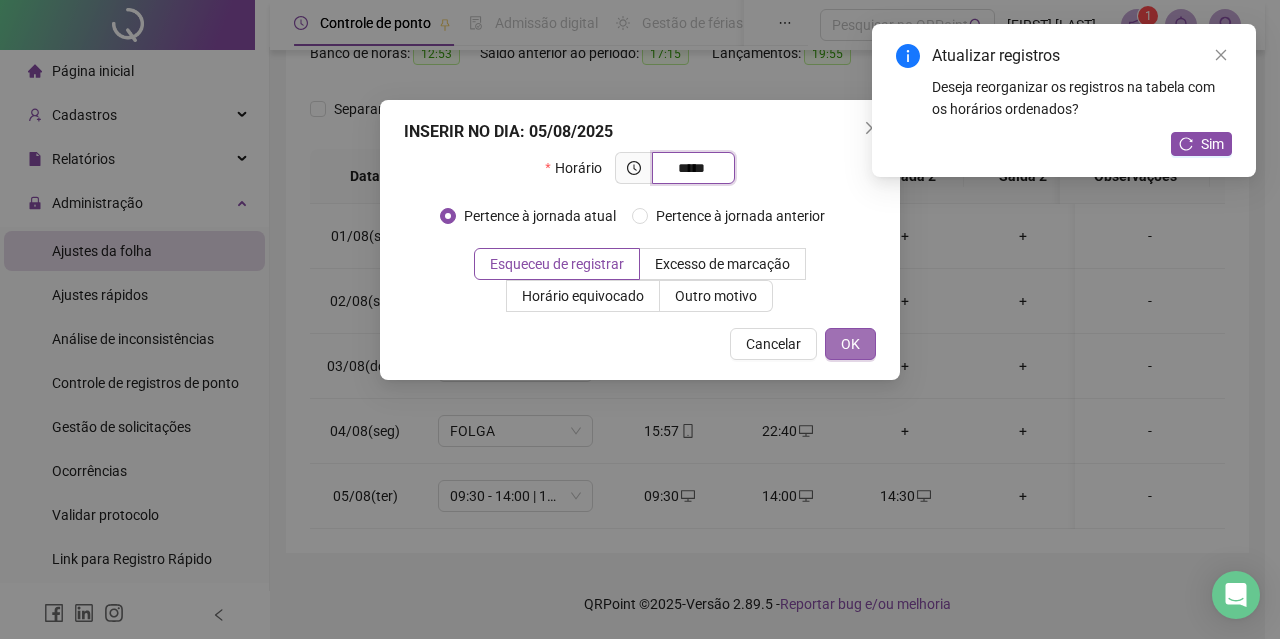 type on "*****" 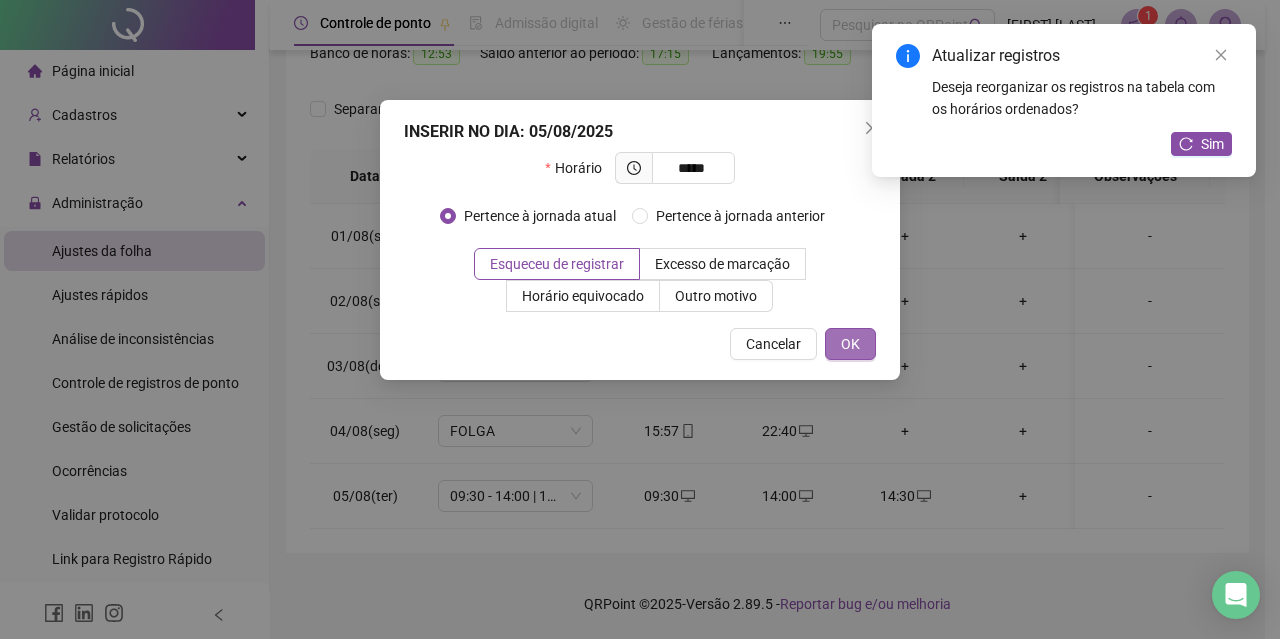 click on "OK" at bounding box center [850, 344] 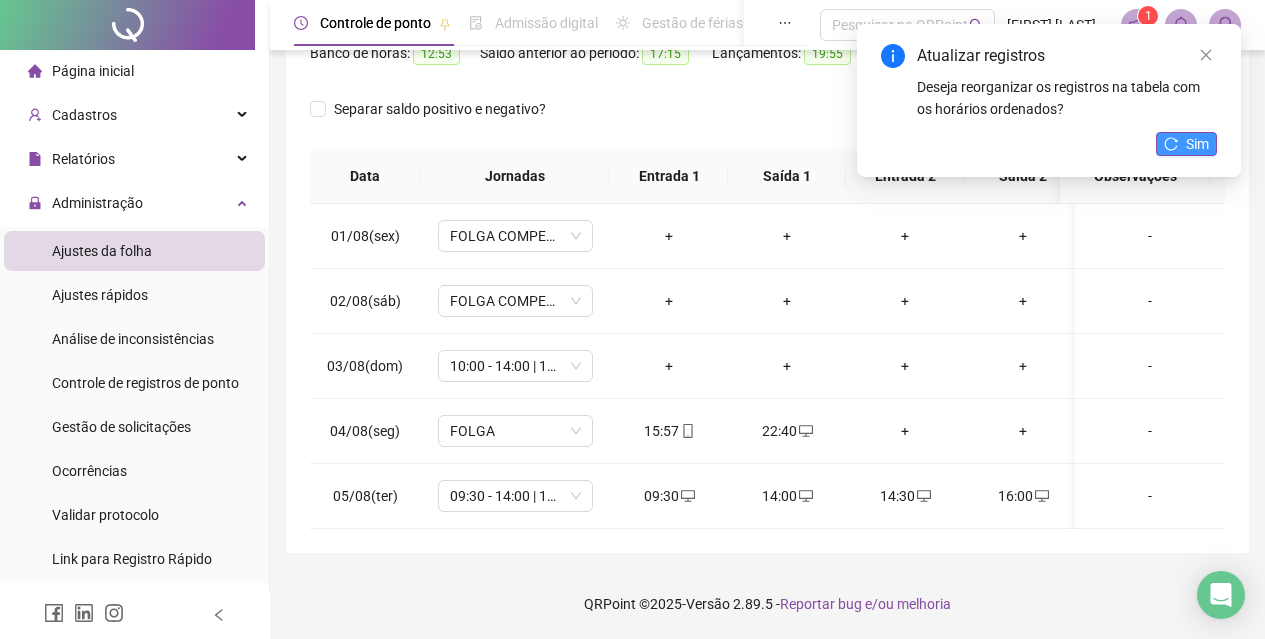 click on "Sim" at bounding box center [1186, 144] 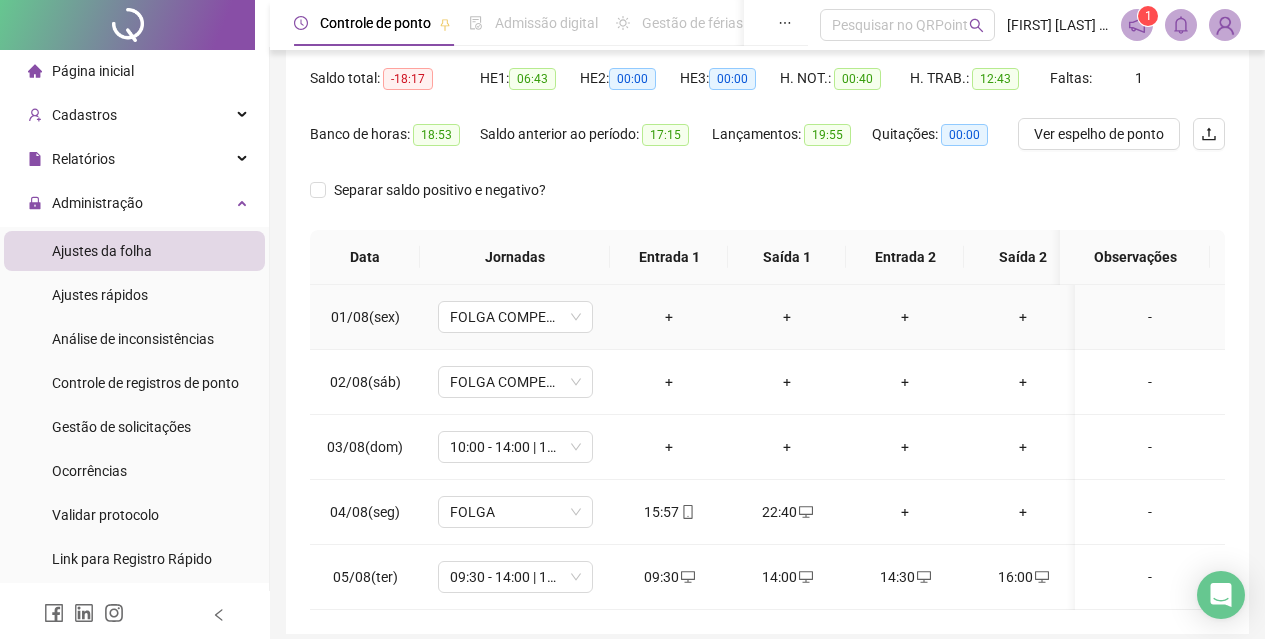 scroll, scrollTop: 296, scrollLeft: 0, axis: vertical 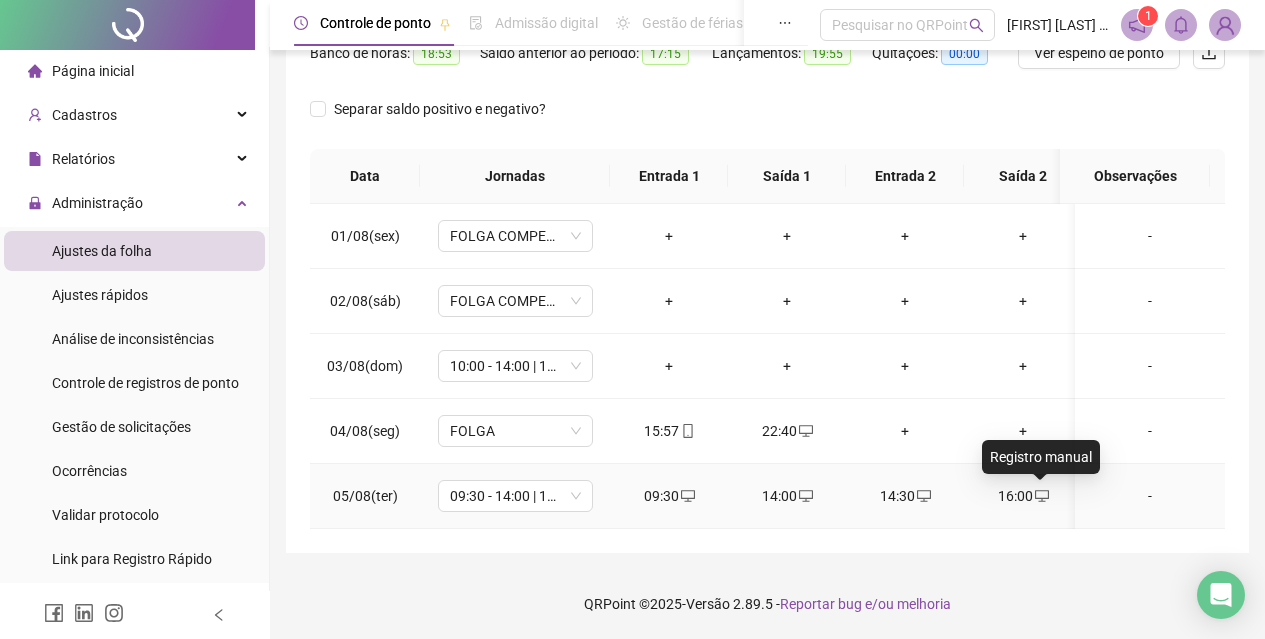 click 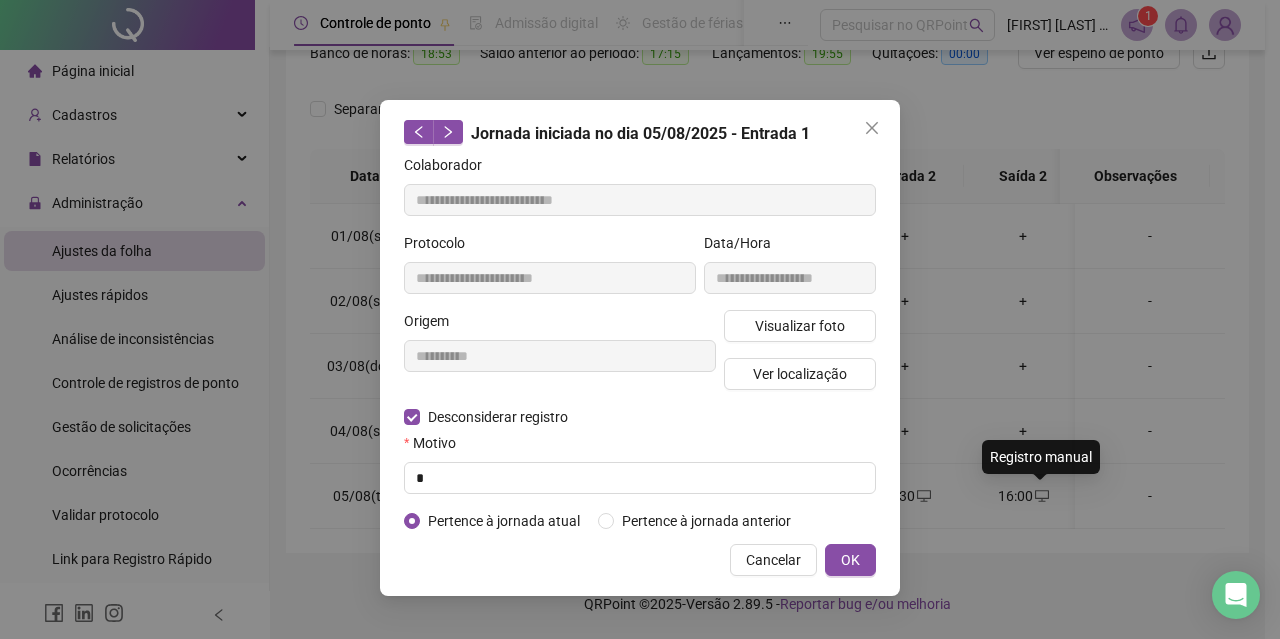 type on "**********" 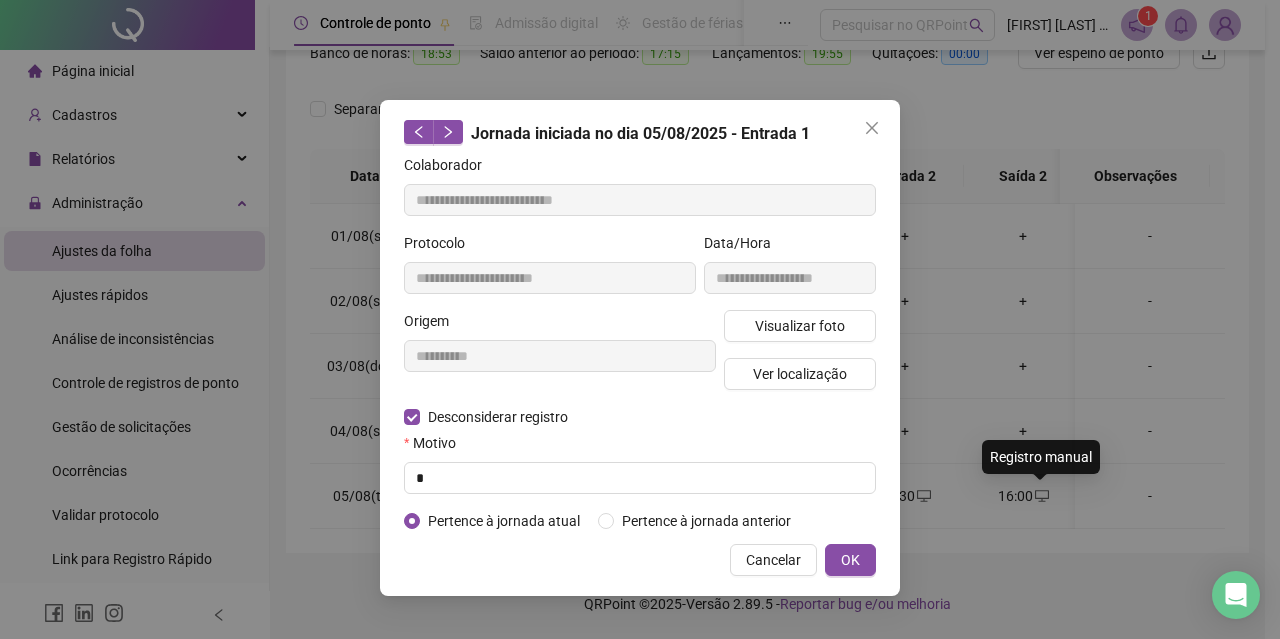 type on "**********" 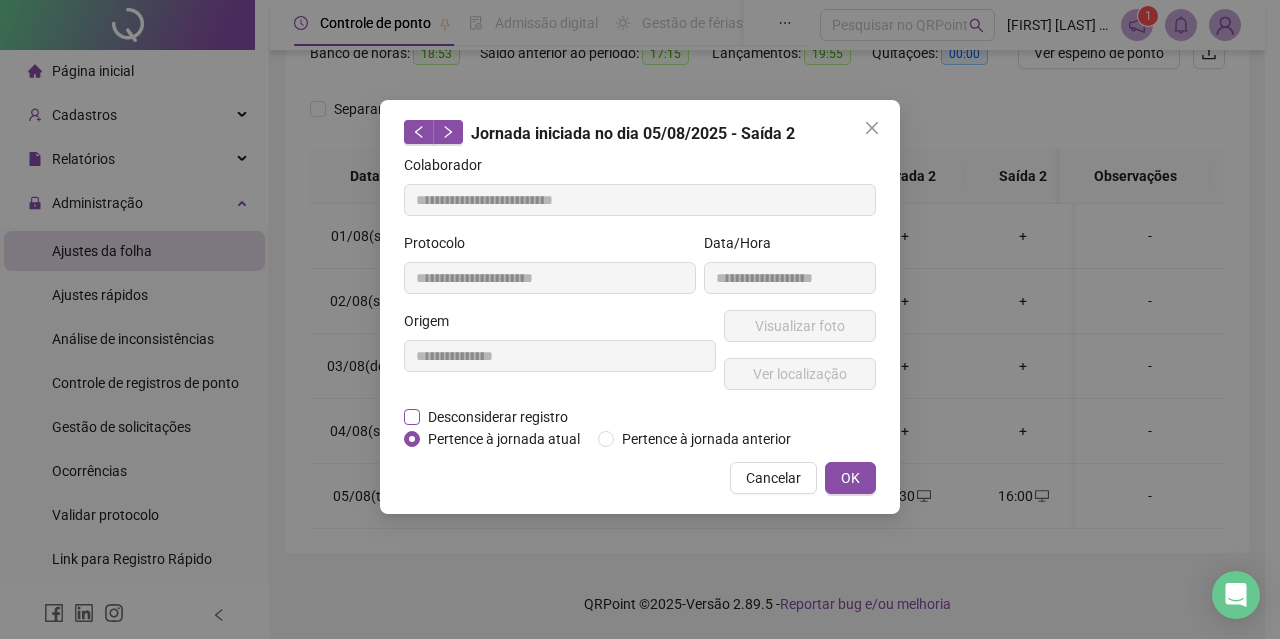 click on "Desconsiderar registro" at bounding box center (498, 417) 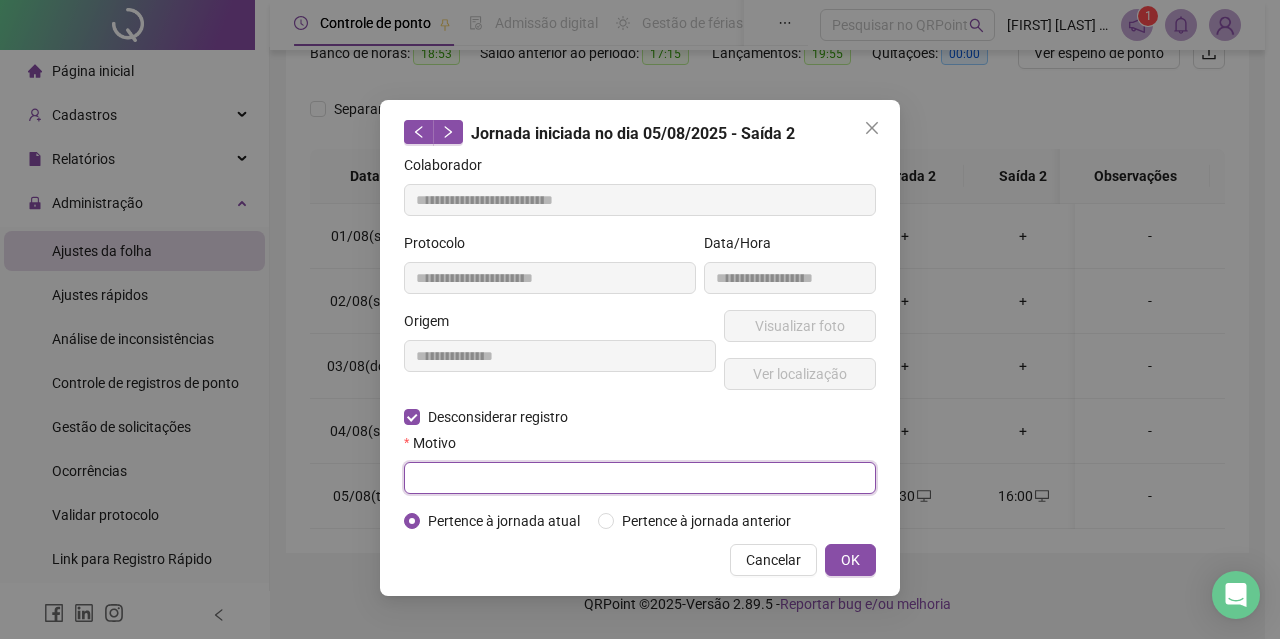 click at bounding box center (640, 478) 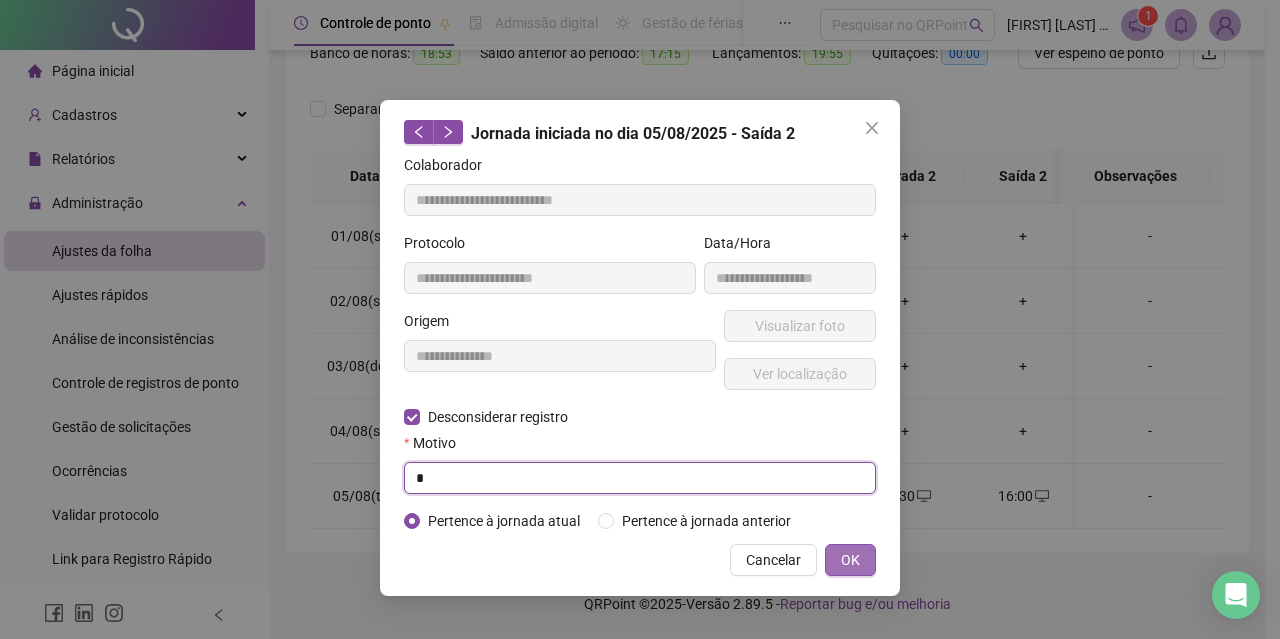 type on "*" 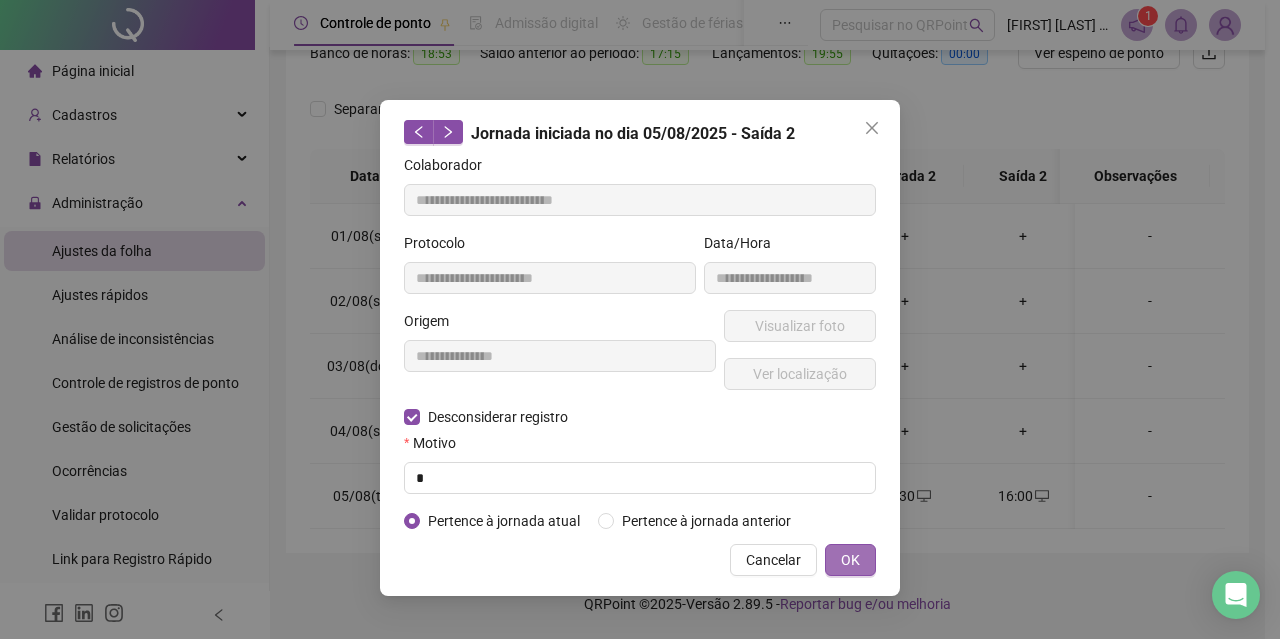 click on "OK" at bounding box center [850, 560] 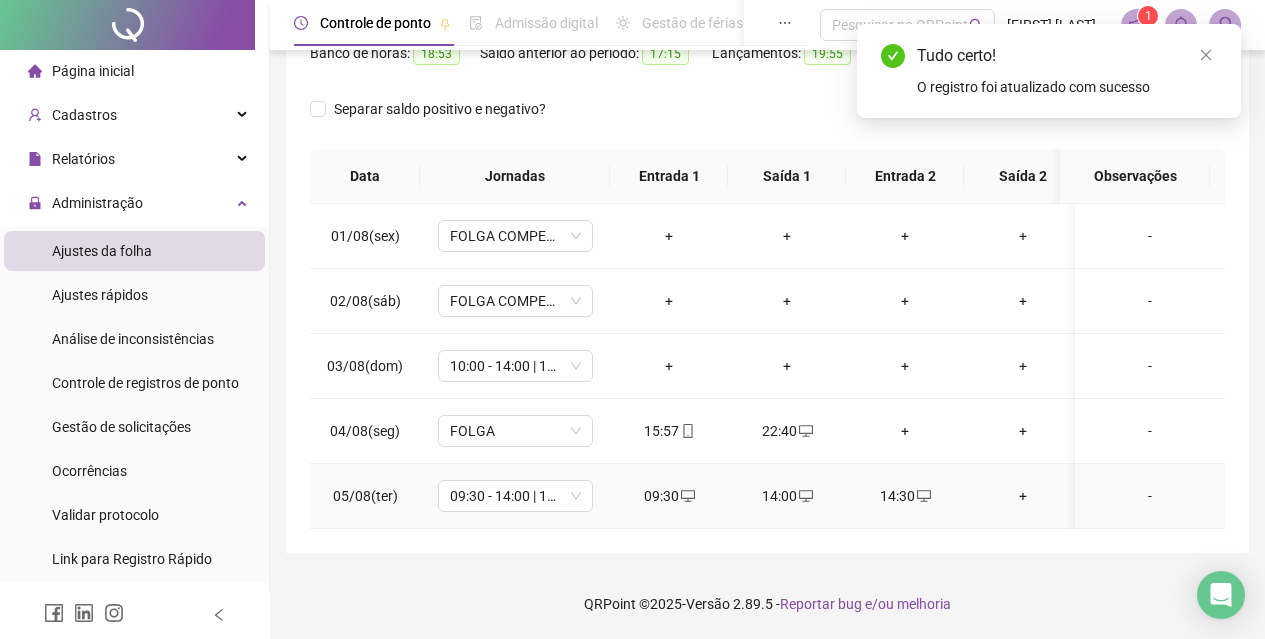 click on "+" at bounding box center (1023, 496) 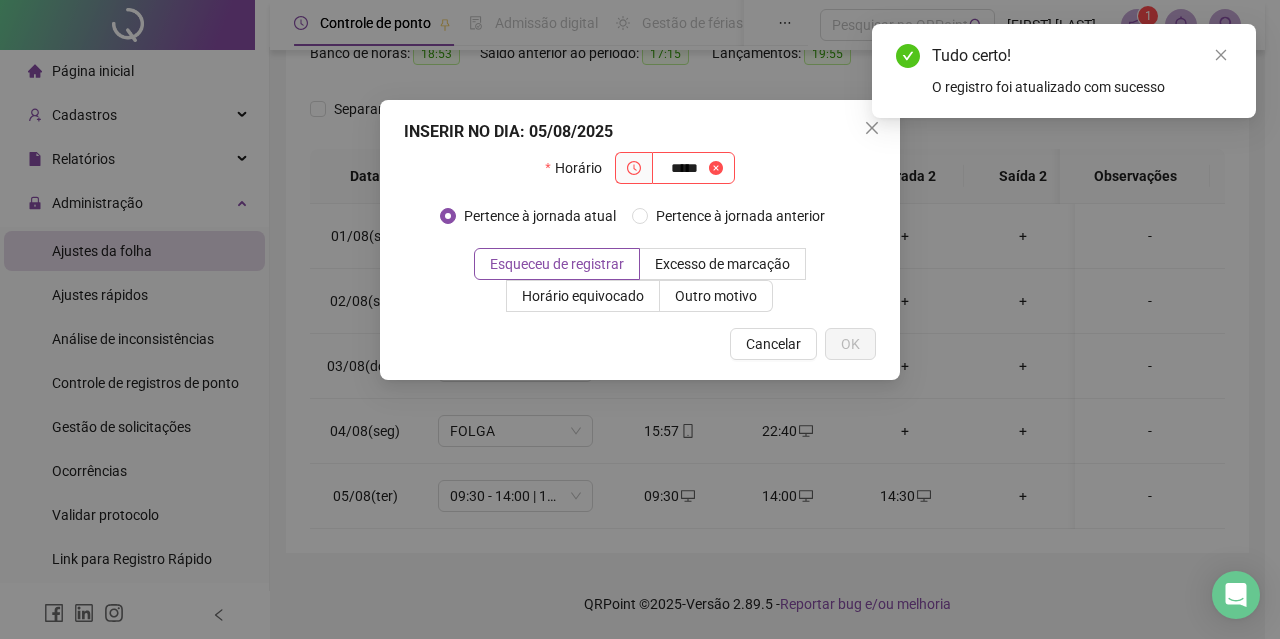 type on "*****" 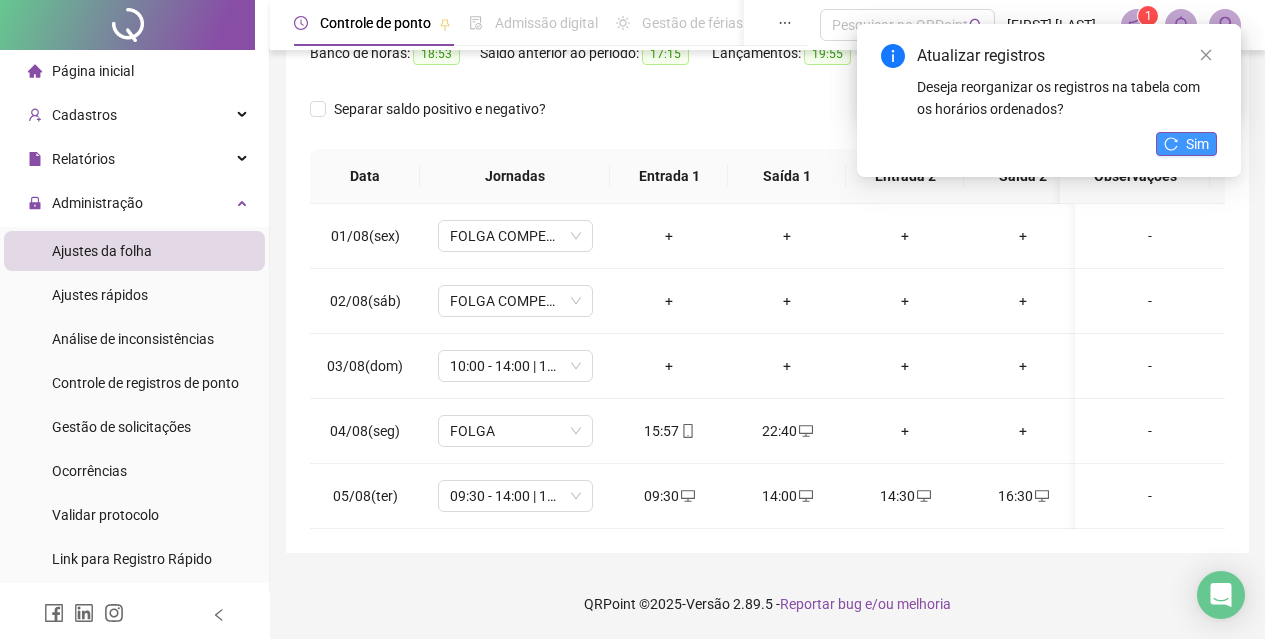 click 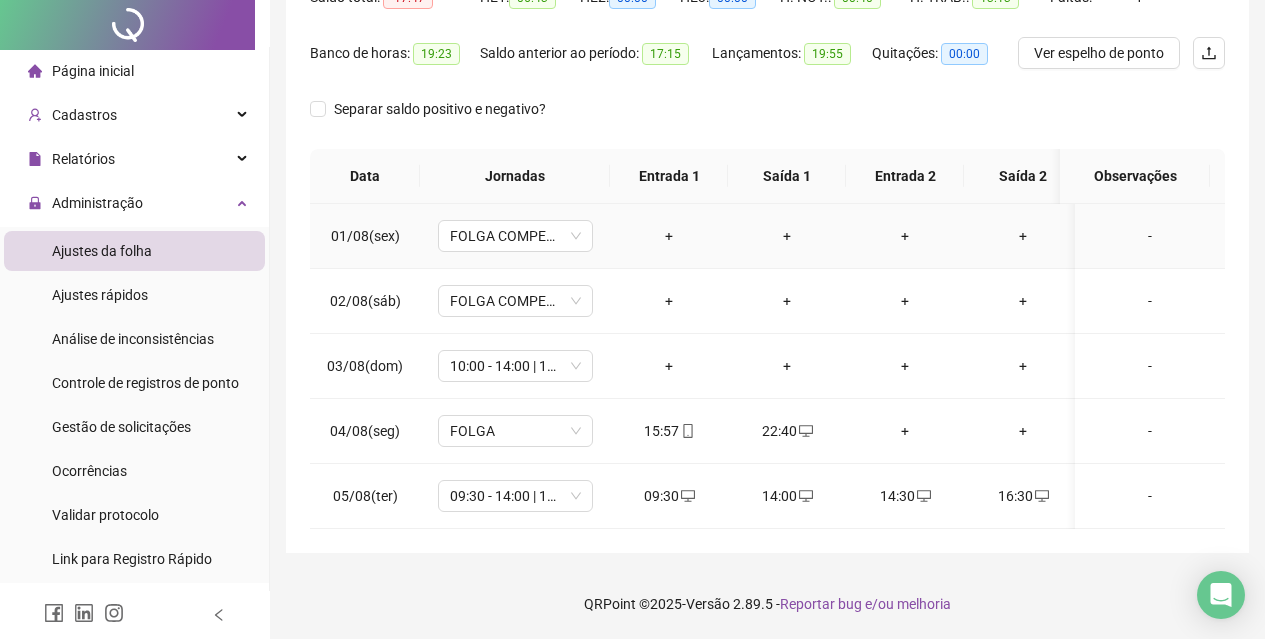 scroll, scrollTop: 0, scrollLeft: 0, axis: both 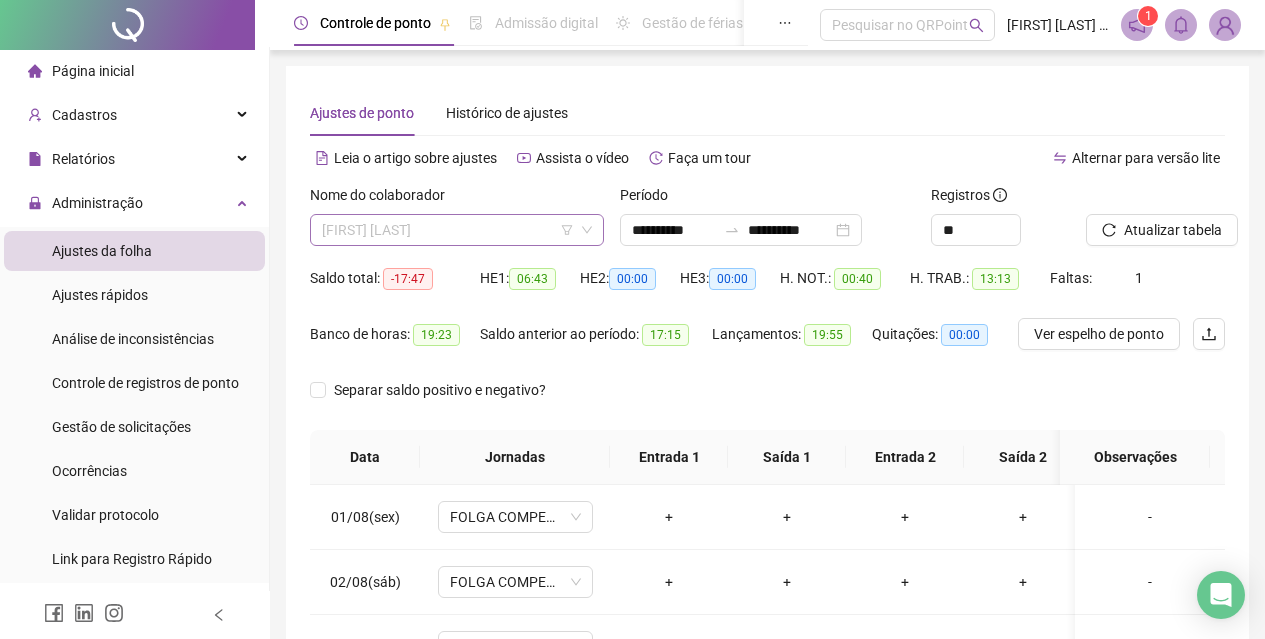click on "[FIRST] [LAST]" at bounding box center [457, 230] 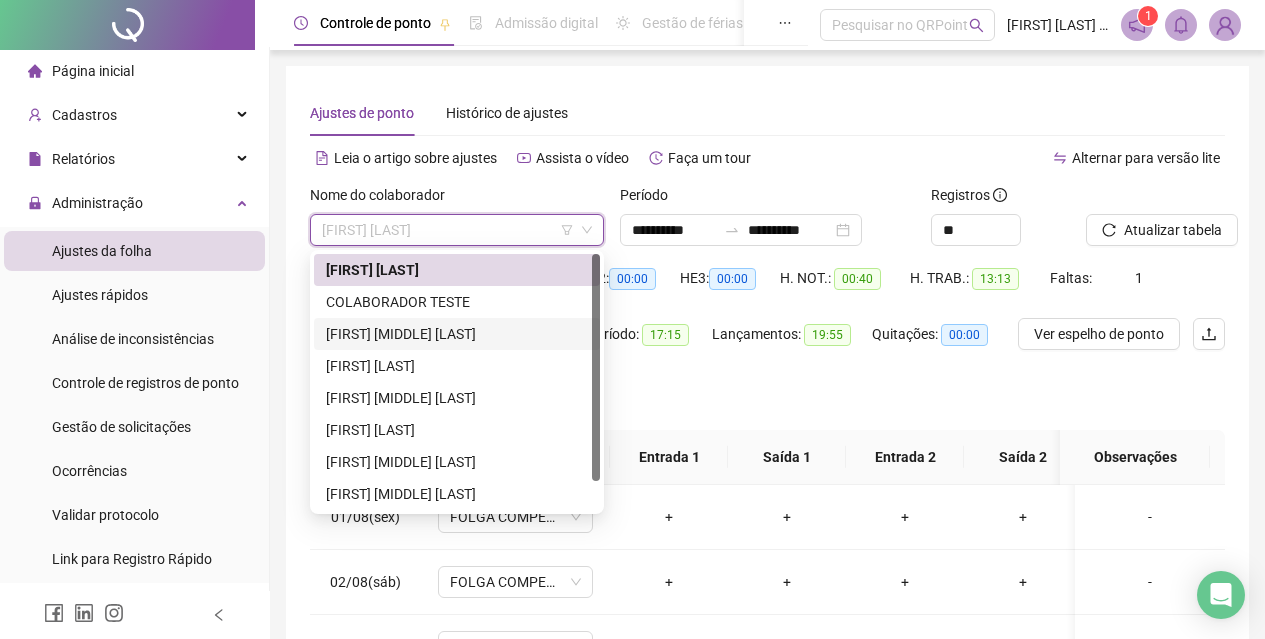 click on "[FIRST] [MIDDLE] [LAST]" at bounding box center [457, 334] 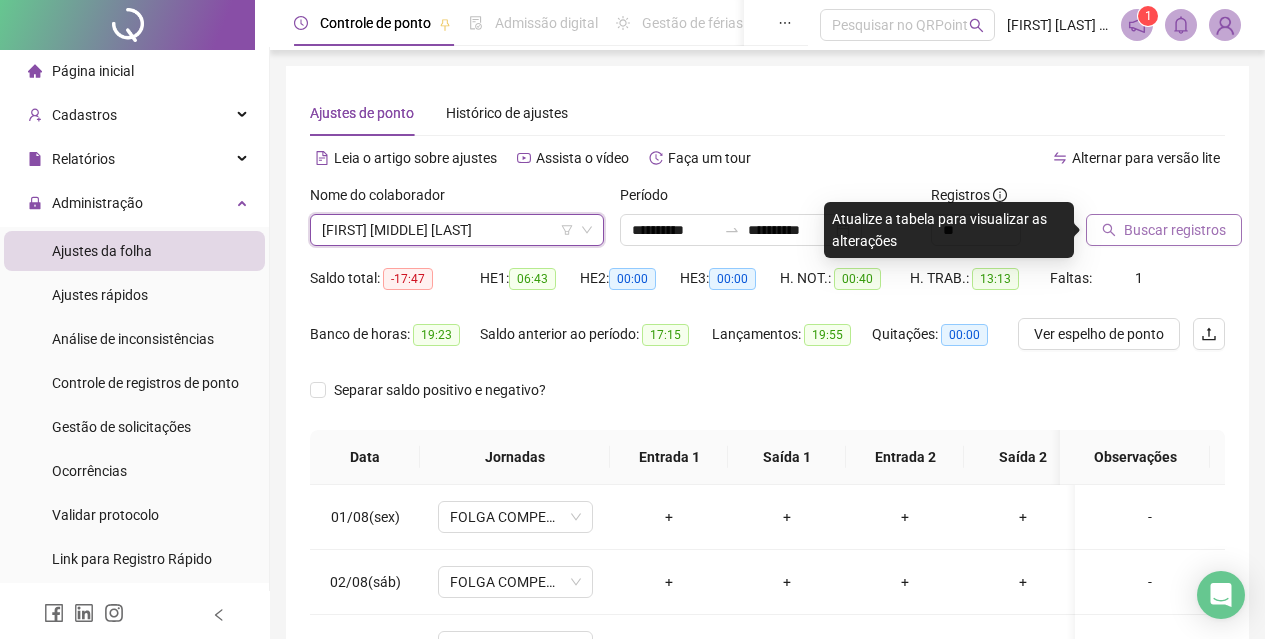 click on "Buscar registros" at bounding box center [1175, 230] 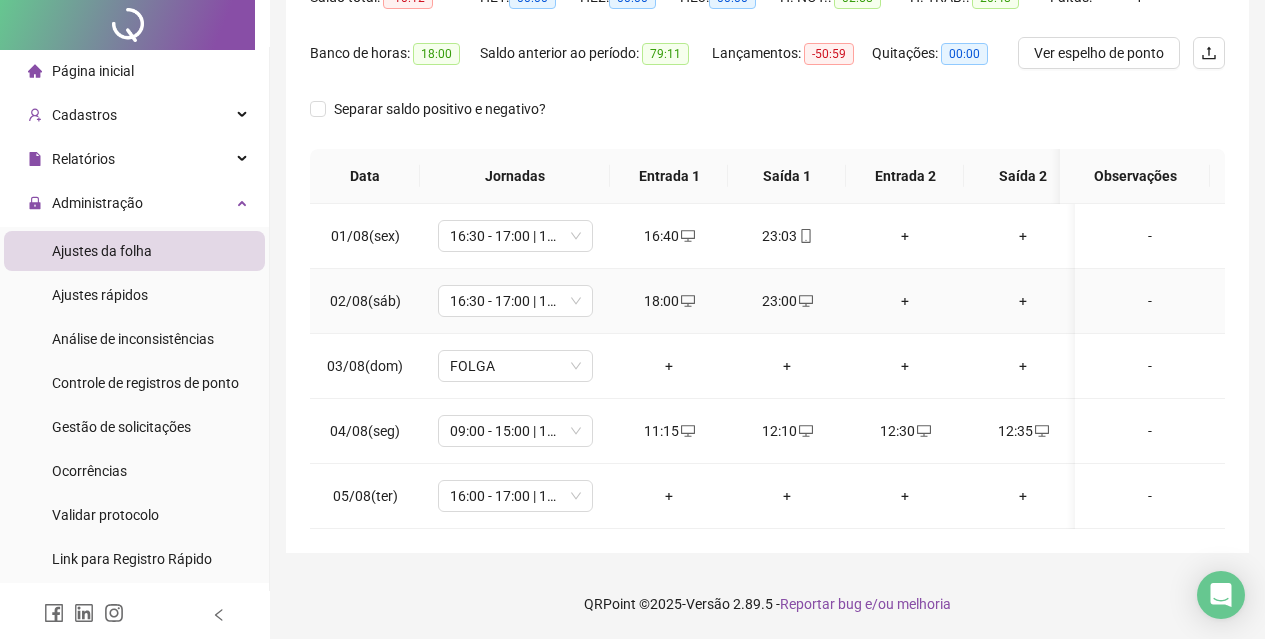 scroll, scrollTop: 0, scrollLeft: 0, axis: both 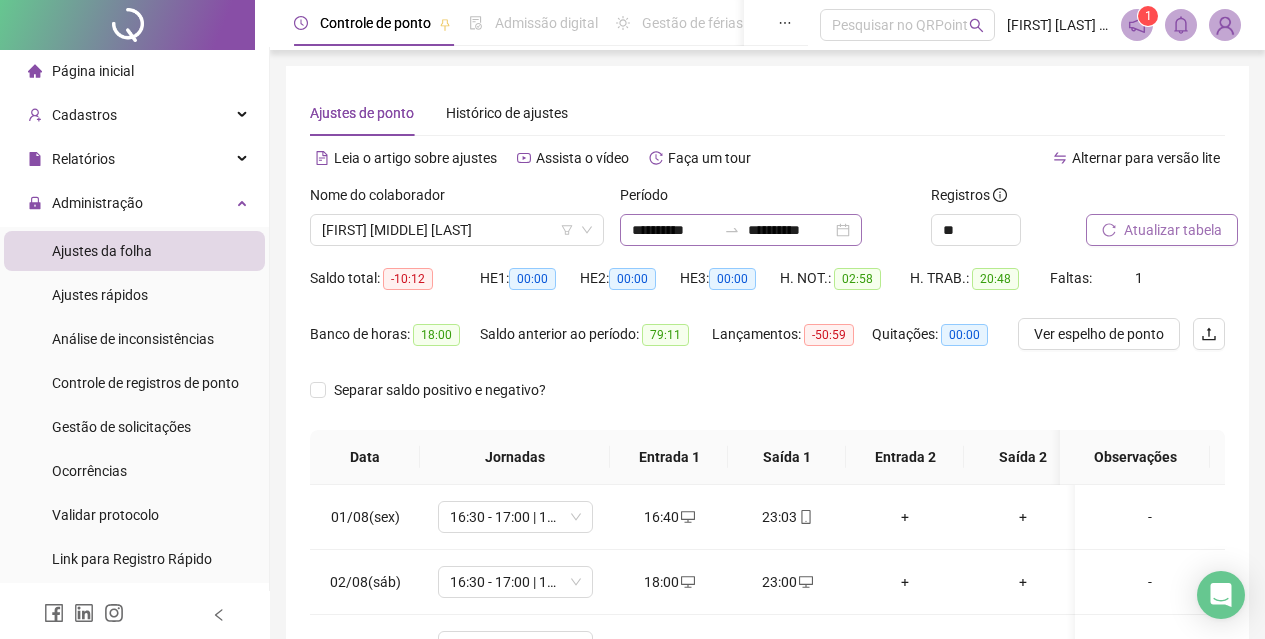 click on "**********" at bounding box center [741, 230] 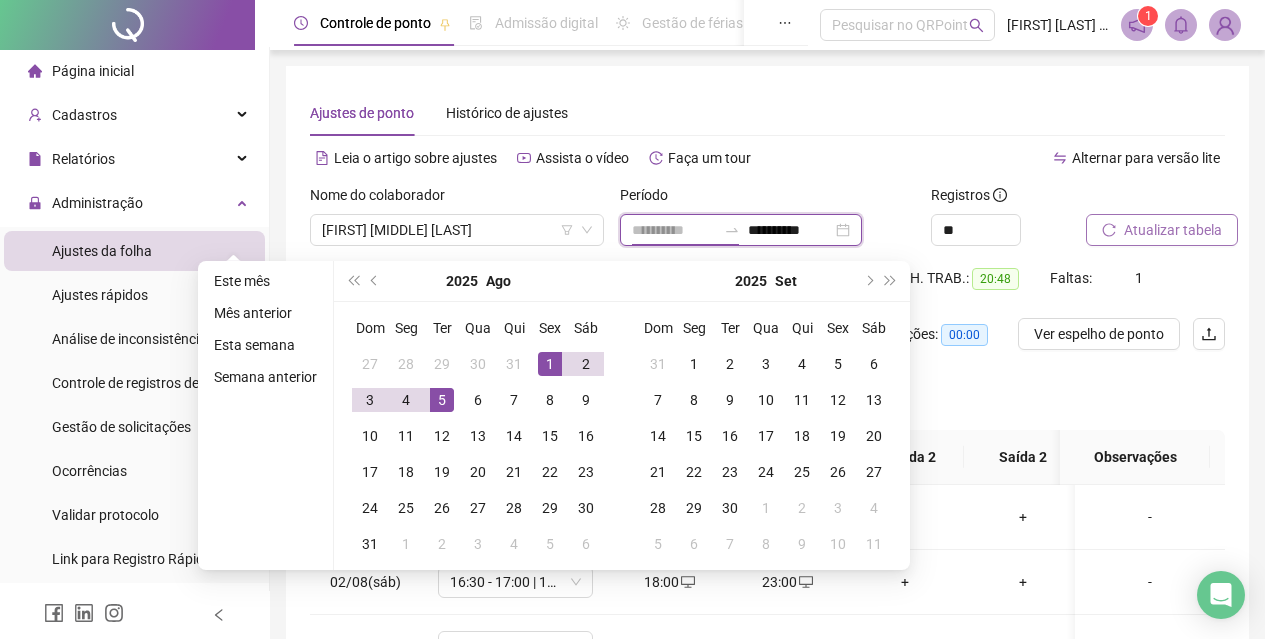 type on "**********" 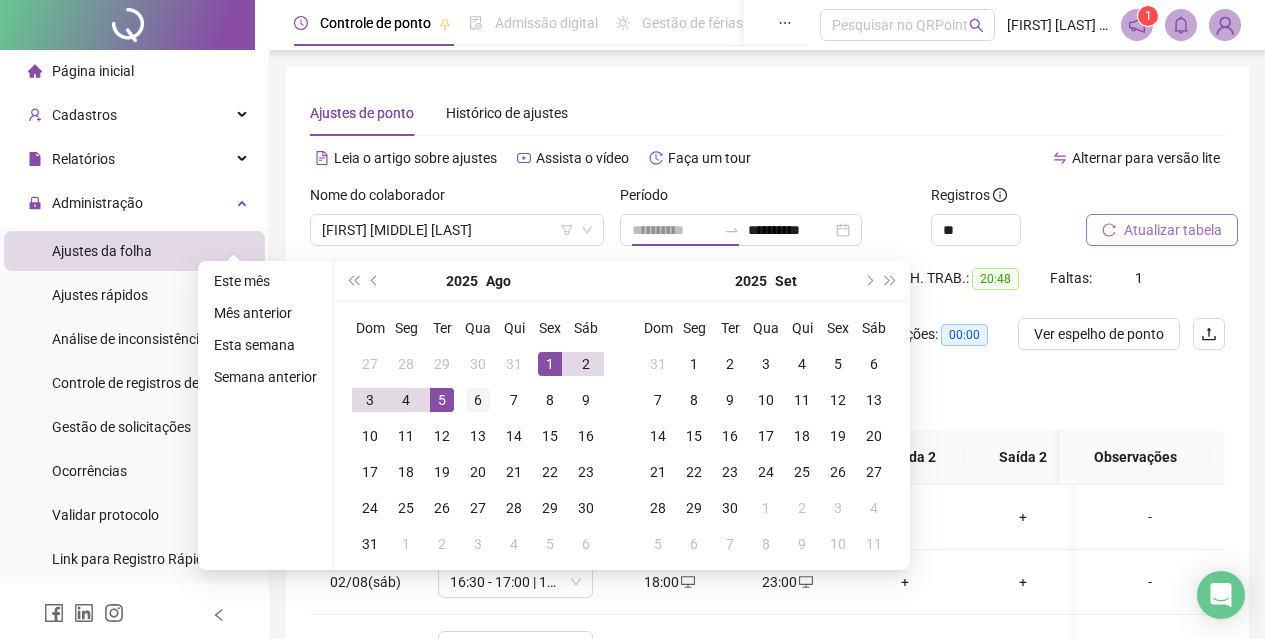 drag, startPoint x: 545, startPoint y: 365, endPoint x: 482, endPoint y: 387, distance: 66.730804 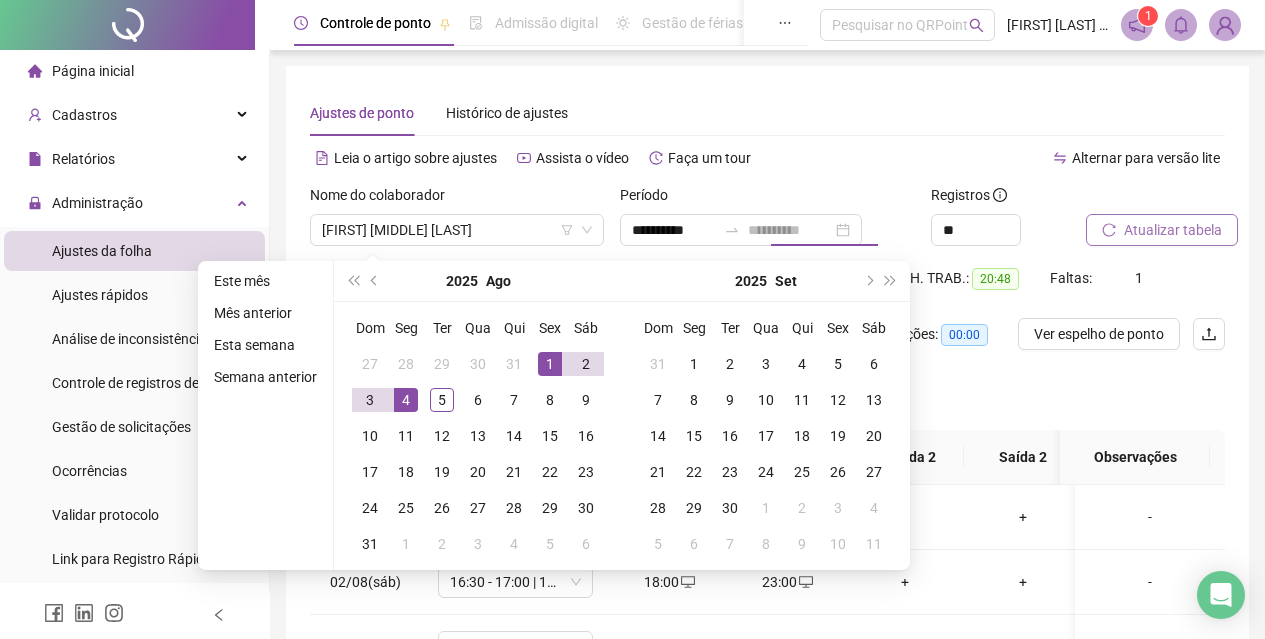 click on "4" at bounding box center [406, 400] 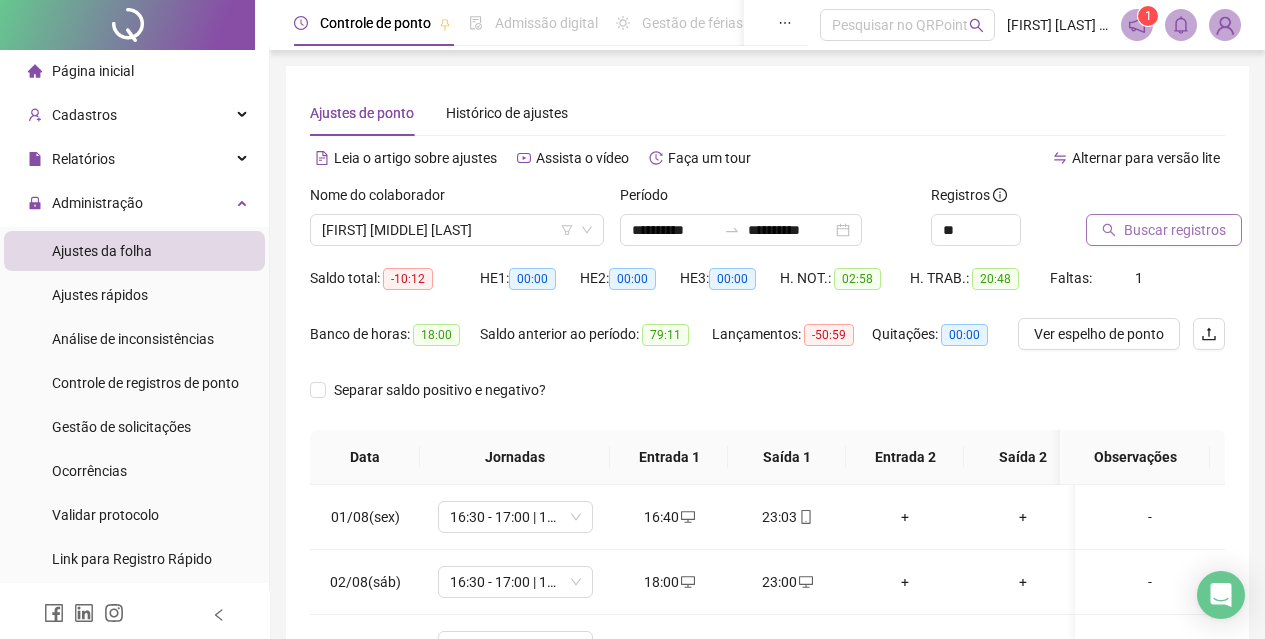 click on "Buscar registros" at bounding box center (1164, 230) 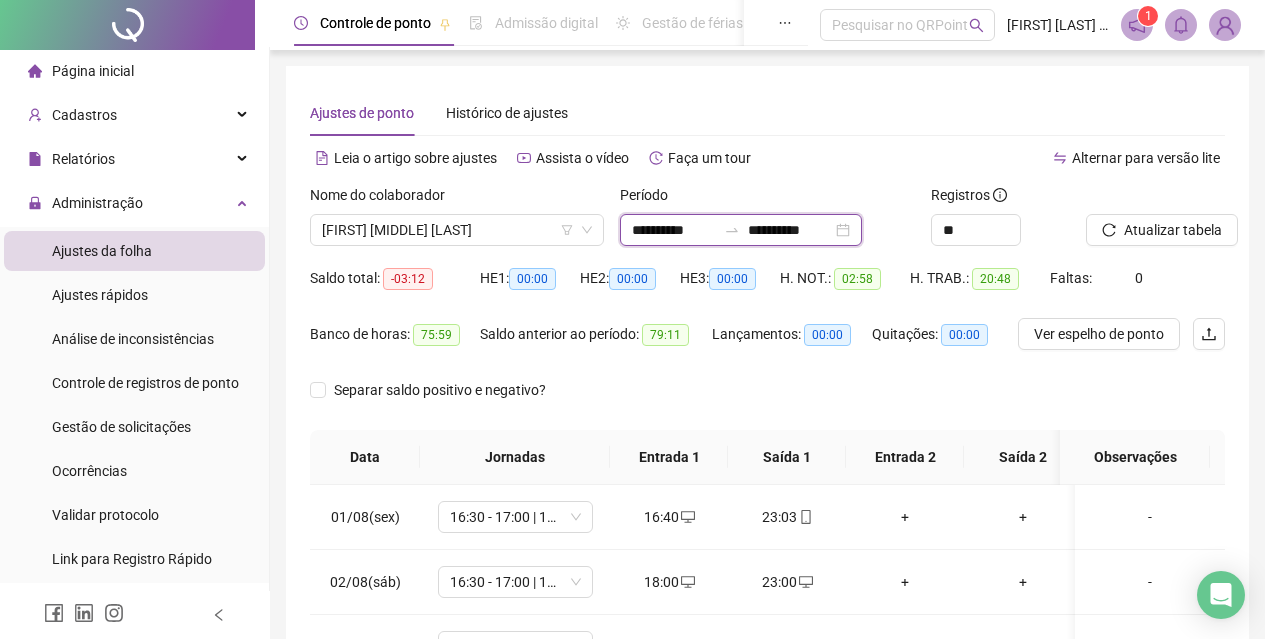 click on "**********" at bounding box center (790, 230) 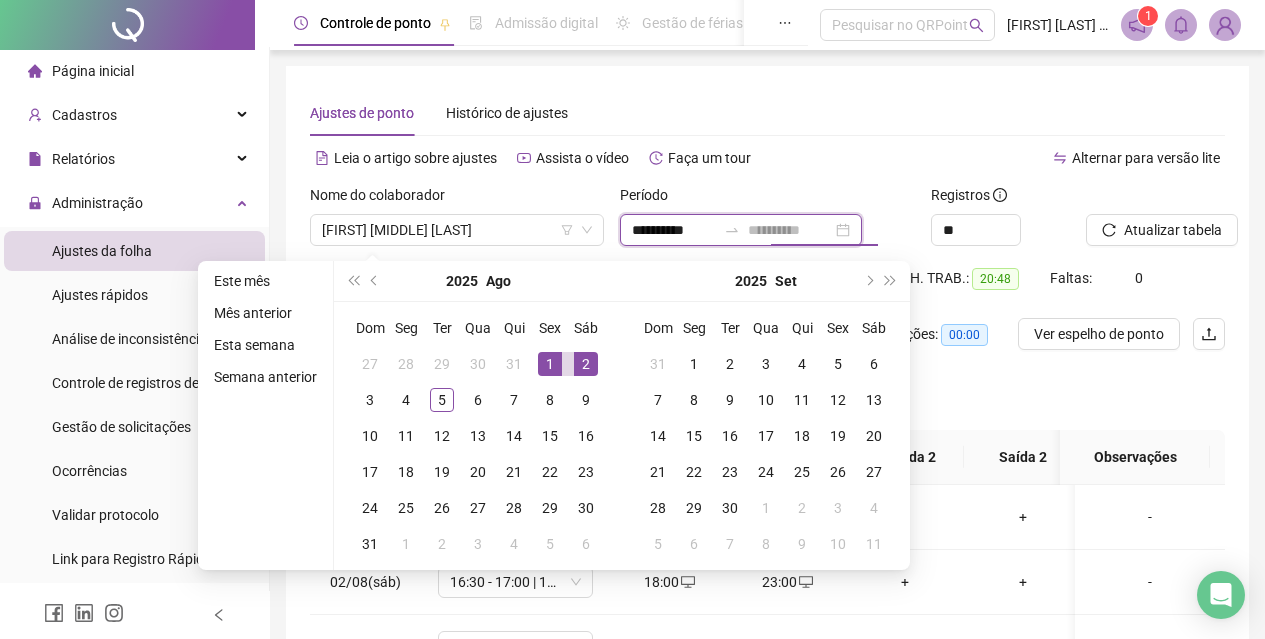 type on "**********" 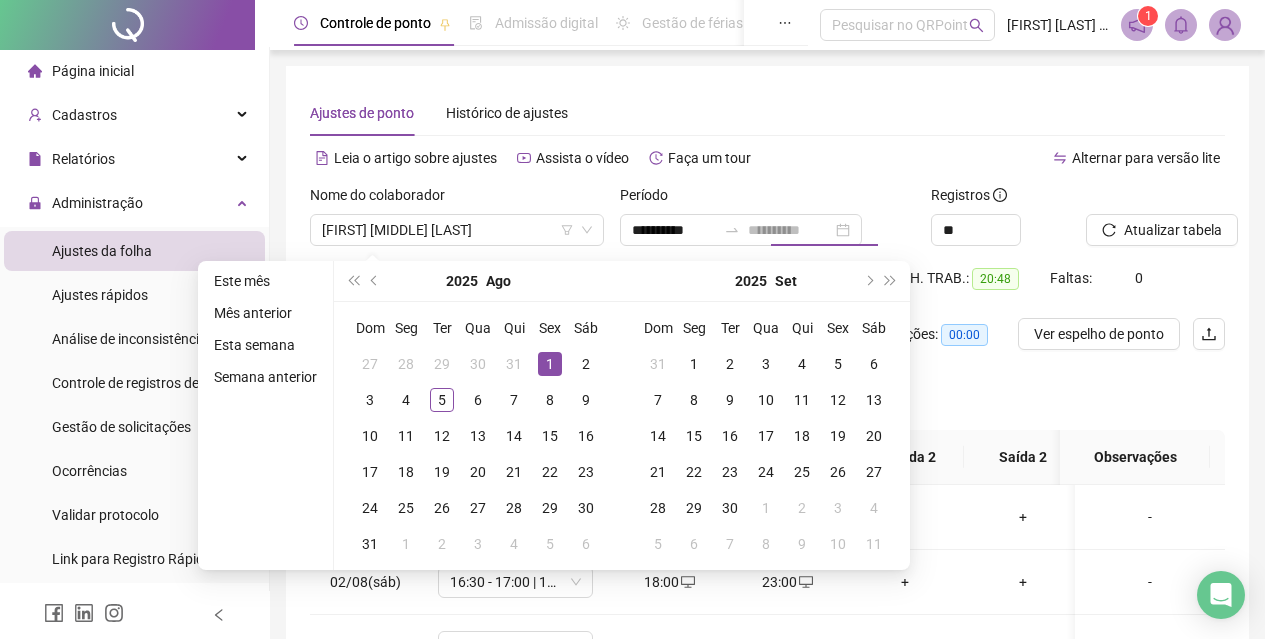 drag, startPoint x: 546, startPoint y: 358, endPoint x: 450, endPoint y: 411, distance: 109.65856 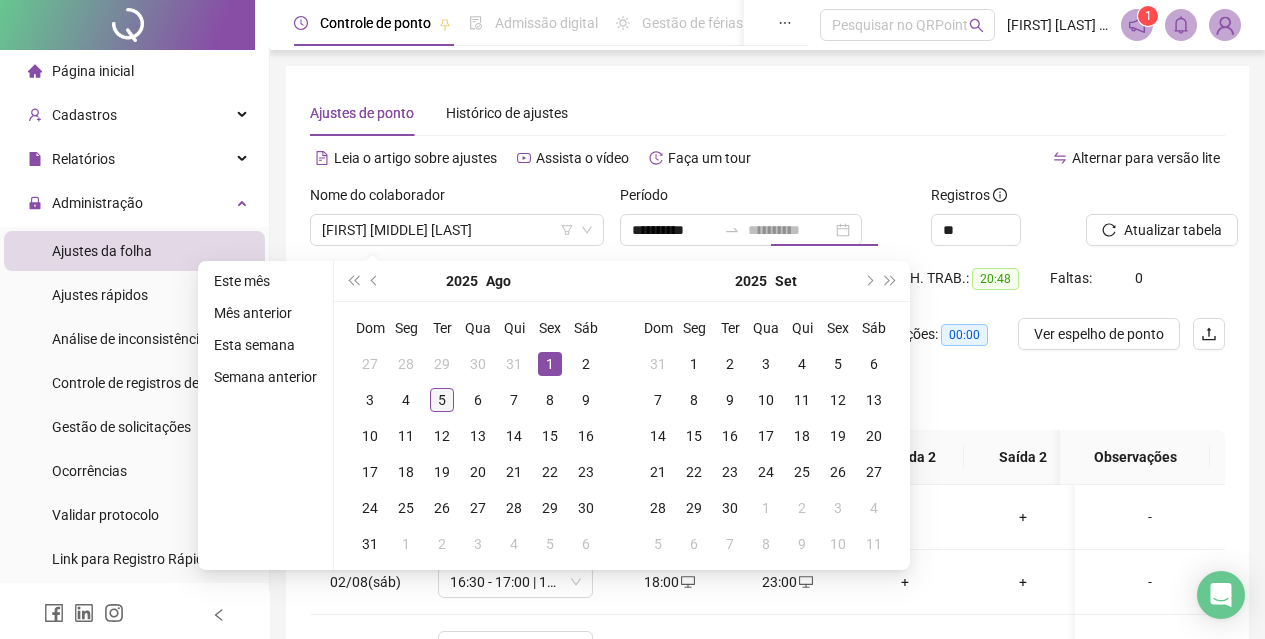 click on "1" at bounding box center [550, 364] 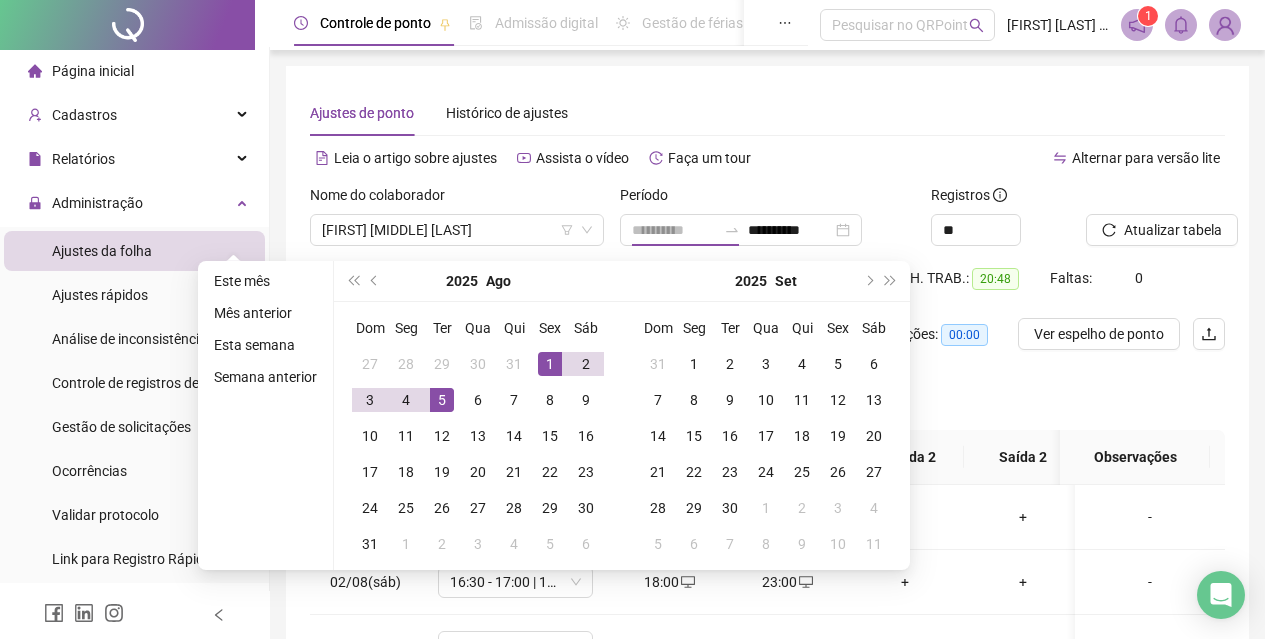 click on "5" at bounding box center [442, 400] 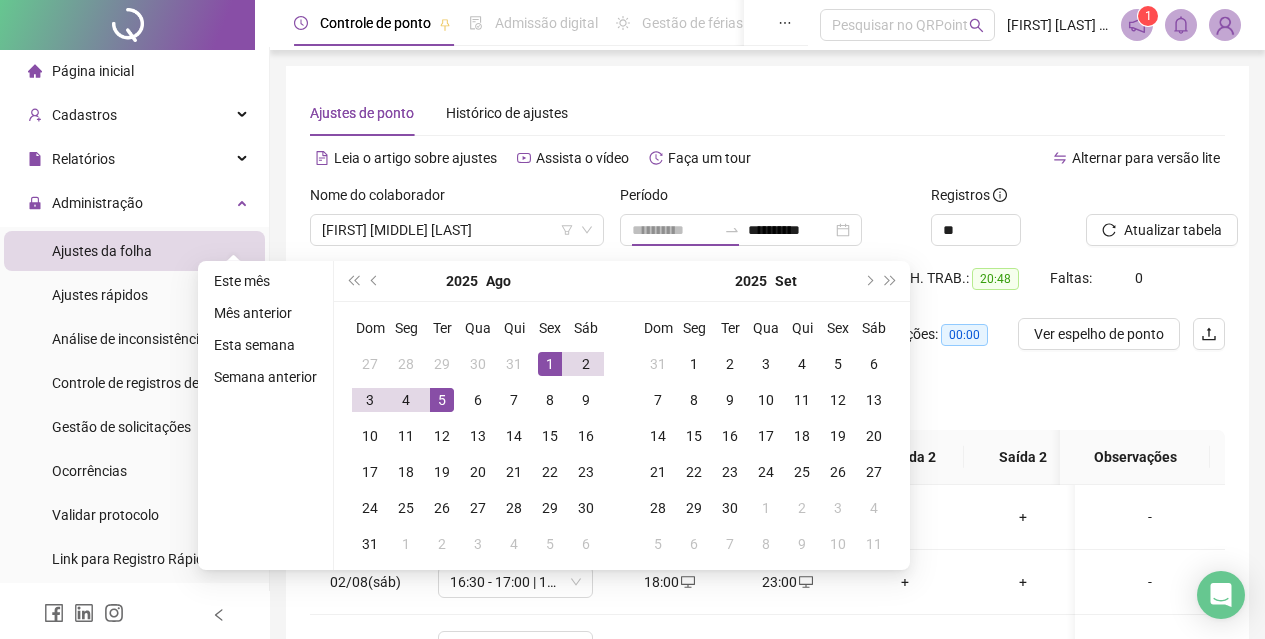 type on "**********" 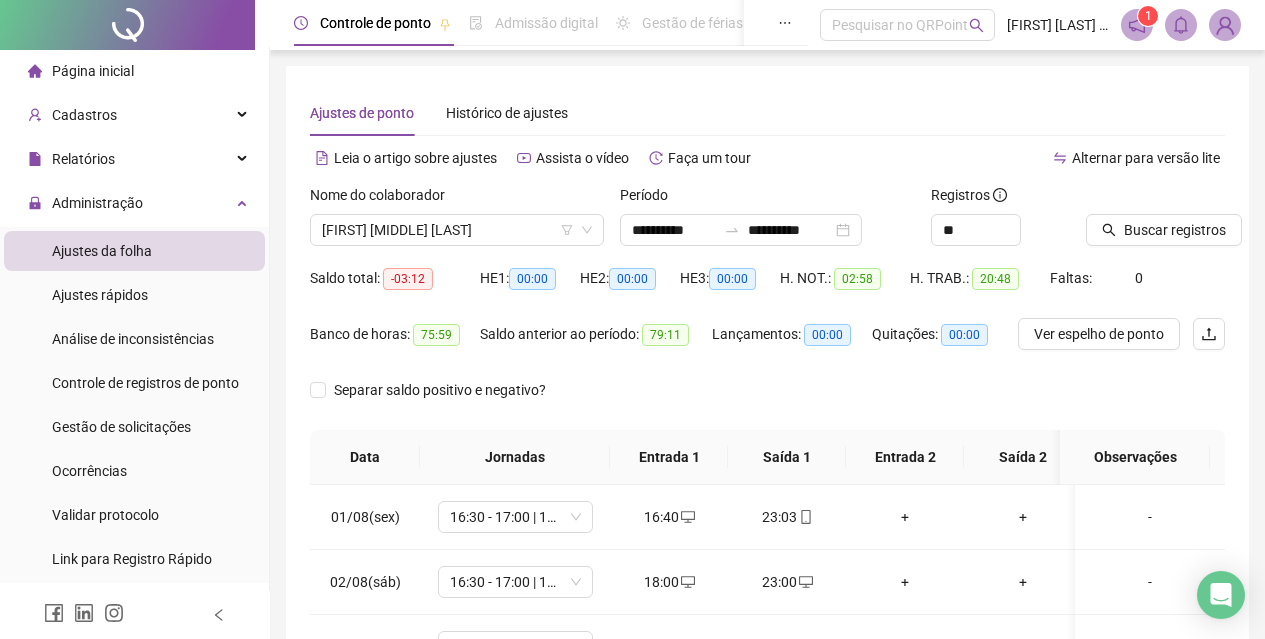 click at bounding box center (1130, 199) 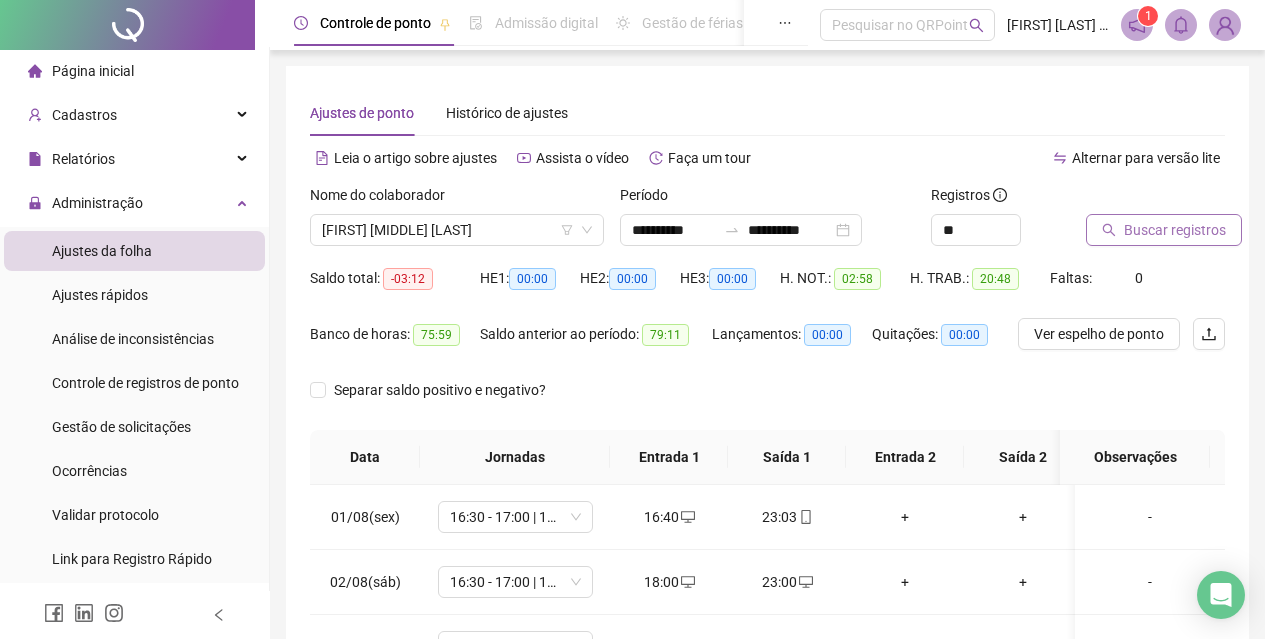 click on "Buscar registros" at bounding box center [1175, 230] 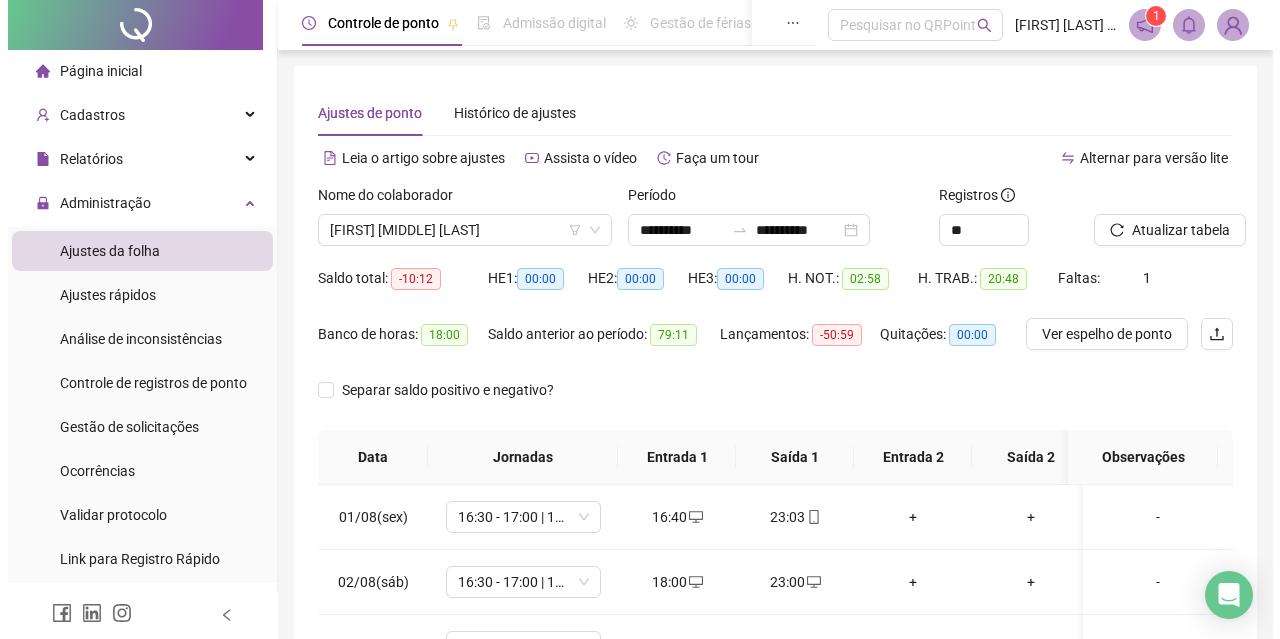 scroll, scrollTop: 296, scrollLeft: 0, axis: vertical 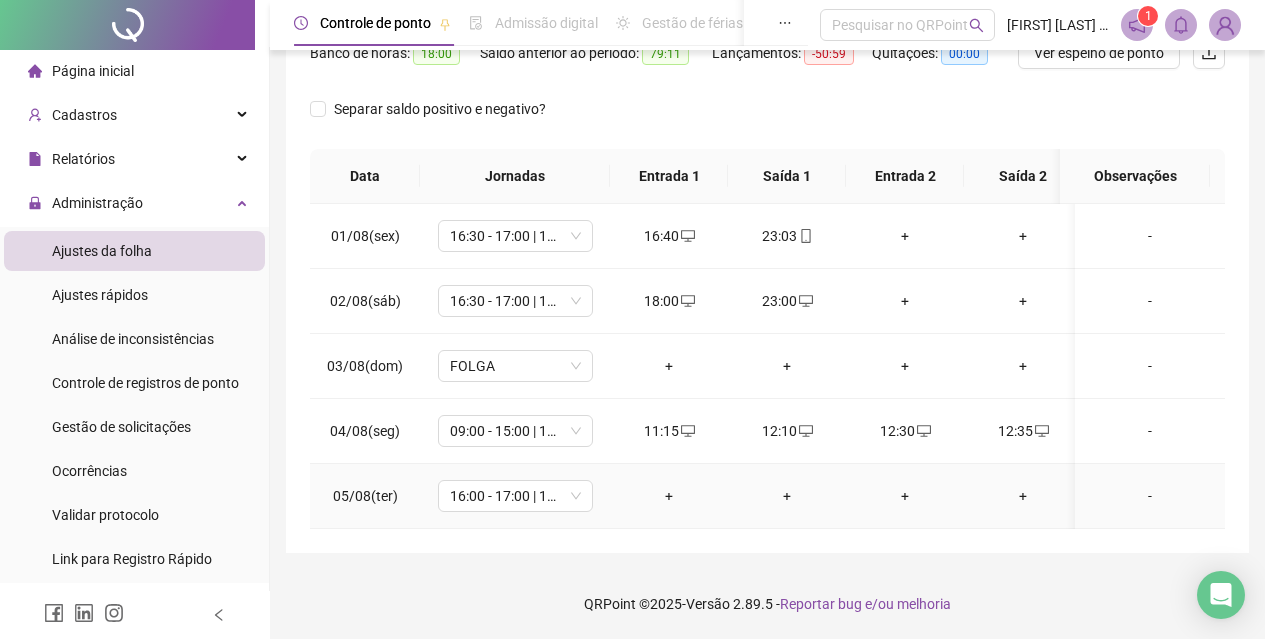 click on "+" at bounding box center (669, 496) 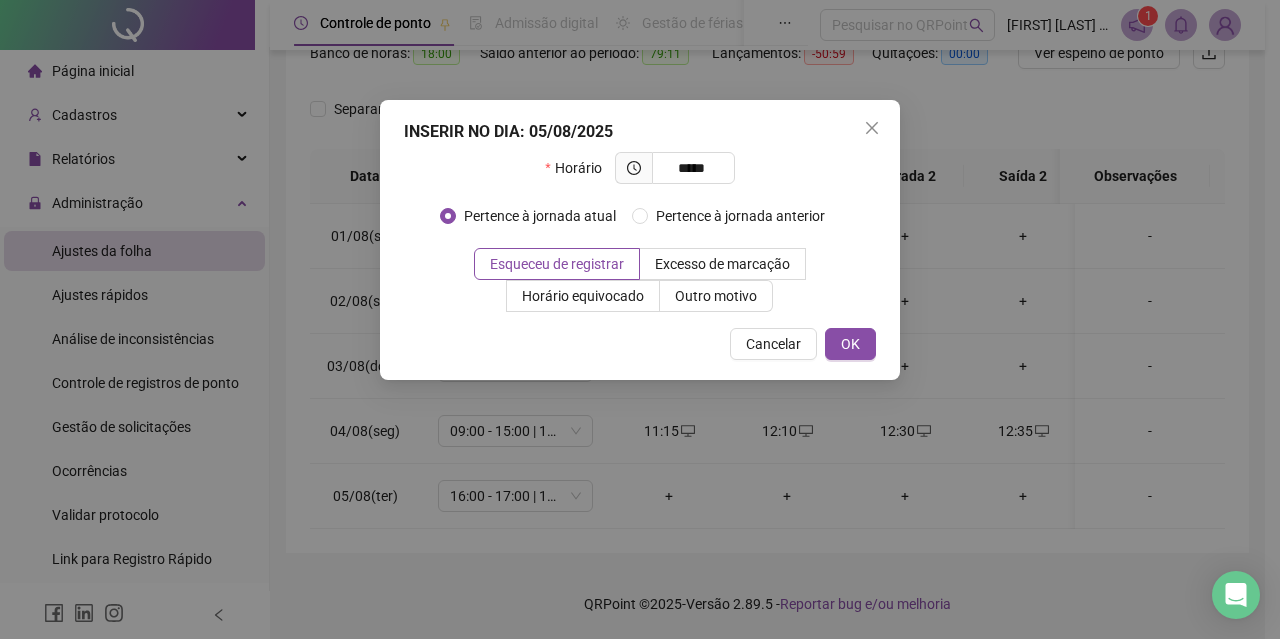 type on "*****" 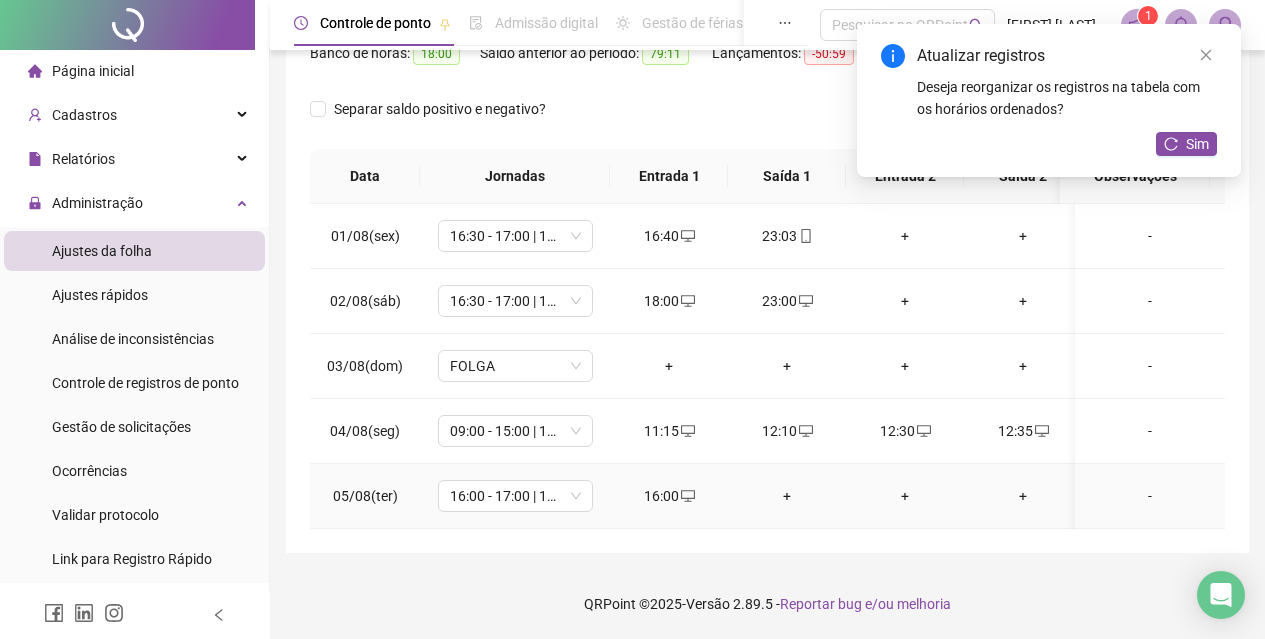click on "+" at bounding box center (787, 496) 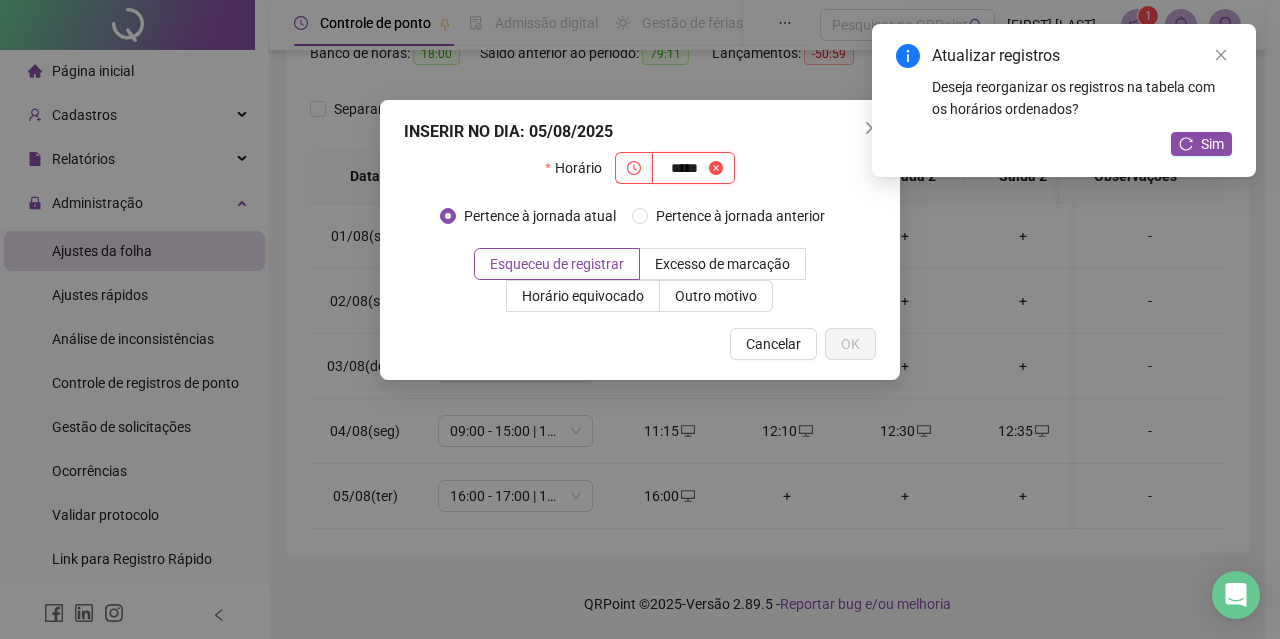 type on "*****" 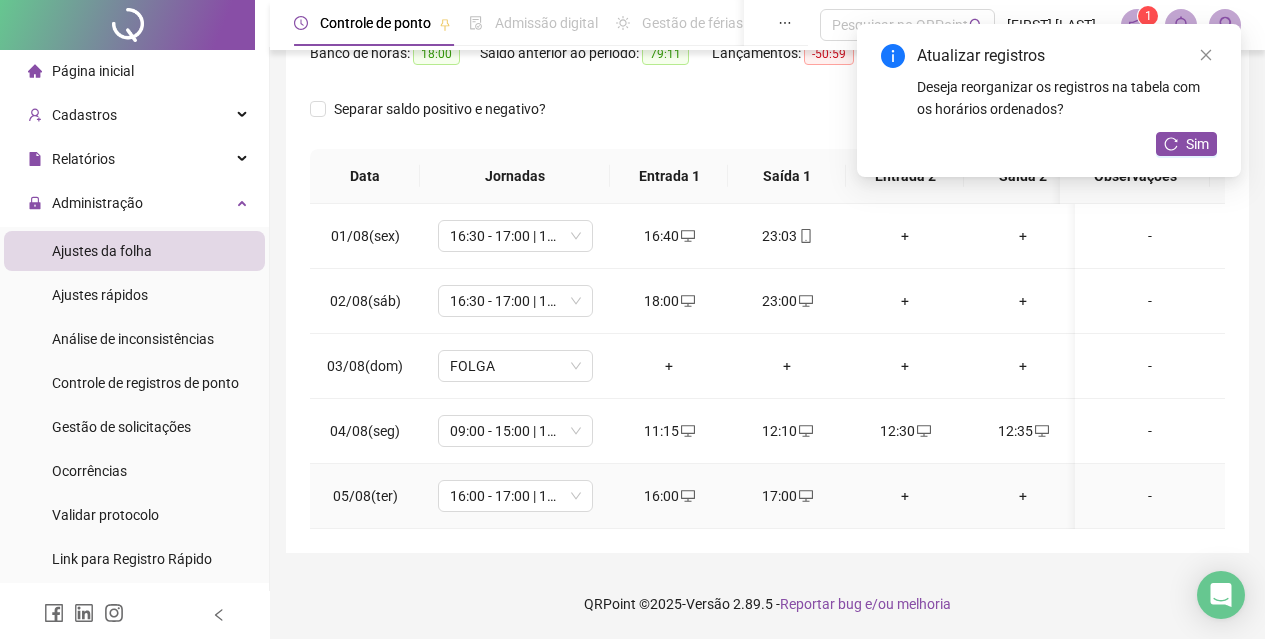 click on "+" at bounding box center [905, 496] 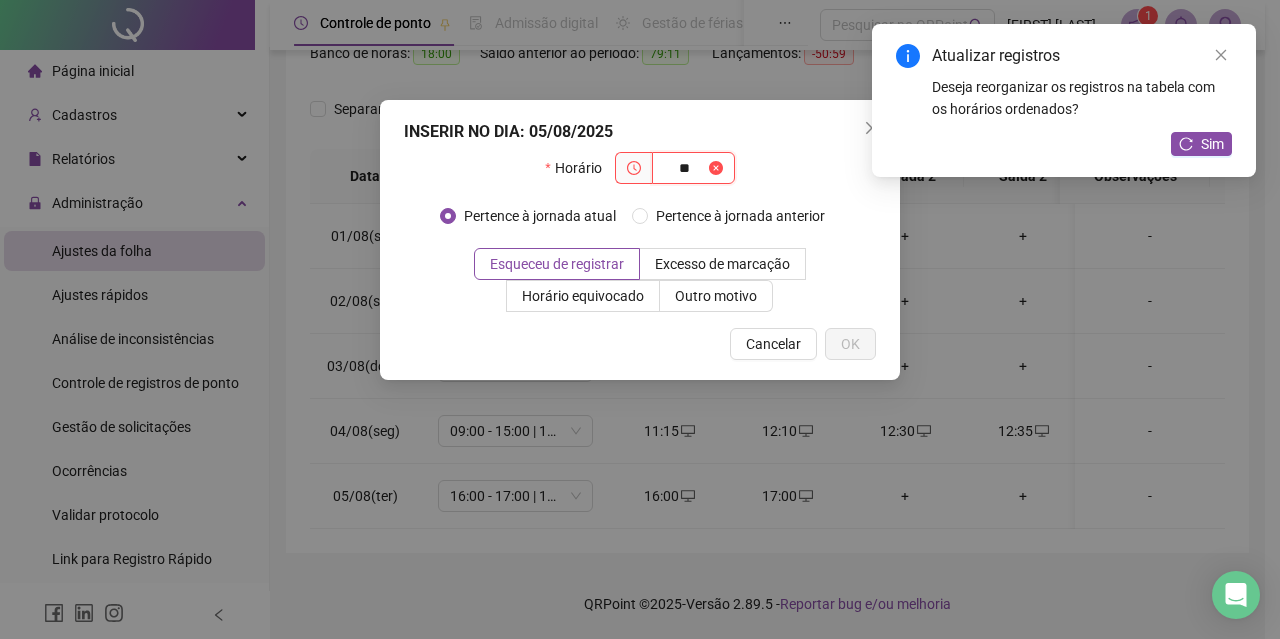 click on "**" at bounding box center (684, 168) 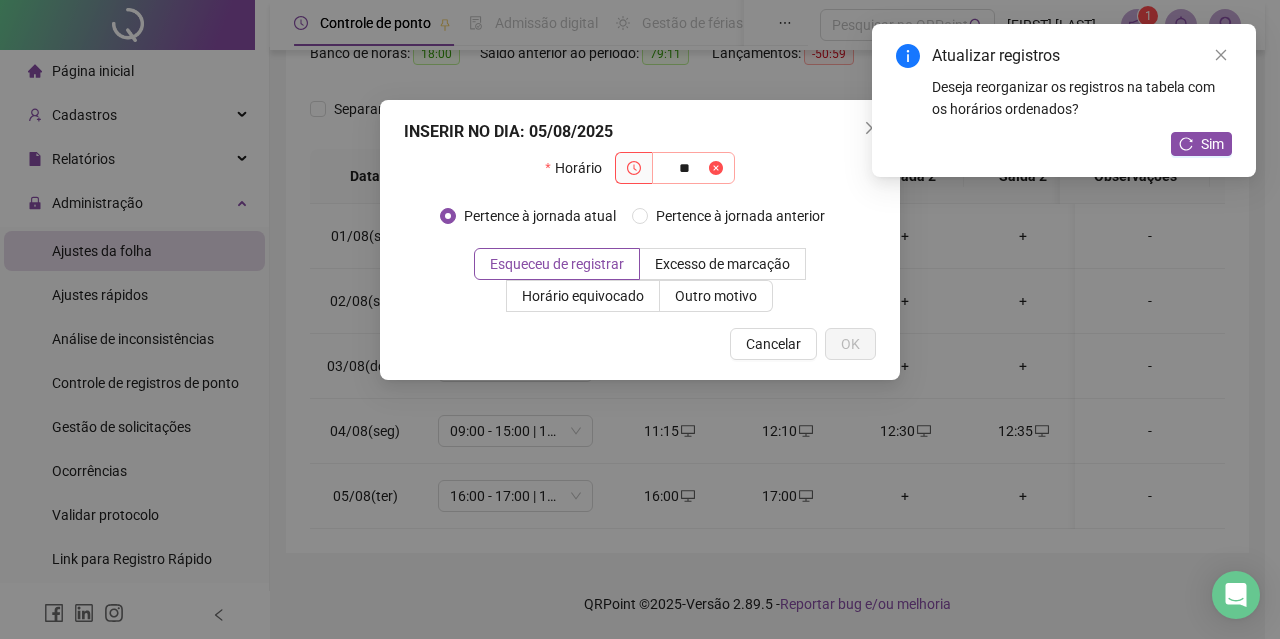 click on "**" at bounding box center [693, 168] 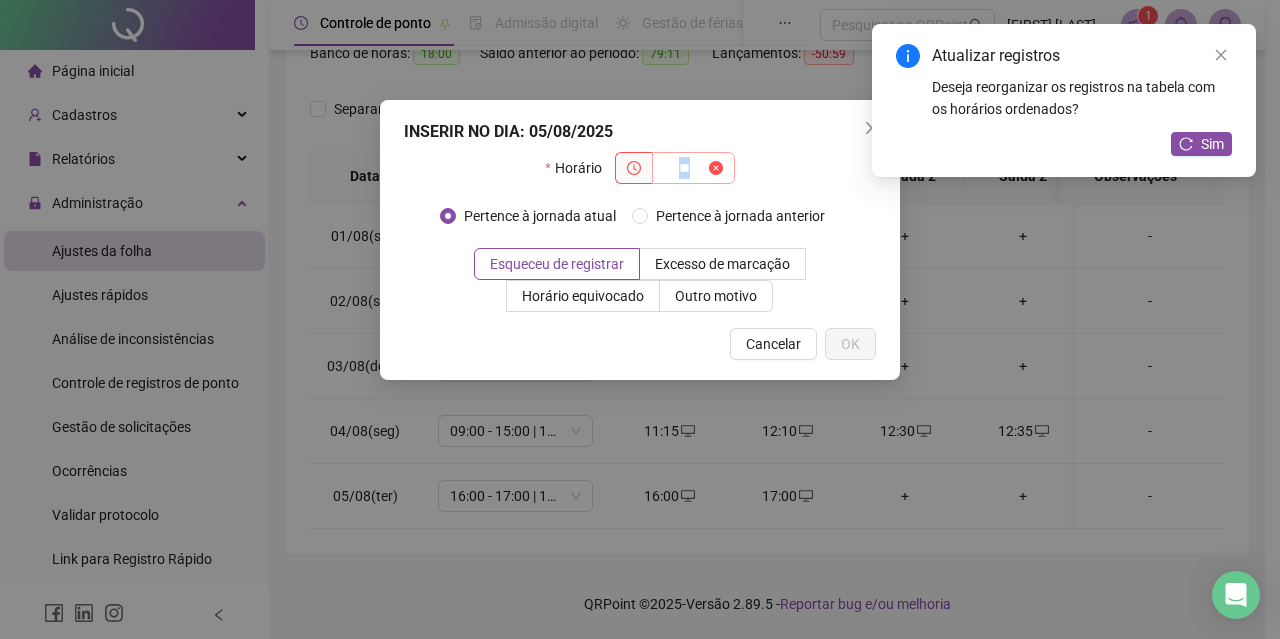 click at bounding box center [716, 168] 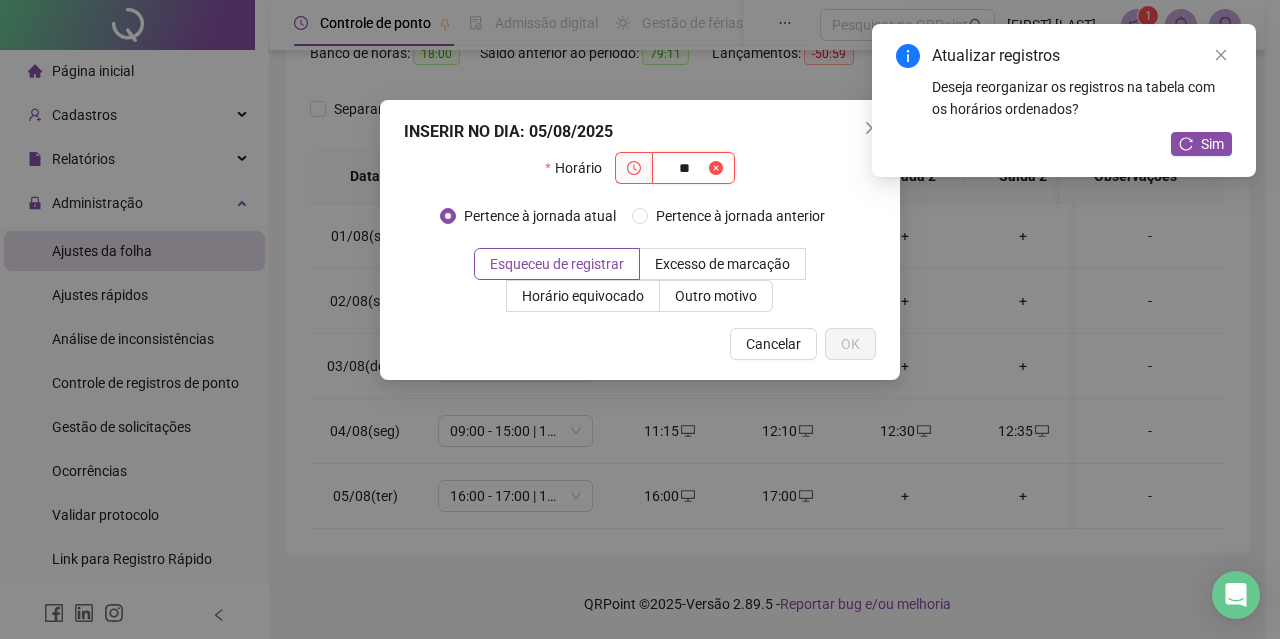 click on "**" at bounding box center (684, 168) 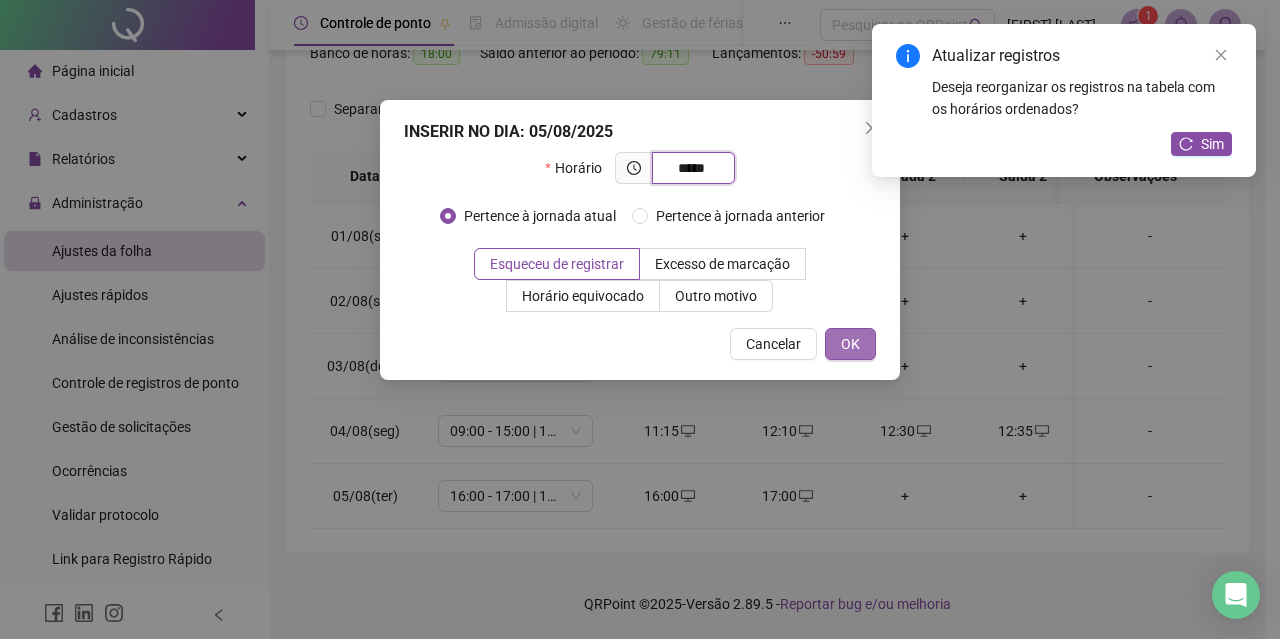 type on "*****" 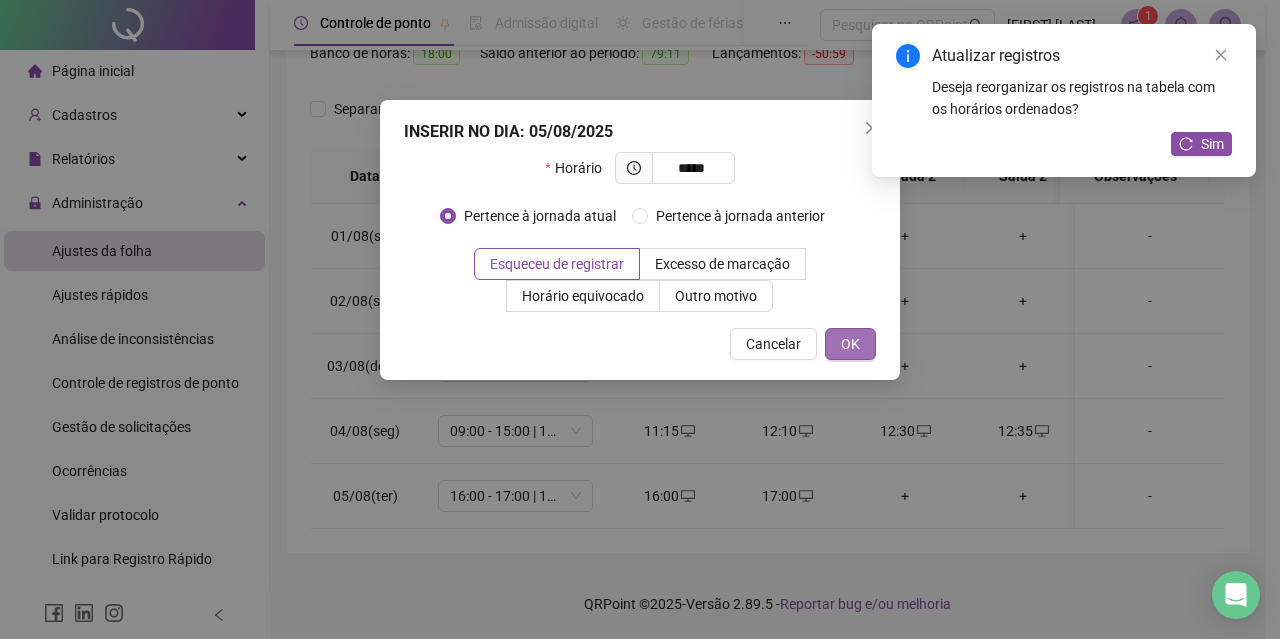 click on "OK" at bounding box center (850, 344) 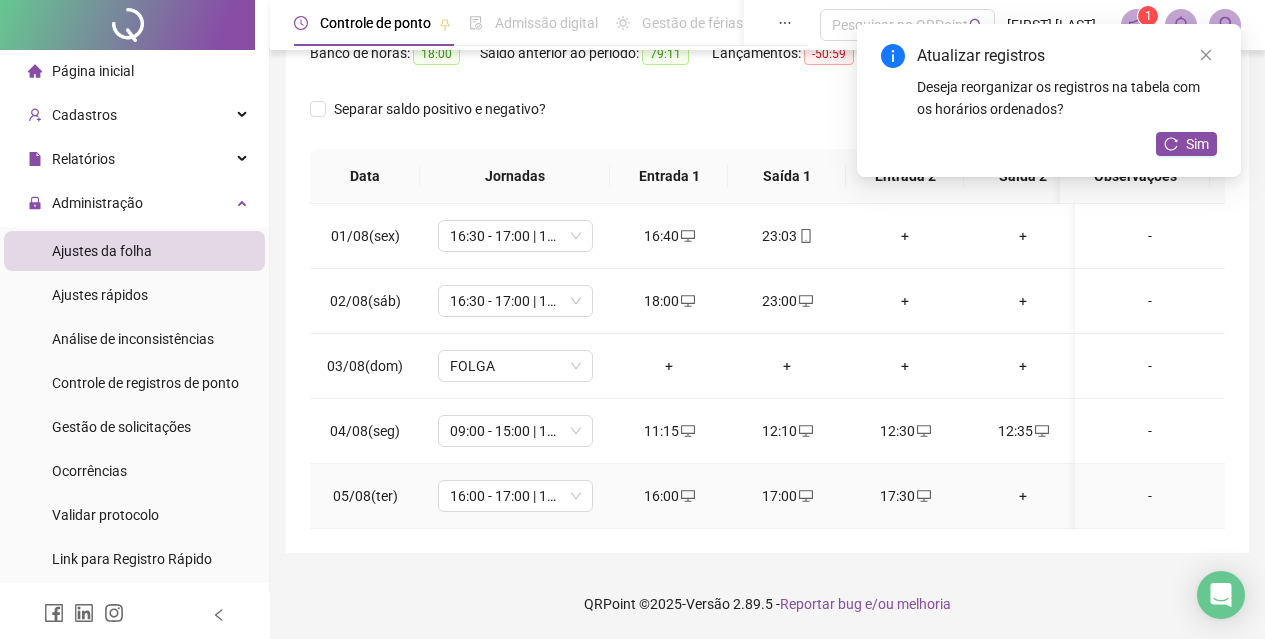 click on "+" at bounding box center (1023, 496) 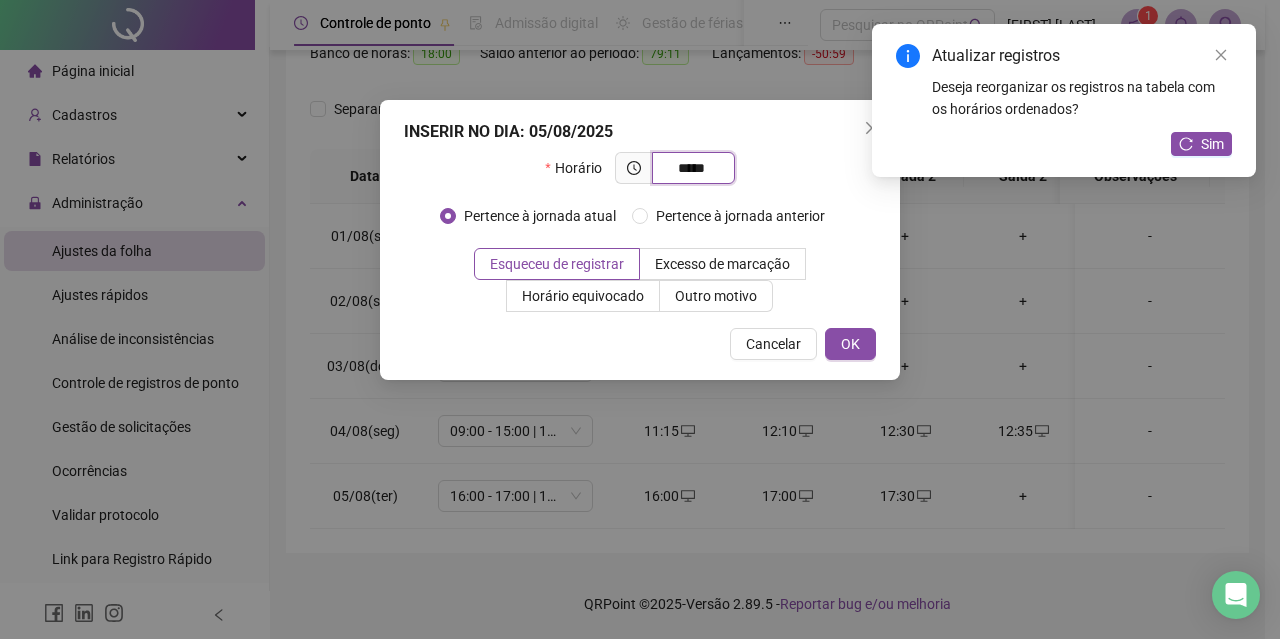 type on "*****" 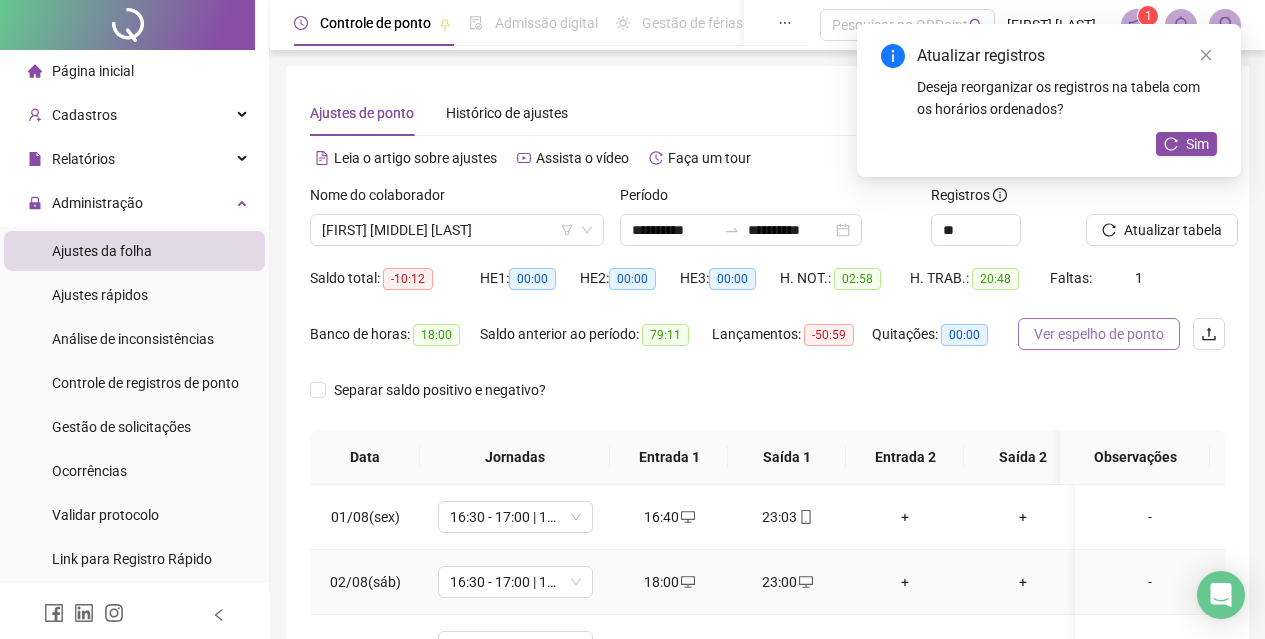 scroll, scrollTop: 100, scrollLeft: 0, axis: vertical 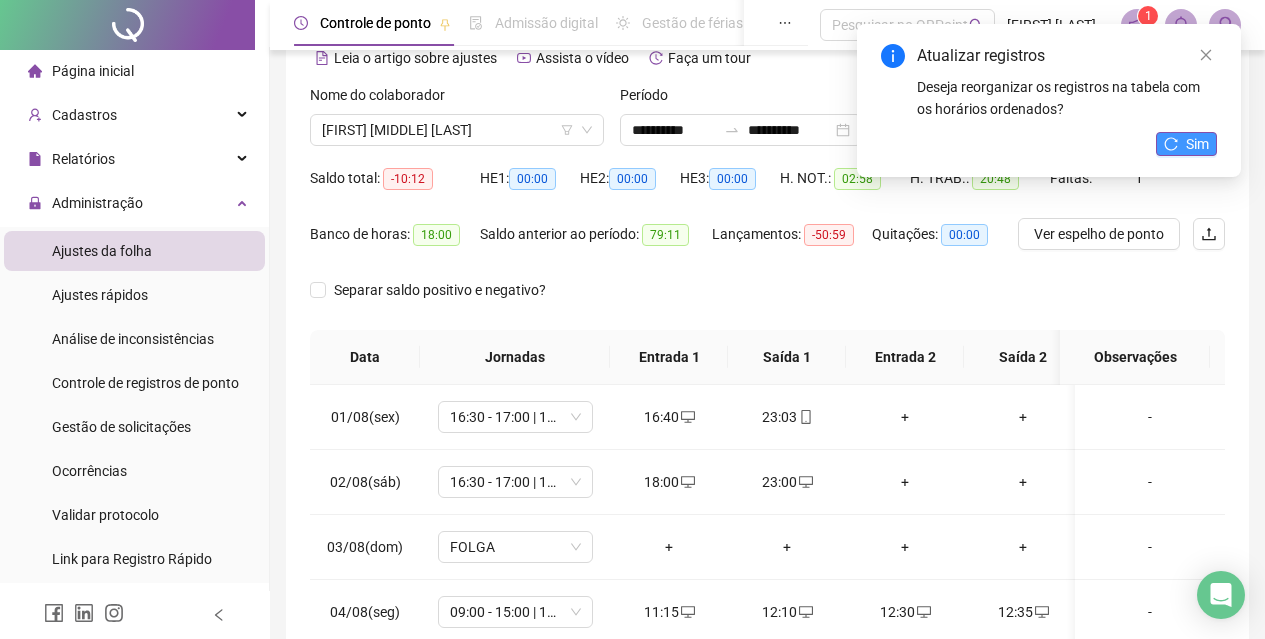 click on "Sim" at bounding box center [1197, 144] 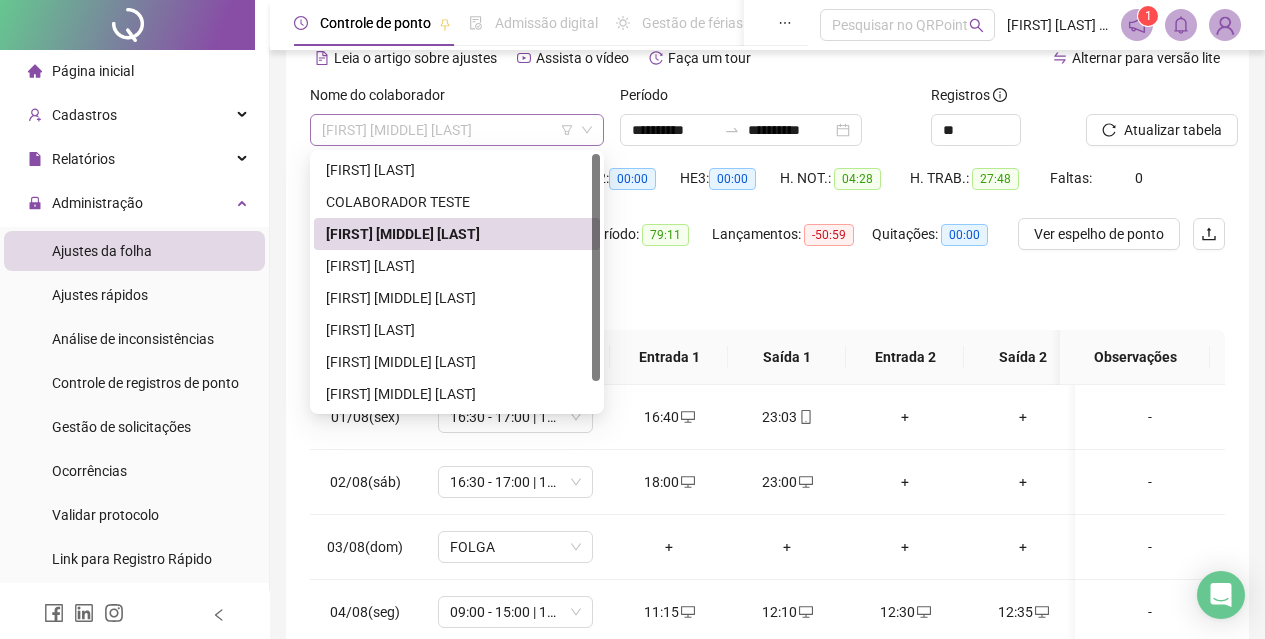 click on "[FIRST] [MIDDLE] [LAST]" at bounding box center [457, 130] 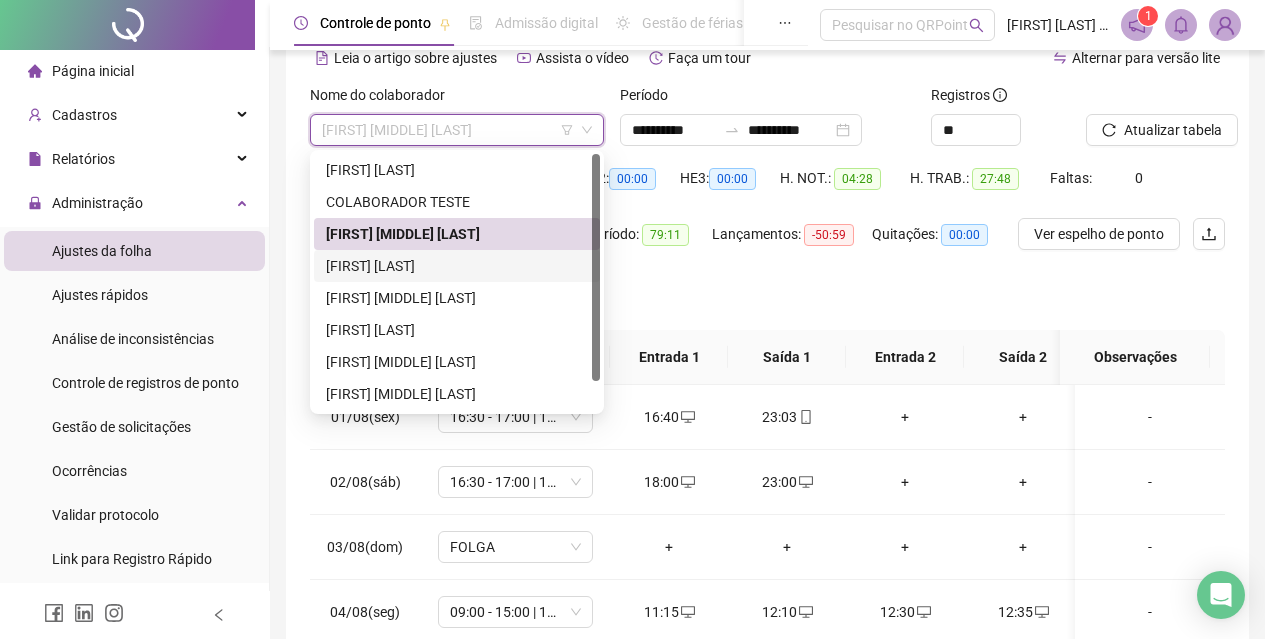 click on "[FIRST] [MIDDLE] [LAST] [FIRST] [MIDDLE] [LAST] [FIRST] [MIDDLE] [LAST] [FIRST] [MIDDLE] [LAST] [FIRST] [MIDDLE] [LAST] [FIRST] [MIDDLE] [LAST] [FIRST] [MIDDLE] [LAST] [FIRST] [MIDDLE] [LAST]" at bounding box center [457, 298] 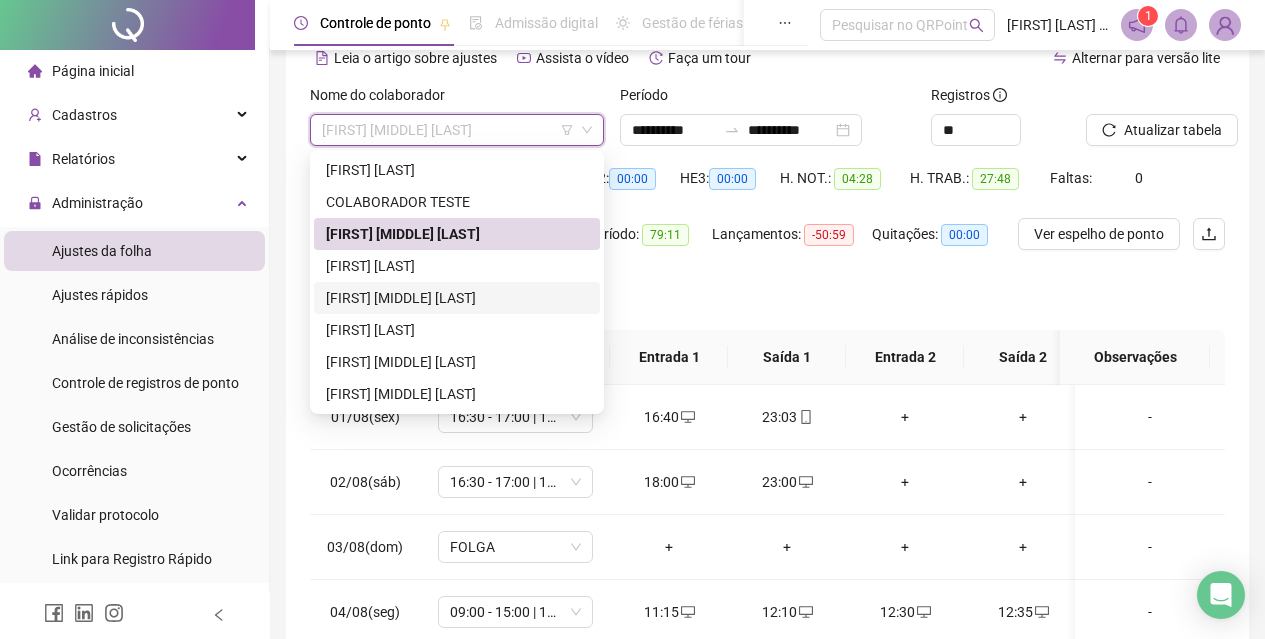 click on "[FIRST] [MIDDLE] [LAST]" at bounding box center [457, 298] 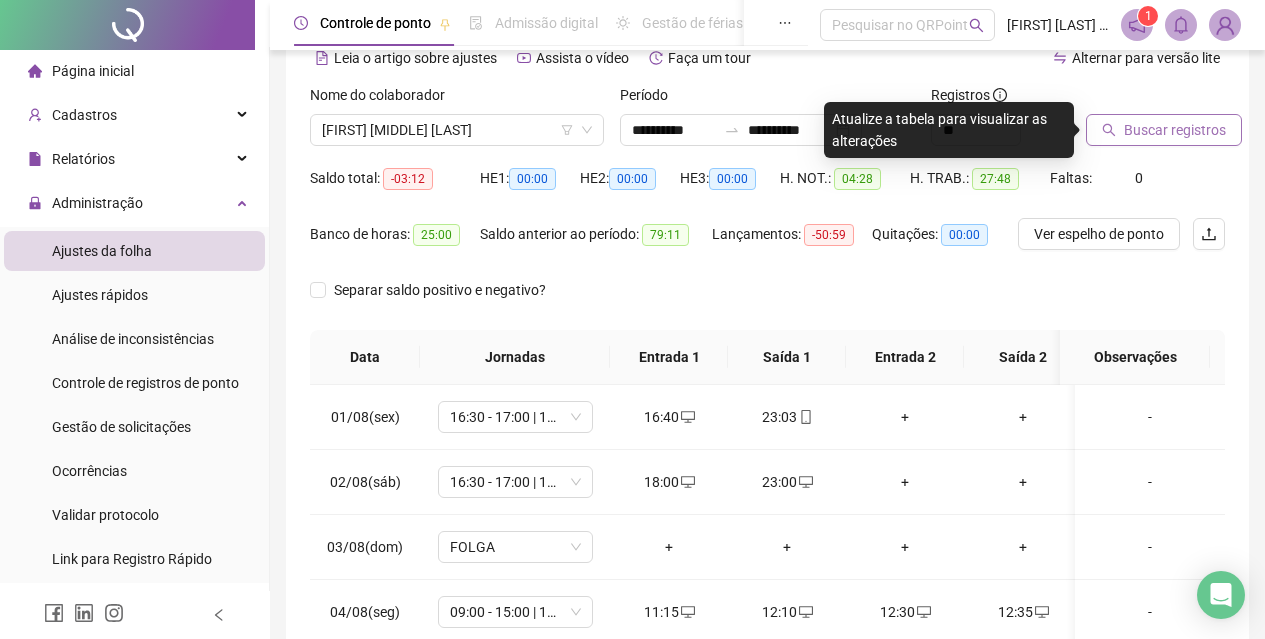 click on "Buscar registros" at bounding box center [1175, 130] 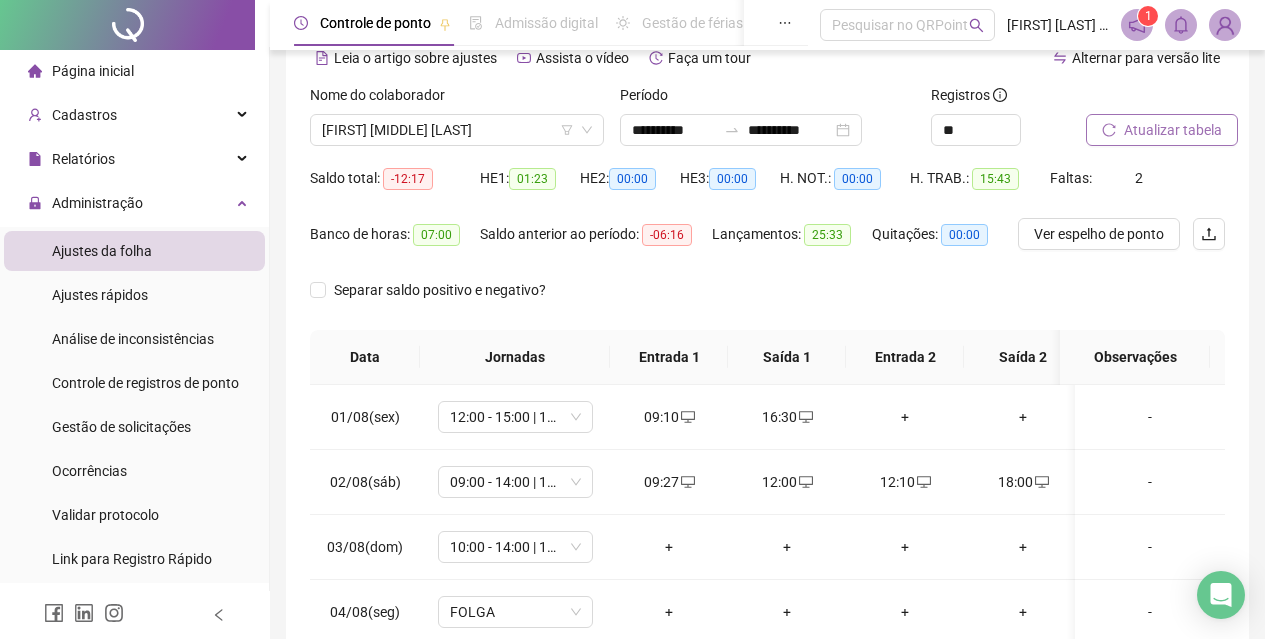 scroll, scrollTop: 296, scrollLeft: 0, axis: vertical 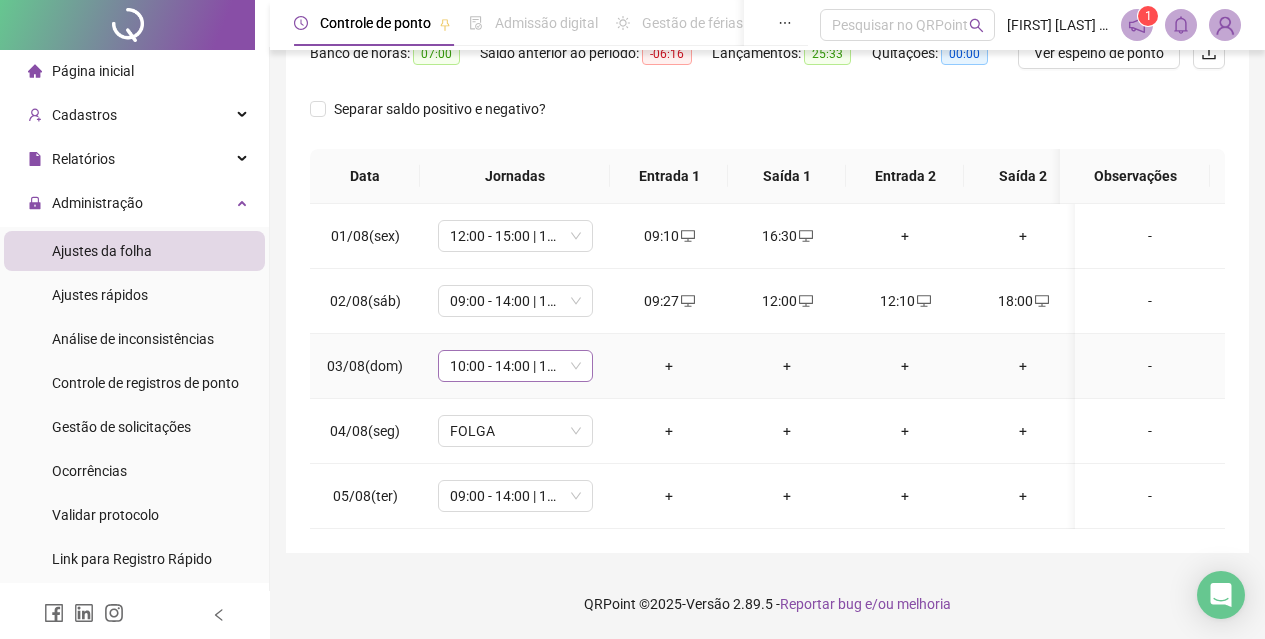 click on "10:00 - 14:00 | 14:30 - 17:00" at bounding box center [515, 366] 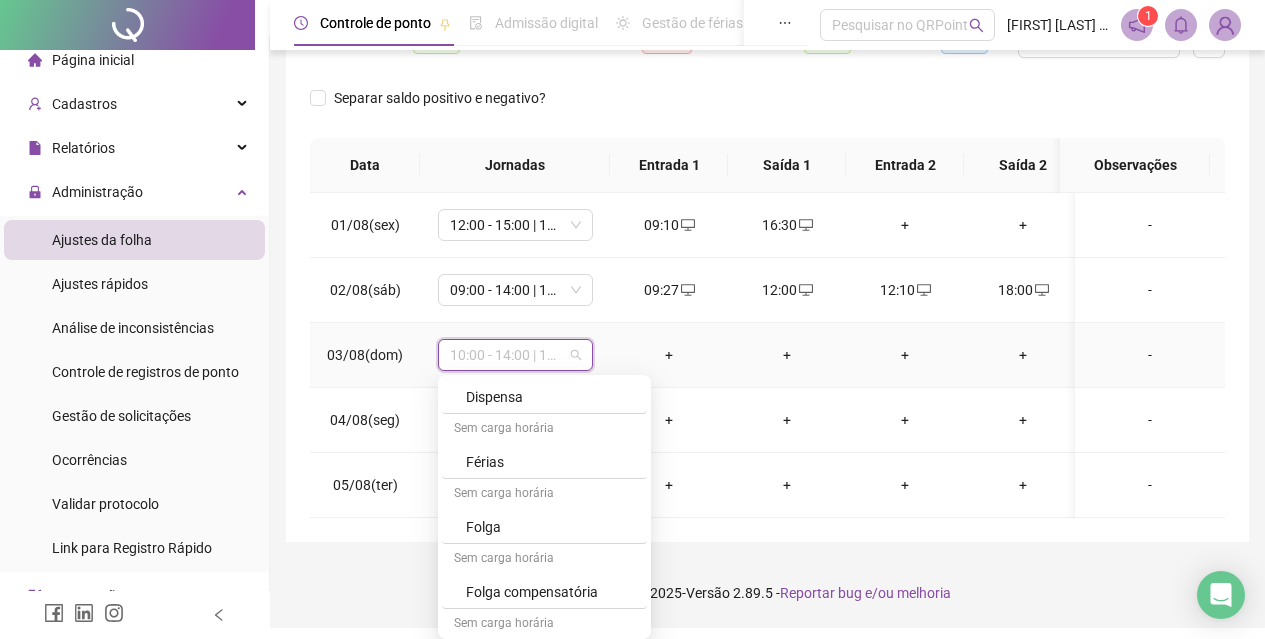 scroll, scrollTop: 2539, scrollLeft: 0, axis: vertical 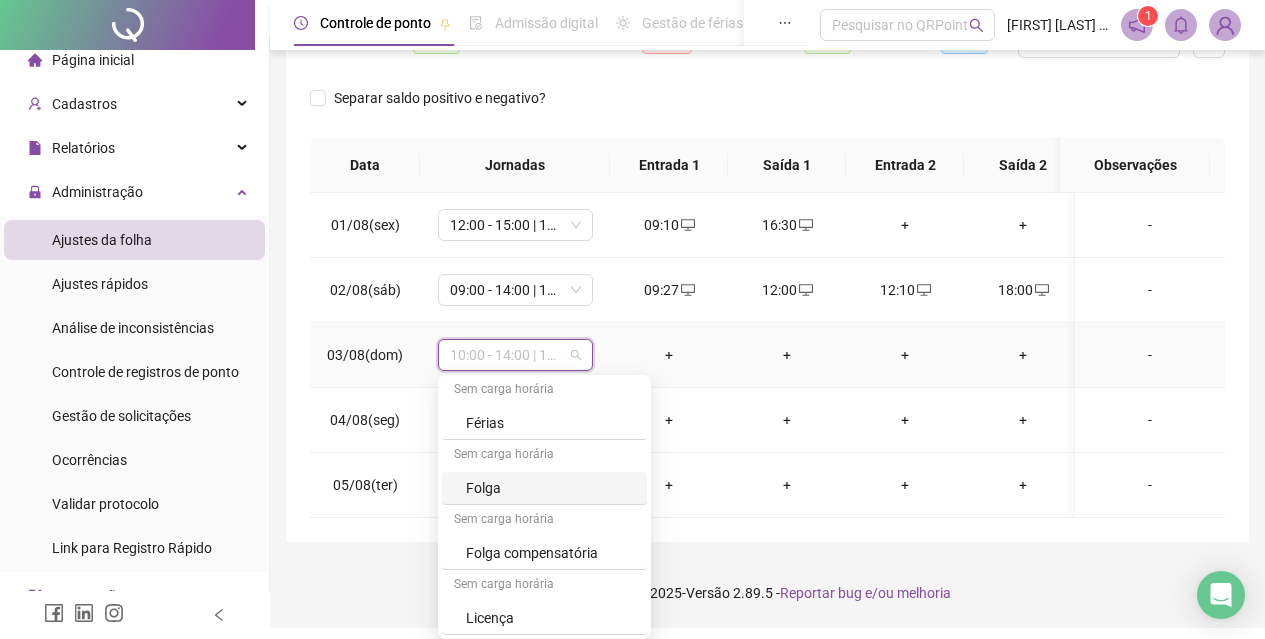 click on "Folga" at bounding box center (544, 488) 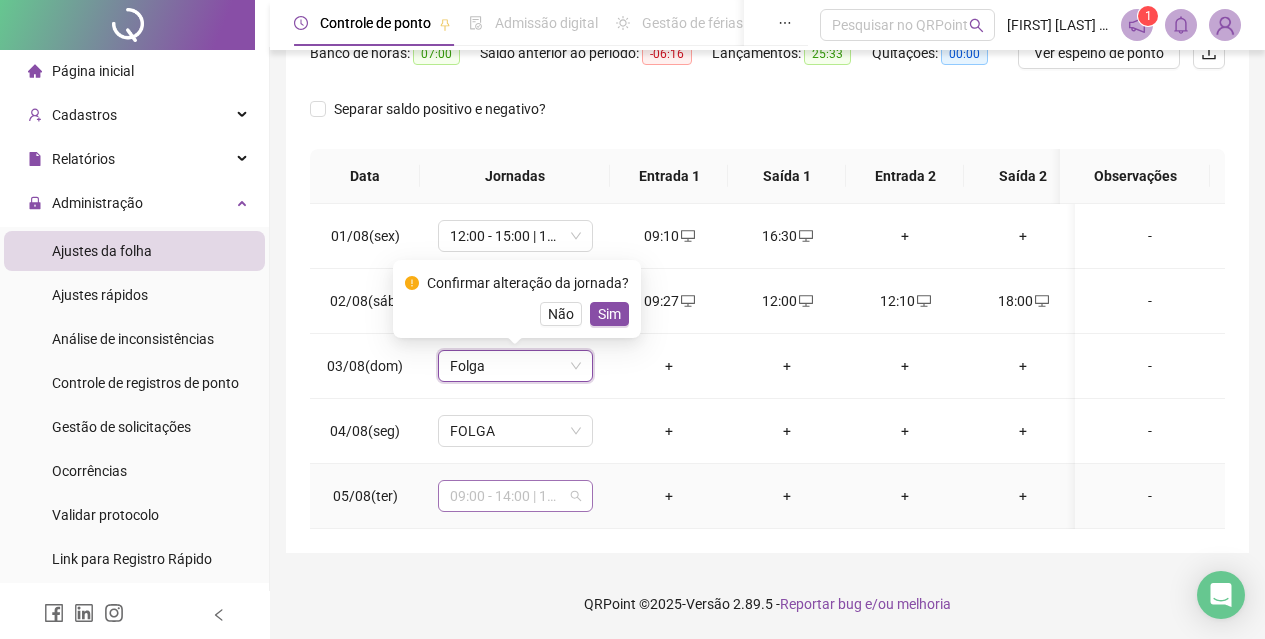 click on "09:00 - 14:00 | 14:30 - 16:00" at bounding box center [515, 496] 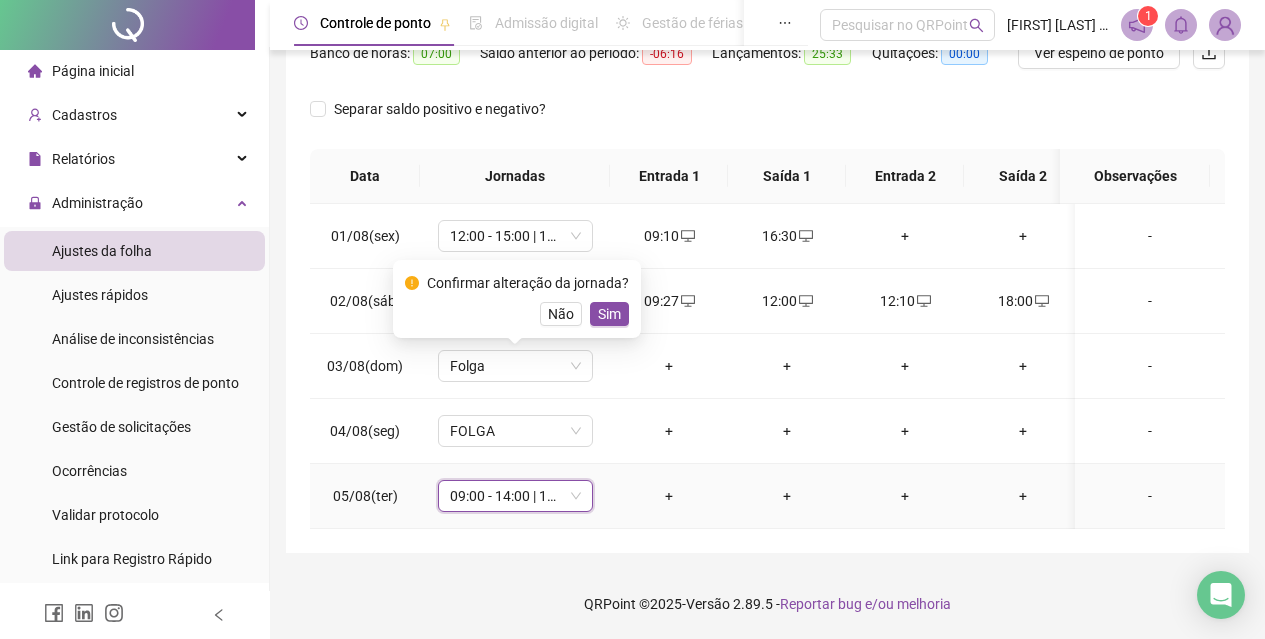 click on "09:00 - 14:00 | 14:30 - 16:00" at bounding box center [515, 496] 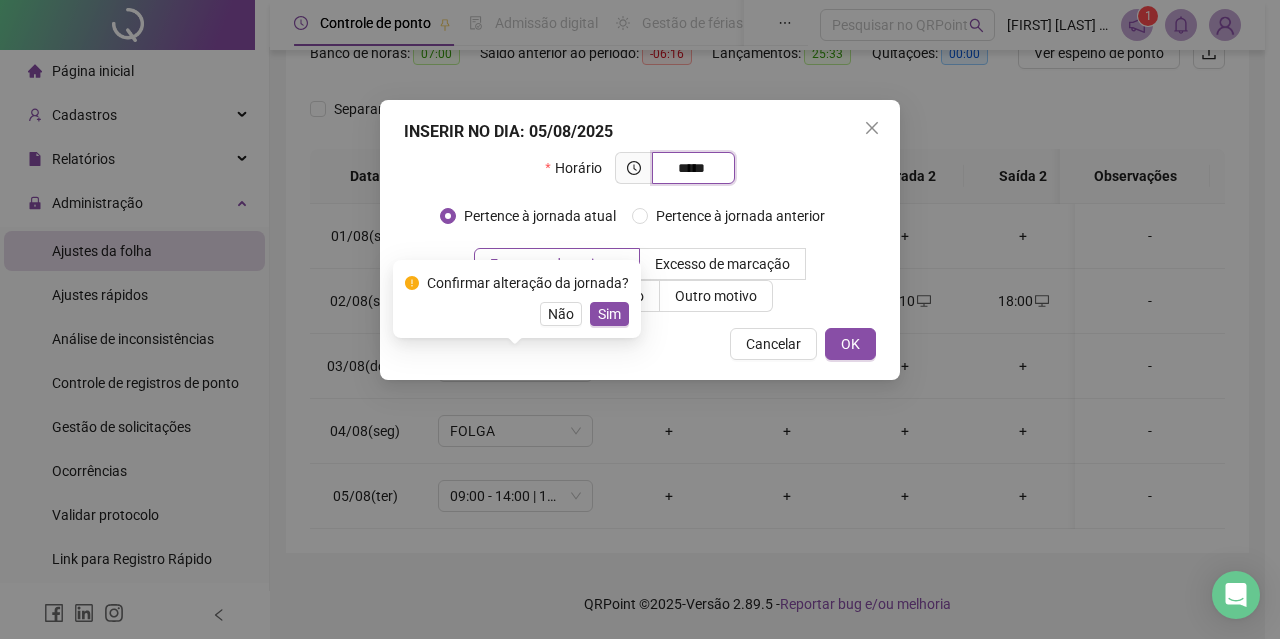type on "*****" 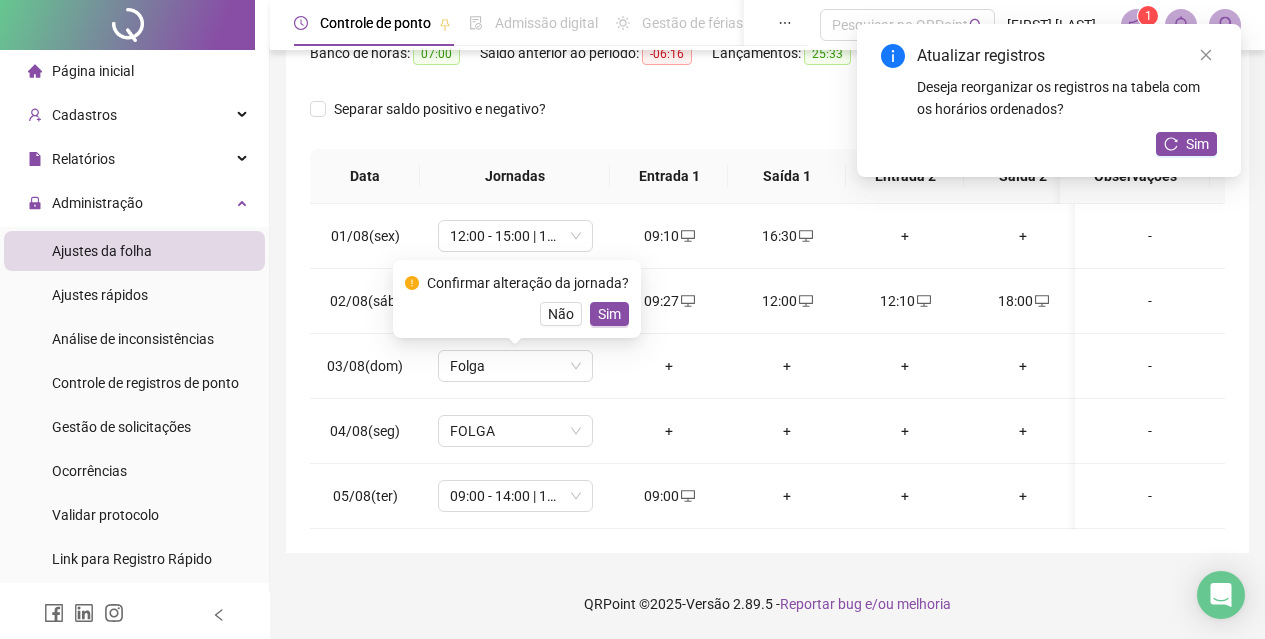 click on "Atualizar registros Deseja reorganizar os registros na tabela com os horários ordenados? Sim" at bounding box center (1049, 100) 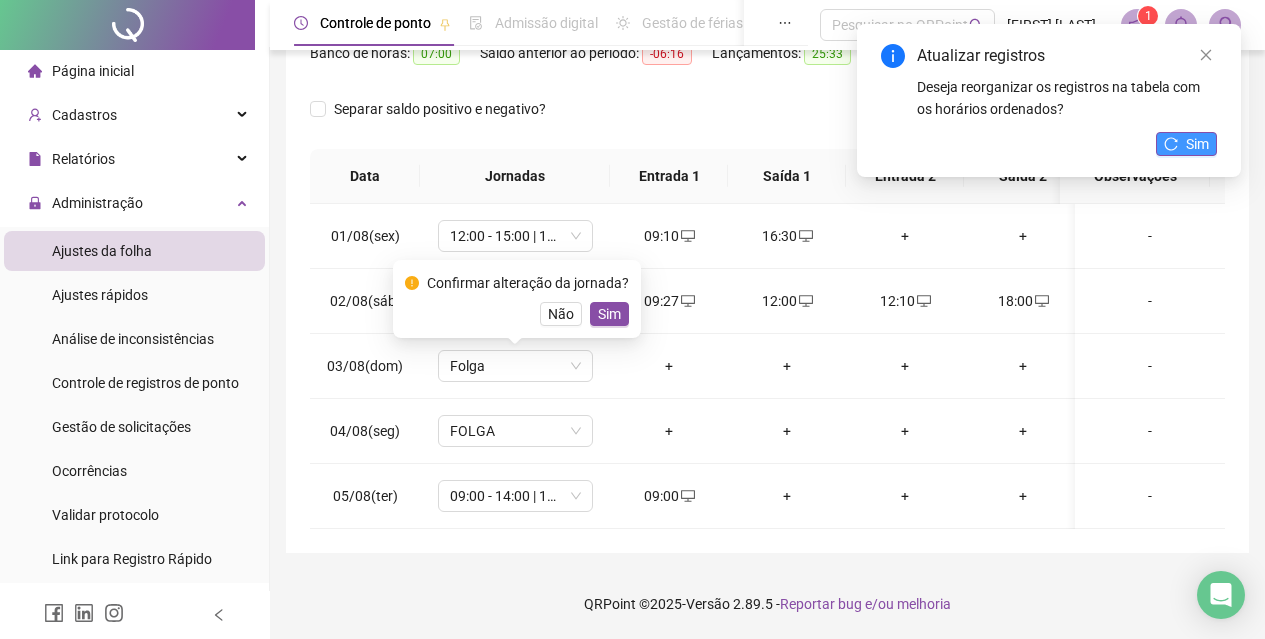 click on "Sim" at bounding box center (1197, 144) 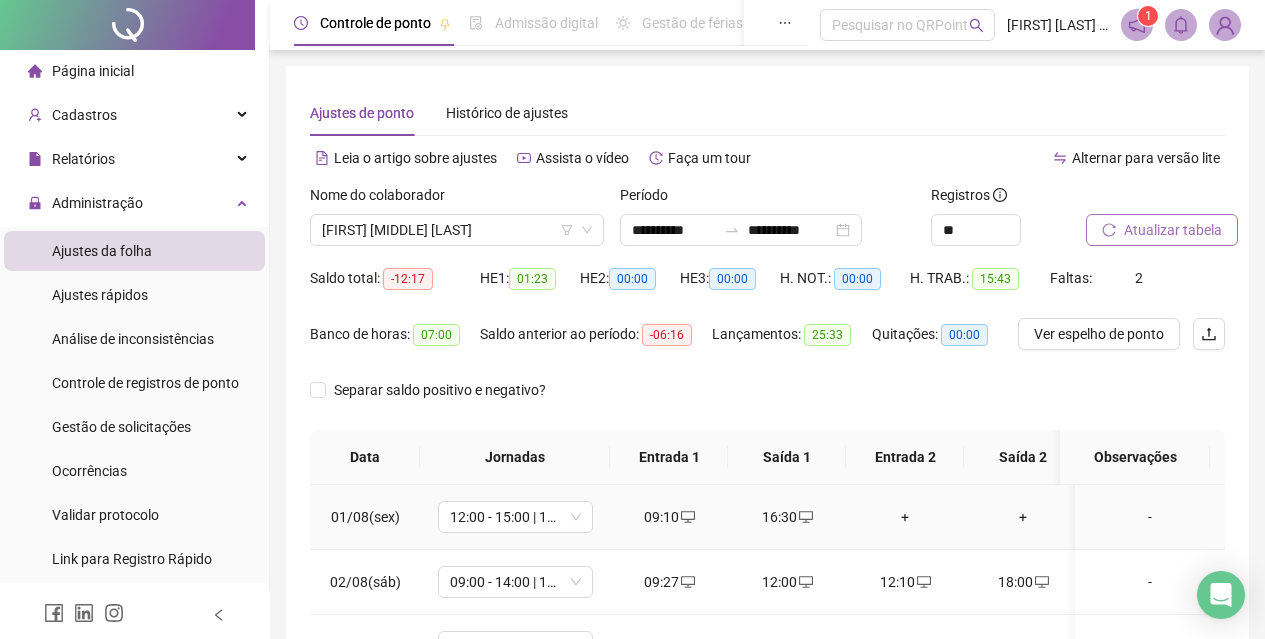 scroll, scrollTop: 296, scrollLeft: 0, axis: vertical 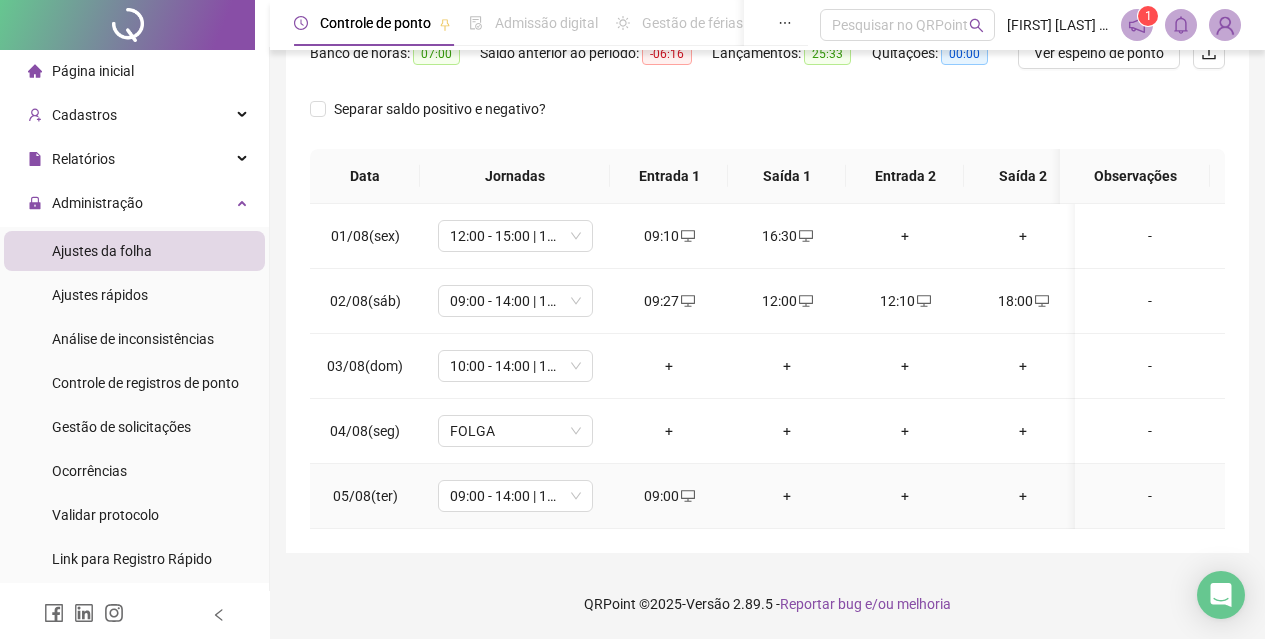 click on "+" at bounding box center [787, 496] 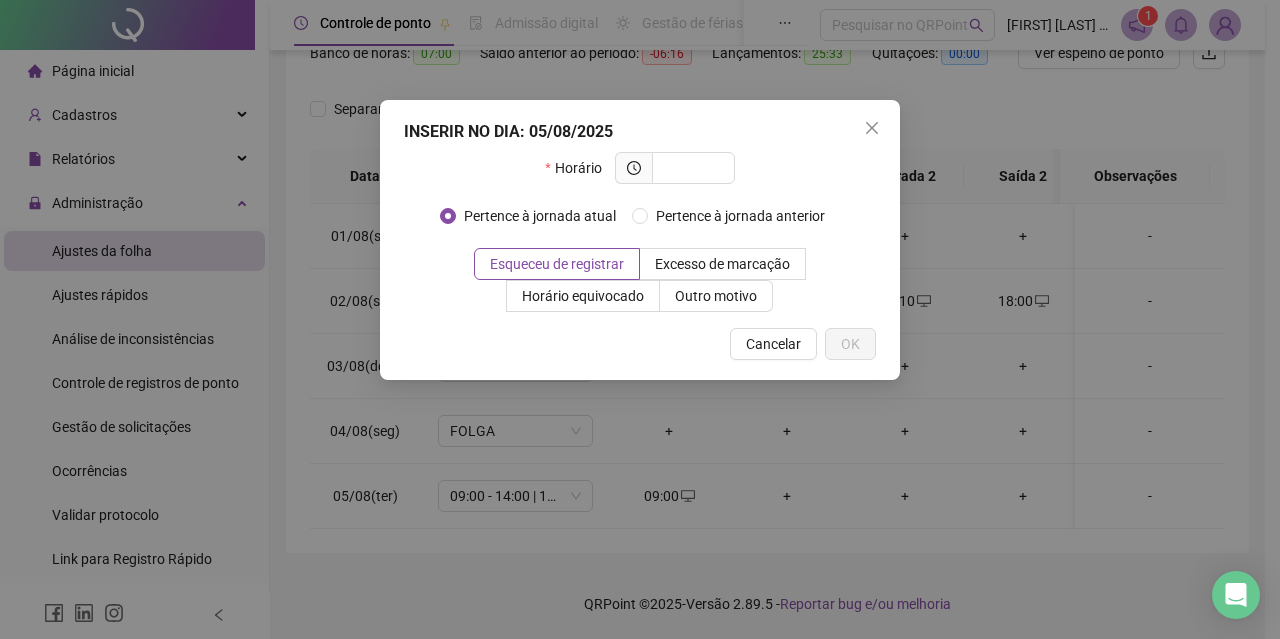 click on "INSERIR NO DIA :   05/08/2025 Horário Pertence à jornada atual Pertence à jornada anterior Esqueceu de registrar Excesso de marcação Horário equivocado Outro motivo Motivo Cancelar OK" at bounding box center [640, 319] 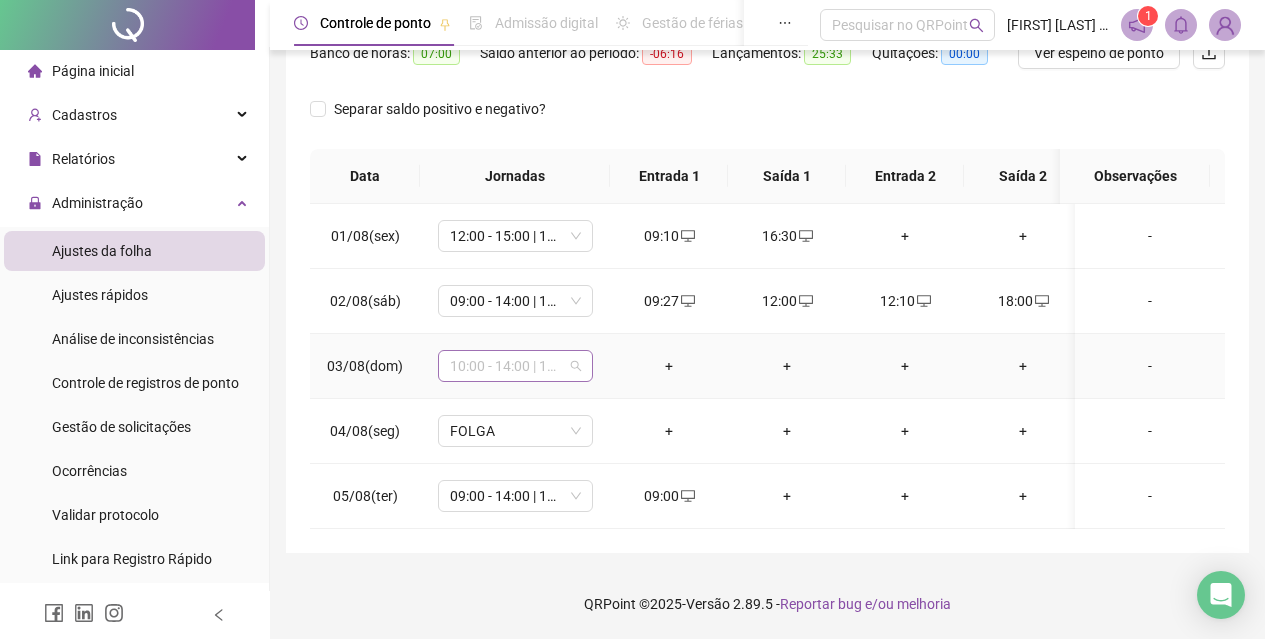 click on "10:00 - 14:00 | 14:30 - 17:00" at bounding box center (515, 366) 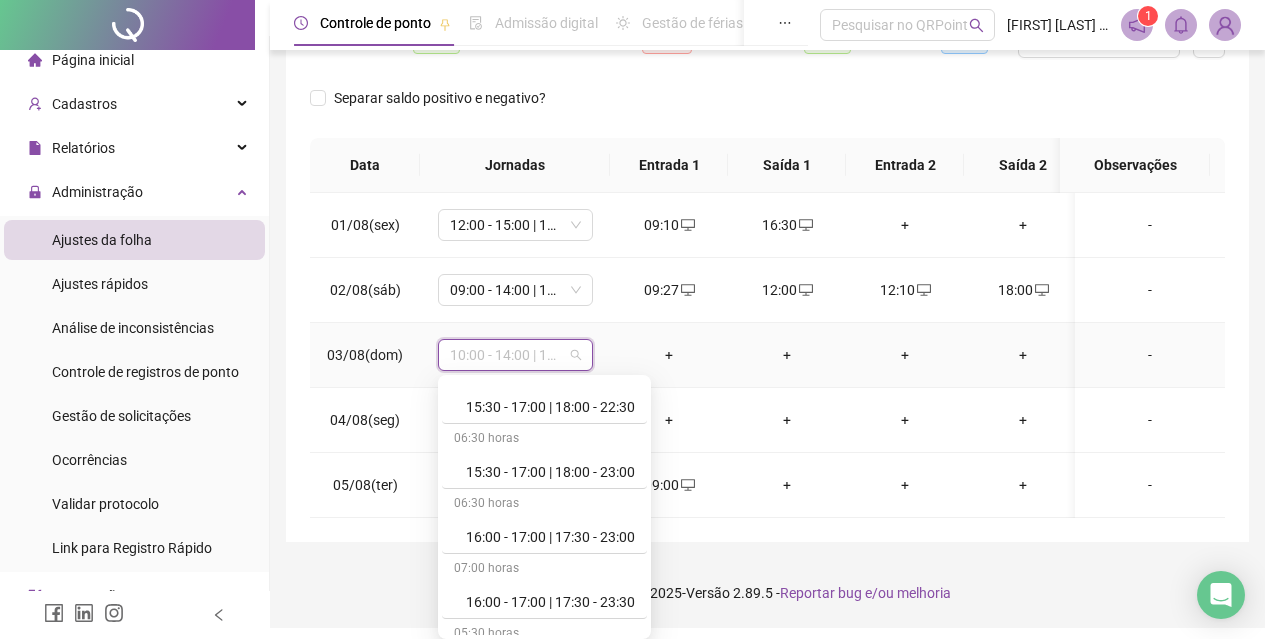 scroll, scrollTop: 2539, scrollLeft: 0, axis: vertical 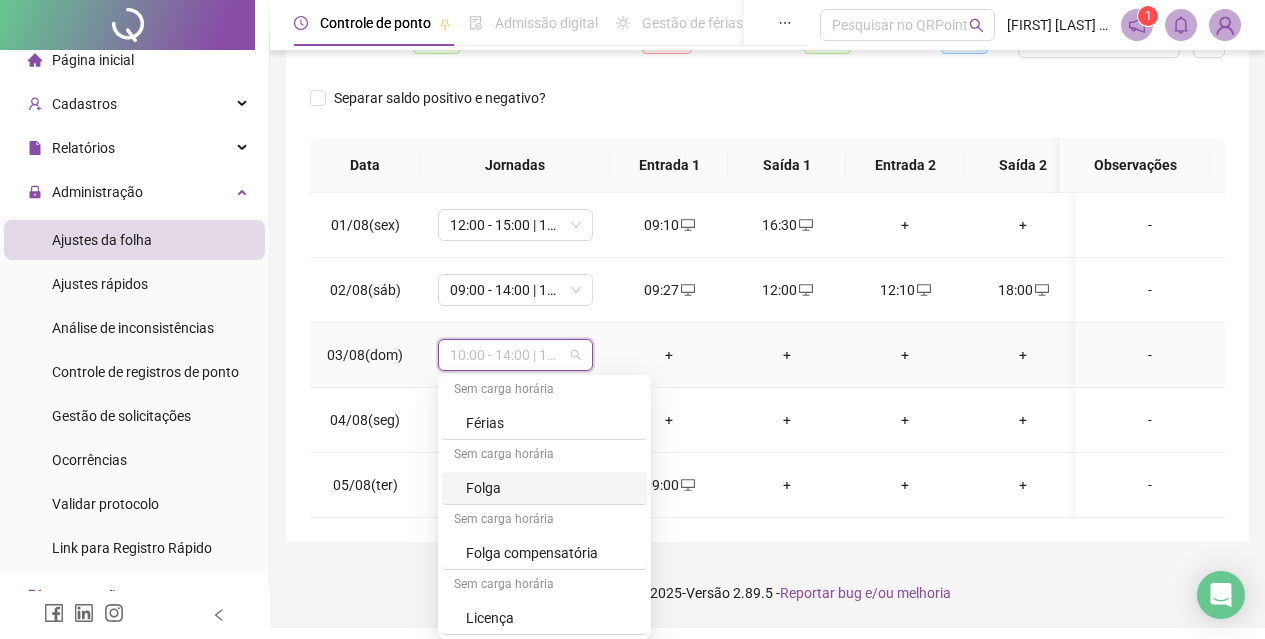 click on "Folga" at bounding box center (550, 488) 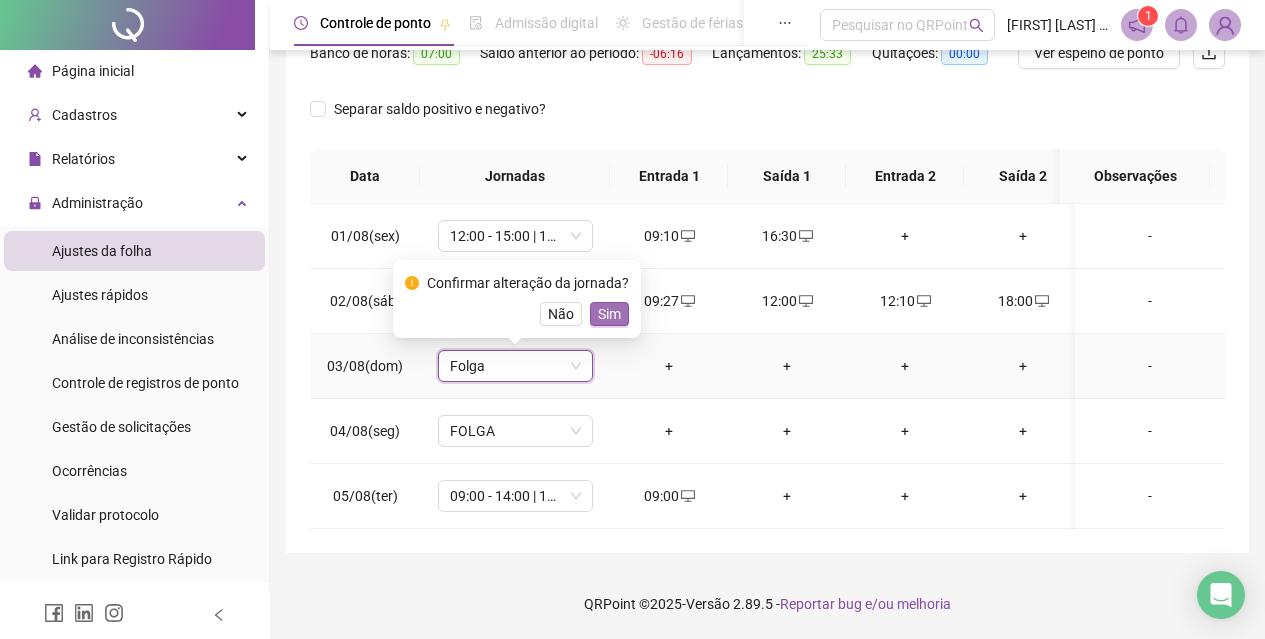 click on "Sim" at bounding box center [609, 314] 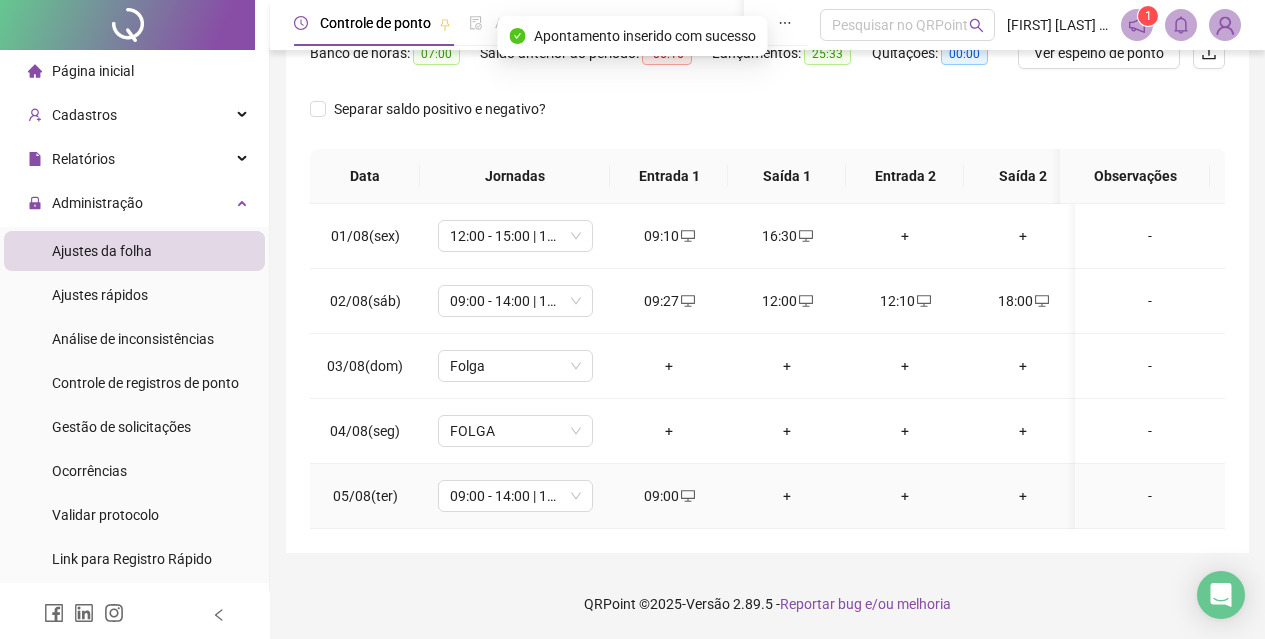 drag, startPoint x: 781, startPoint y: 478, endPoint x: 830, endPoint y: 469, distance: 49.819675 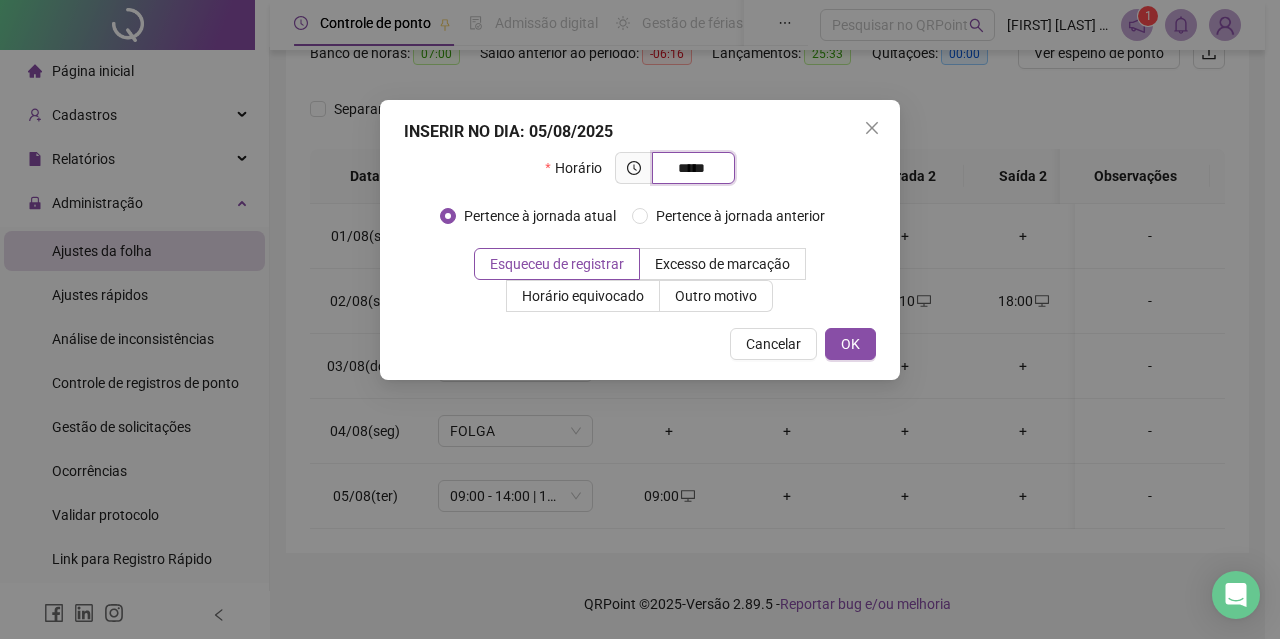 type on "*****" 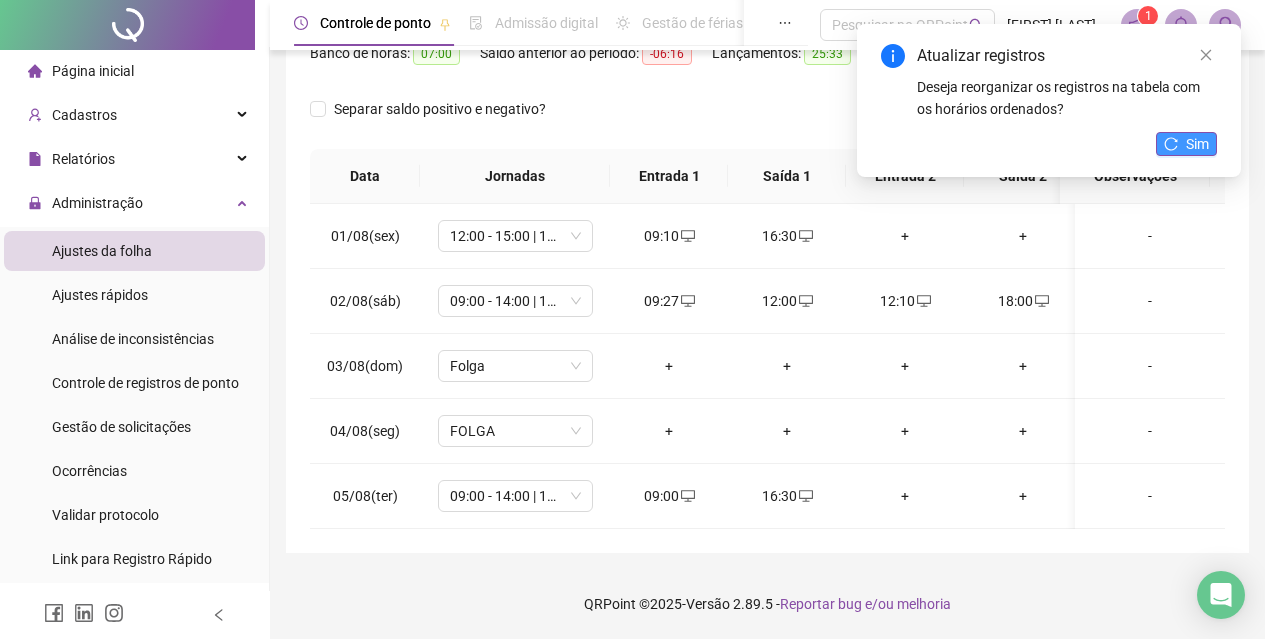 click on "Sim" at bounding box center (1186, 144) 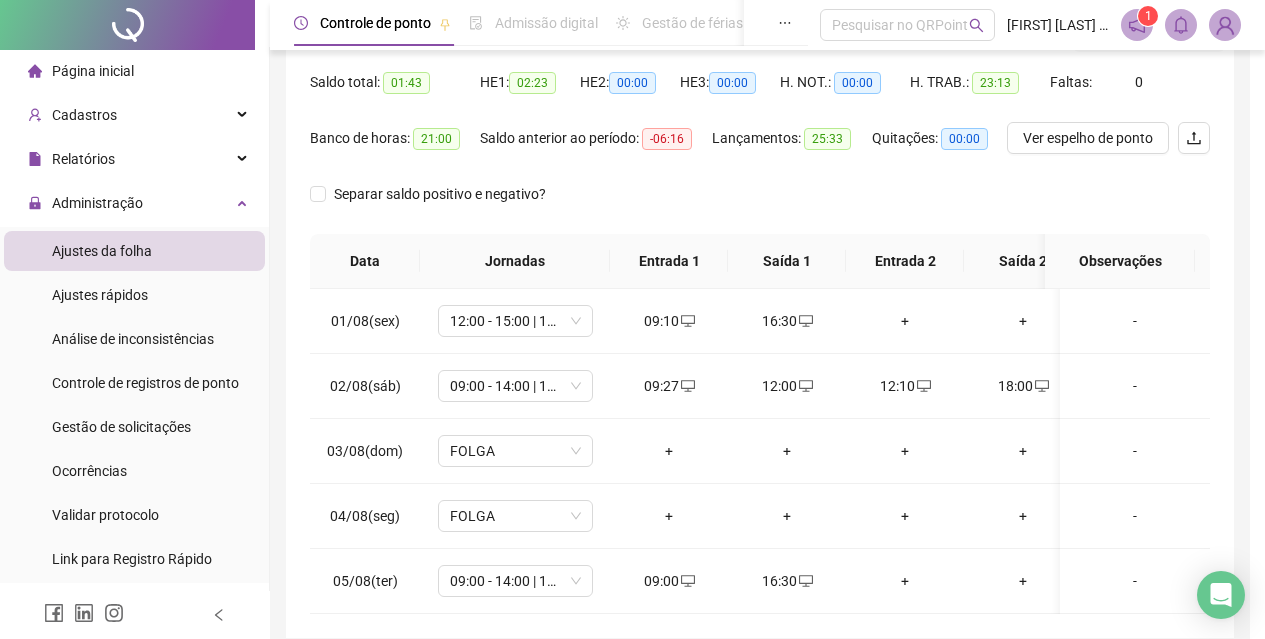 scroll, scrollTop: 0, scrollLeft: 0, axis: both 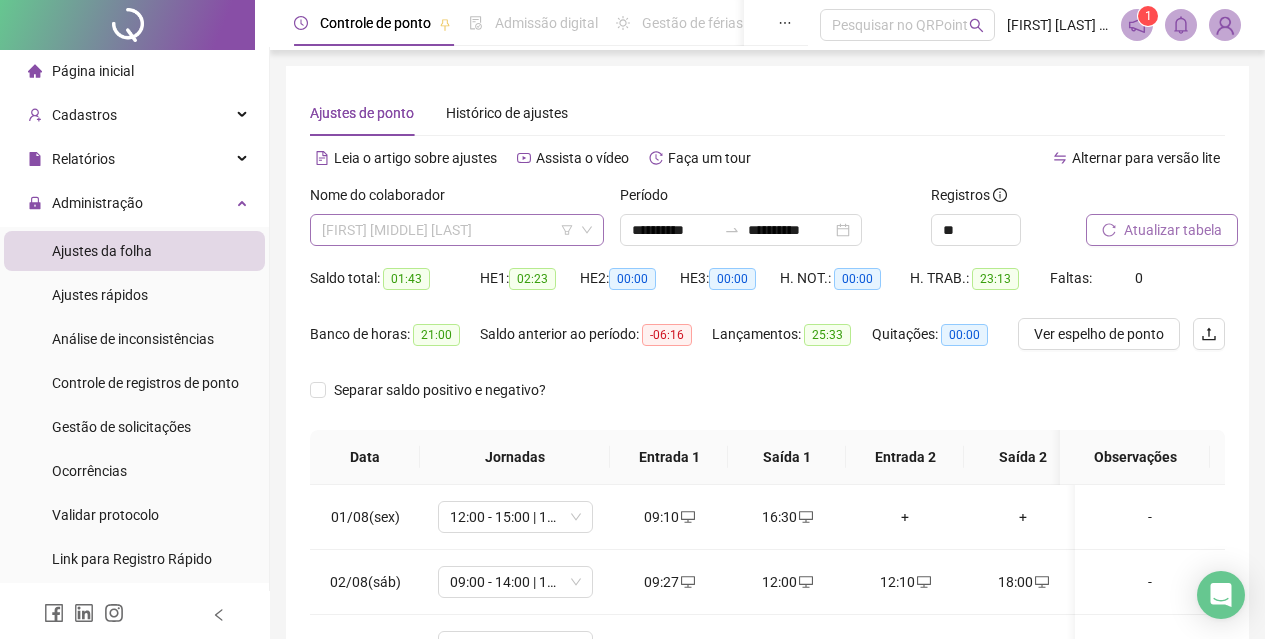 click on "[FIRST] [MIDDLE] [LAST]" at bounding box center [457, 230] 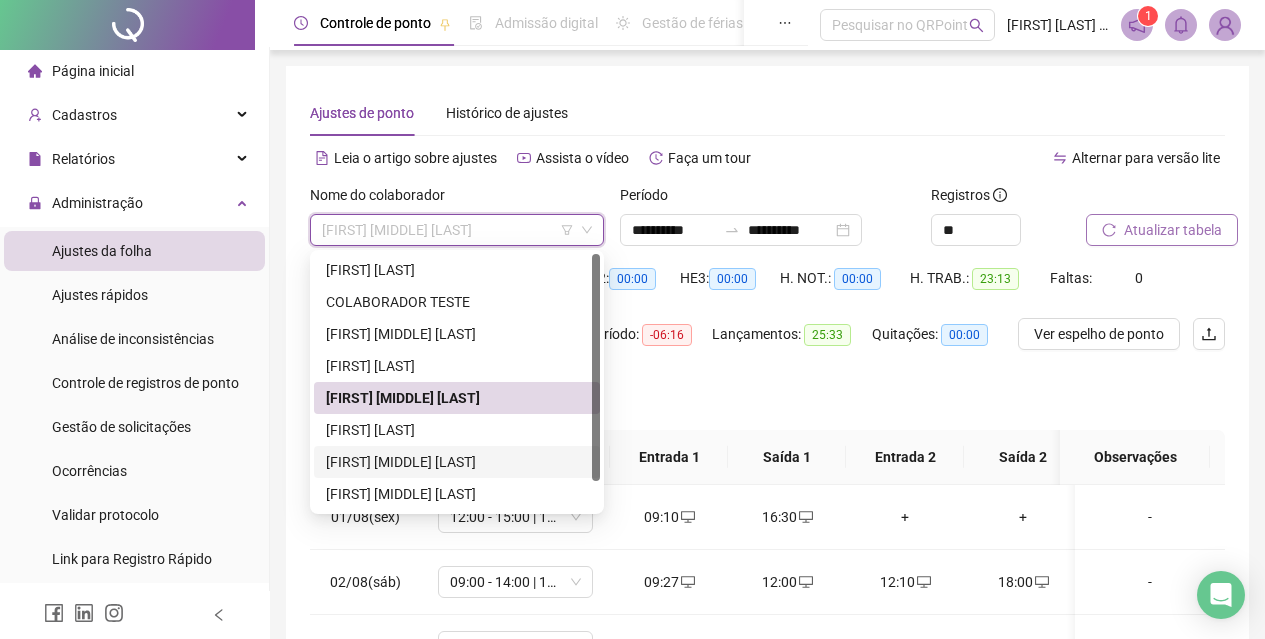 click on "[FIRST] [MIDDLE] [LAST]" at bounding box center [457, 462] 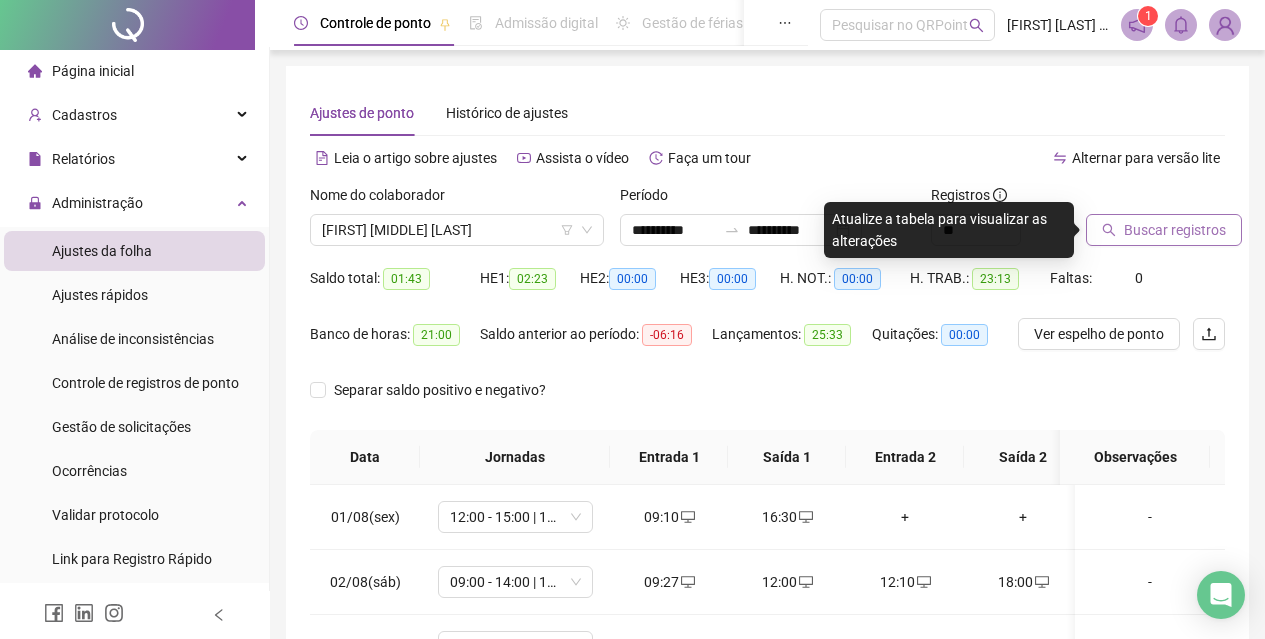click on "Buscar registros" at bounding box center (1175, 230) 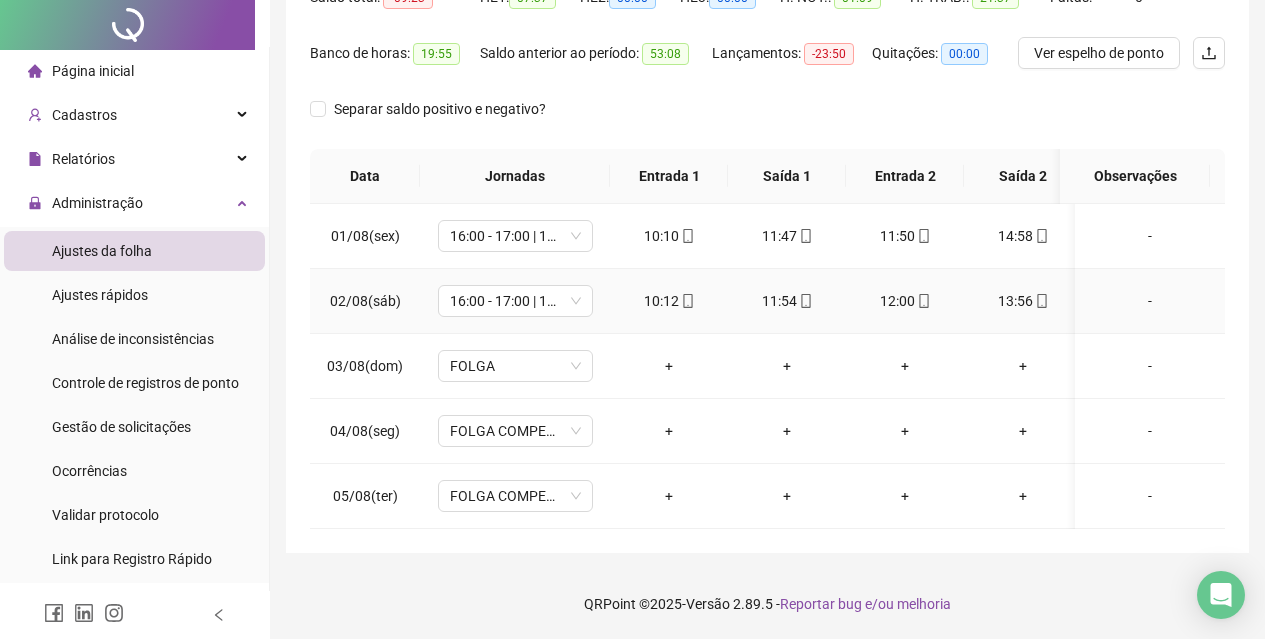 scroll, scrollTop: 0, scrollLeft: 0, axis: both 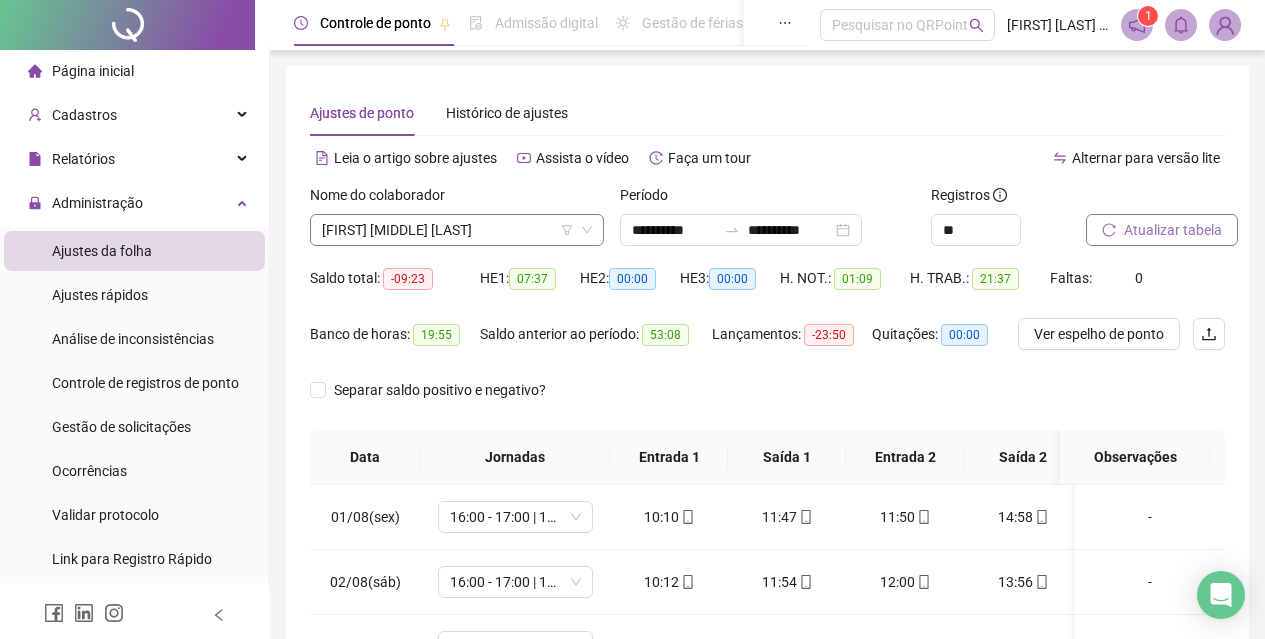 click on "[FIRST] [MIDDLE] [LAST]" at bounding box center (457, 230) 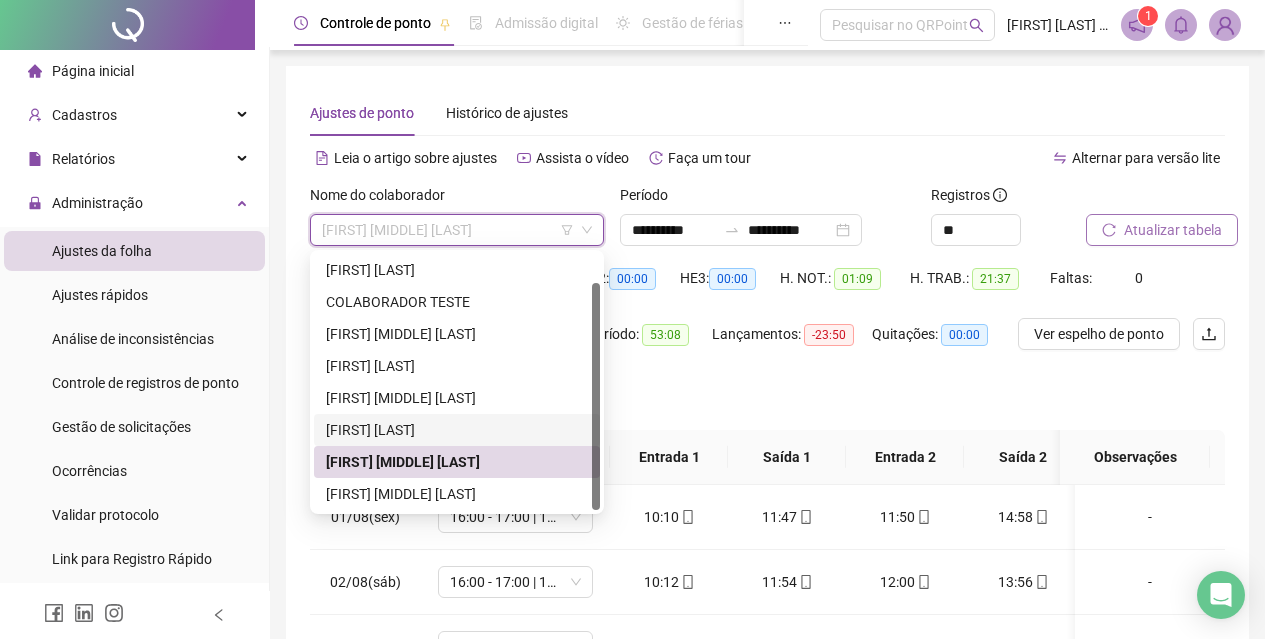 scroll, scrollTop: 32, scrollLeft: 0, axis: vertical 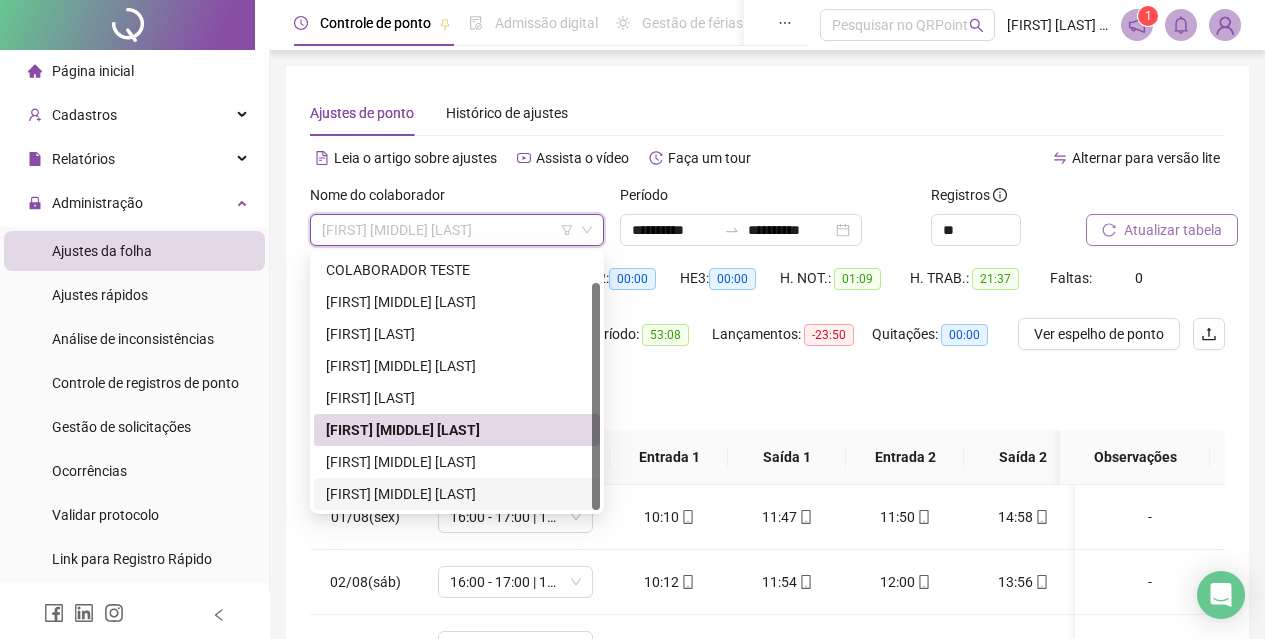 click on "[FIRST] [MIDDLE] [LAST]" at bounding box center [457, 494] 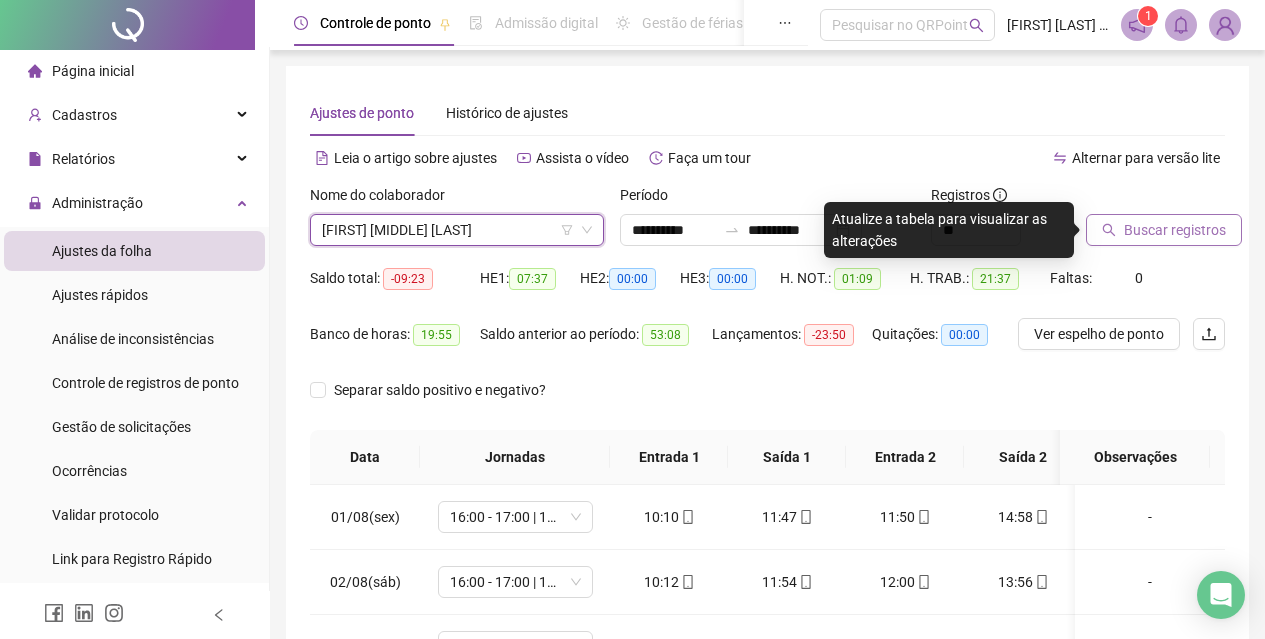 click on "Buscar registros" at bounding box center [1175, 230] 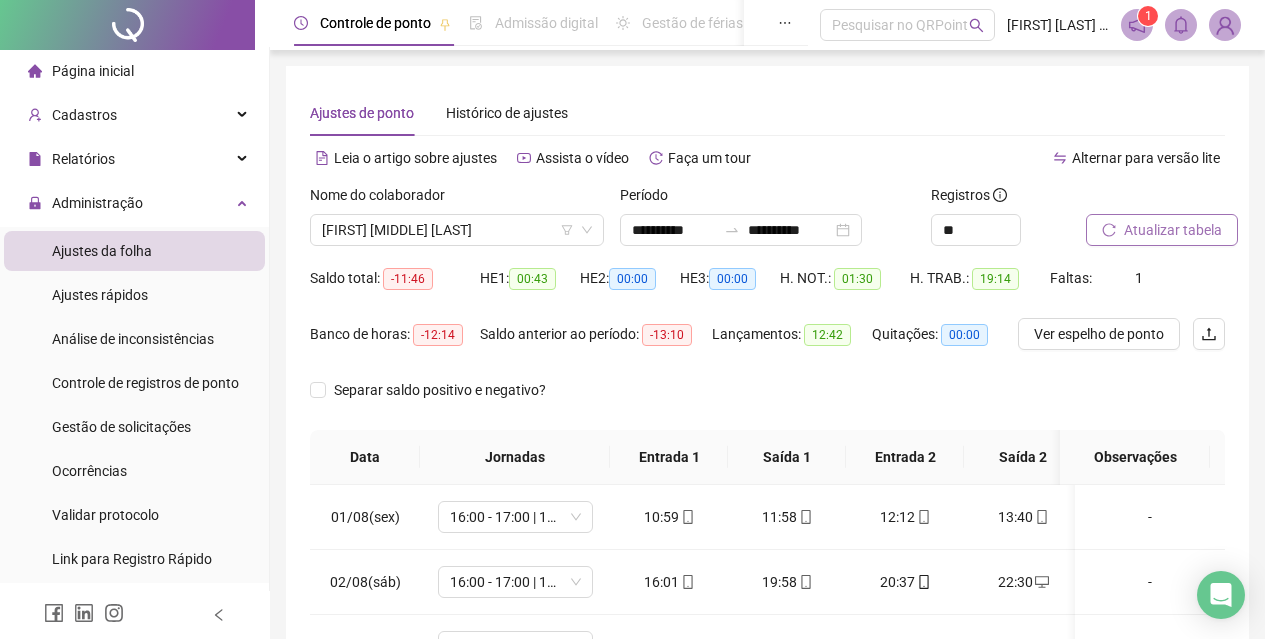 scroll, scrollTop: 296, scrollLeft: 0, axis: vertical 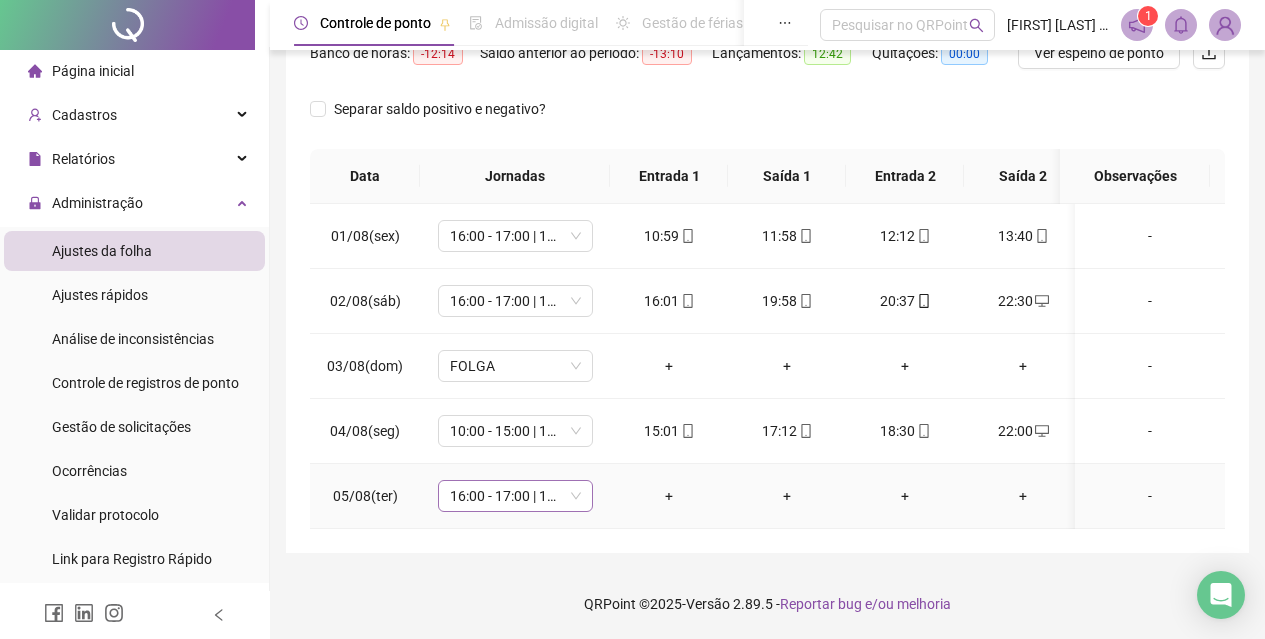 click on "16:00 - 17:00 | 17:30 - 23:30" at bounding box center [515, 496] 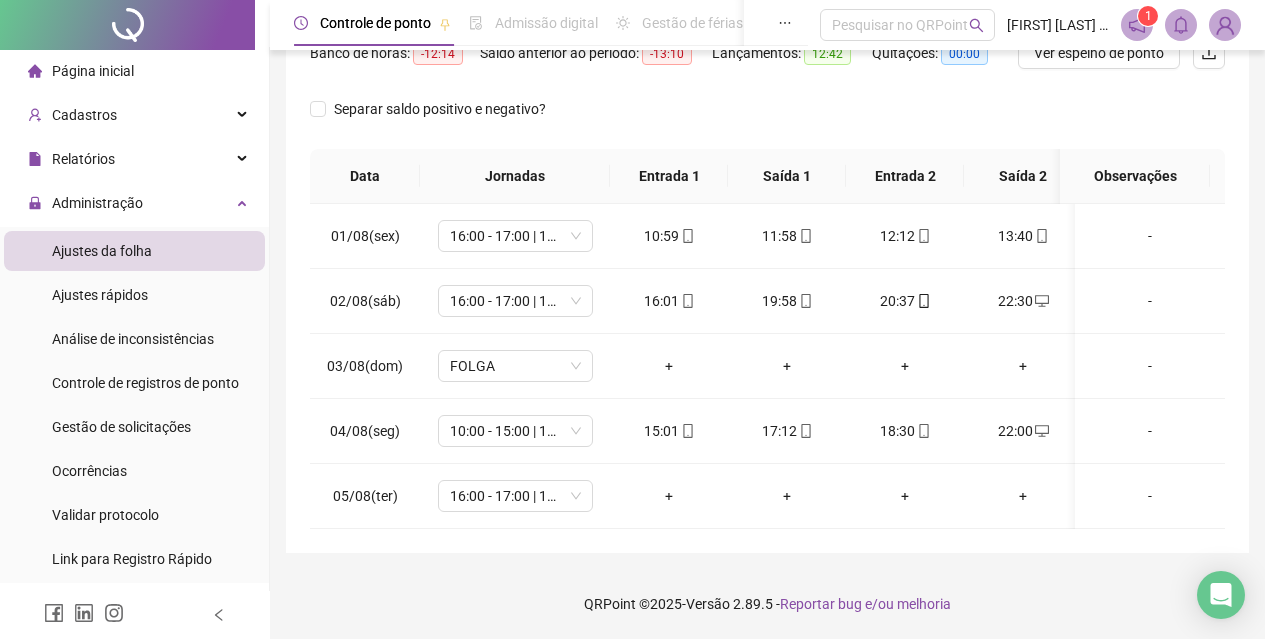 scroll, scrollTop: 0, scrollLeft: 0, axis: both 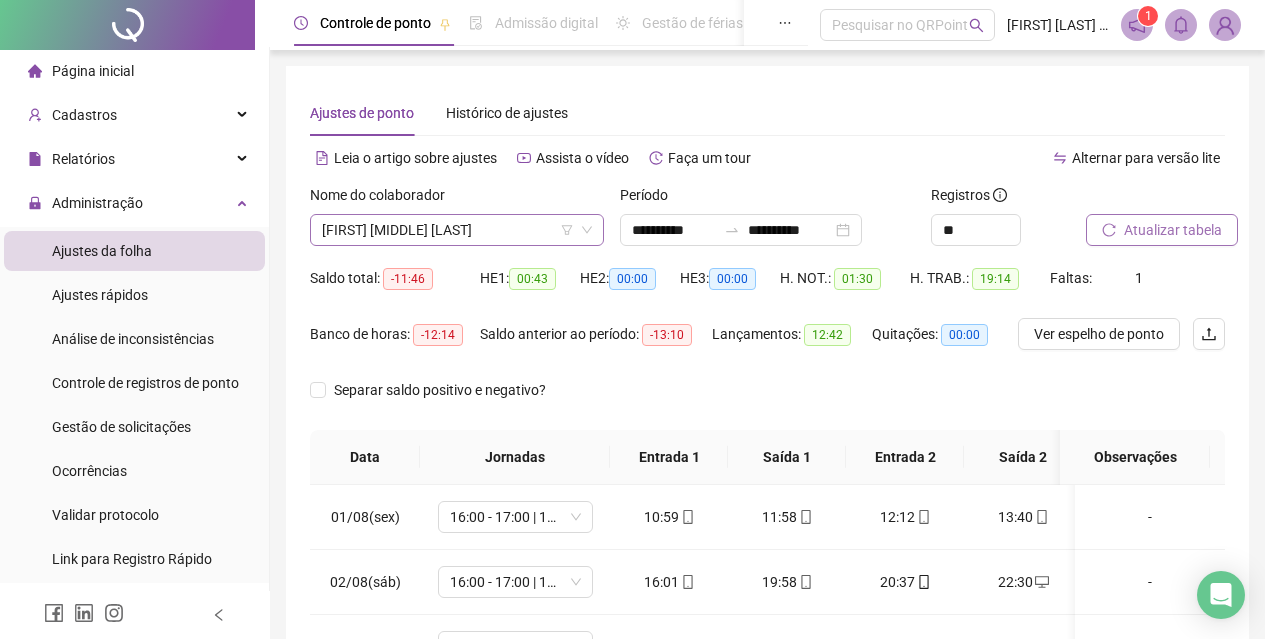 click on "[FIRST] [MIDDLE] [LAST]" at bounding box center [457, 230] 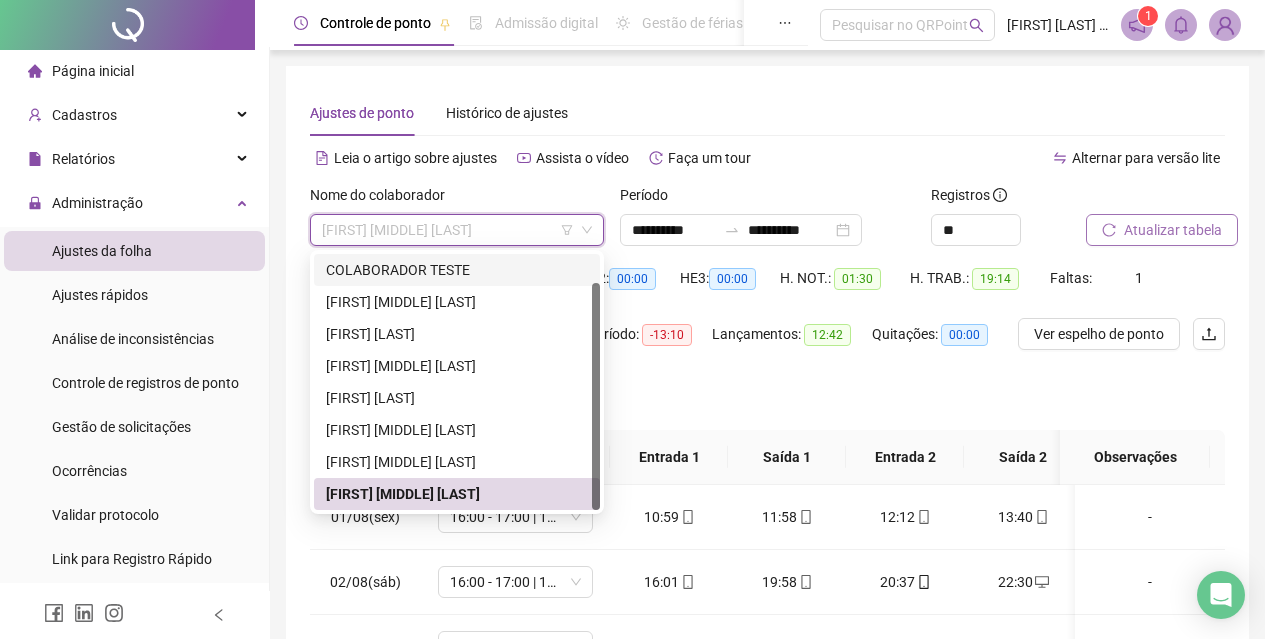 click on "Nome do colaborador" at bounding box center (457, 199) 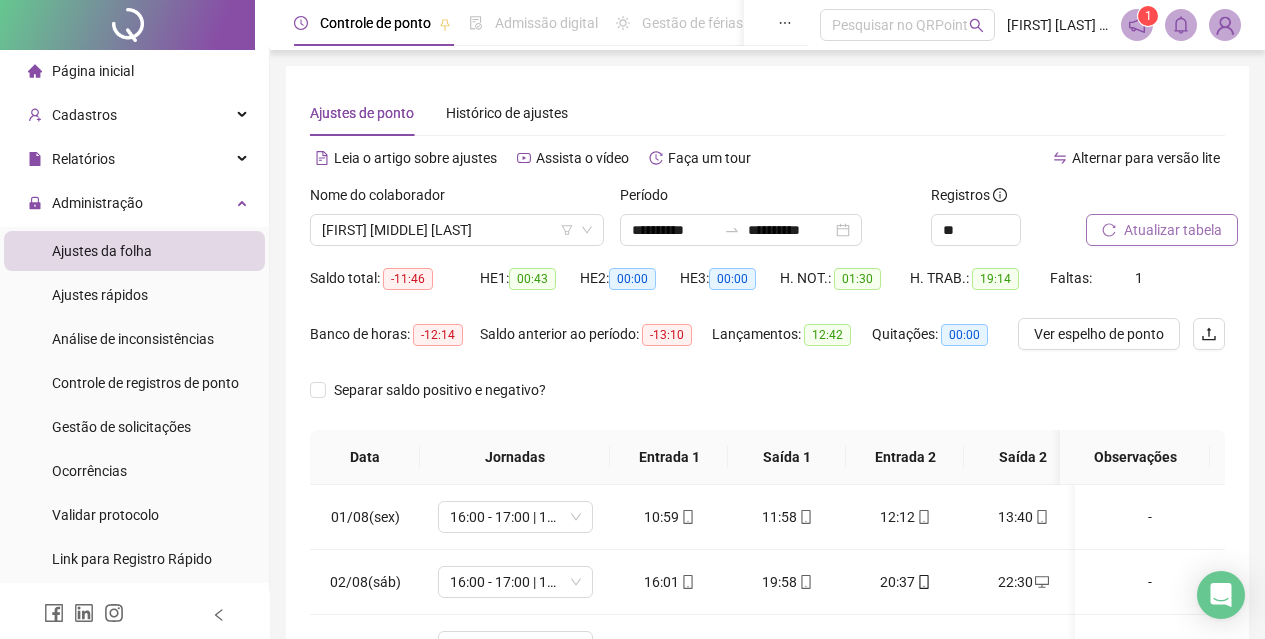 click on "Página inicial" at bounding box center [134, 71] 